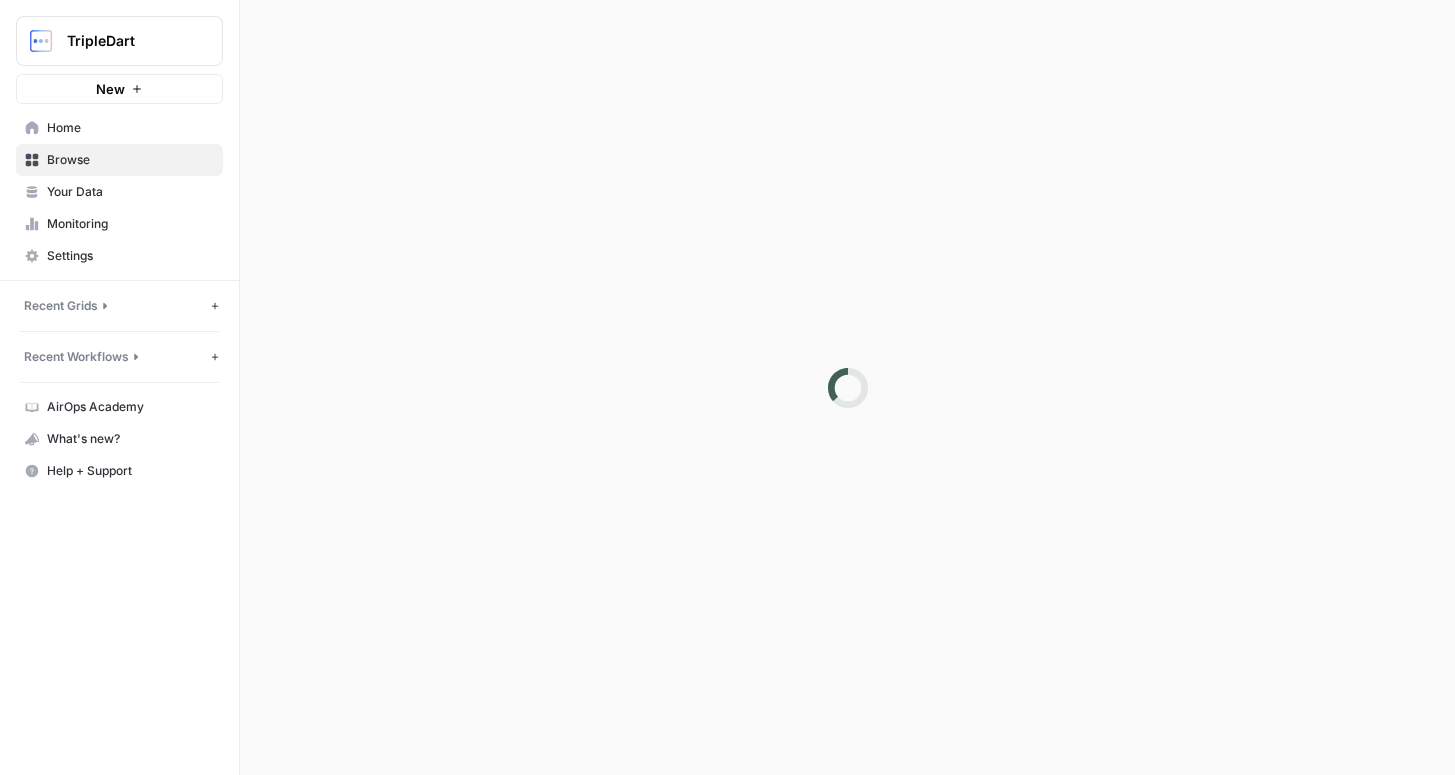 scroll, scrollTop: 0, scrollLeft: 0, axis: both 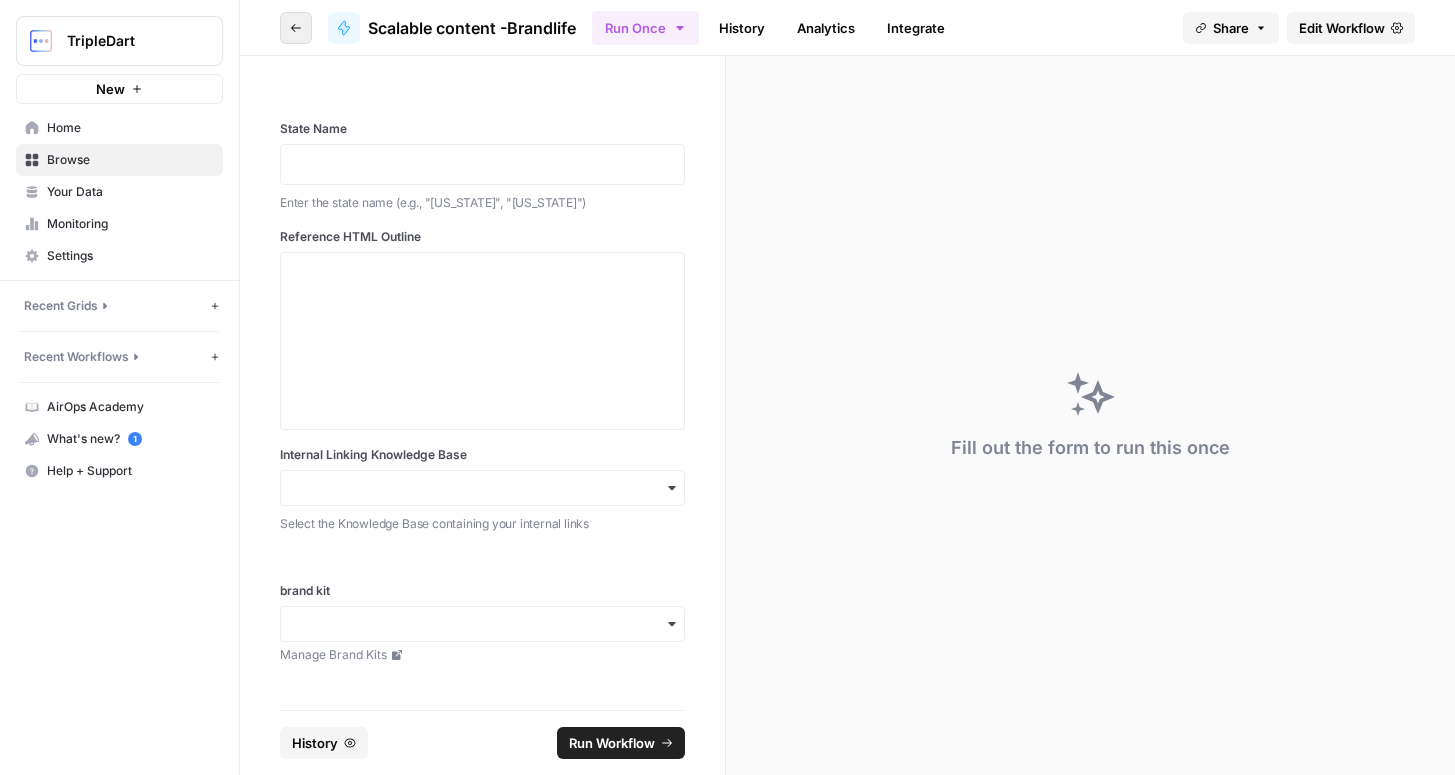 click on "Go back" at bounding box center [296, 28] 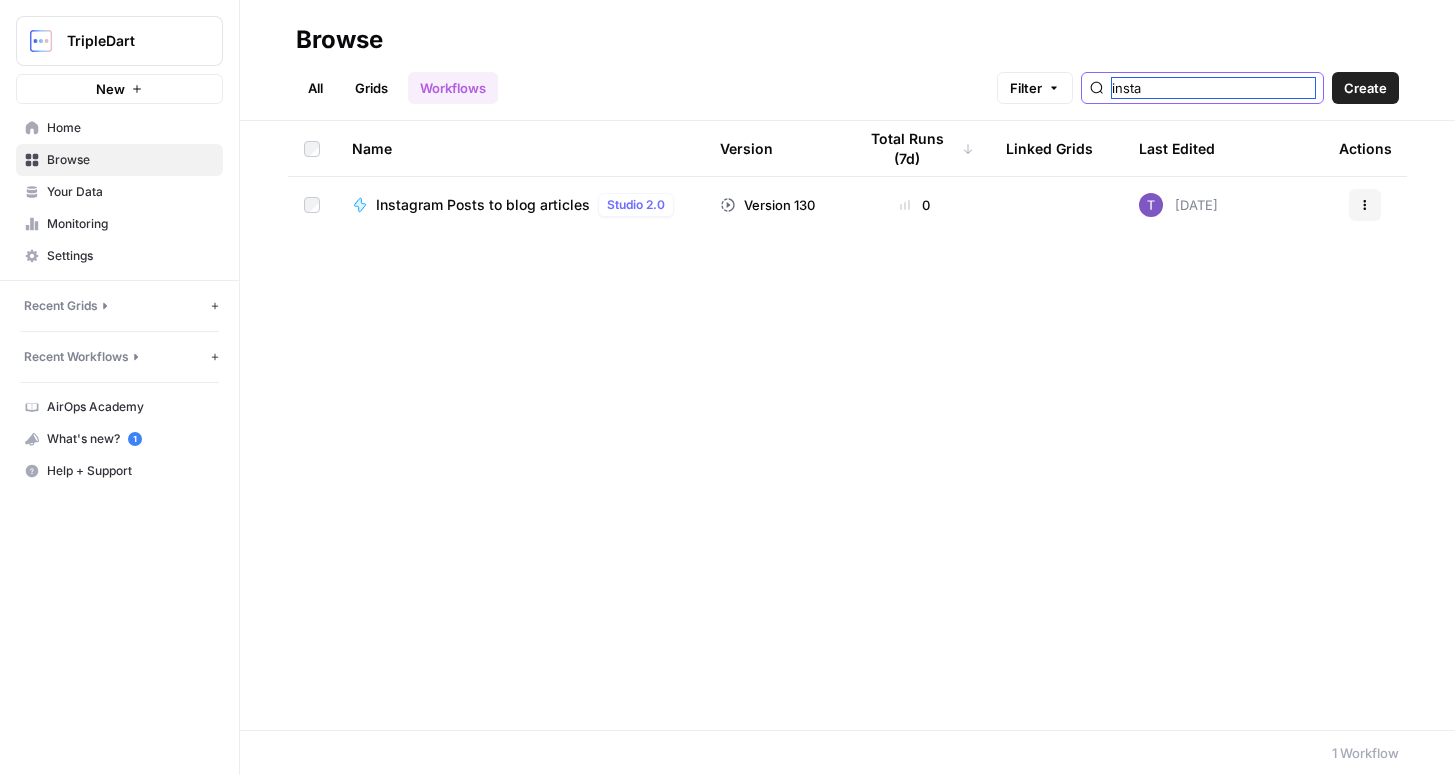 click on "insta" at bounding box center (1213, 88) 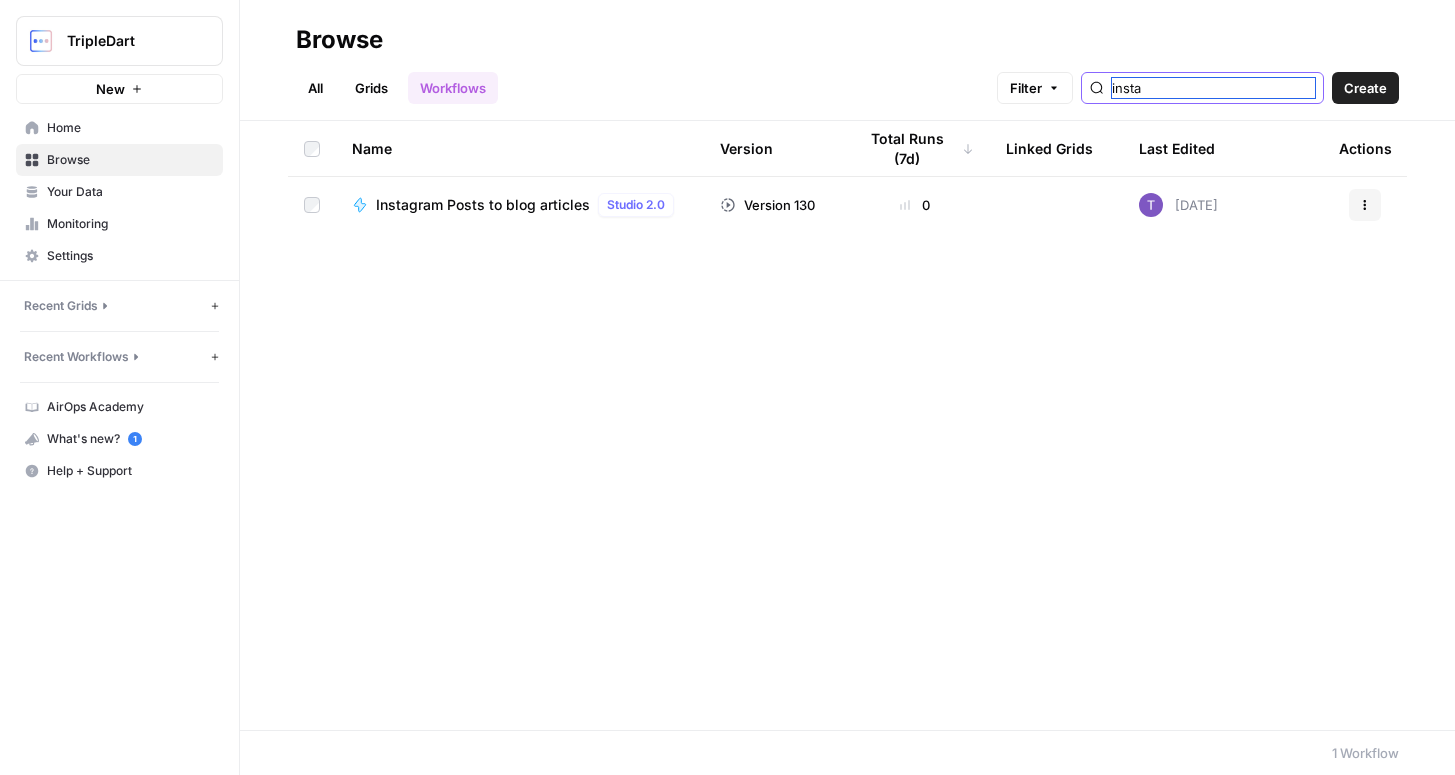 drag, startPoint x: 1214, startPoint y: 89, endPoint x: 1214, endPoint y: 70, distance: 19 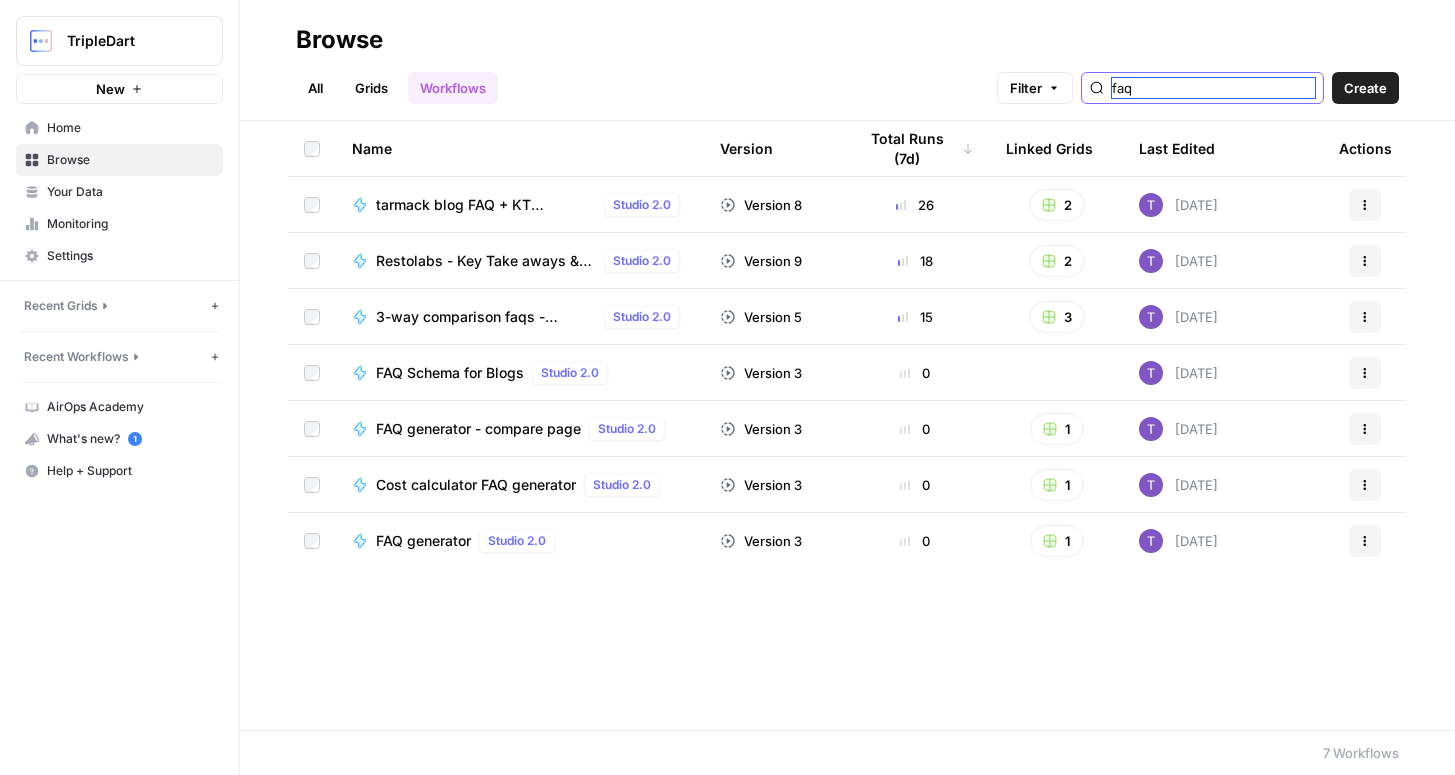 type on "faq" 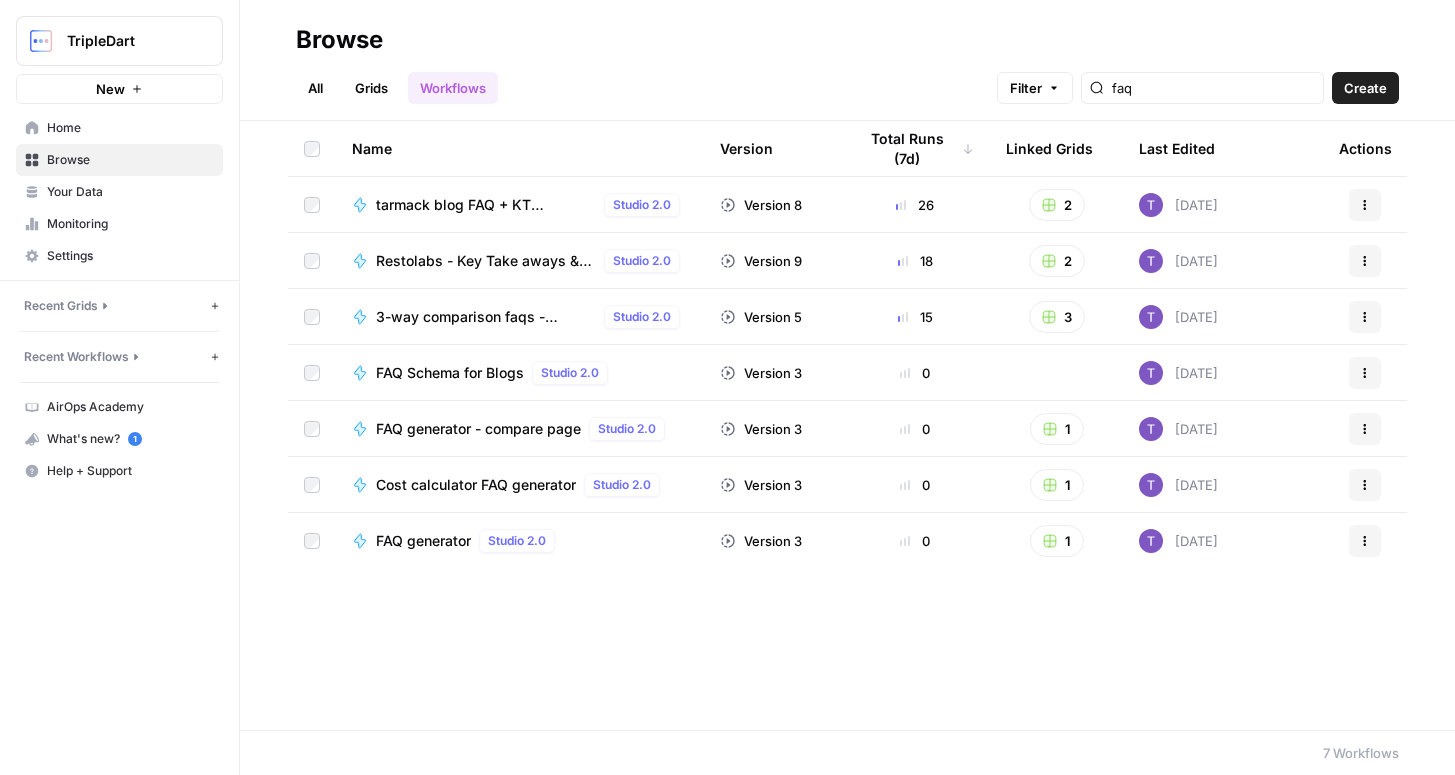 click on "3-way comparison faqs - Restolabs" at bounding box center [486, 317] 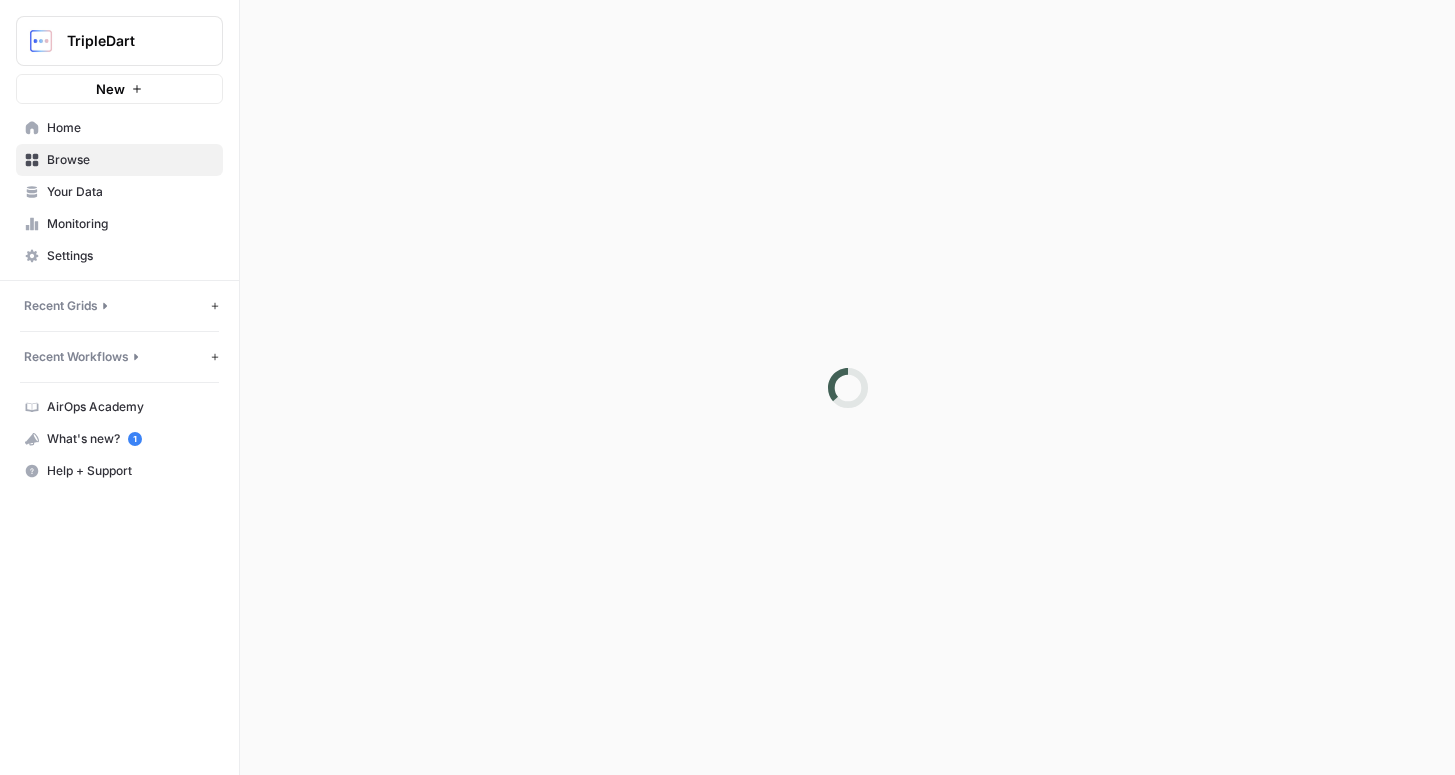 click at bounding box center (847, 387) 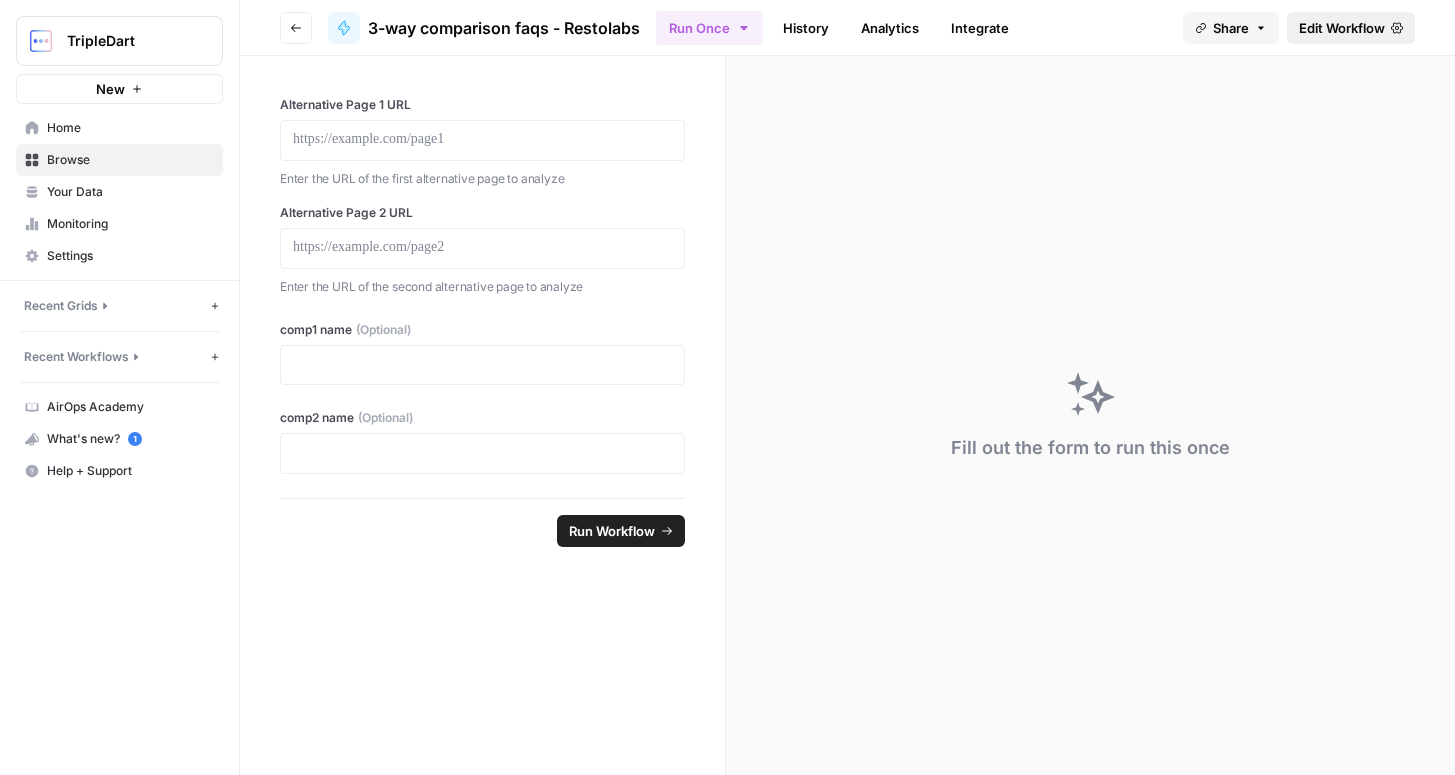 click on "Edit Workflow" at bounding box center [1342, 28] 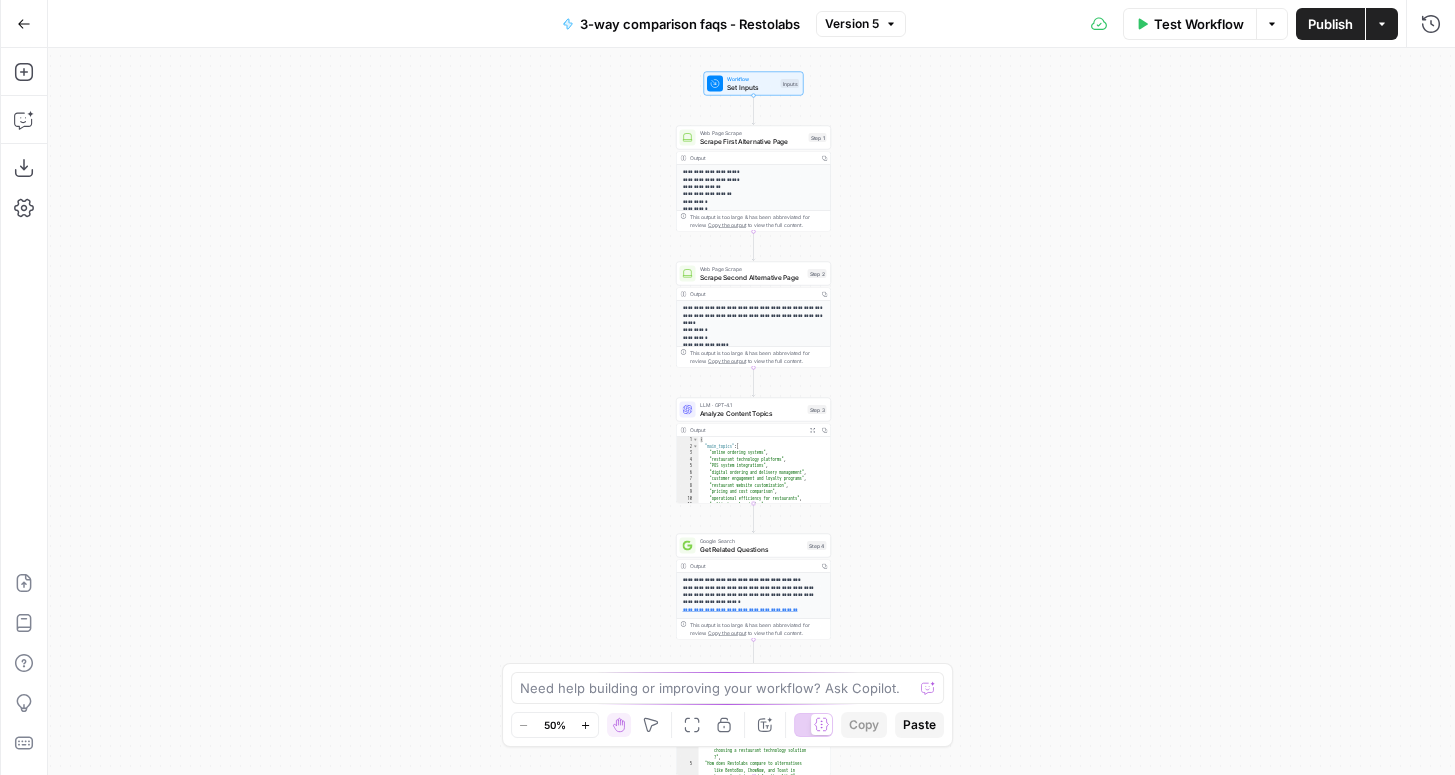 click on "LLM · GPT-4.1" at bounding box center [752, 405] 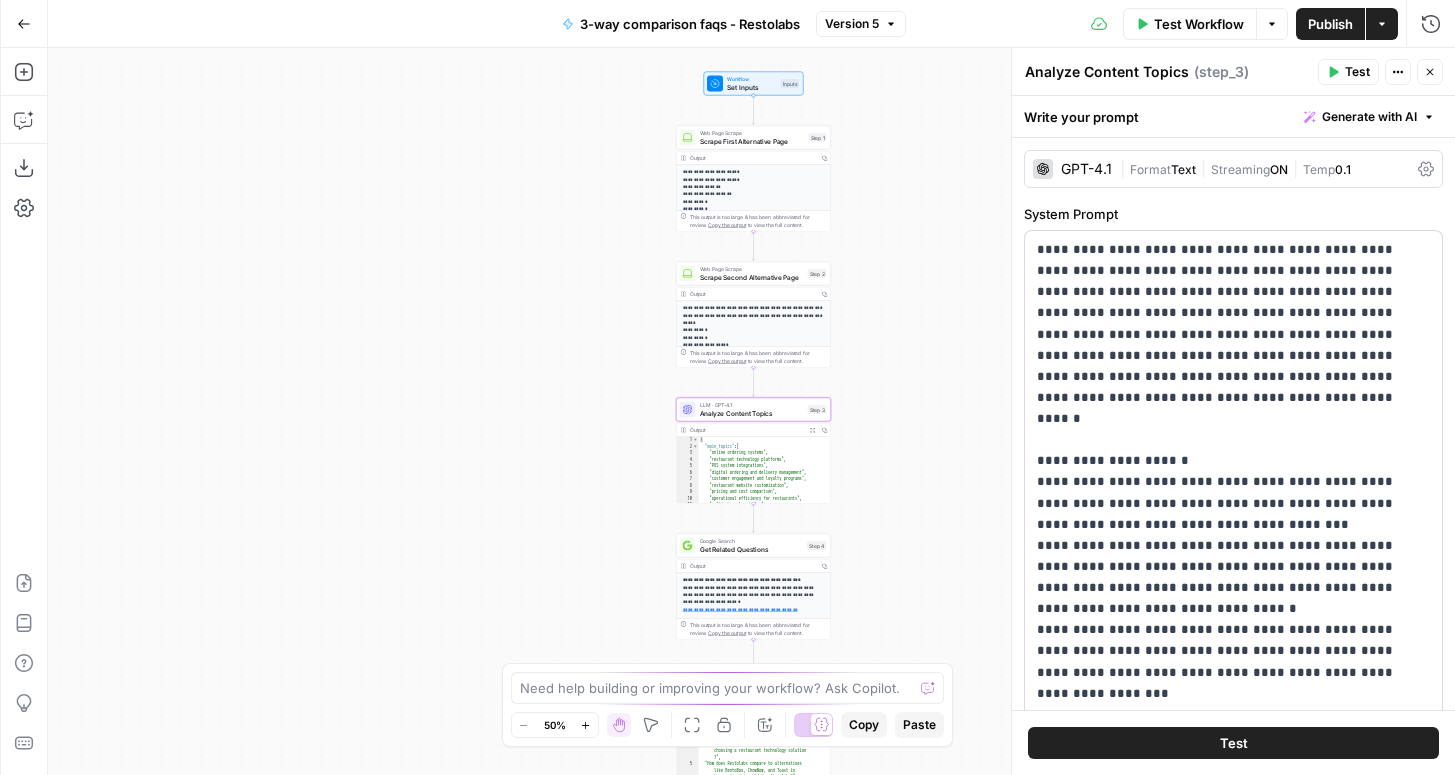 scroll, scrollTop: 258, scrollLeft: 0, axis: vertical 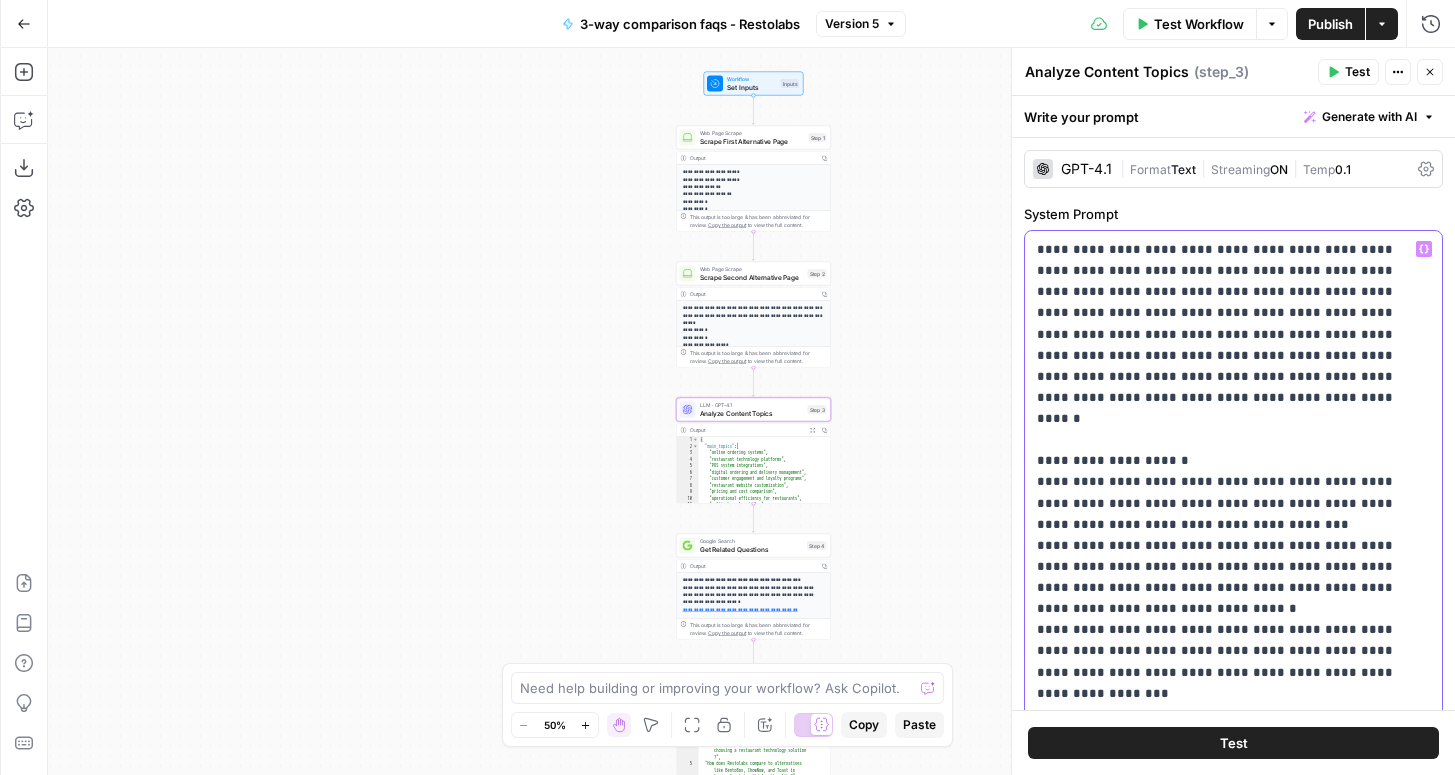click on "**********" at bounding box center [1233, 767] 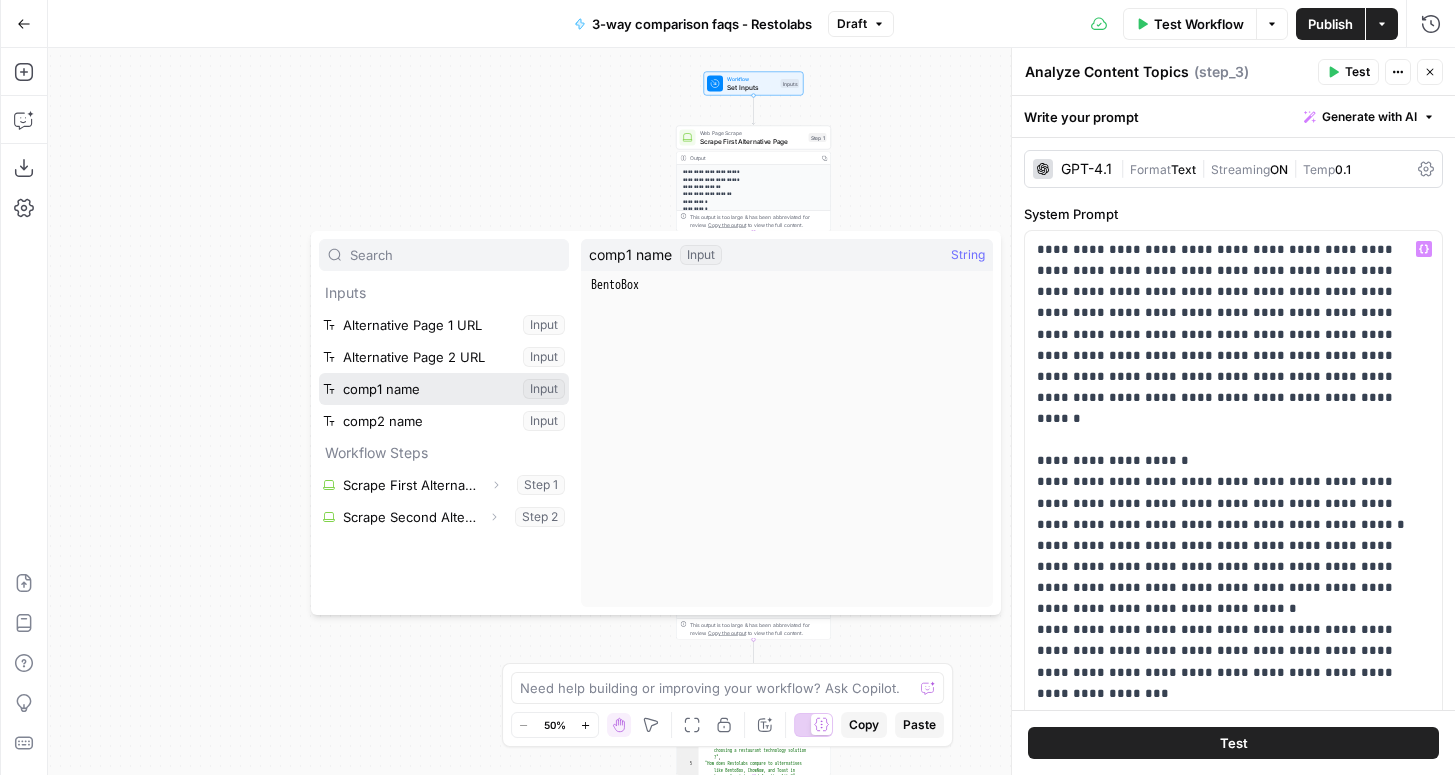 click at bounding box center (444, 389) 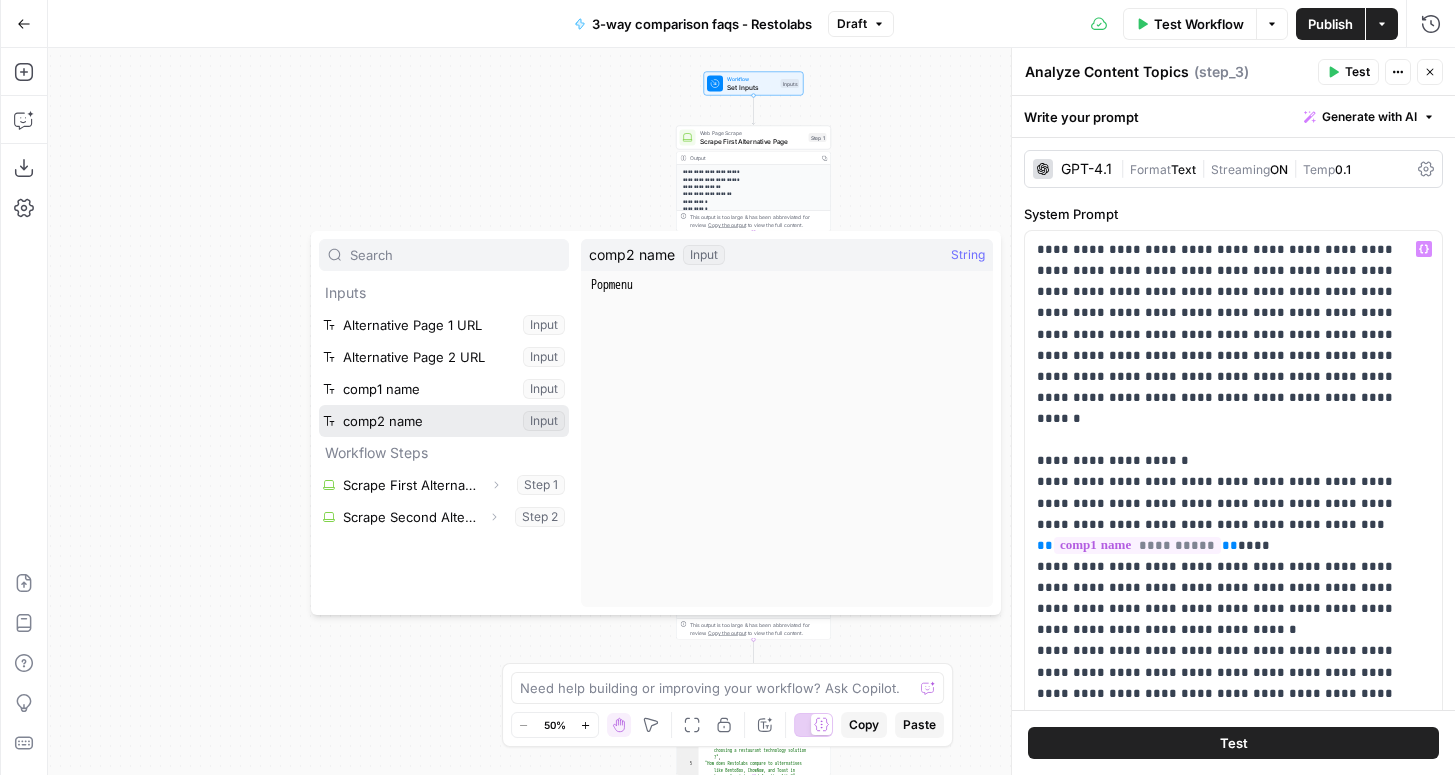 click at bounding box center (444, 421) 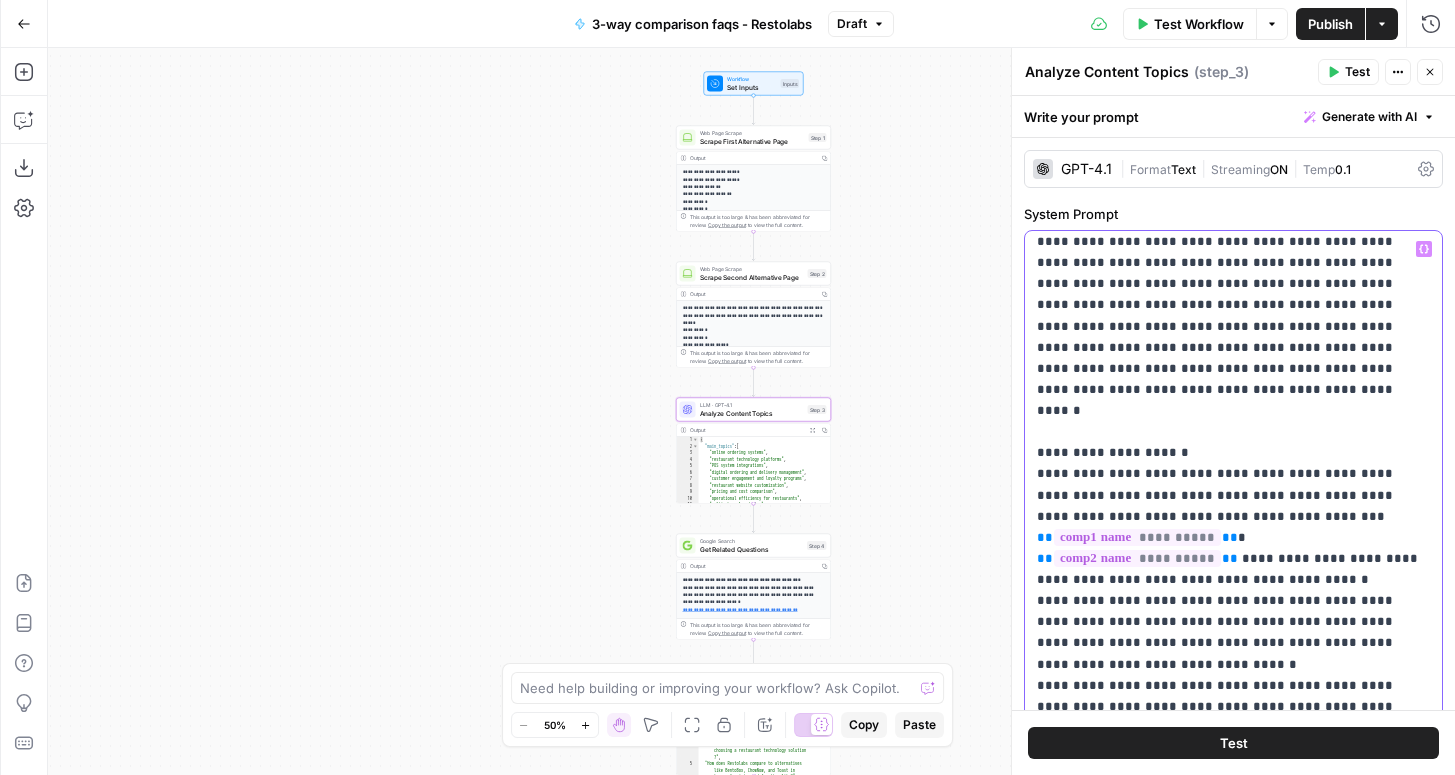 scroll, scrollTop: 10, scrollLeft: 0, axis: vertical 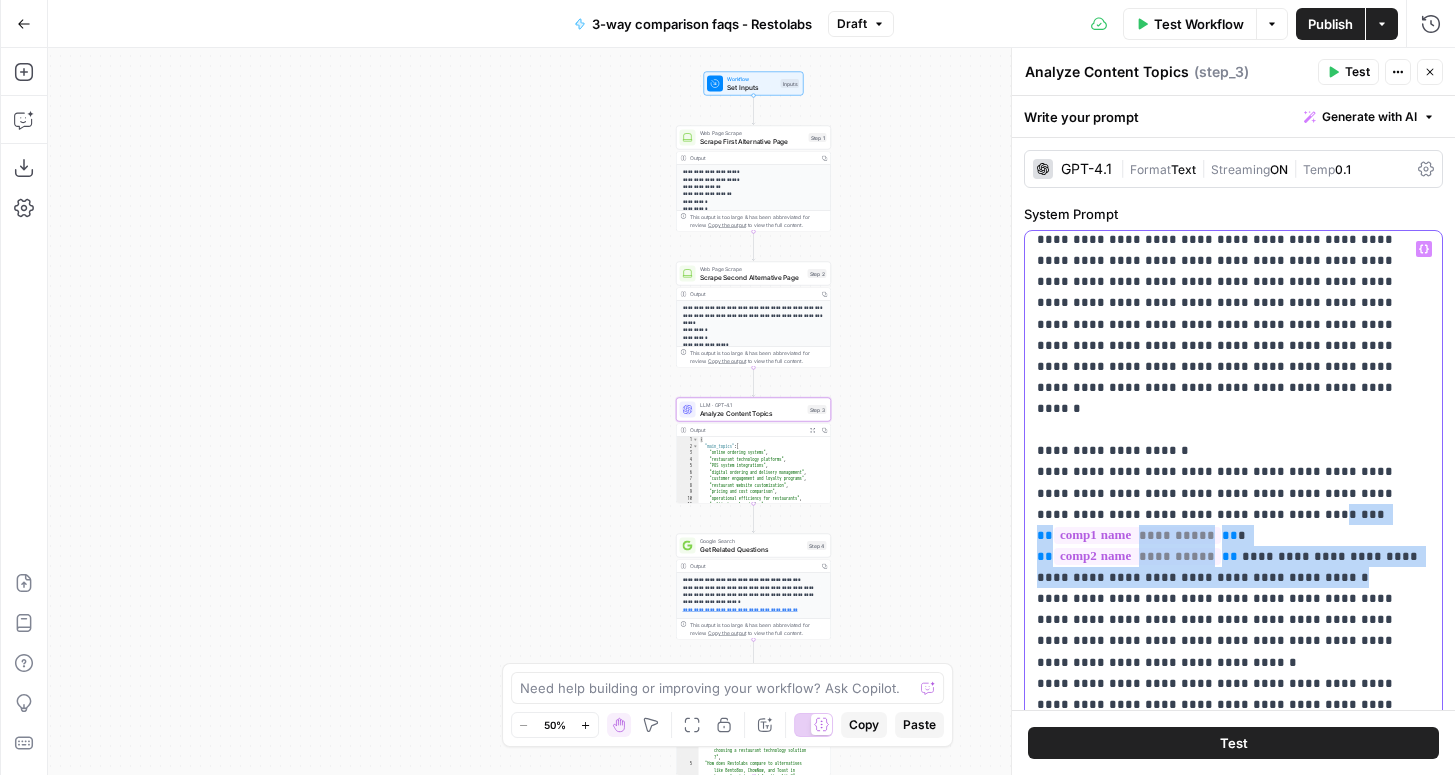 drag, startPoint x: 1166, startPoint y: 471, endPoint x: 1315, endPoint y: 523, distance: 157.81319 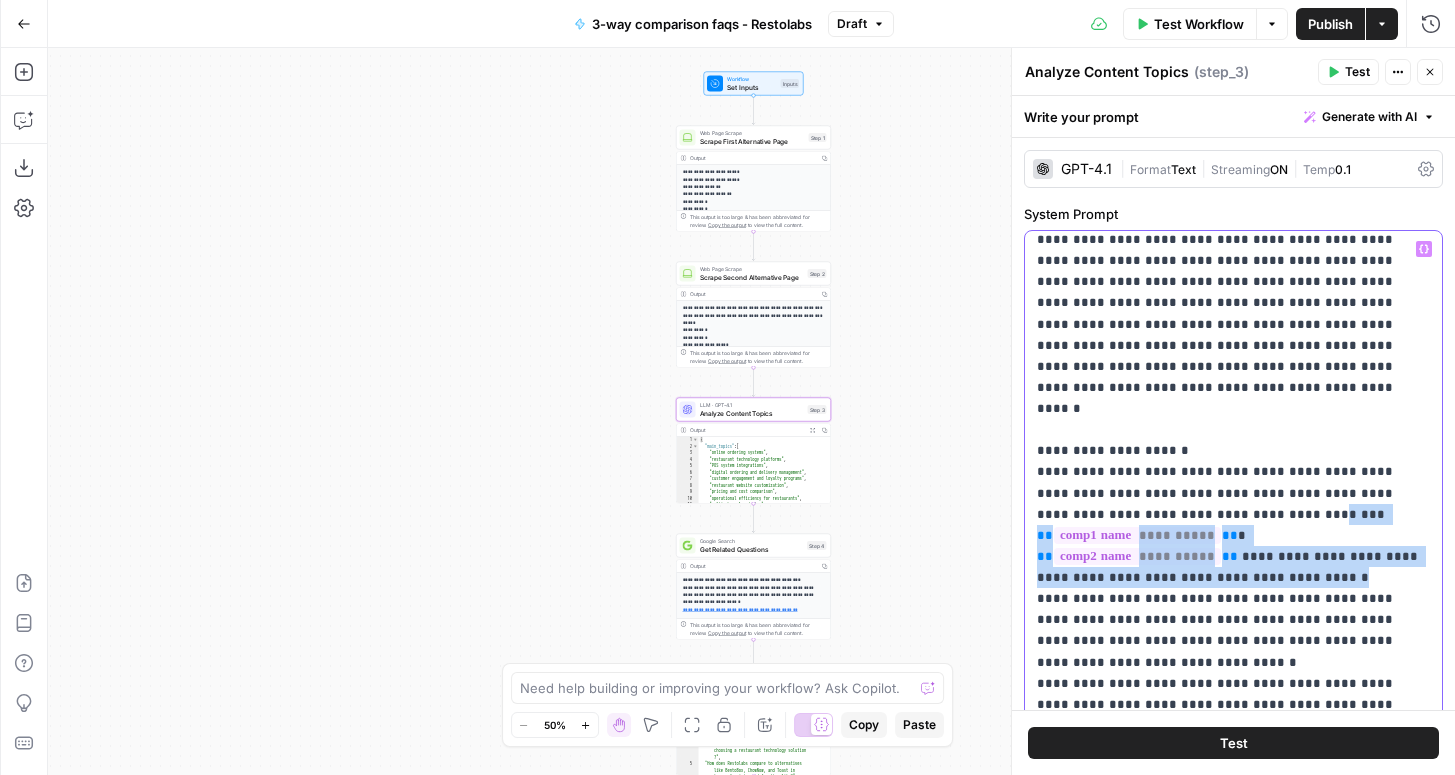 click on "**********" at bounding box center (1233, 778) 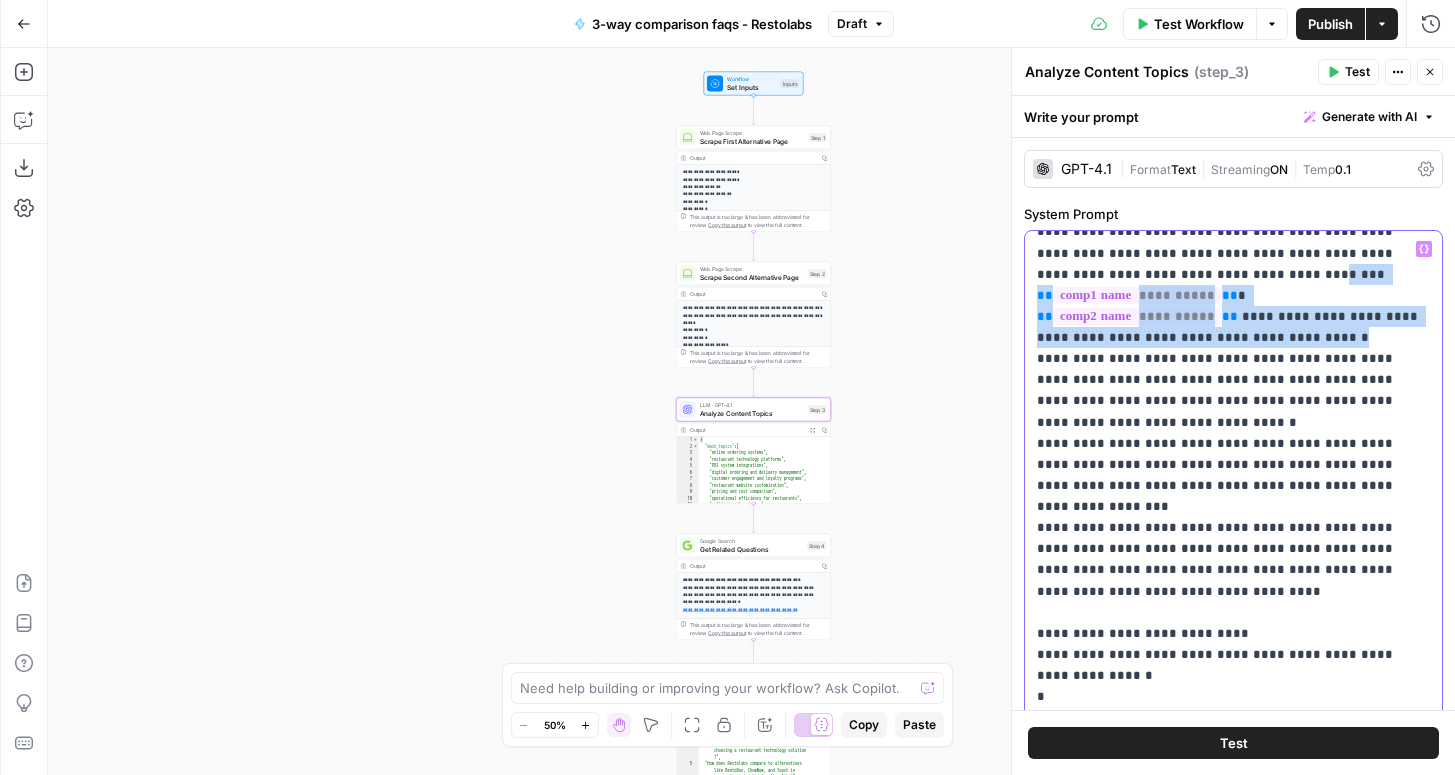 scroll, scrollTop: 251, scrollLeft: 0, axis: vertical 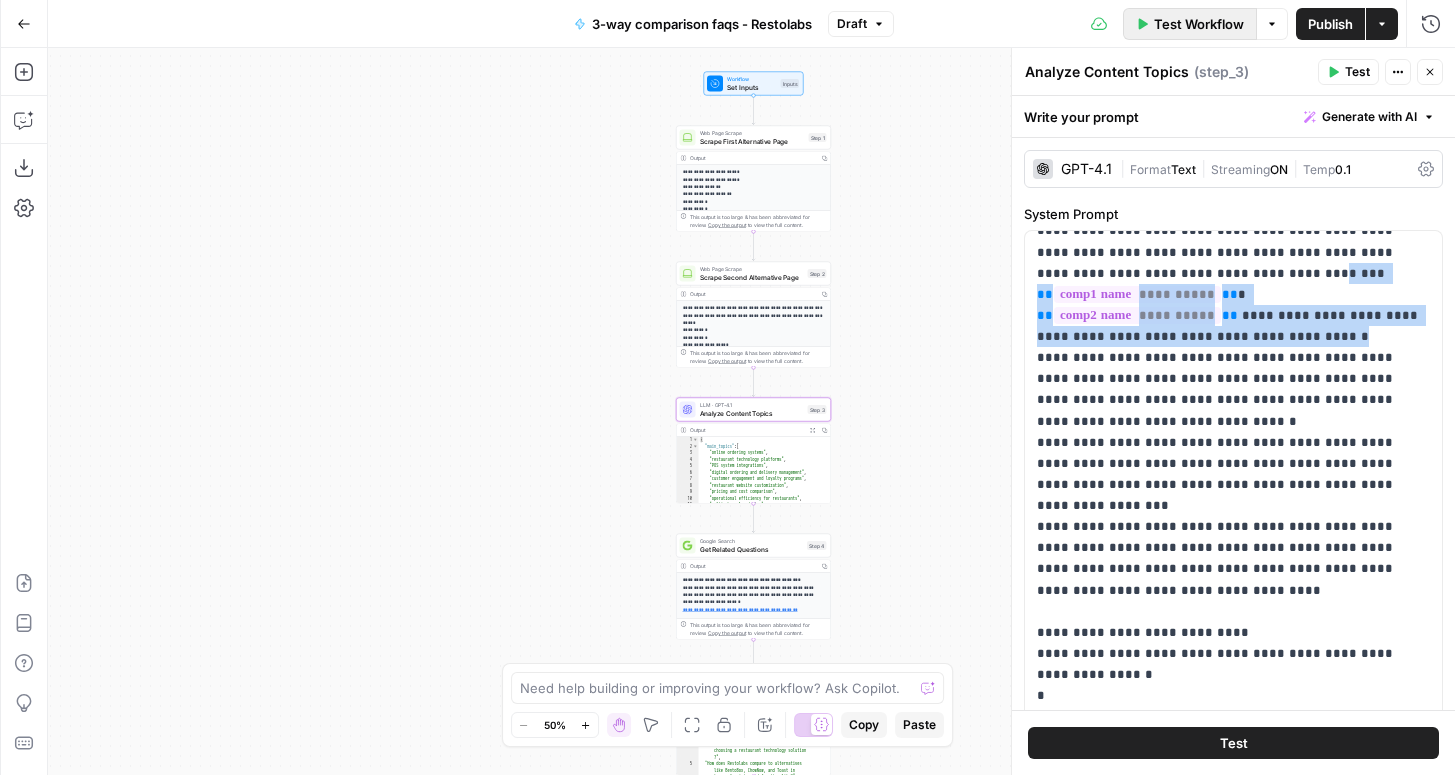 click on "Test Workflow" at bounding box center [1199, 24] 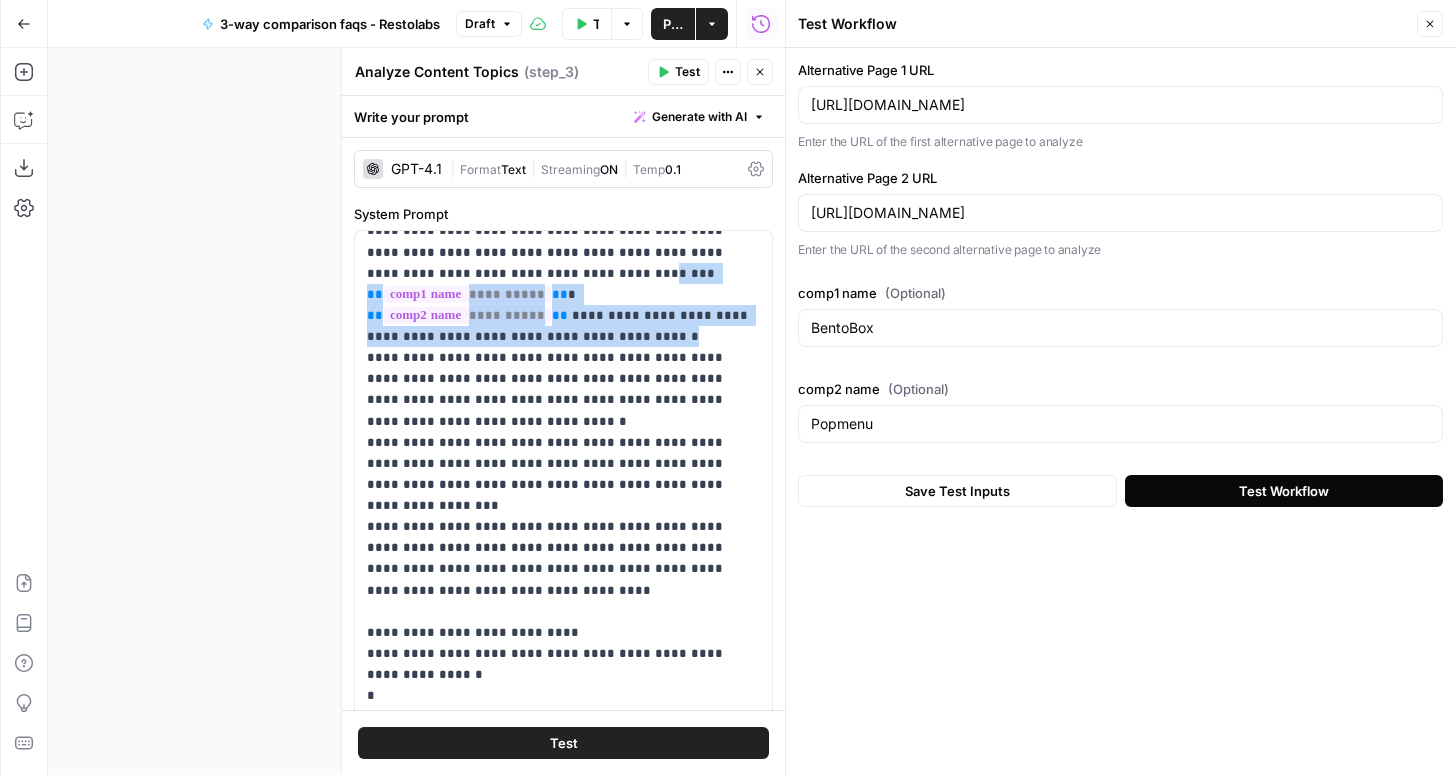 click on "Test Workflow" at bounding box center [1284, 491] 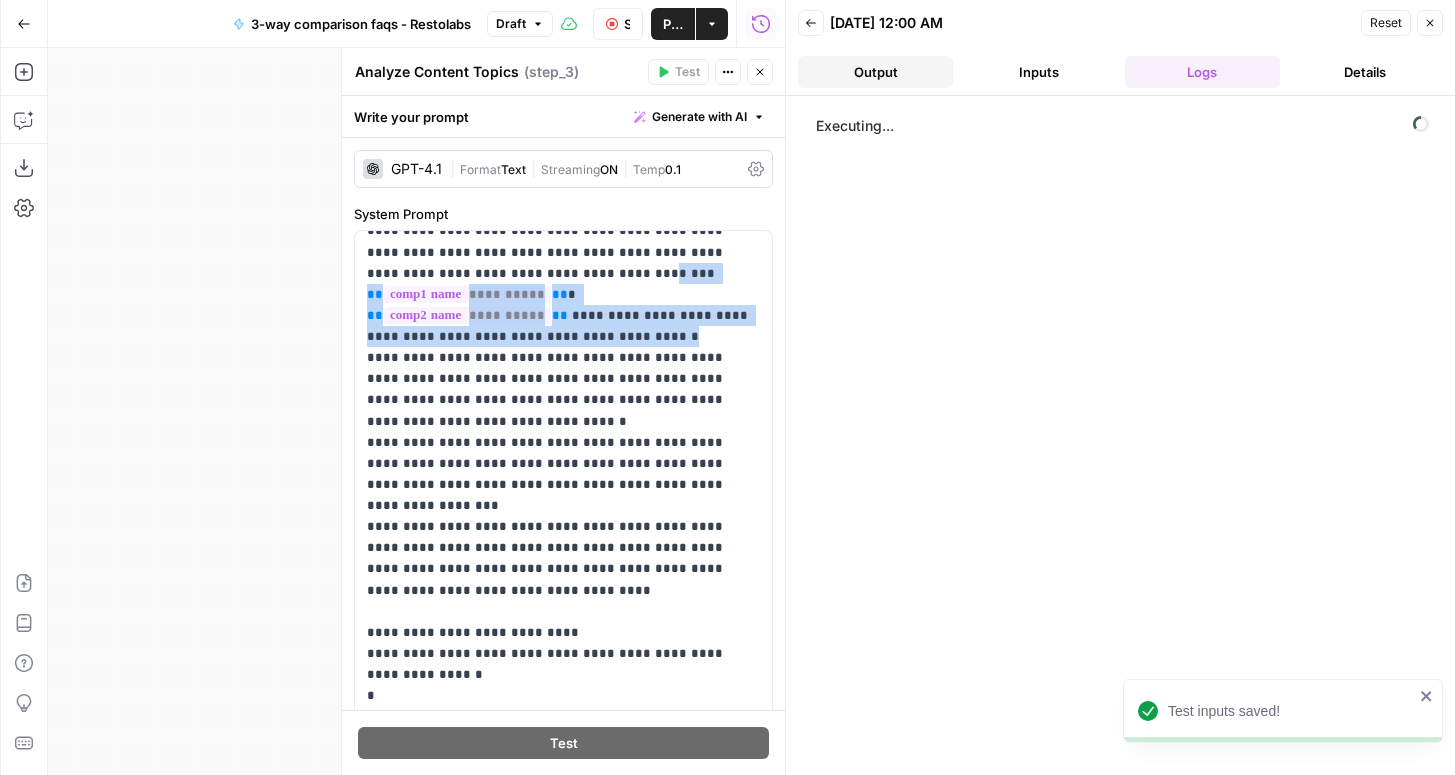 click on "Output" at bounding box center [875, 72] 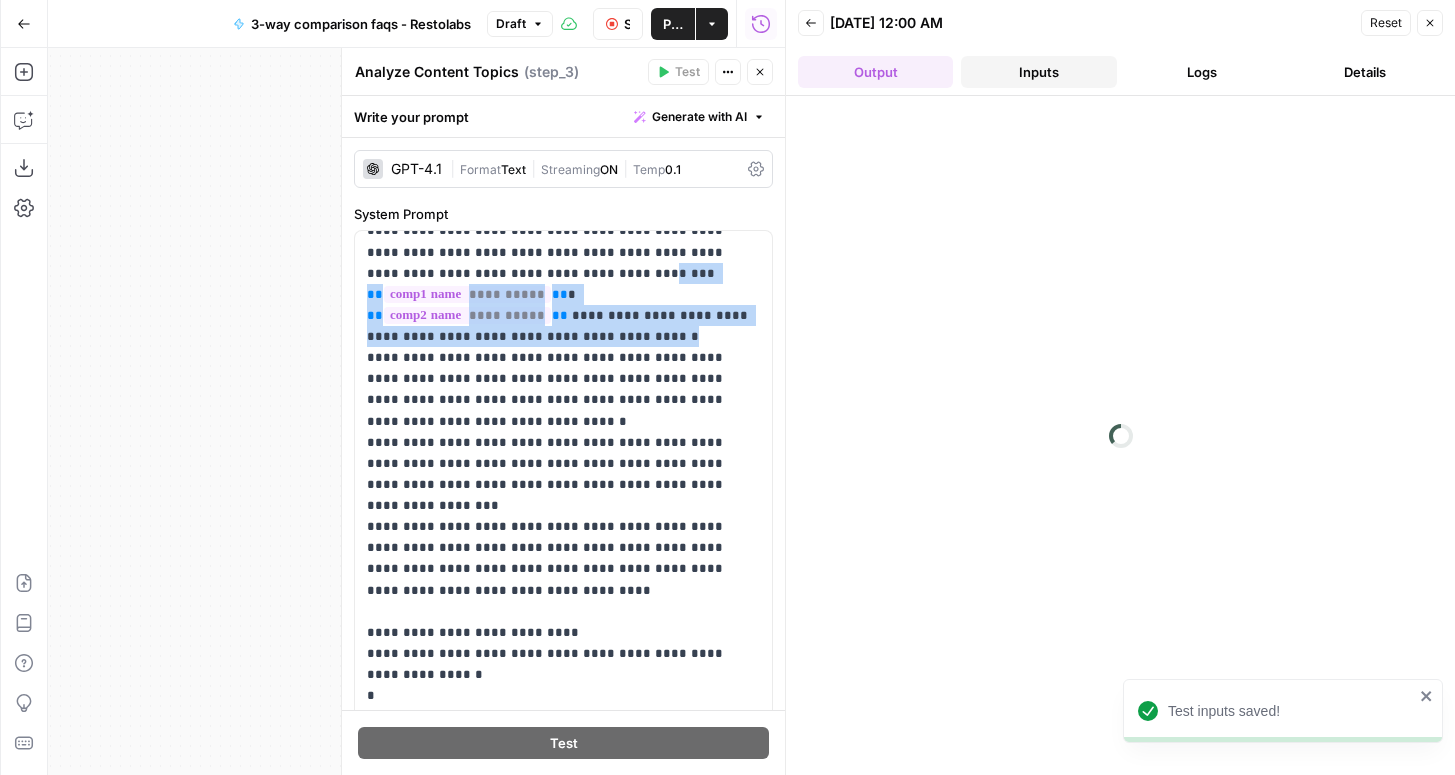 click on "Inputs" at bounding box center [1038, 72] 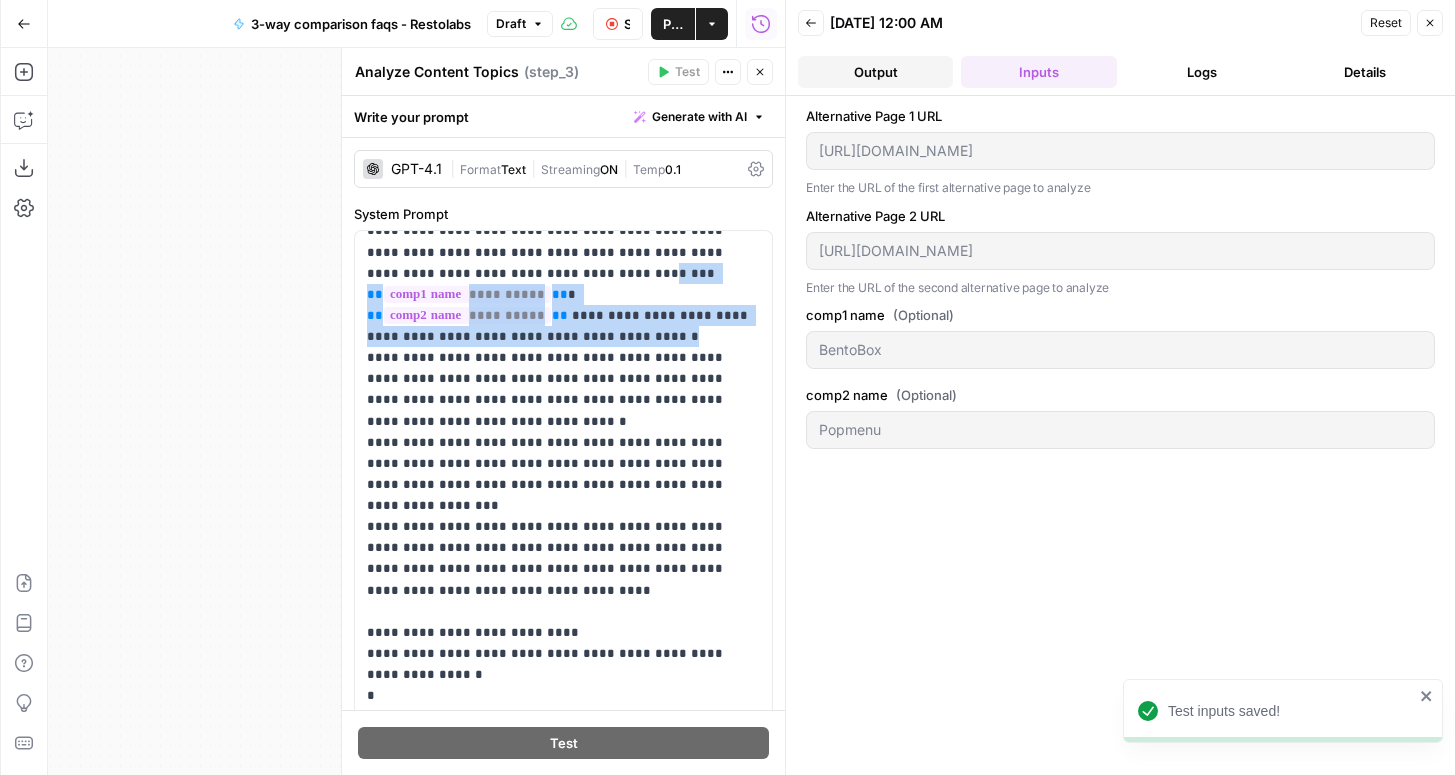 click on "Output" at bounding box center (875, 72) 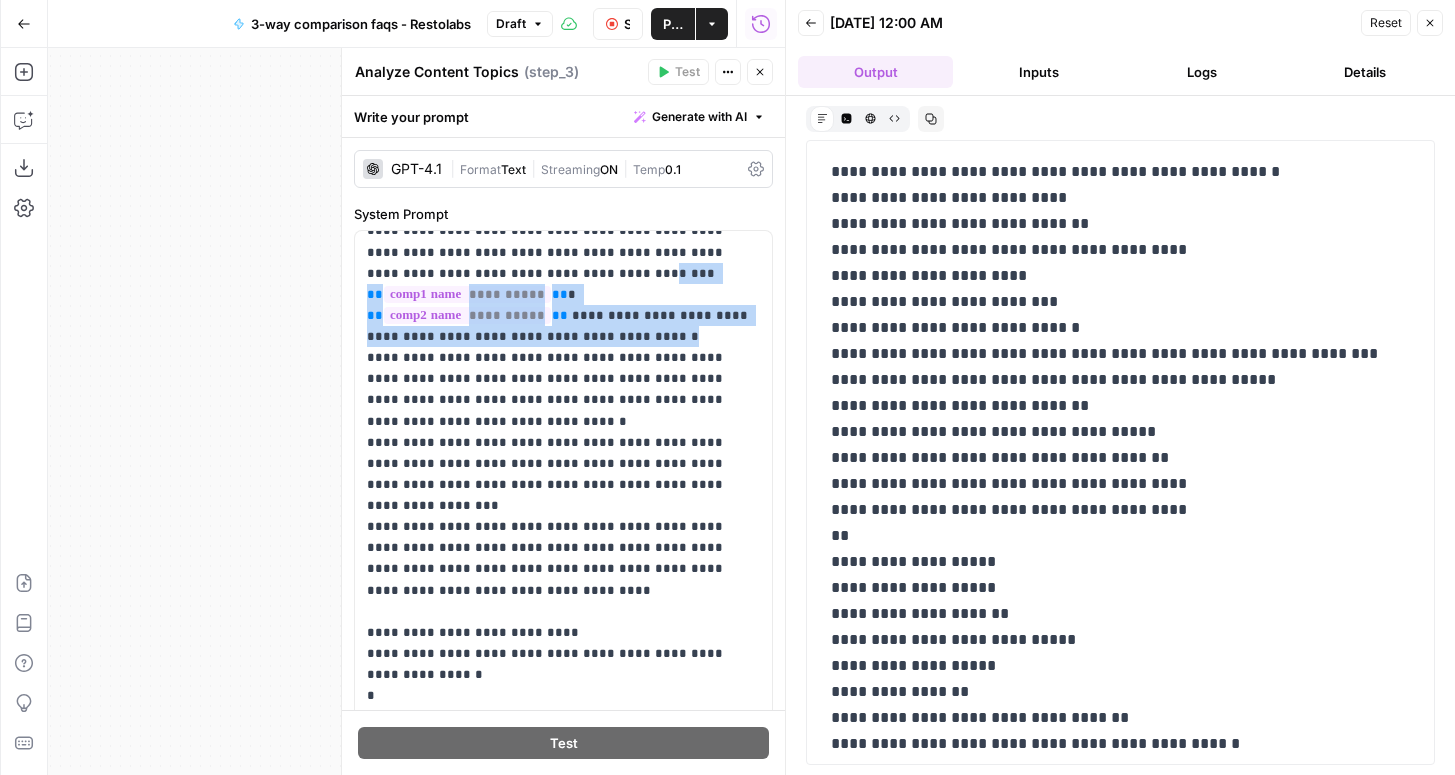 scroll, scrollTop: 1289, scrollLeft: 0, axis: vertical 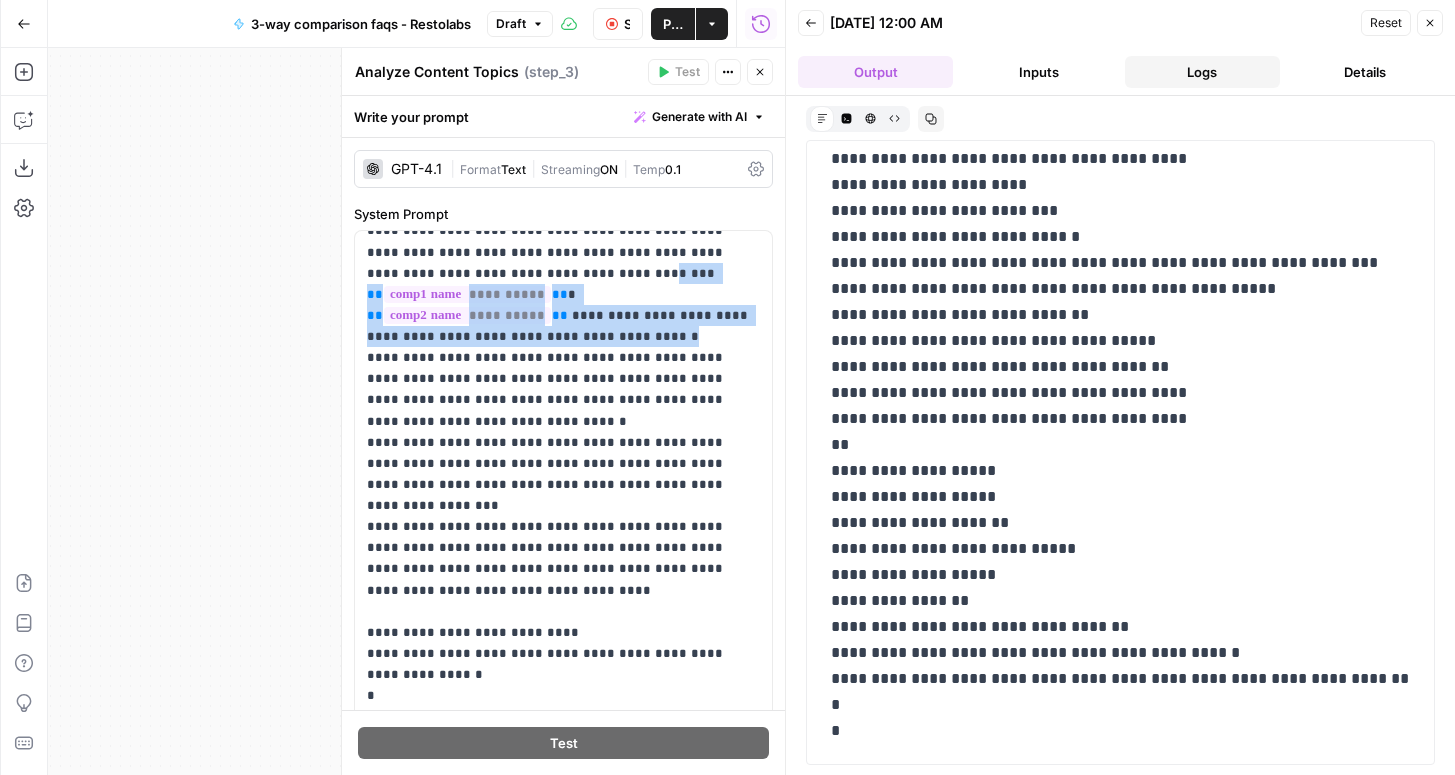 click on "Logs" at bounding box center (1202, 72) 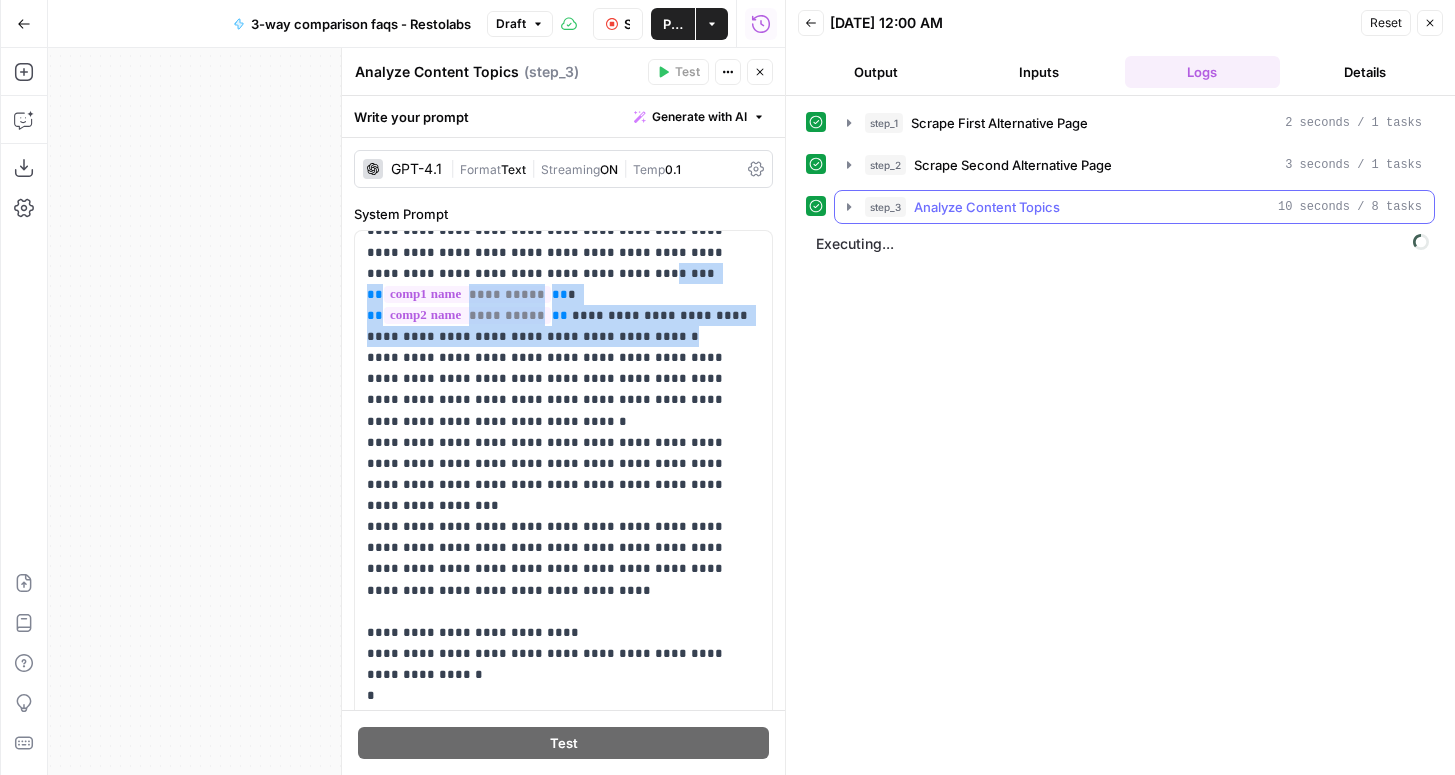 click on "Analyze Content Topics" at bounding box center [987, 207] 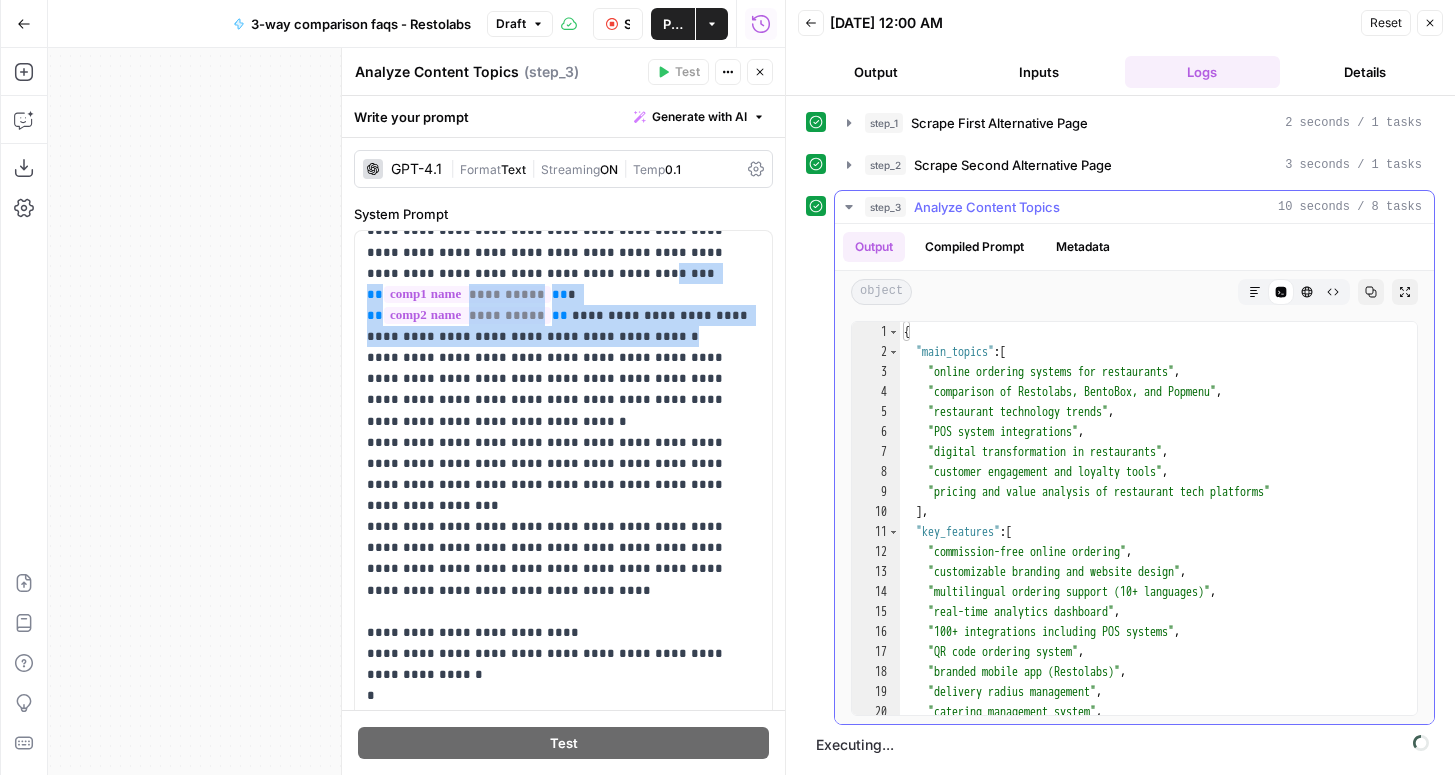 click on "Analyze Content Topics" at bounding box center (987, 207) 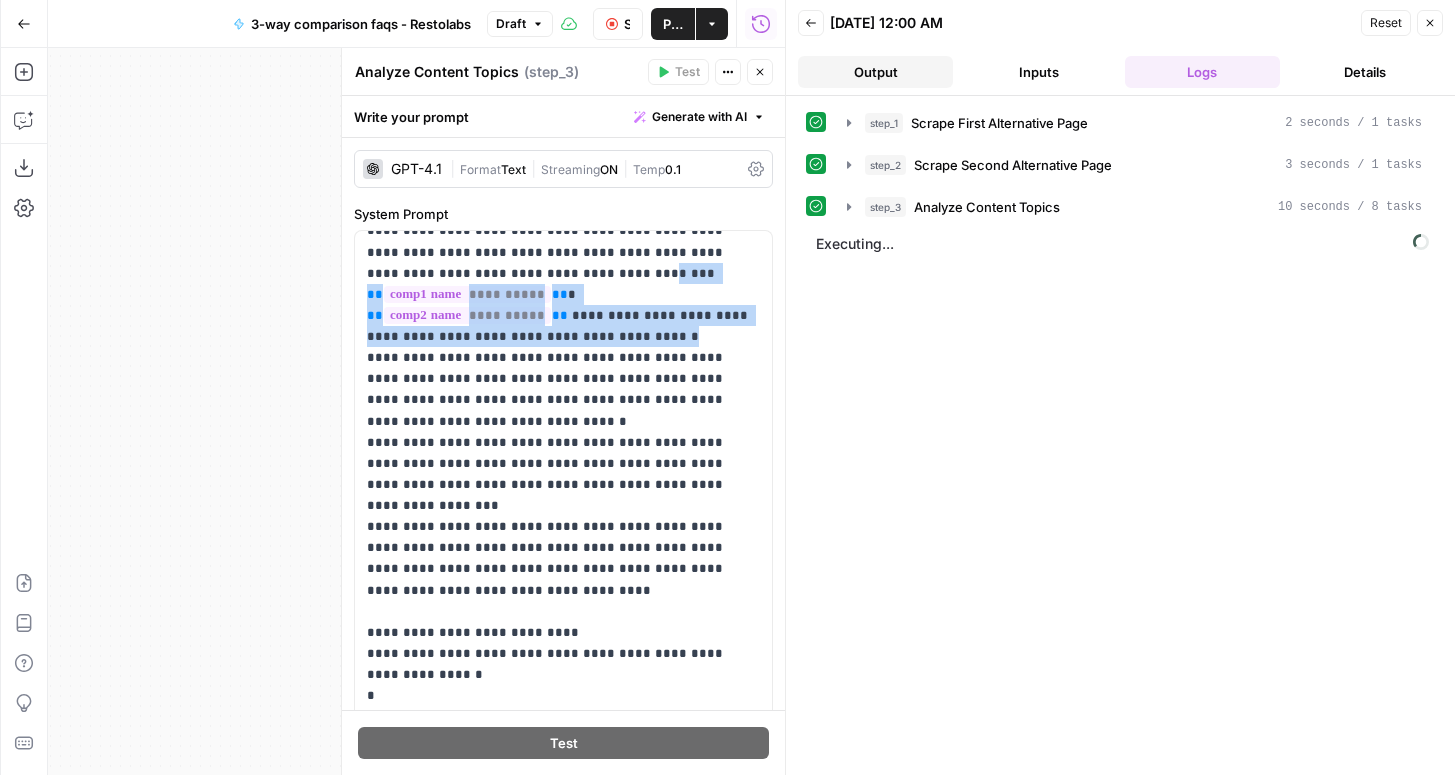 click on "Output" at bounding box center [875, 72] 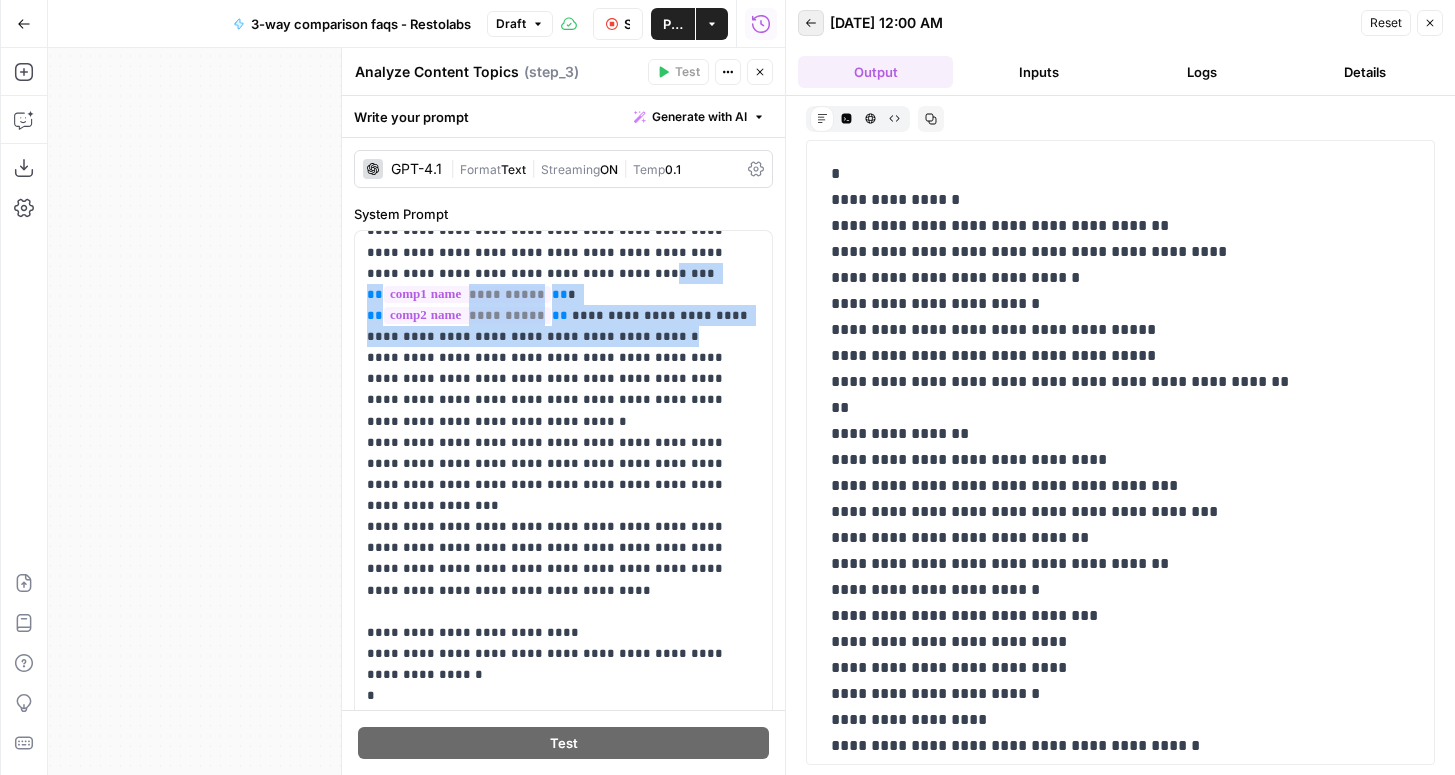 click on "Back" at bounding box center (811, 23) 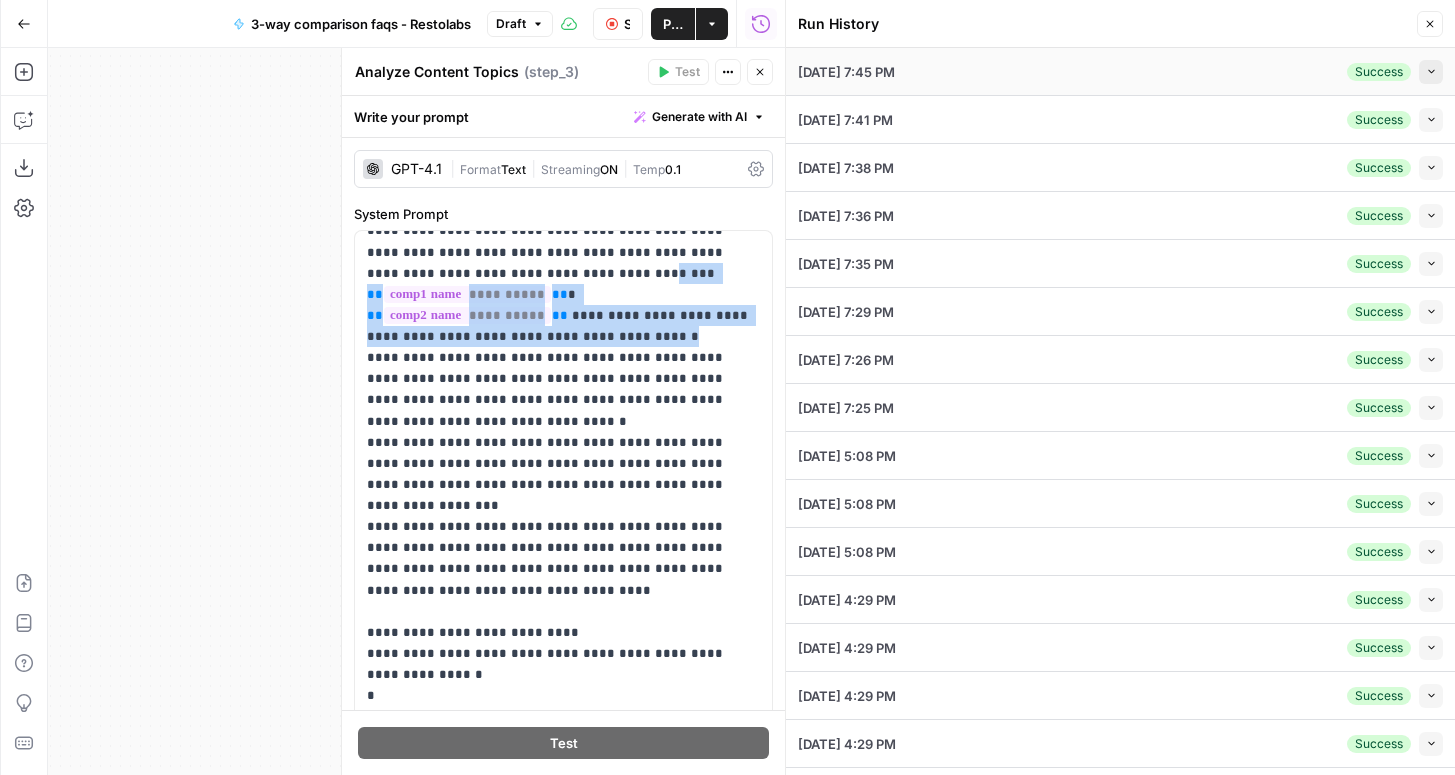 click on "Collapse" at bounding box center [1431, 72] 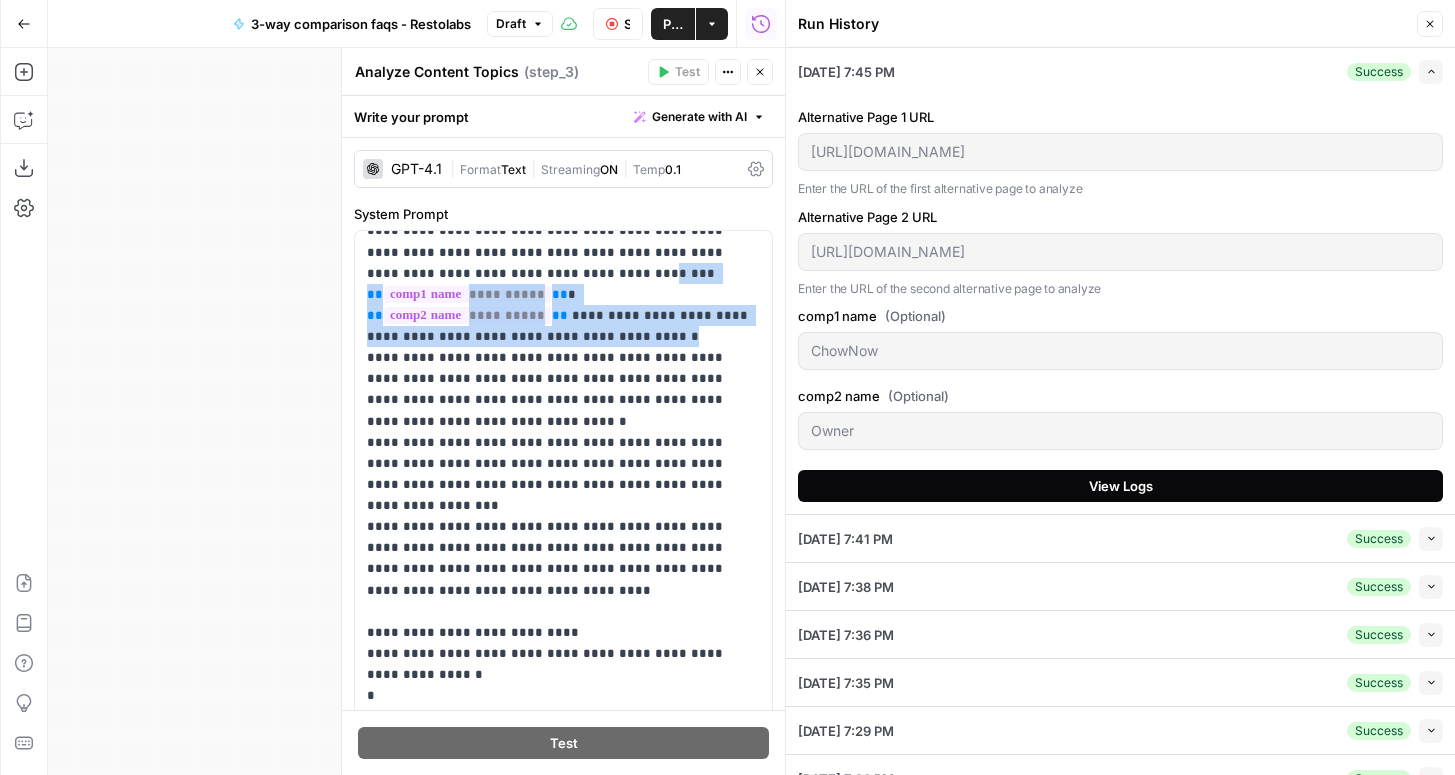 click on "View Logs" at bounding box center (1120, 486) 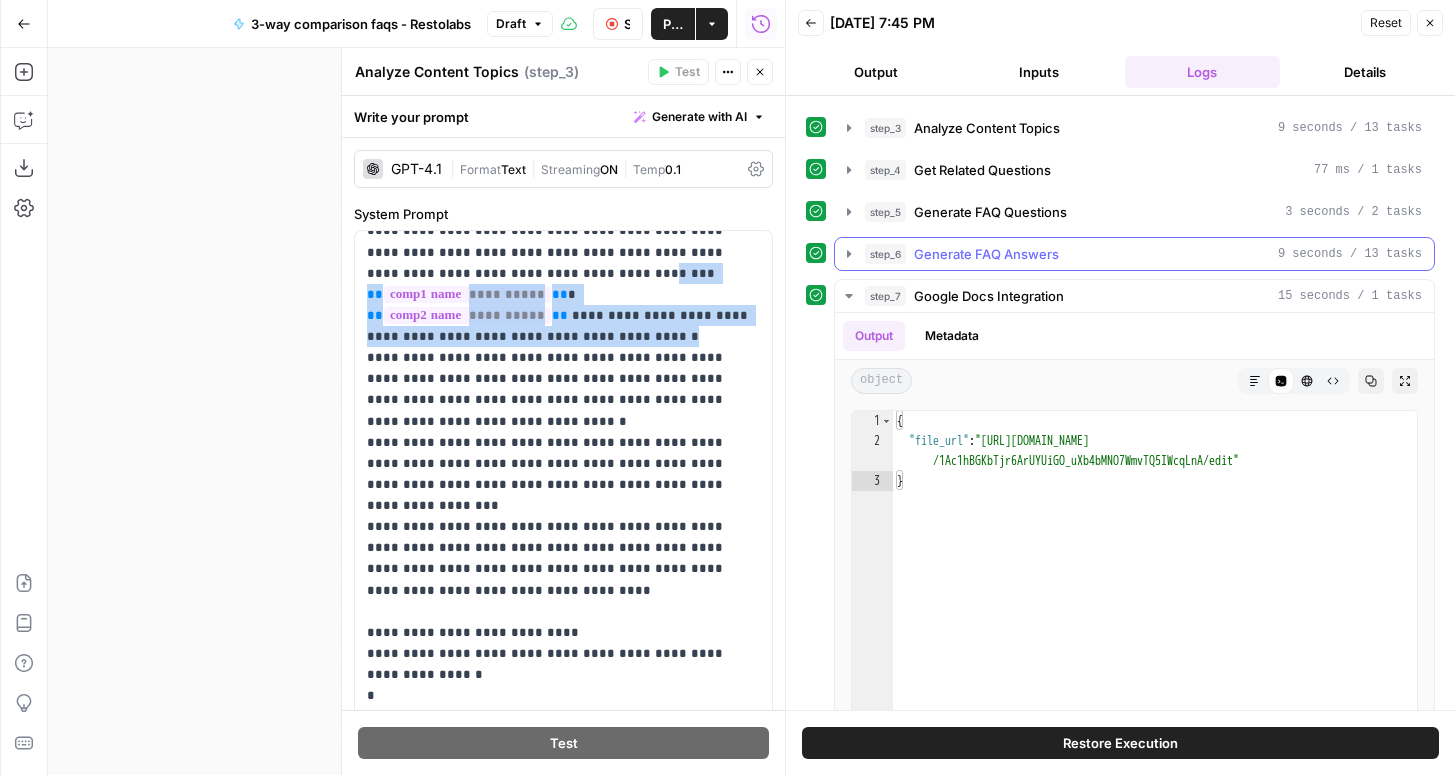 scroll, scrollTop: 0, scrollLeft: 0, axis: both 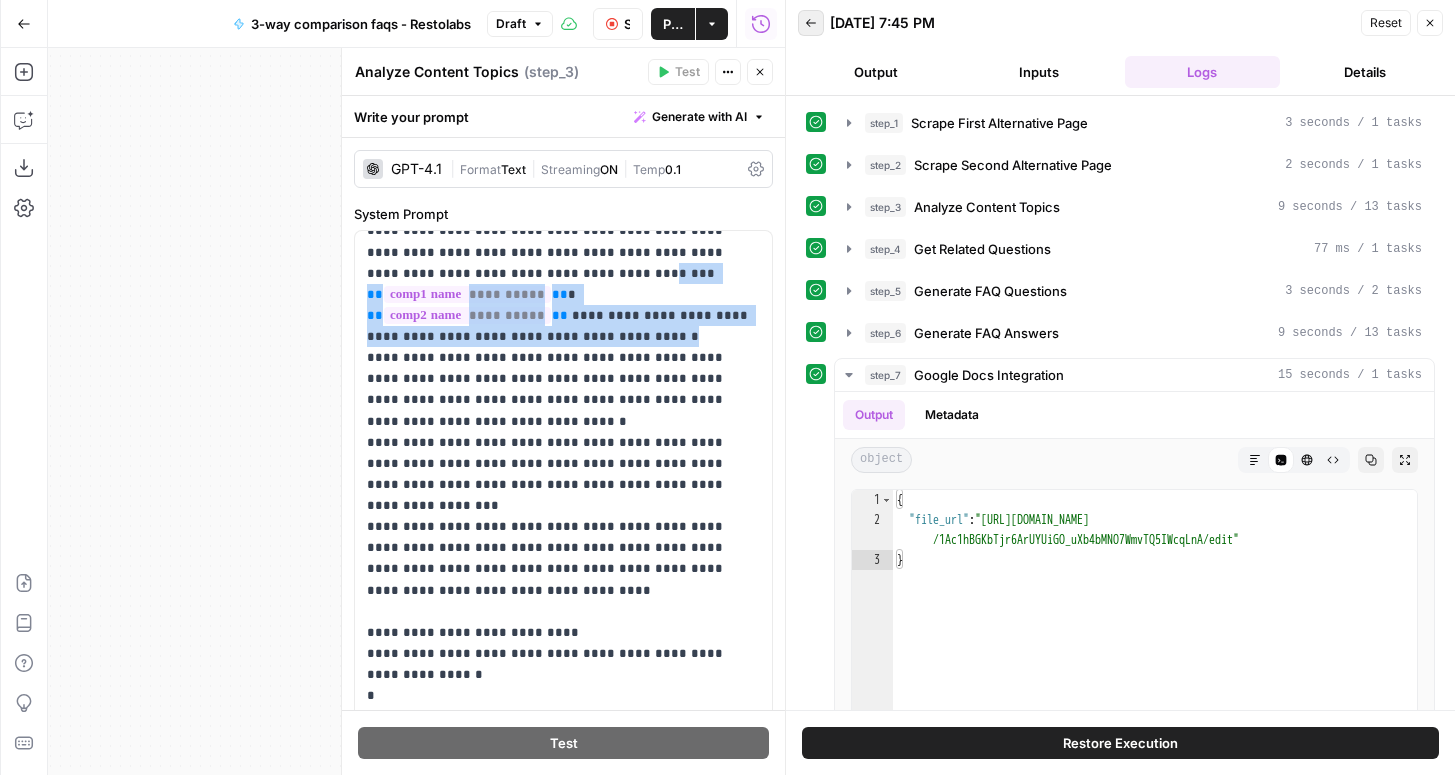 click 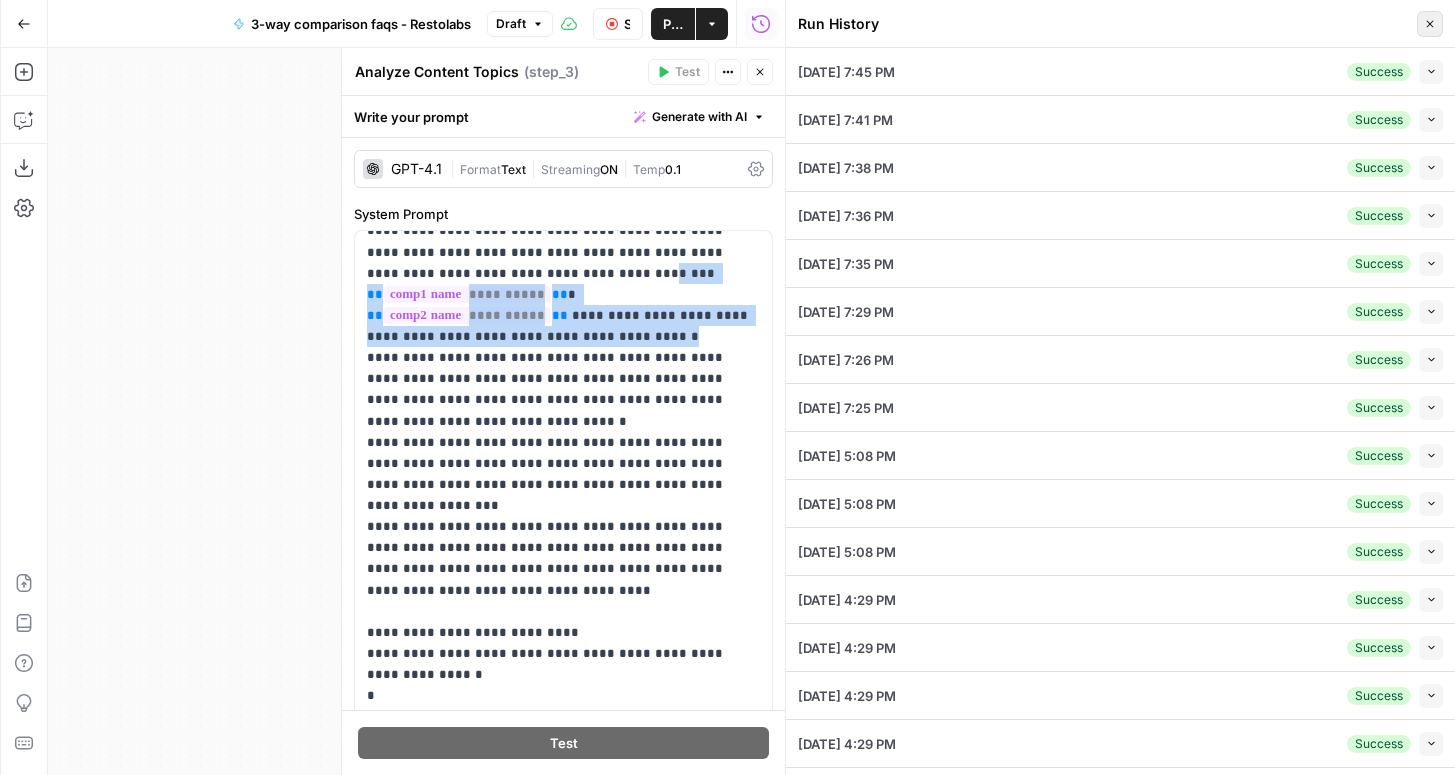 click on "Close" at bounding box center (1430, 24) 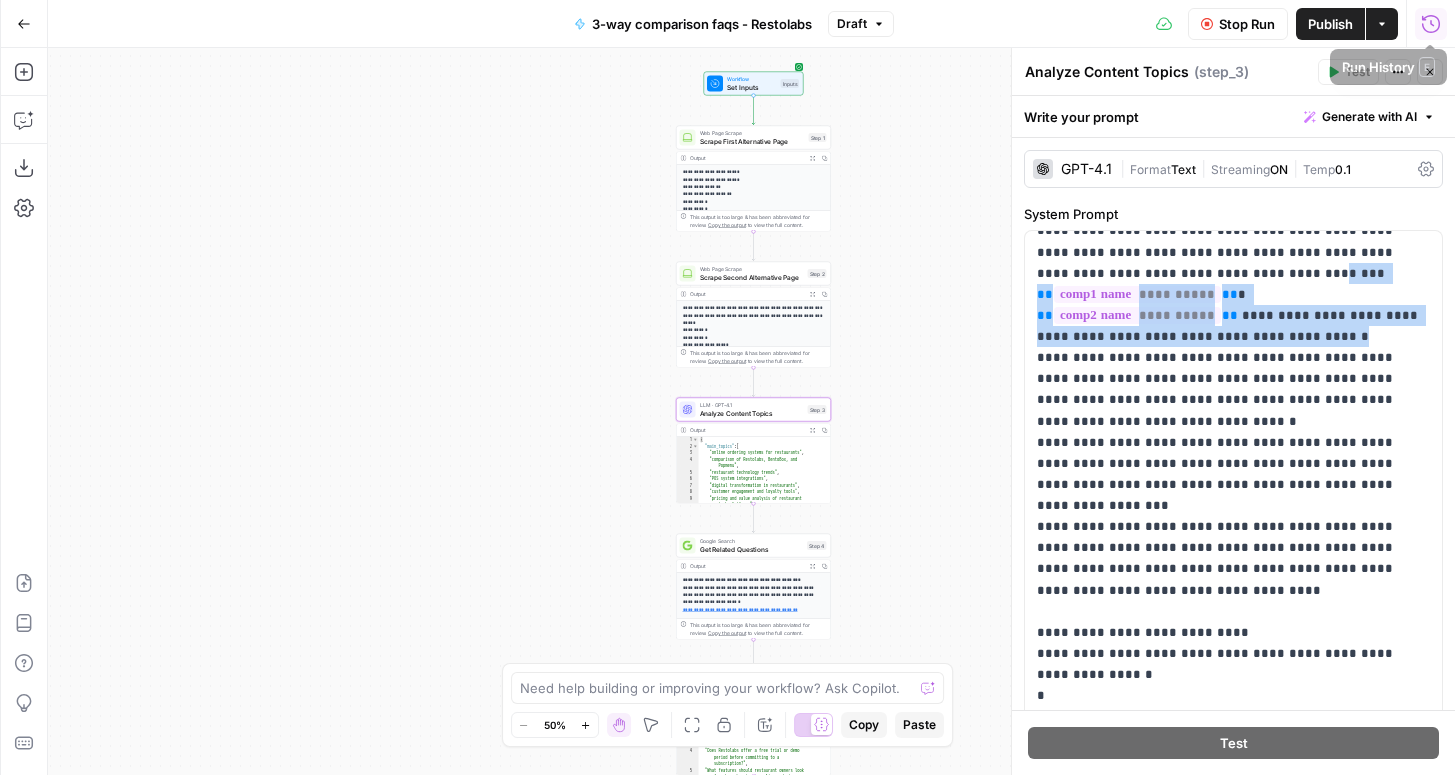 click on "Run History" at bounding box center (1431, 24) 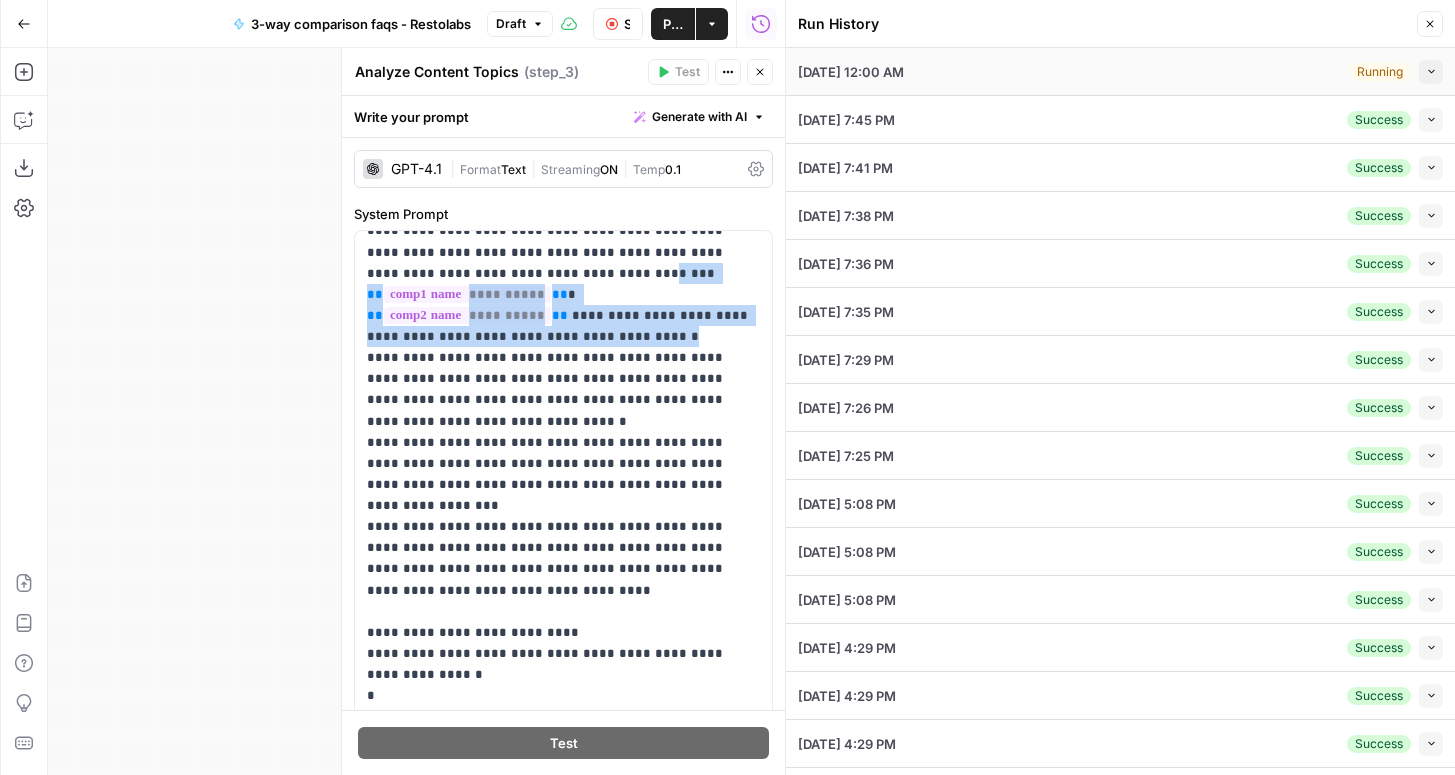 click on "Running Collapse" at bounding box center [1396, 72] 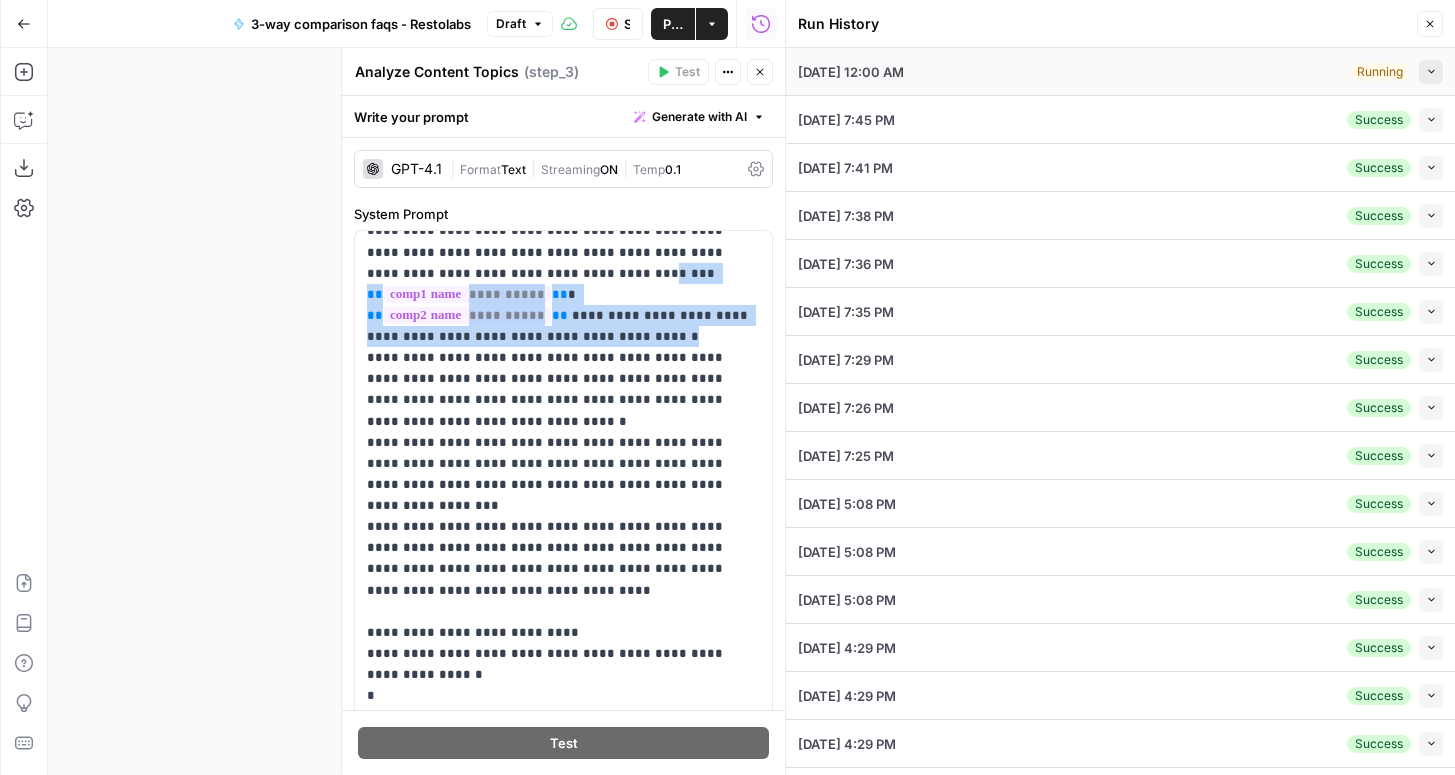 click on "Collapse" at bounding box center [1431, 72] 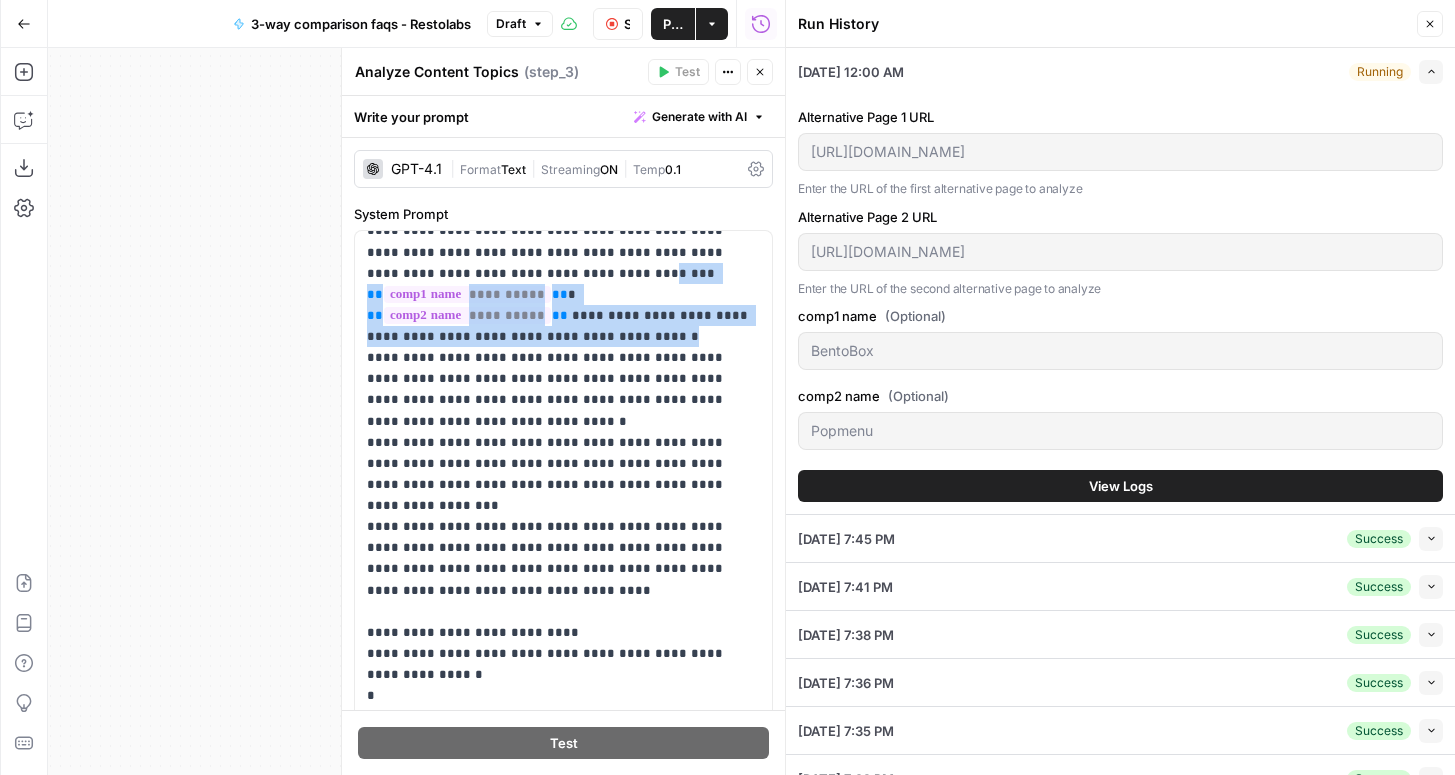 click on "Alternative Page 1 URL https://www.restolabs.com/lp/best-bentobox-alternative Enter the URL of the first alternative page to analyze Alternative Page 2 URL https://www.restolabs.com/blog/popmenu-alternatives Enter the URL of the second alternative page to analyze comp1 name   (Optional) BentoBox comp2 name   (Optional) Popmenu View Logs" at bounding box center [1120, 304] 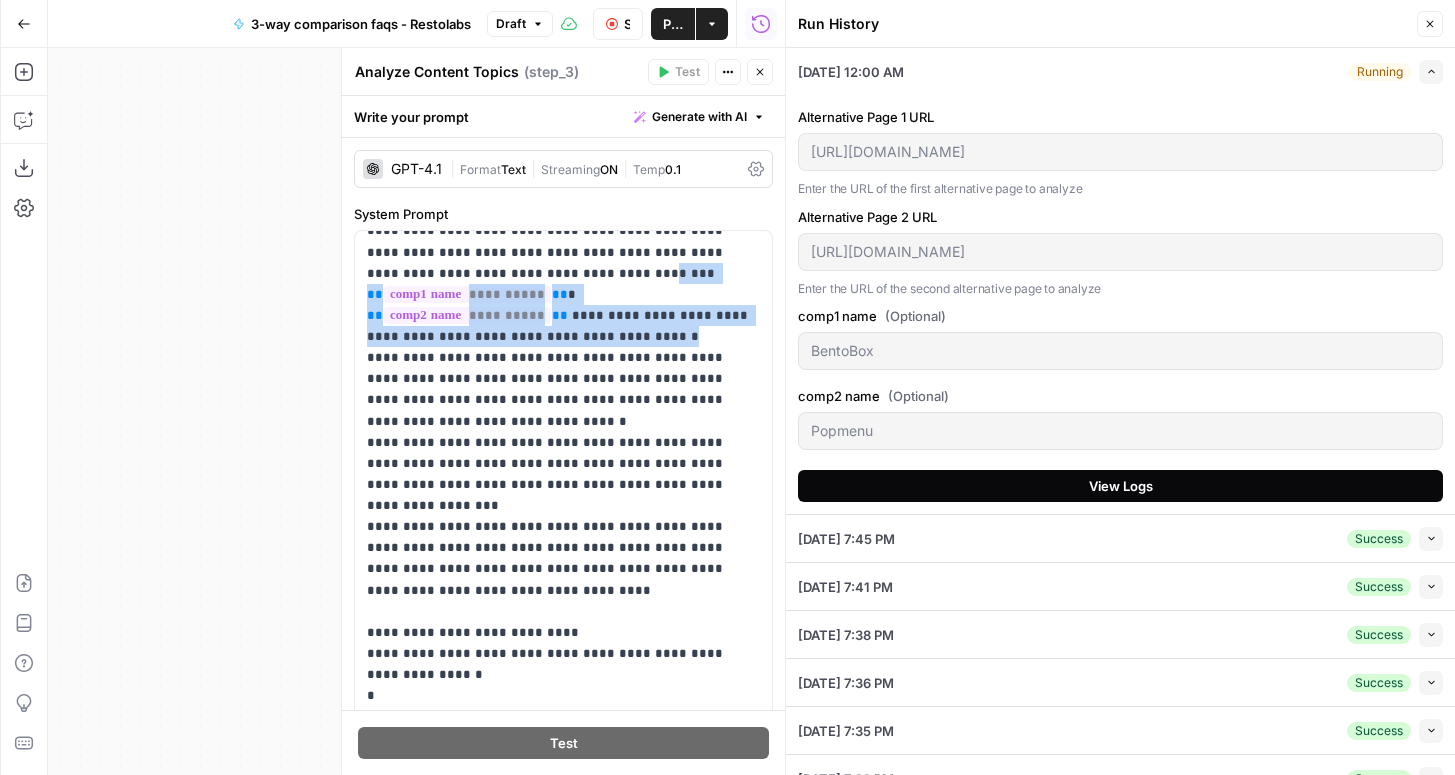 click on "View Logs" at bounding box center [1120, 486] 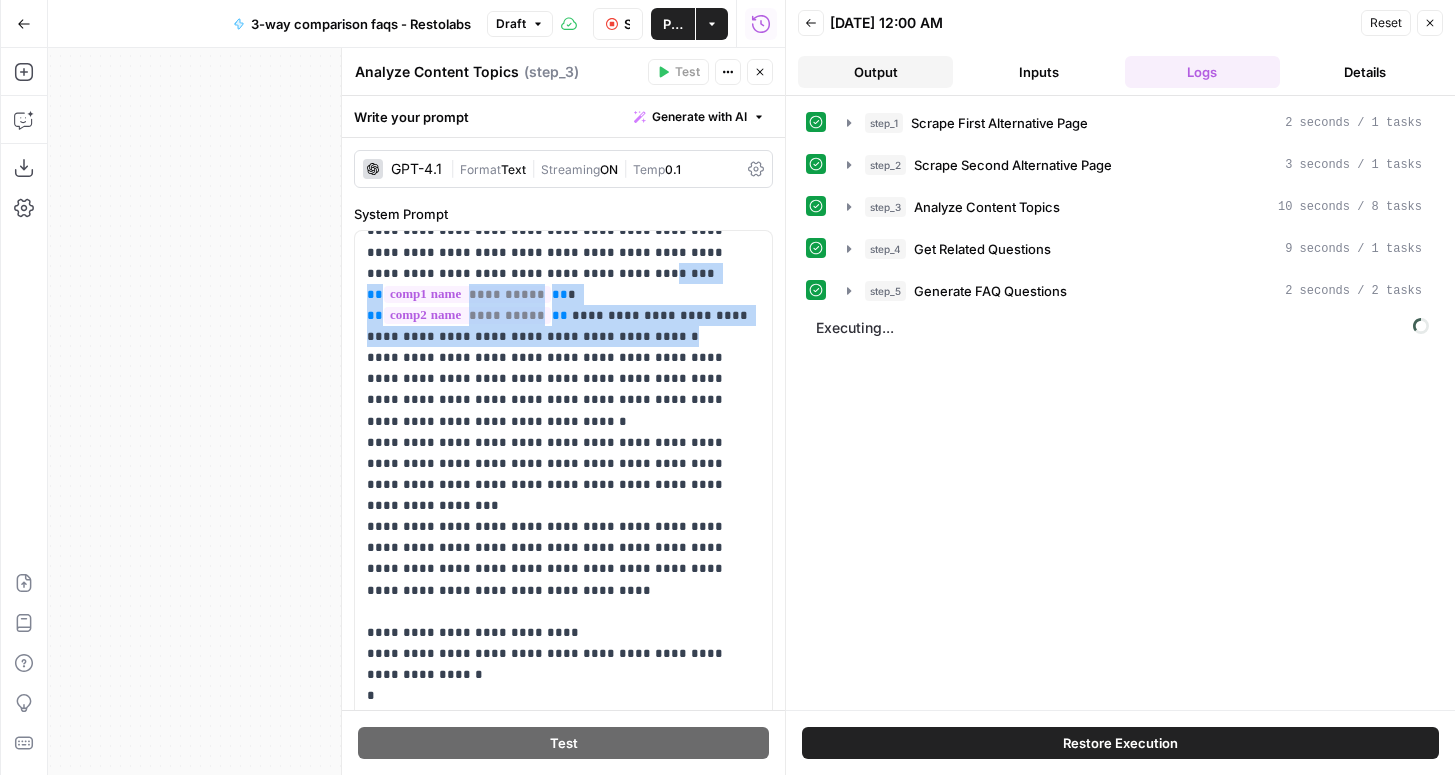 click on "Output" at bounding box center [875, 72] 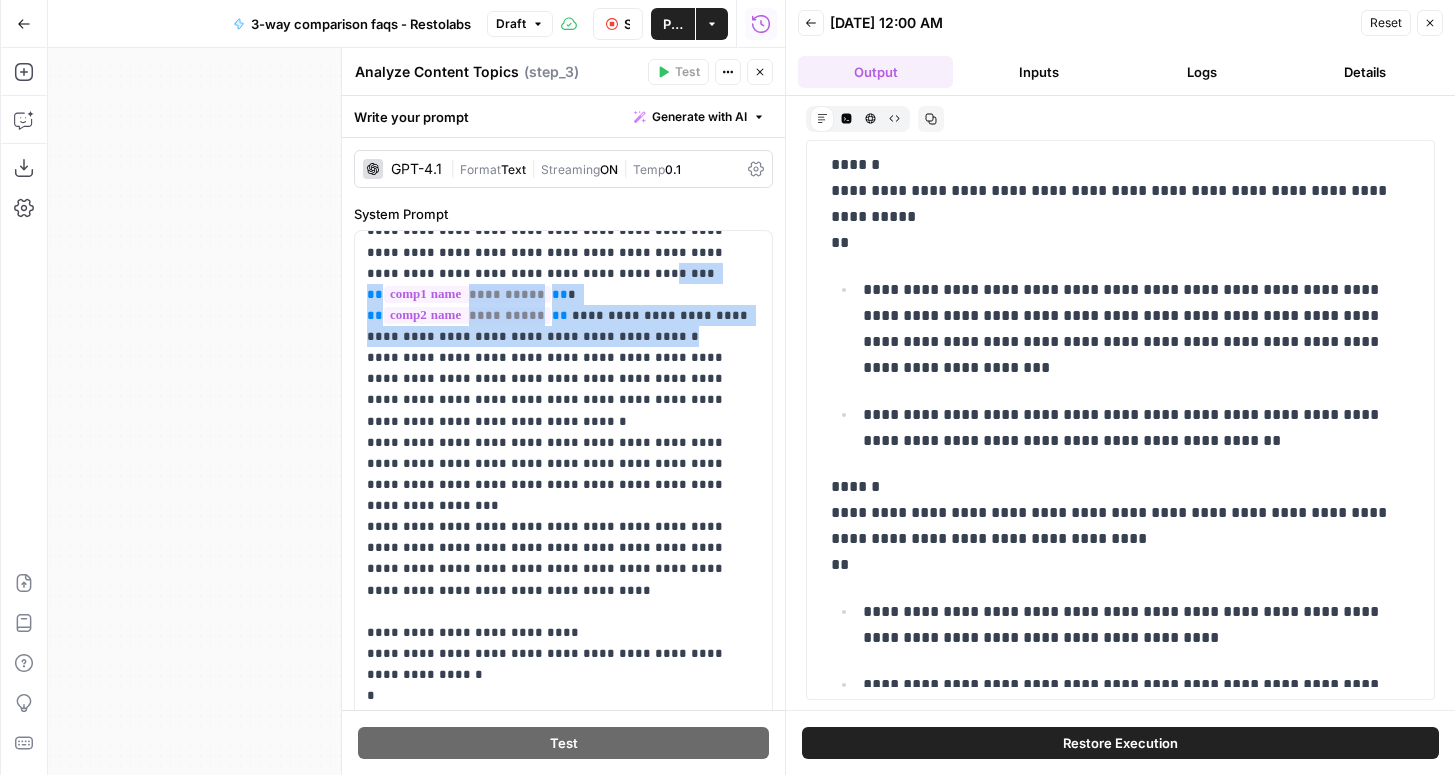 scroll, scrollTop: 2540, scrollLeft: 0, axis: vertical 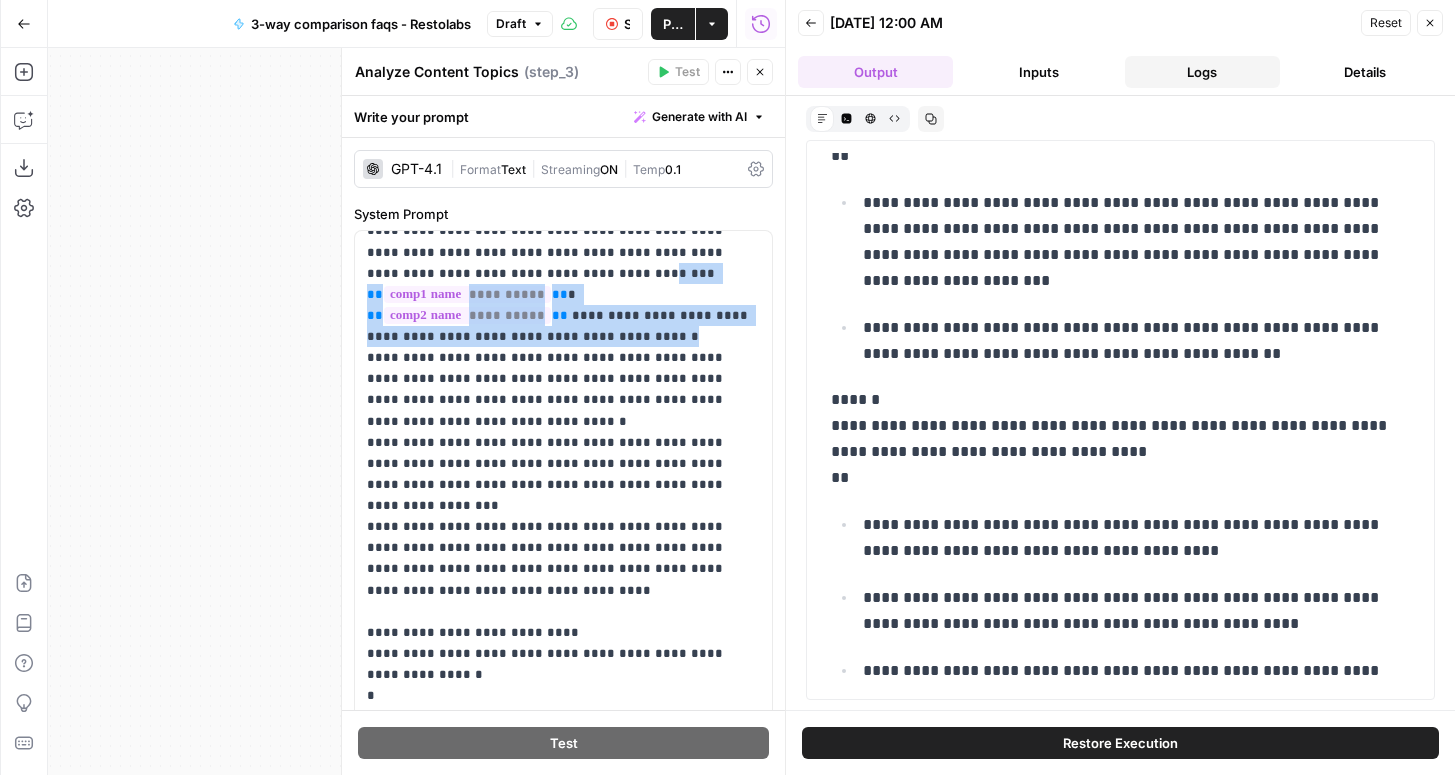 click on "Logs" at bounding box center [1202, 72] 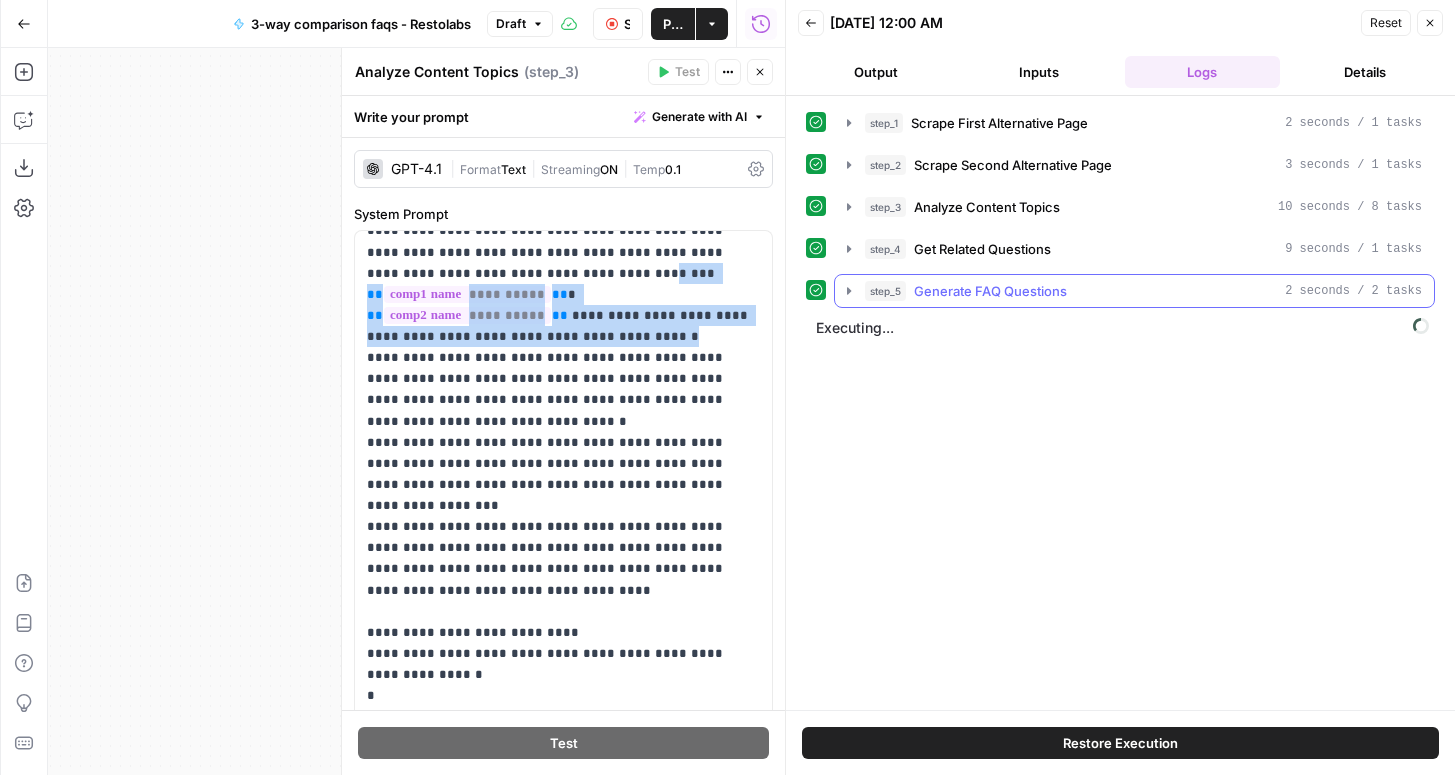 click on "Generate FAQ Questions" at bounding box center [990, 291] 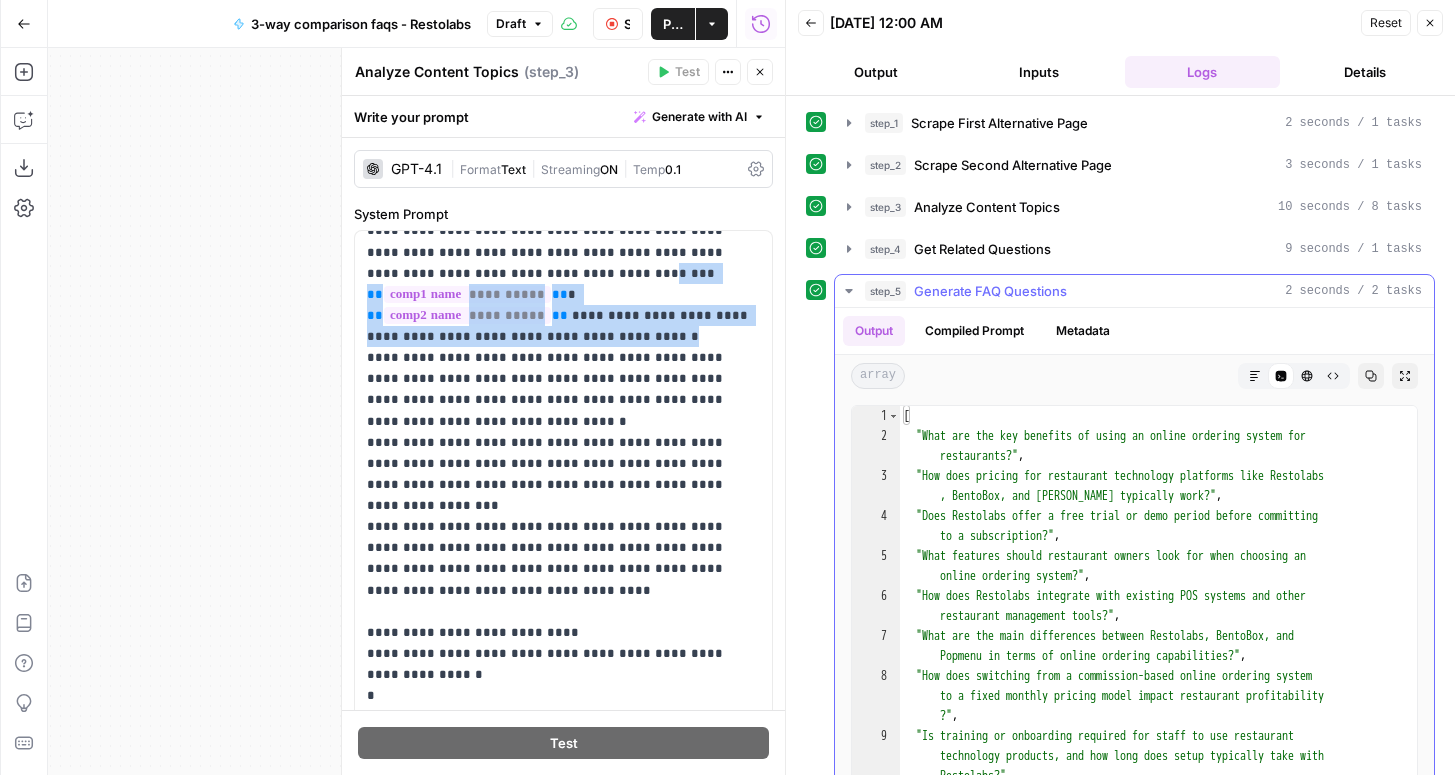 click on "Generate FAQ Questions" at bounding box center [990, 291] 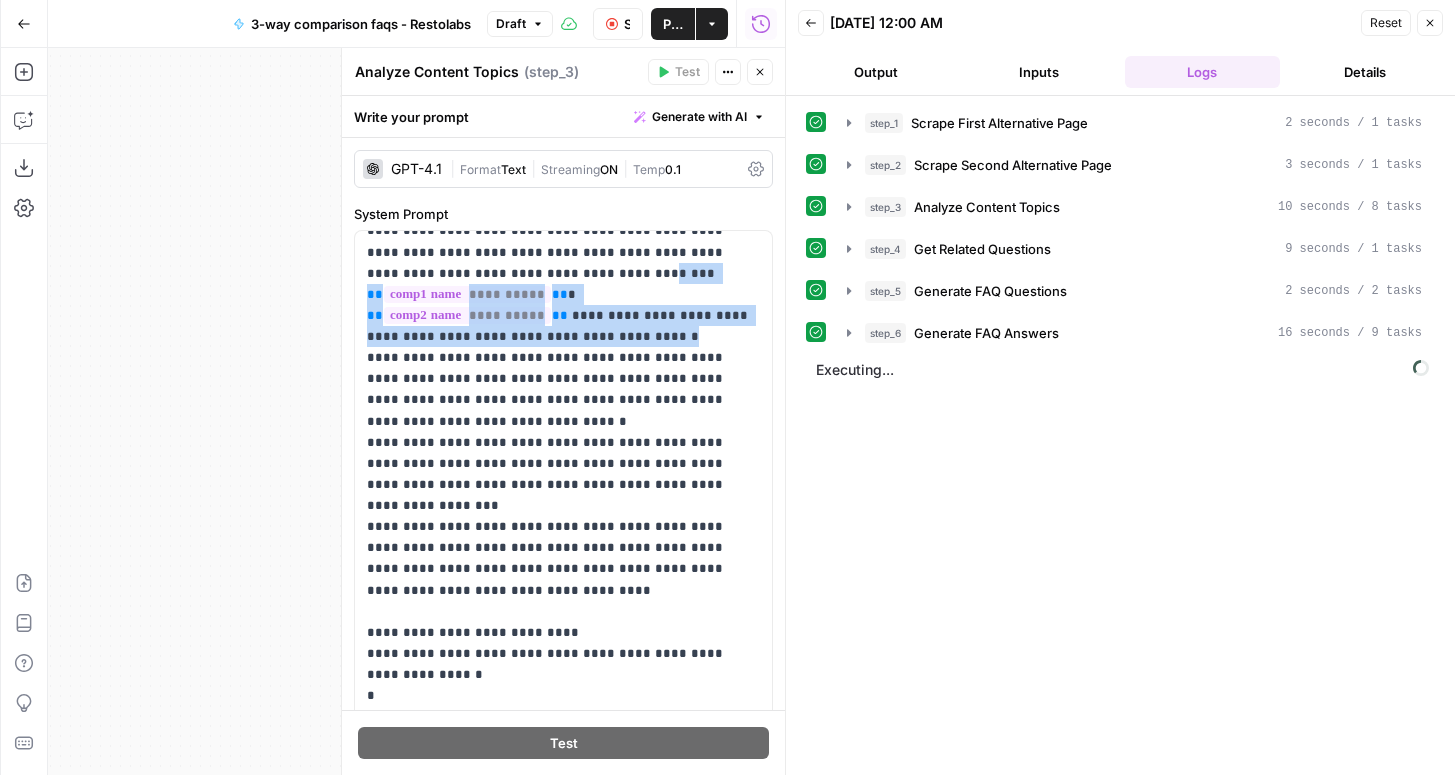 click on "Back 07/10/25 at 12:00 AM Reset Close Output Inputs Logs Details" at bounding box center (1120, 48) 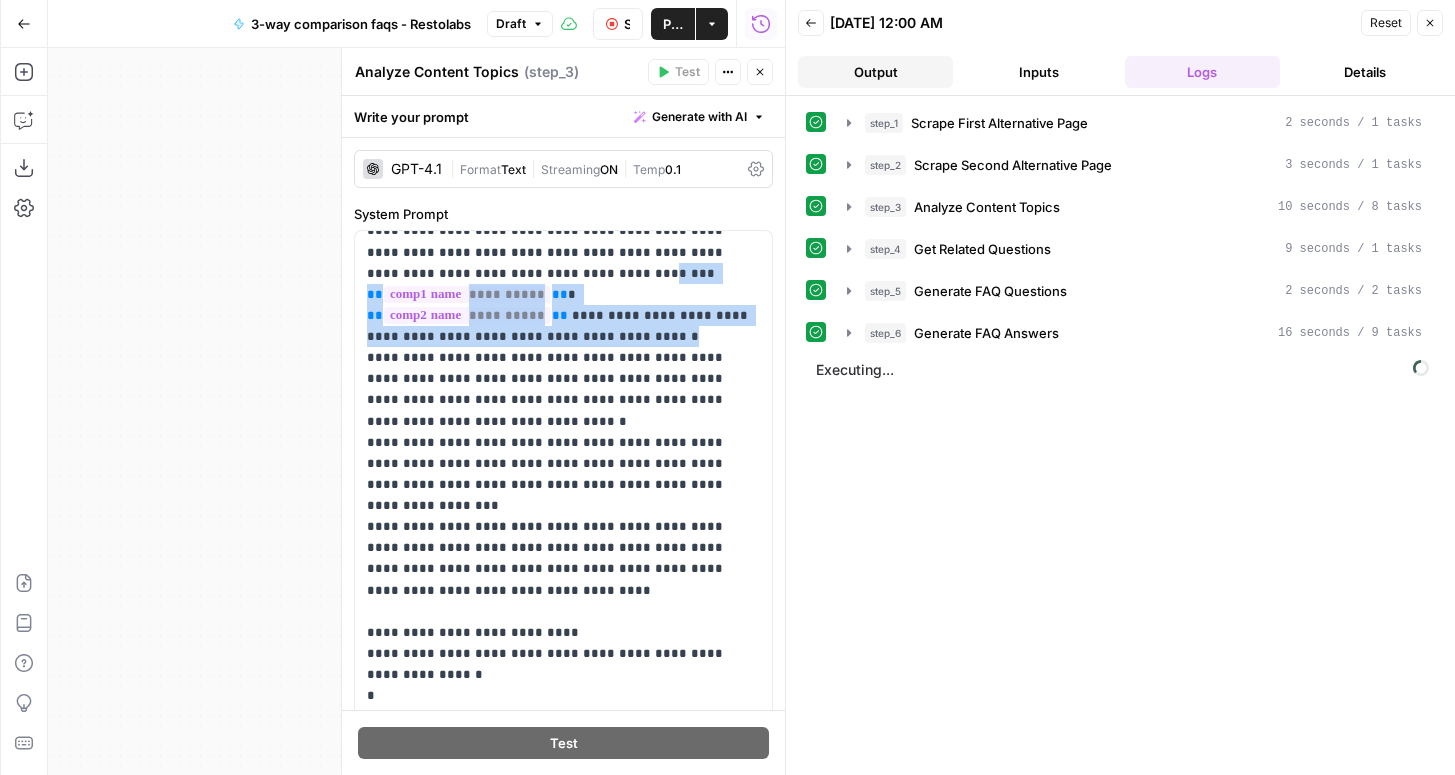 click on "Output" at bounding box center (875, 72) 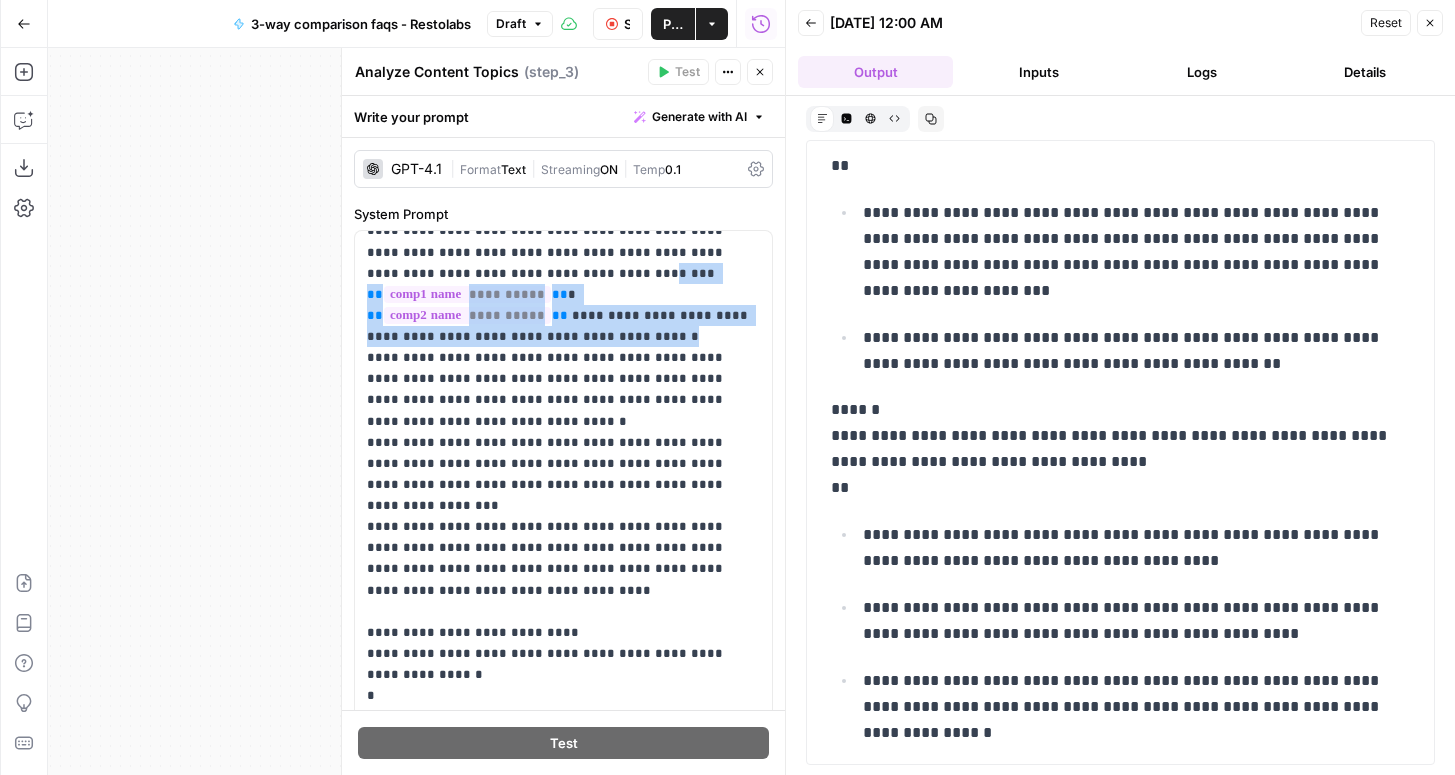scroll, scrollTop: 2529, scrollLeft: 0, axis: vertical 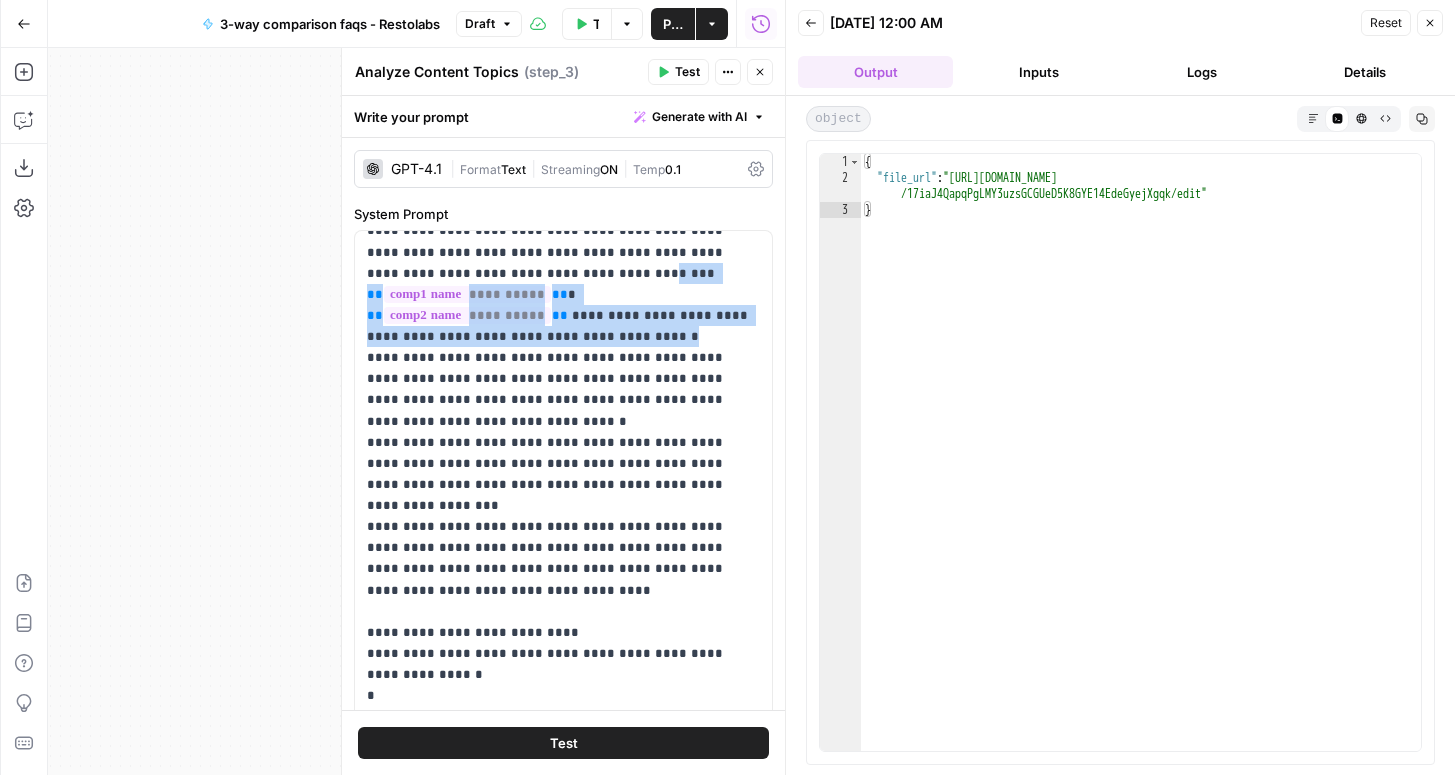 click on "Back 07/10/25 at 12:00 AM Reset Close Output Inputs Logs Details" at bounding box center [1120, 48] 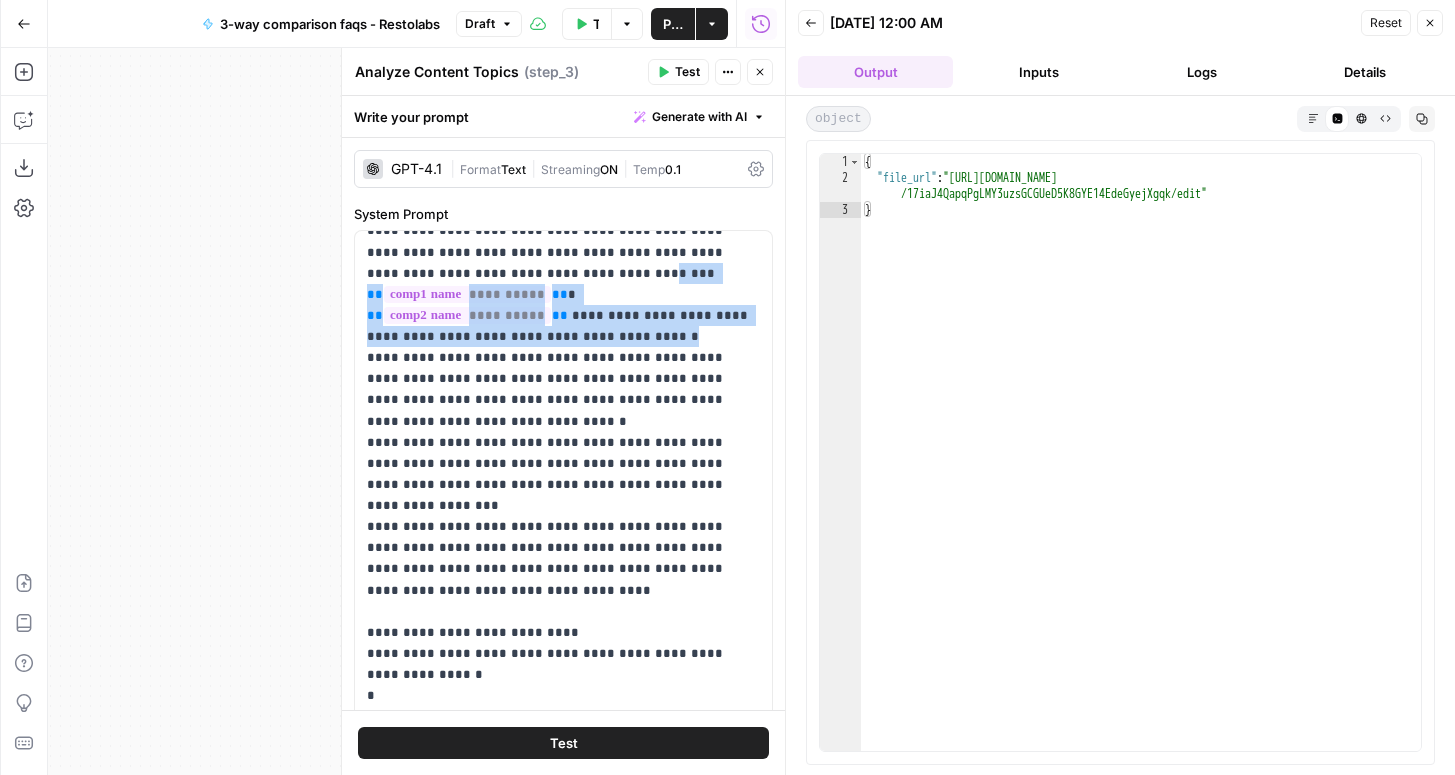 click on "Back 07/10/25 at 12:00 AM Reset Close Output Inputs Logs Details" at bounding box center (1120, 48) 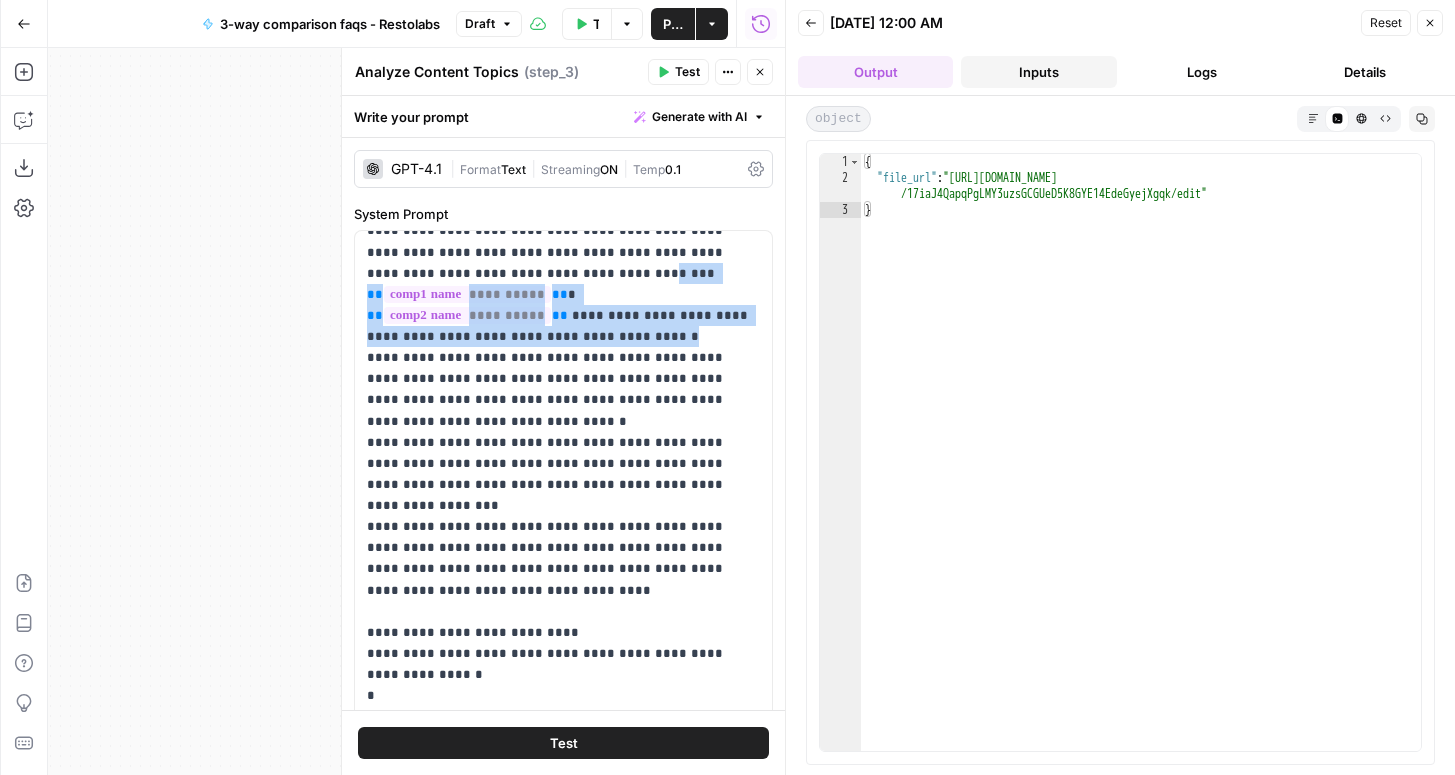 click on "Inputs" at bounding box center [1038, 72] 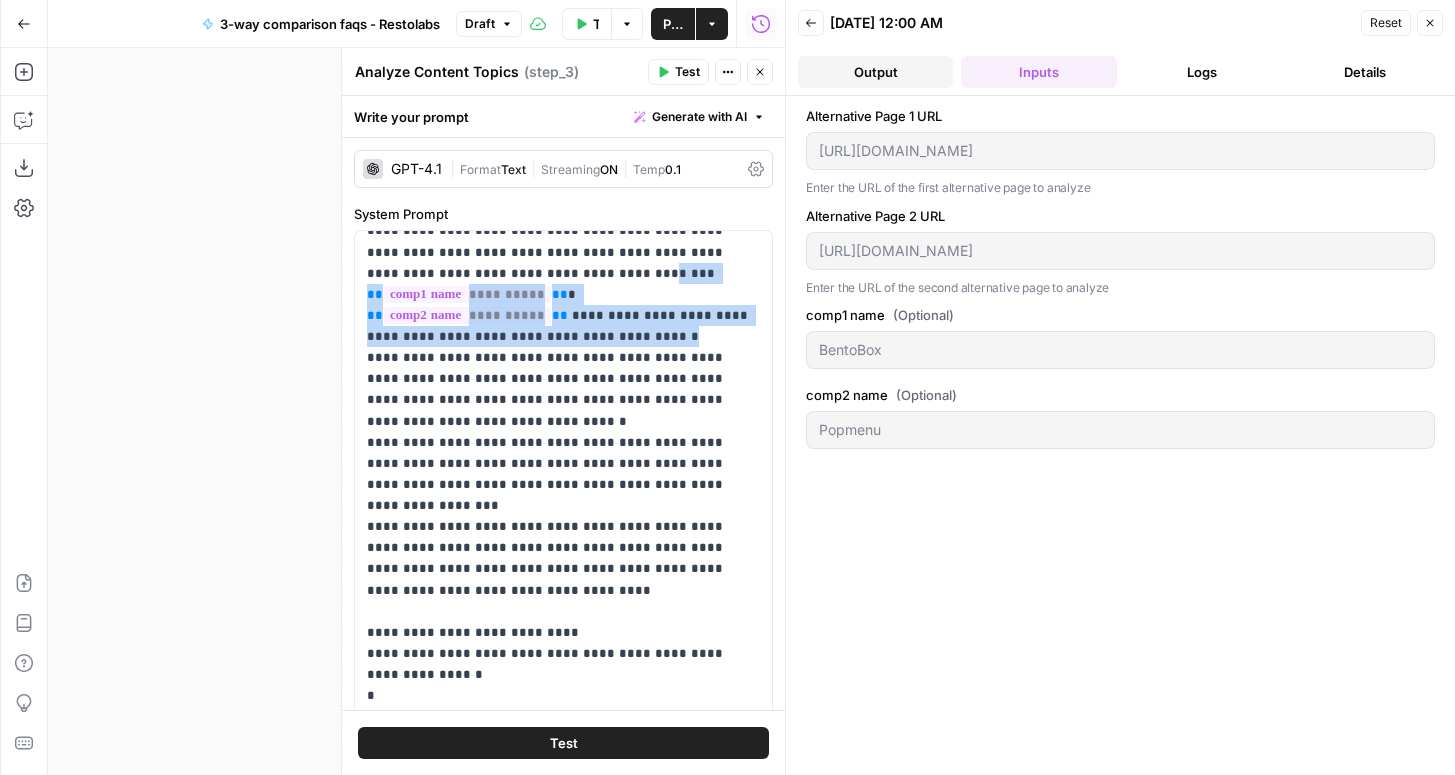 click on "Output" at bounding box center (875, 72) 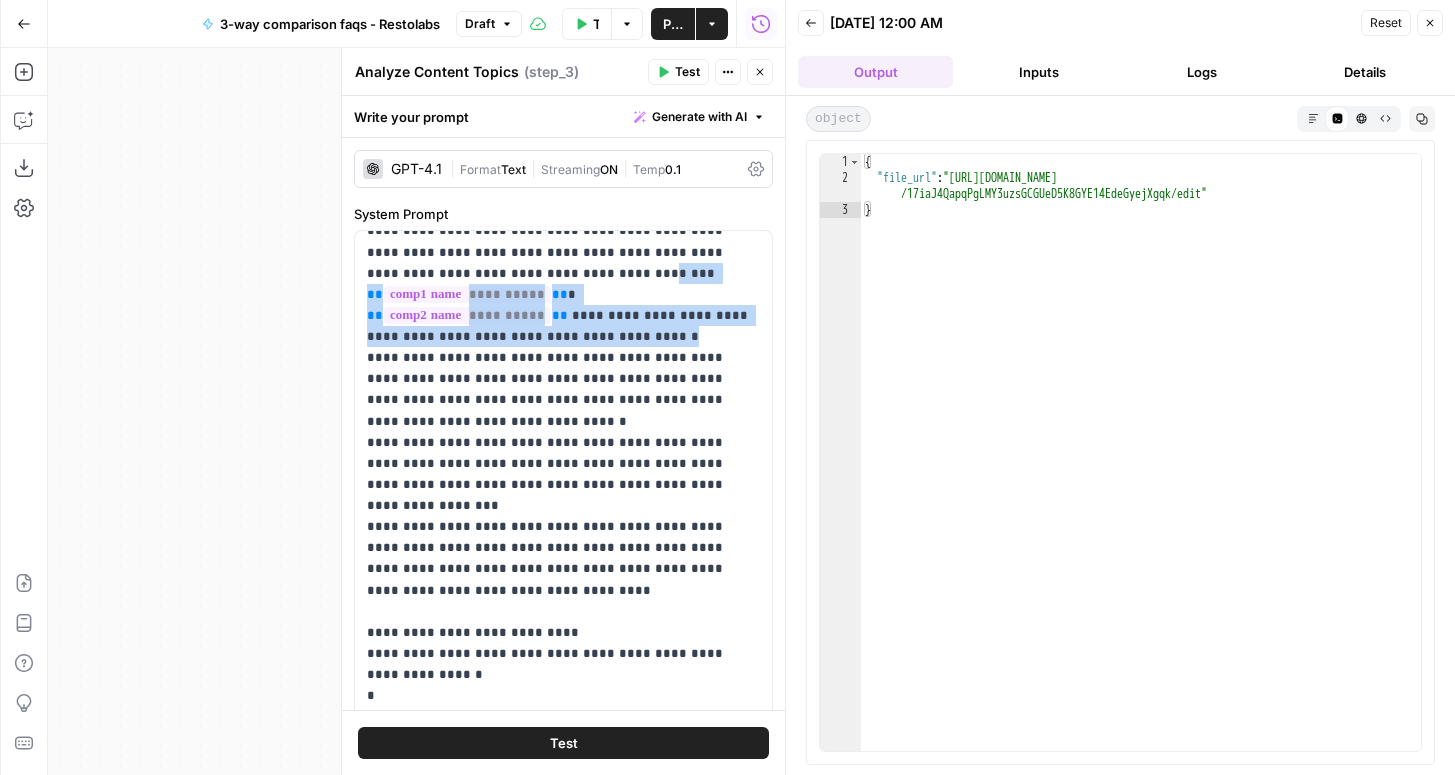 type on "**********" 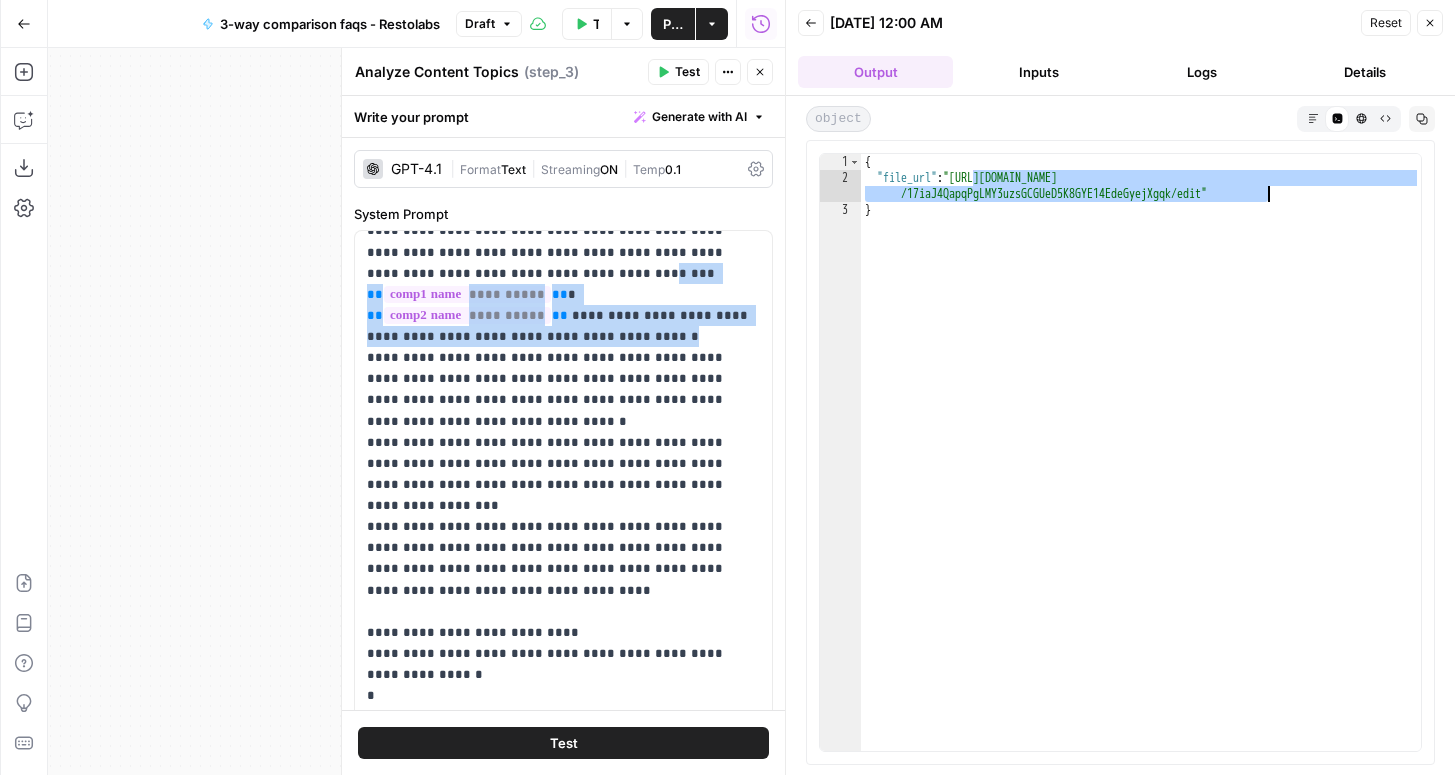 drag, startPoint x: 975, startPoint y: 177, endPoint x: 1265, endPoint y: 199, distance: 290.83328 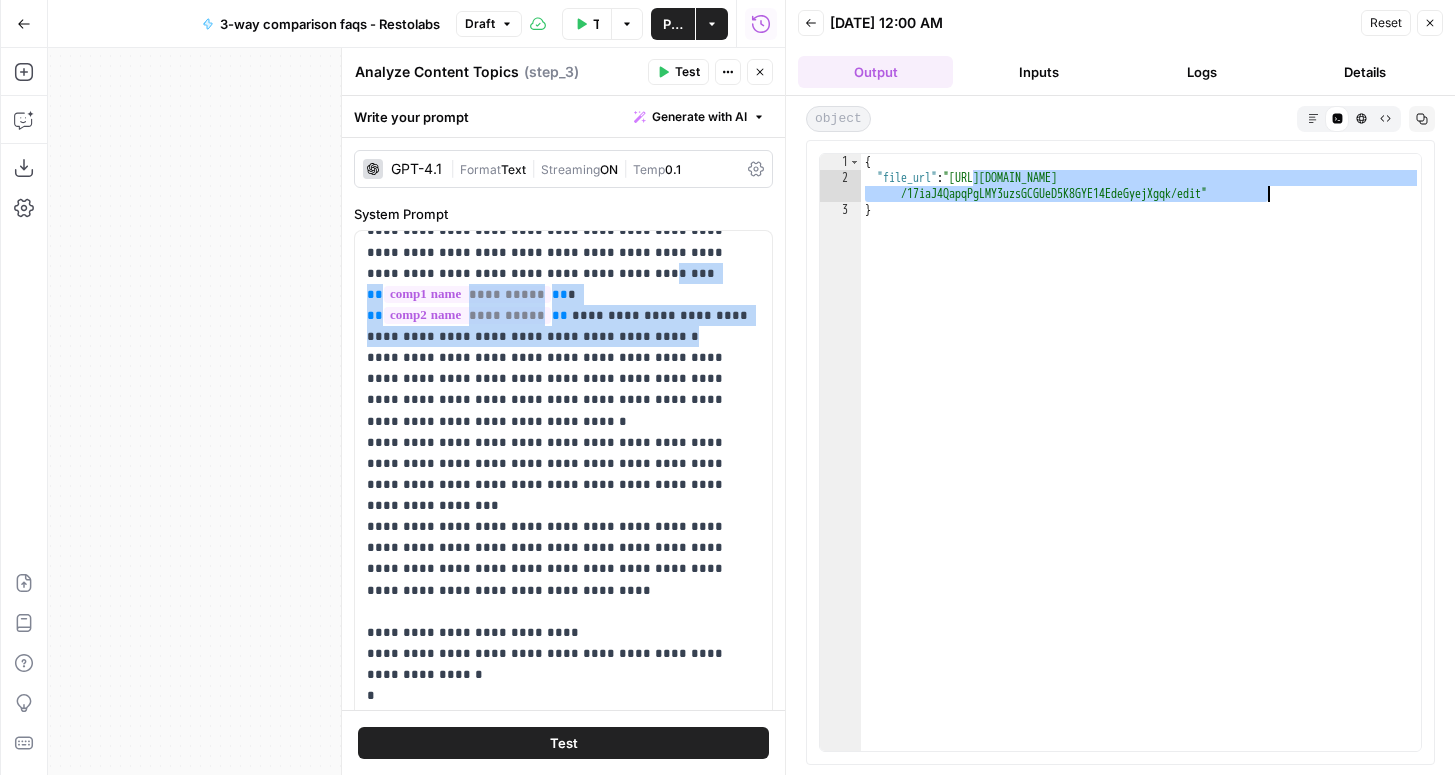 click on "{    "file_url" :  "https://docs.google.com/document/d        /17iaJ4QapqPgLMY3uzsGCGUeD5K8GYE14EdeGyejXgqk/edit" }" at bounding box center (1141, 468) 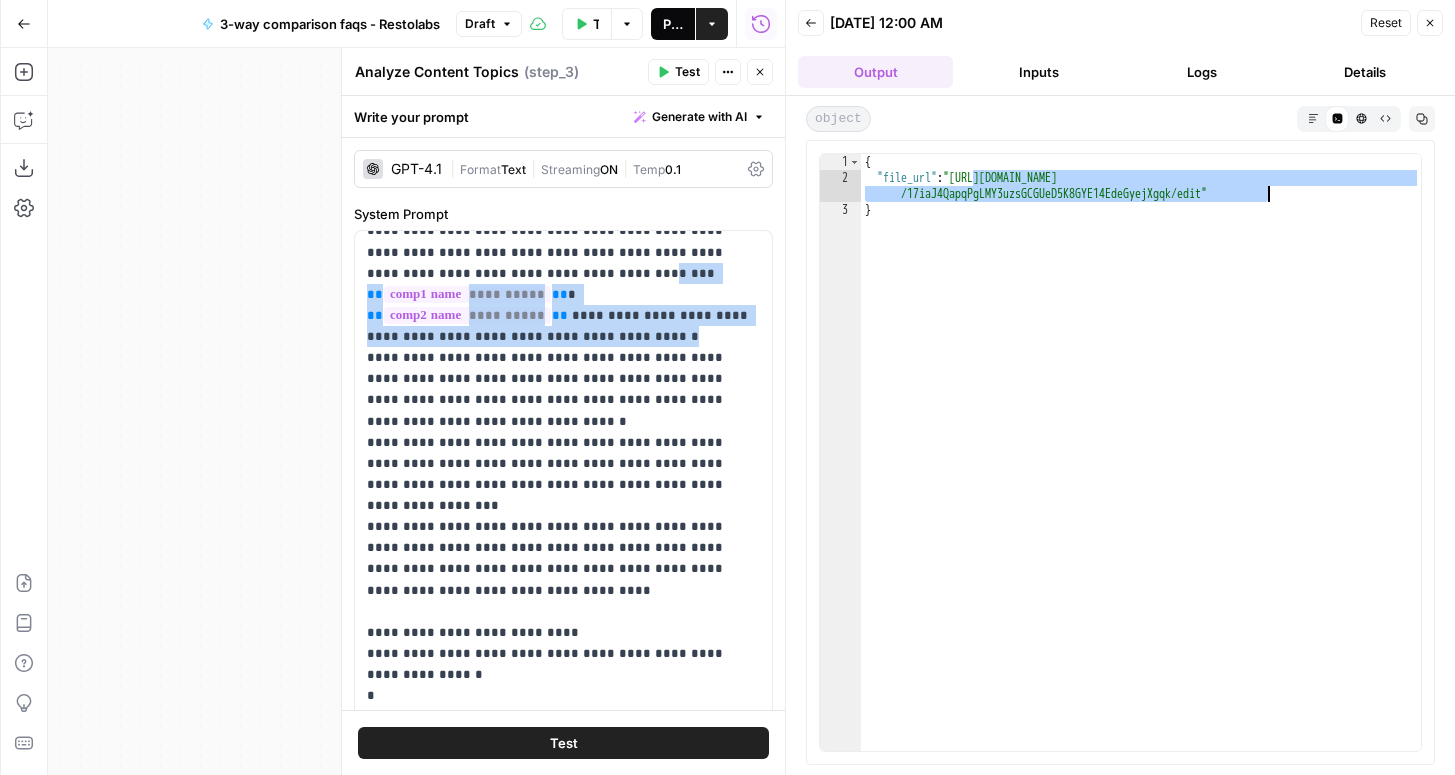 click on "Publish" at bounding box center [673, 24] 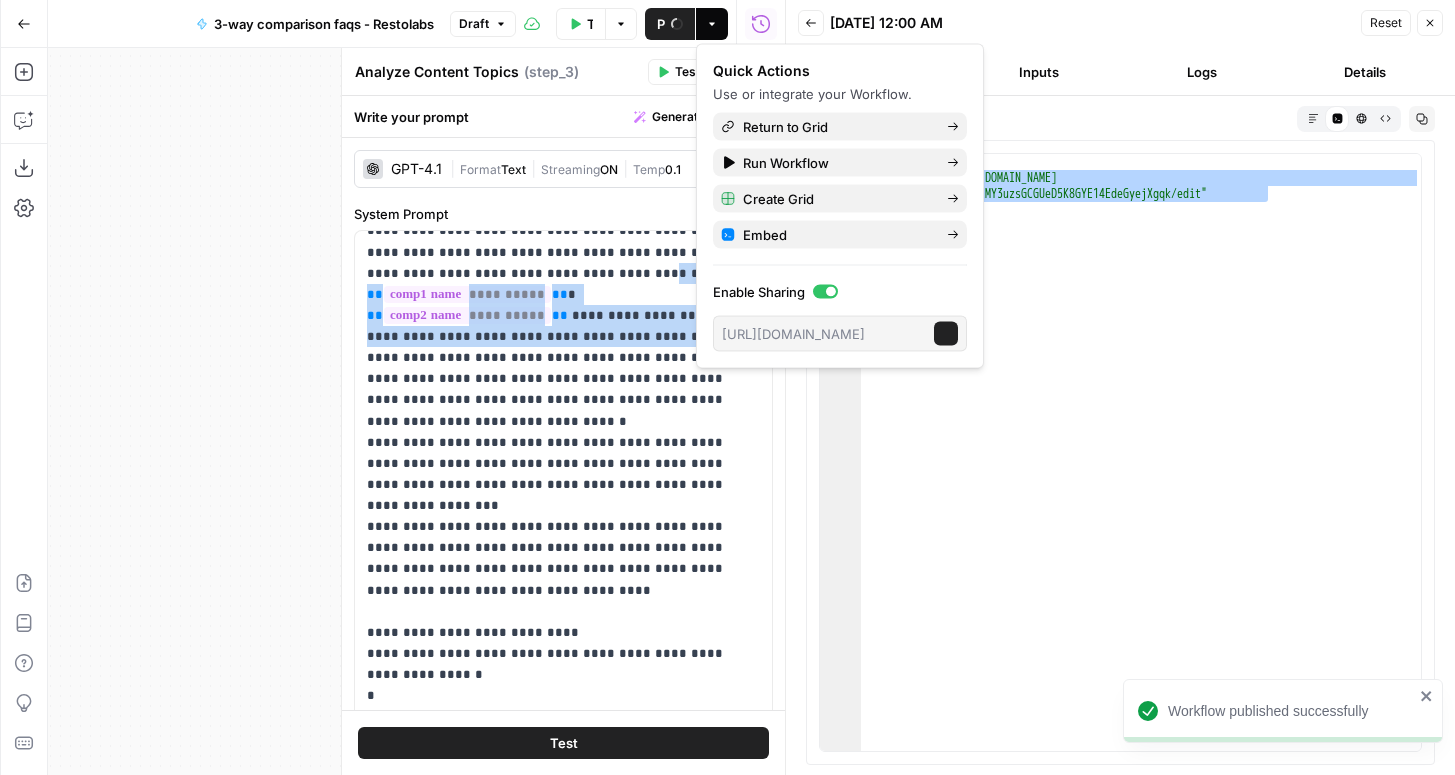 click on "Actions" at bounding box center (712, 24) 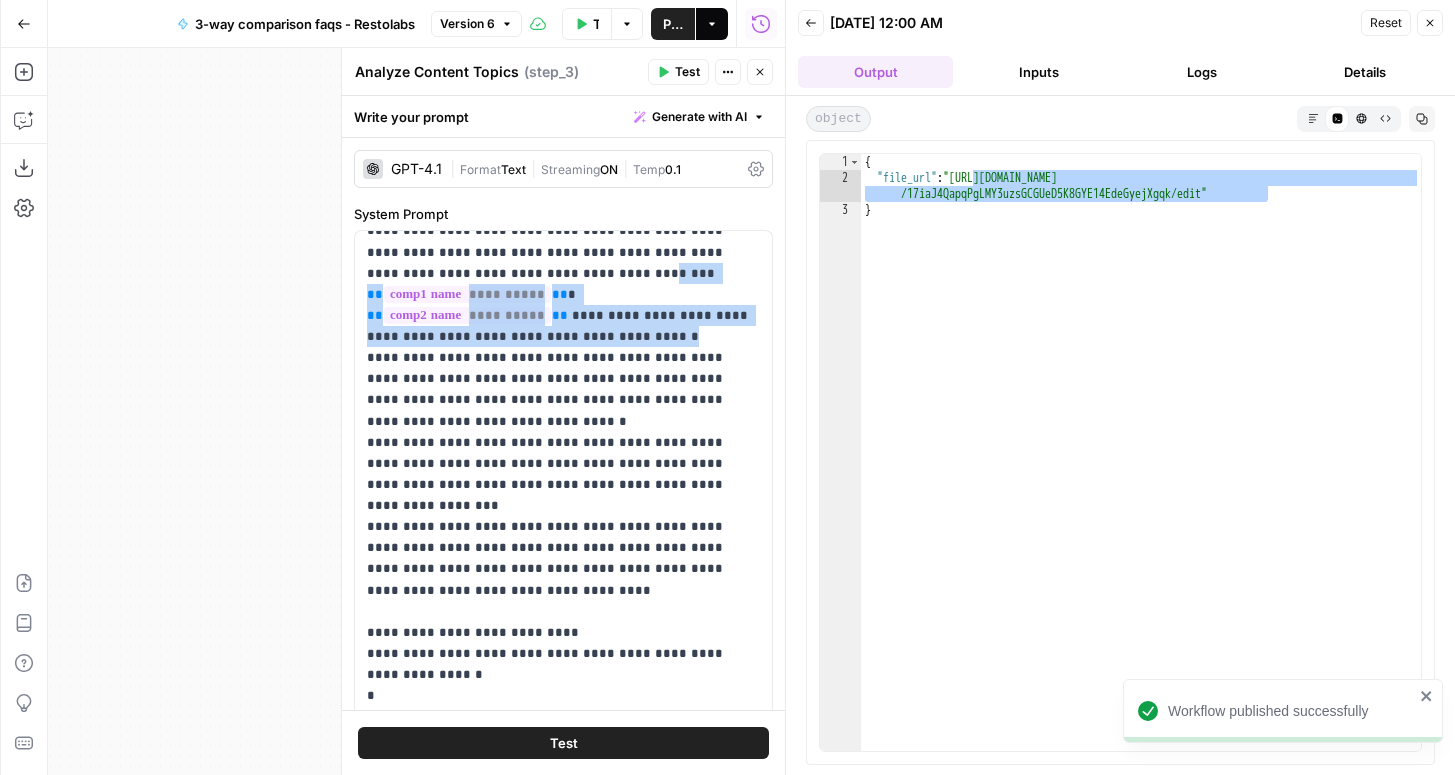 click on "Actions" at bounding box center [712, 24] 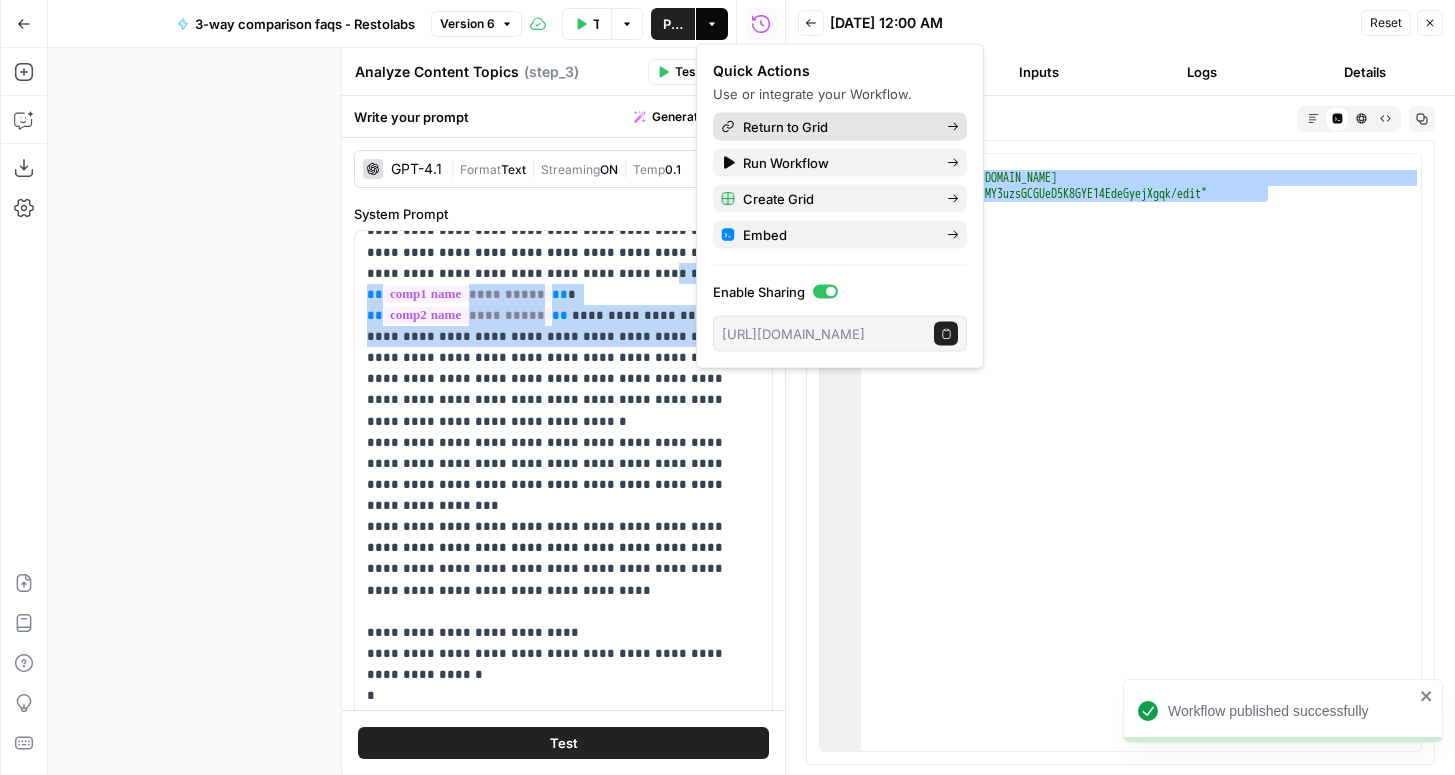 click on "Return to Grid" at bounding box center [785, 127] 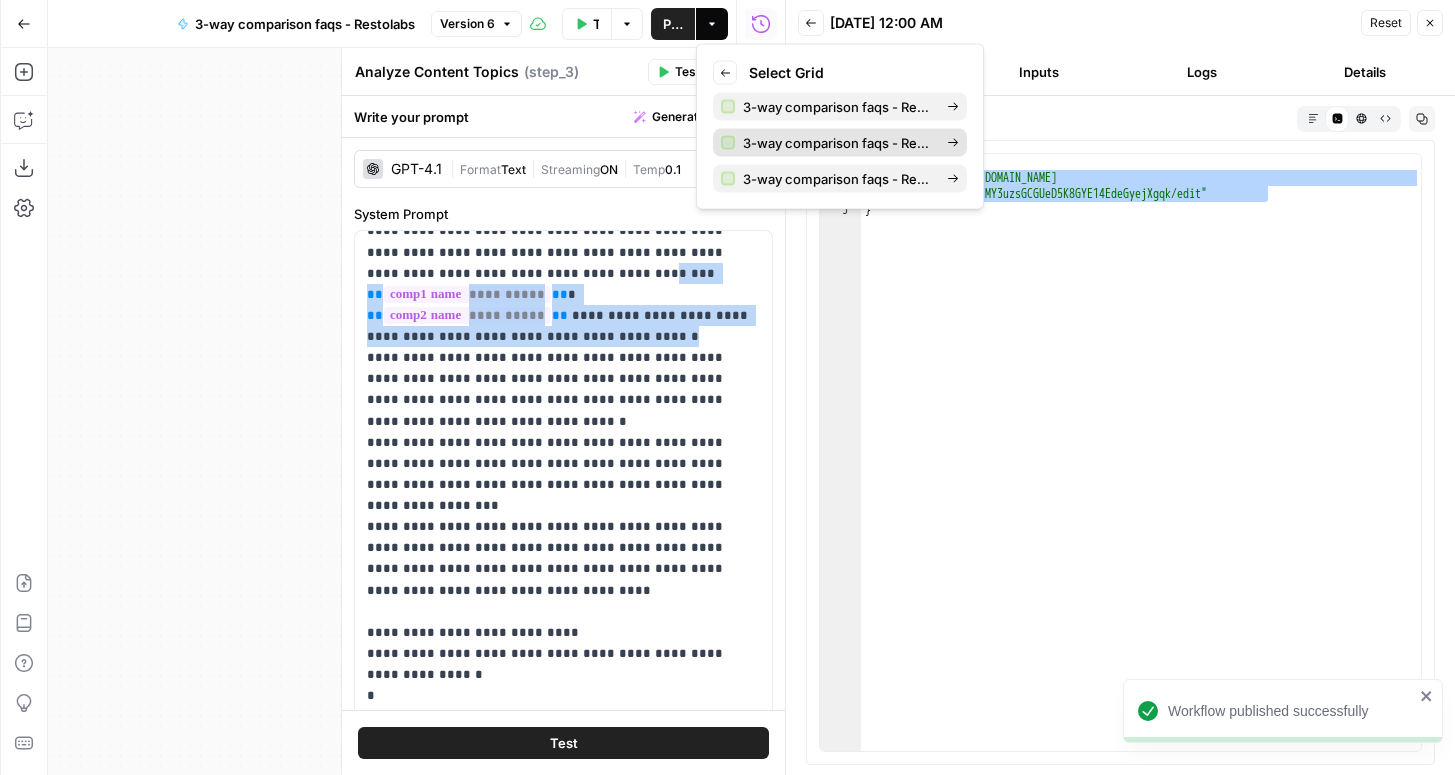 click on "3-way comparison faqs - Restolabs Grid (1)" at bounding box center (840, 143) 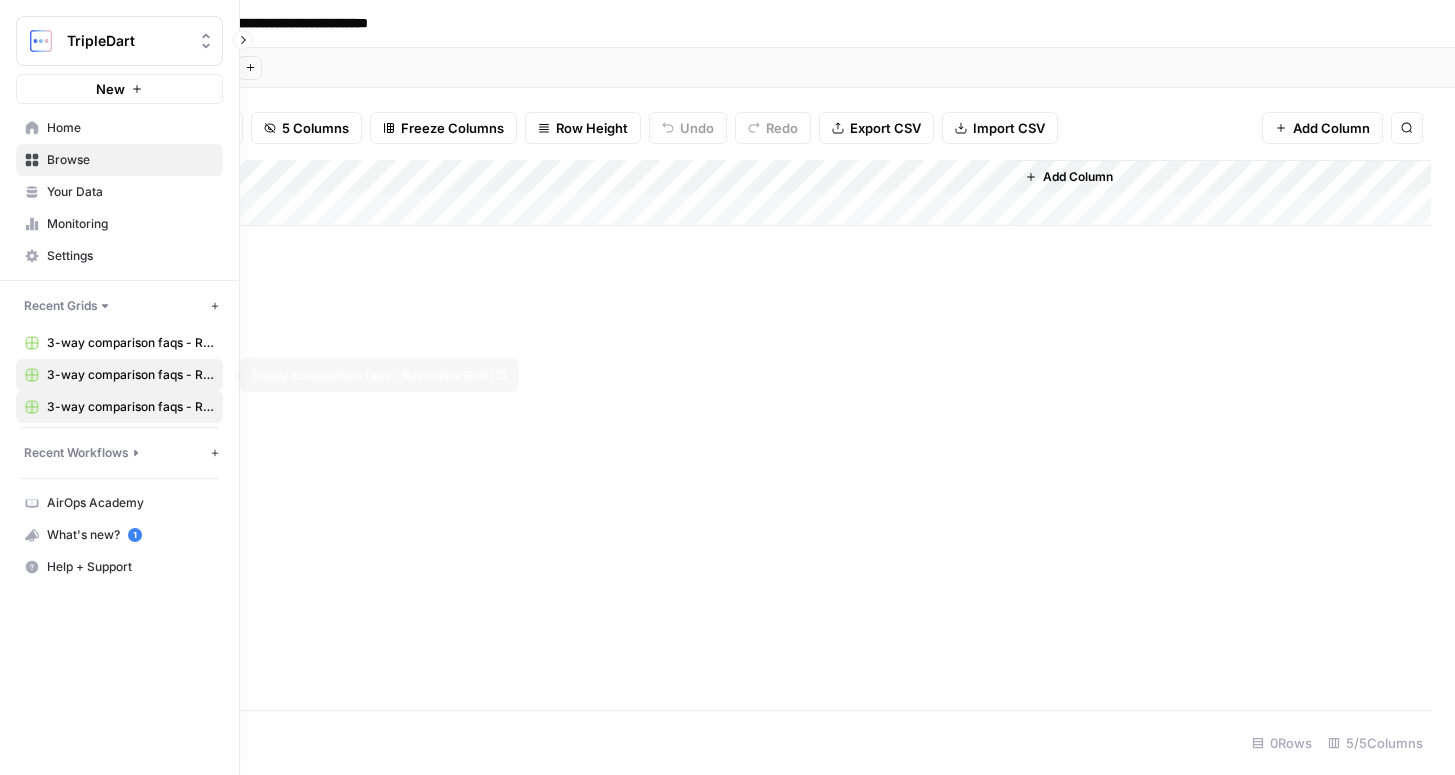 click on "3-way comparison faqs - Restolabs Grid (2)" at bounding box center (130, 375) 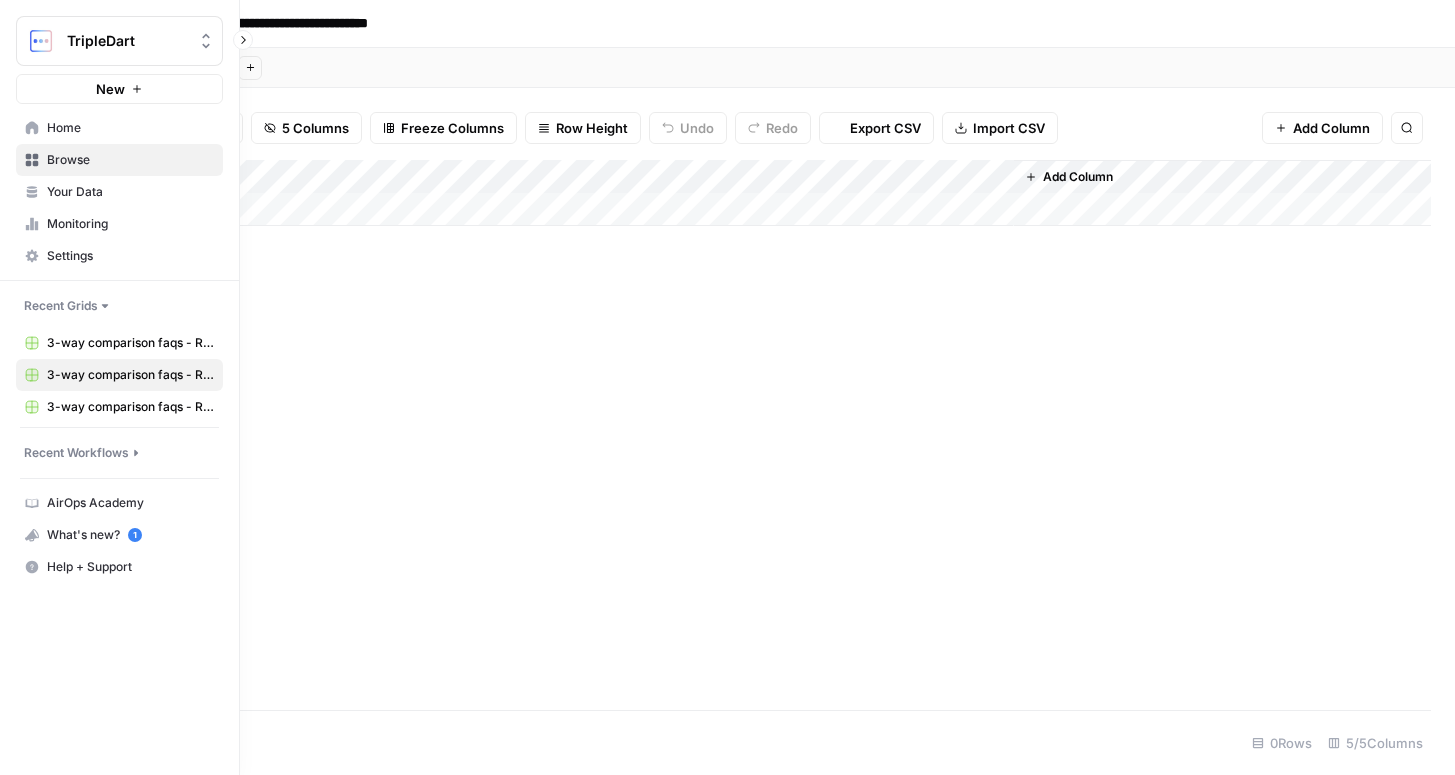 click on "Browse" at bounding box center [119, 160] 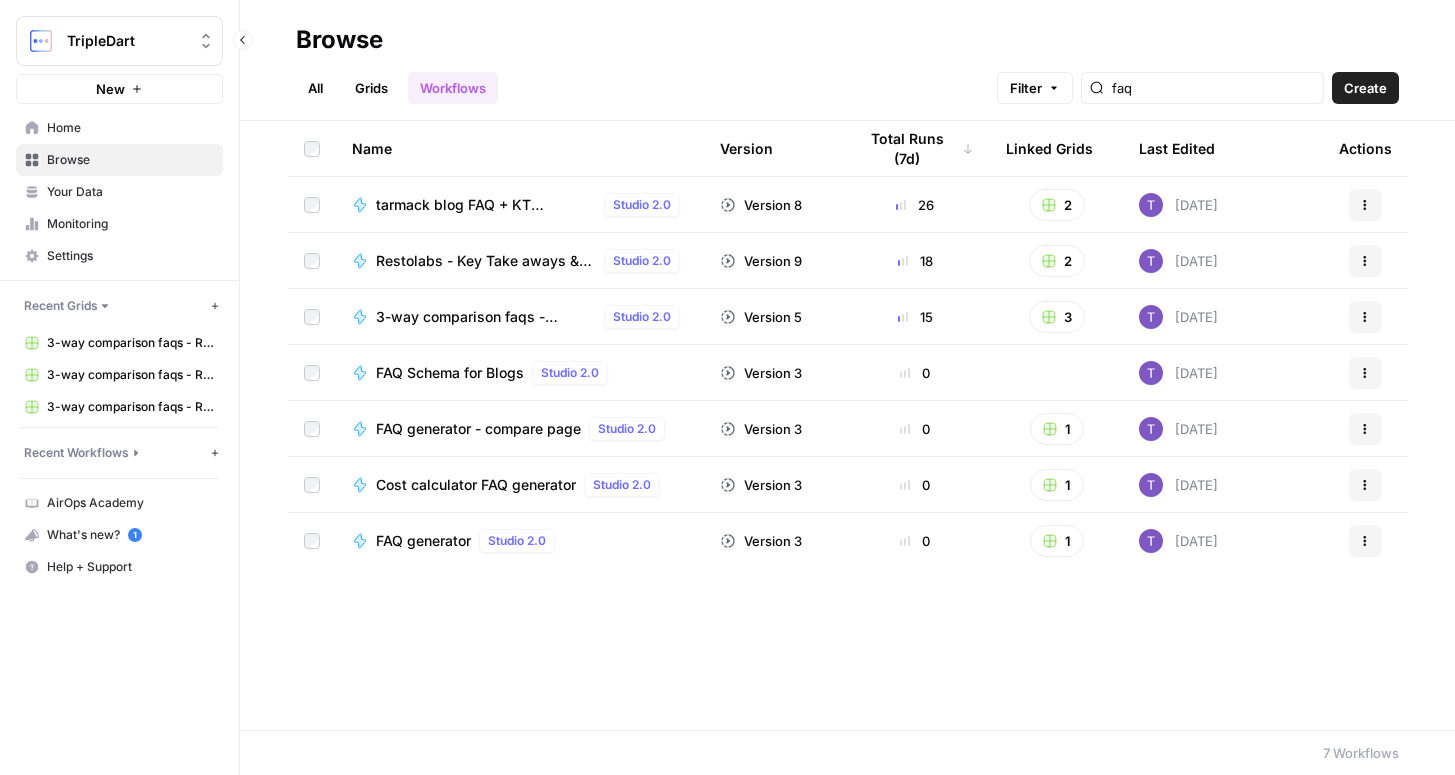 click on "Browse" at bounding box center [119, 160] 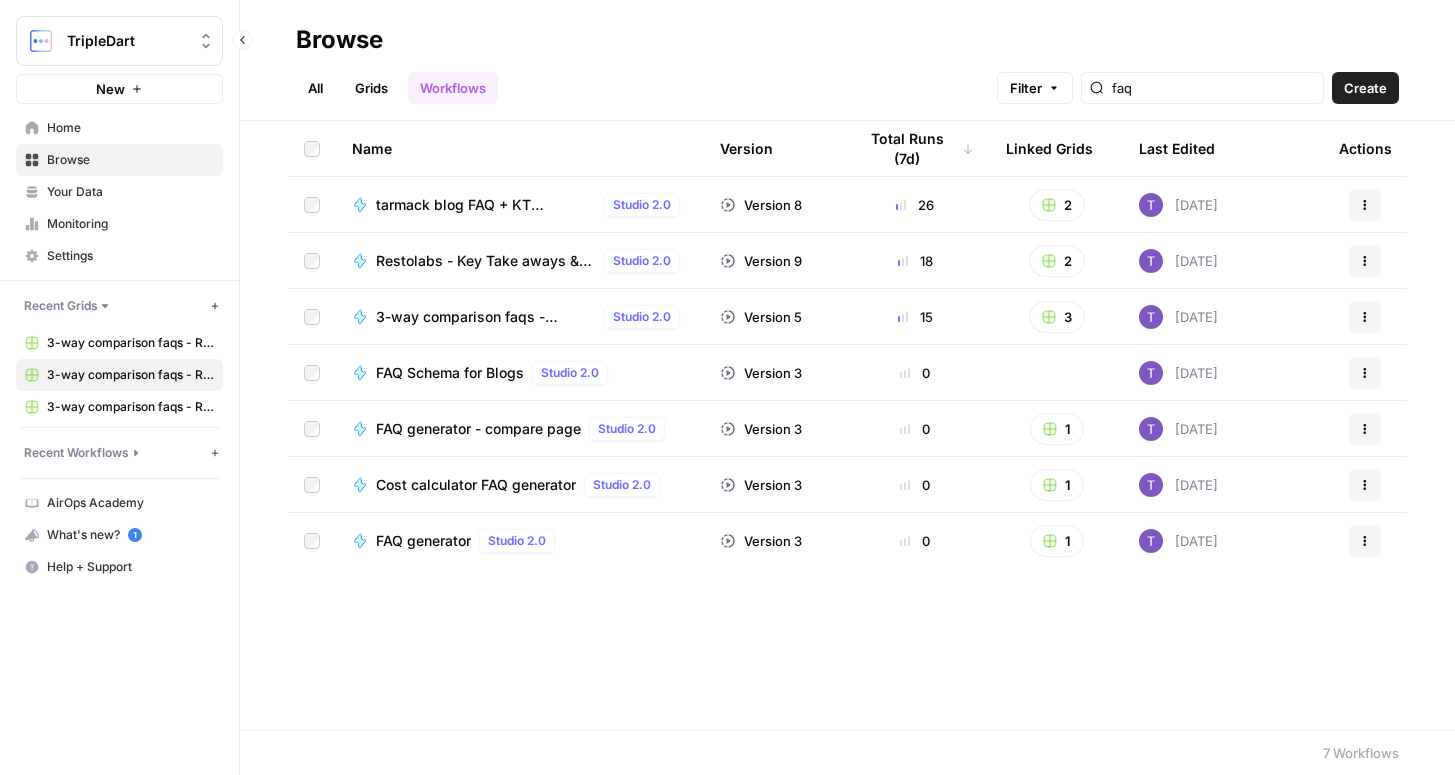 click on "3-way comparison faqs - Restolabs Grid (2)" at bounding box center [130, 375] 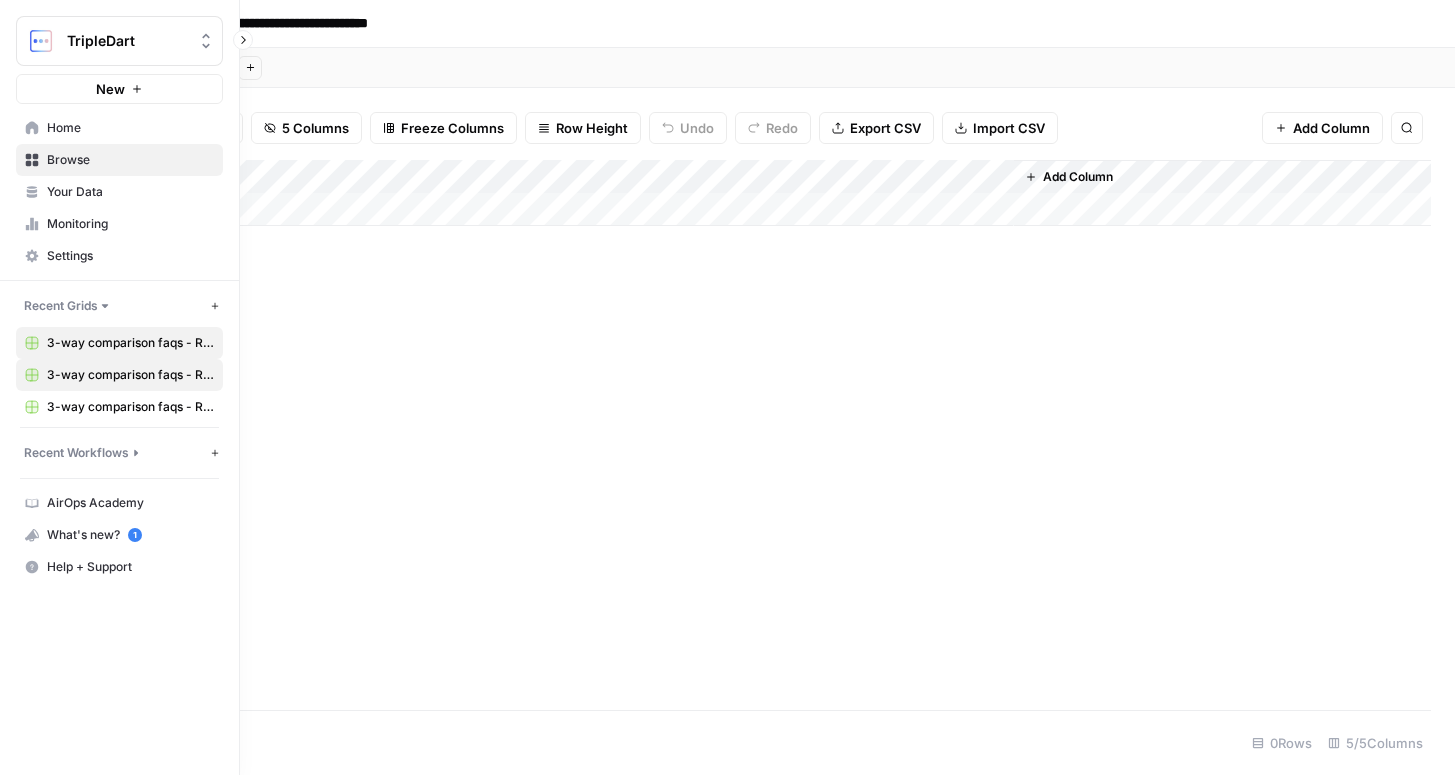 click on "3-way comparison faqs - Restolabs Grid" at bounding box center [130, 343] 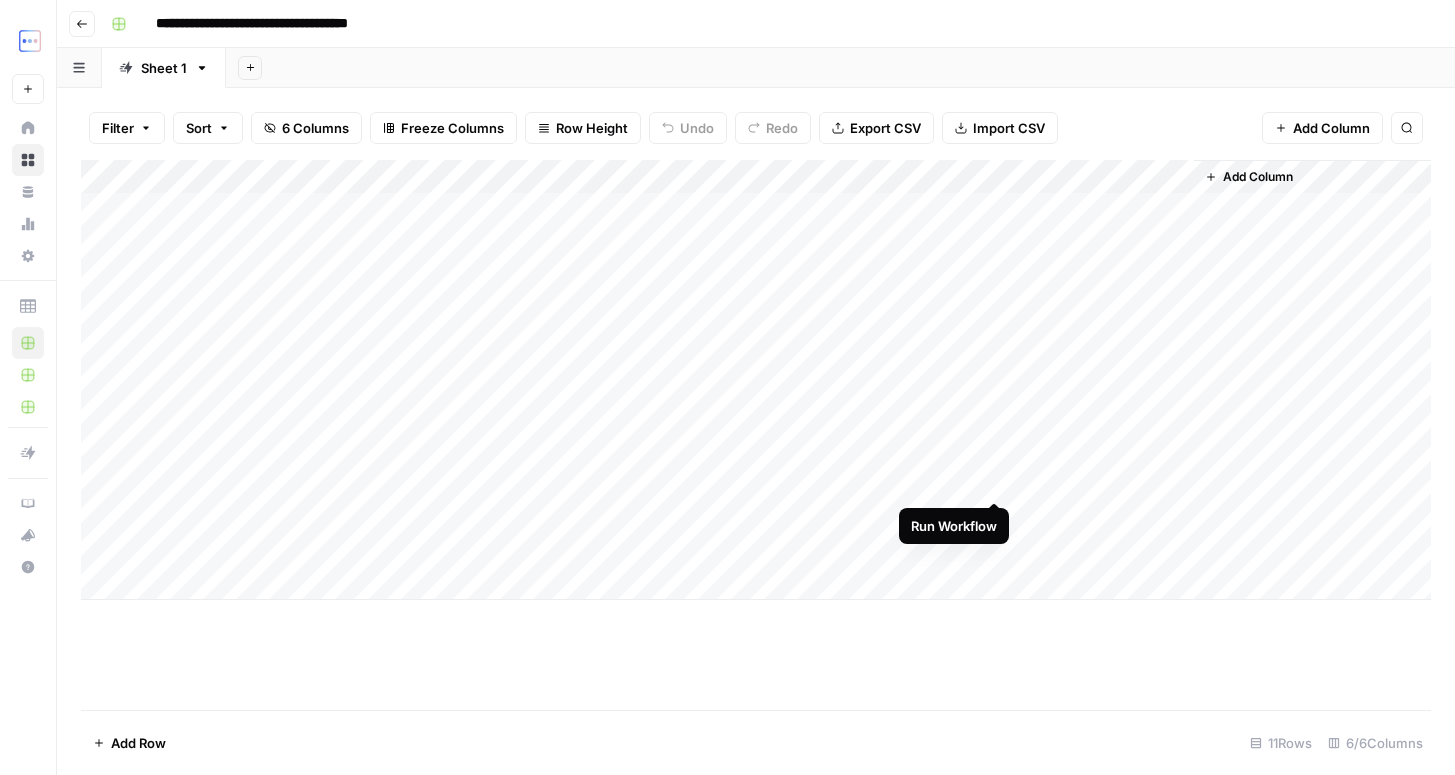 click on "Add Column" at bounding box center (756, 380) 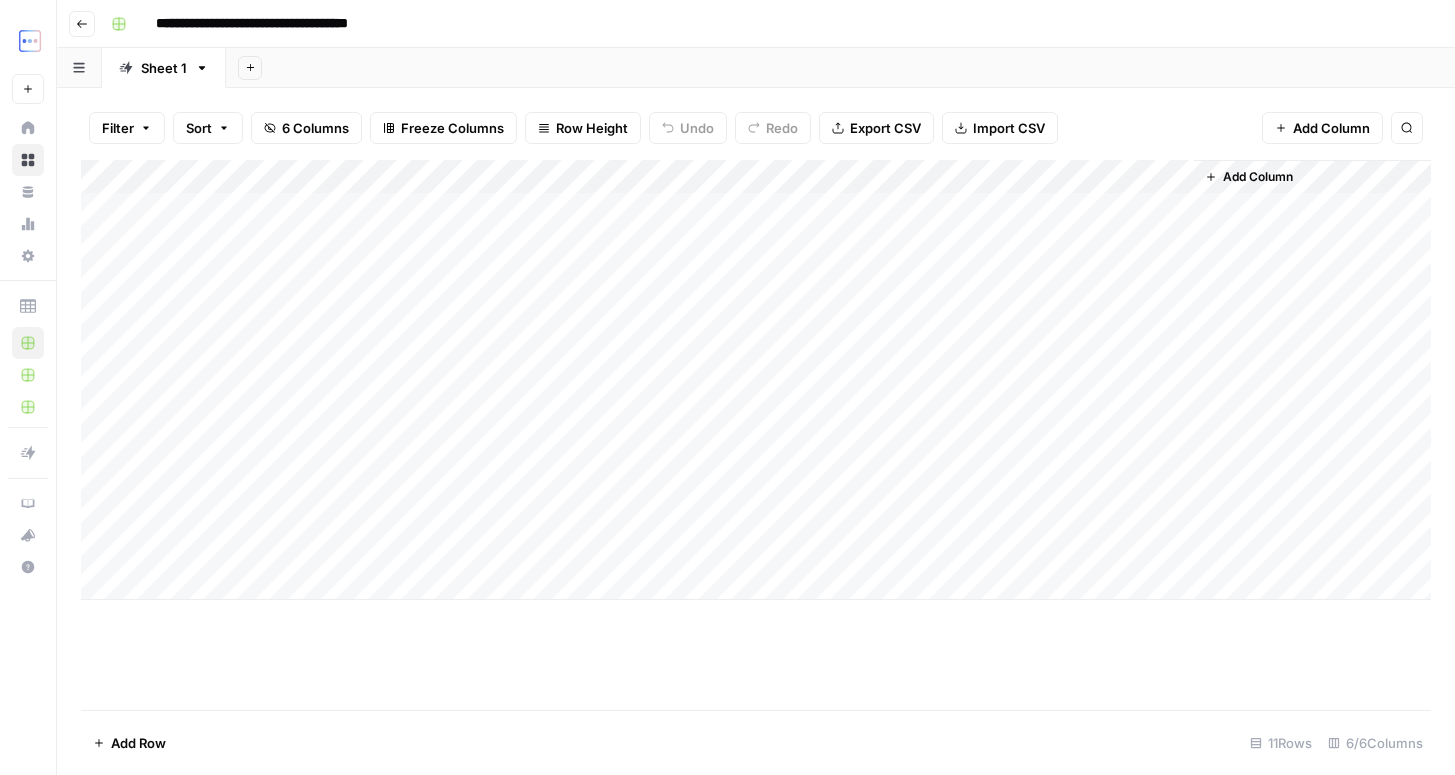 click on "Filter Sort 6 Columns Freeze Columns Row Height Undo Redo Export CSV Import CSV Add Column Search Add Column Add Row 11  Rows 6/6  Columns" at bounding box center (756, 431) 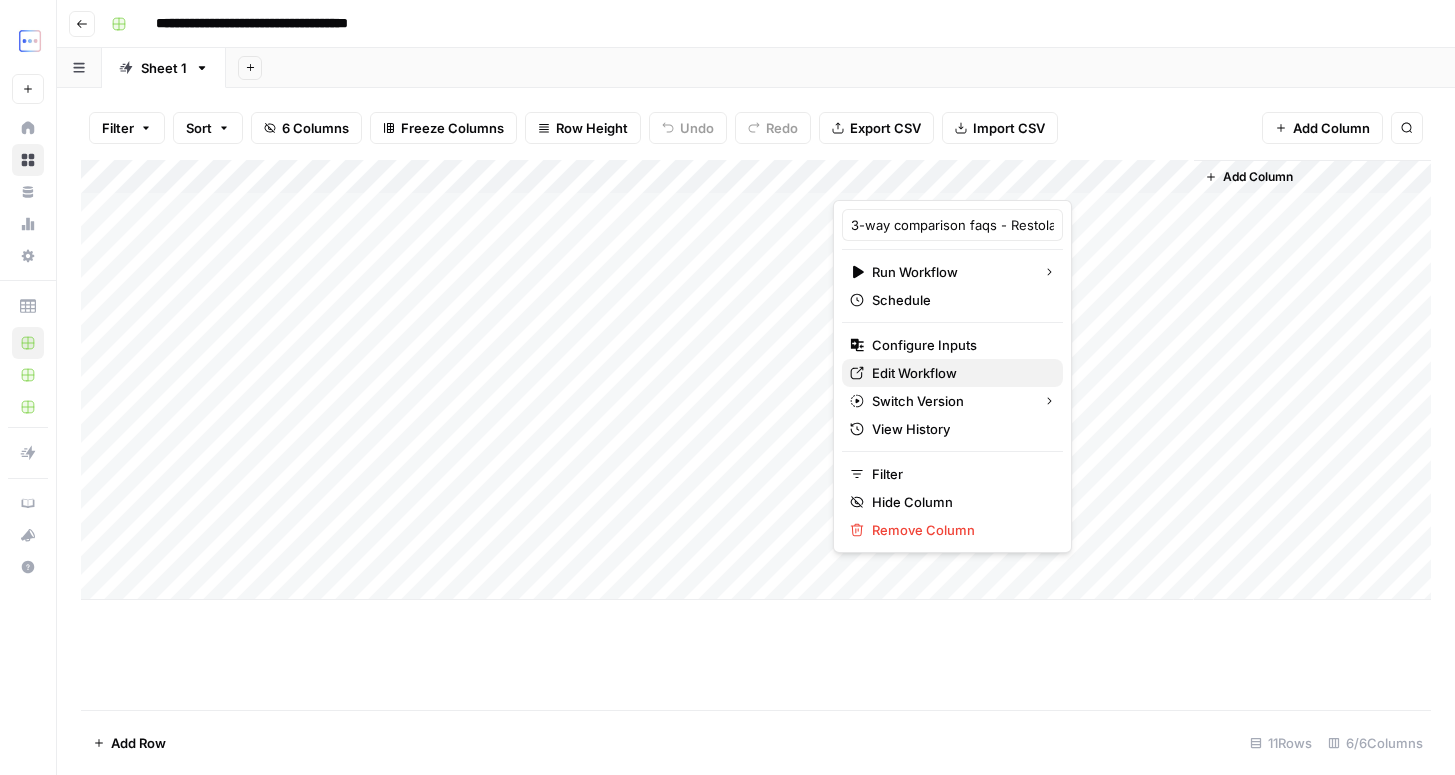 click on "Edit Workflow" at bounding box center [914, 373] 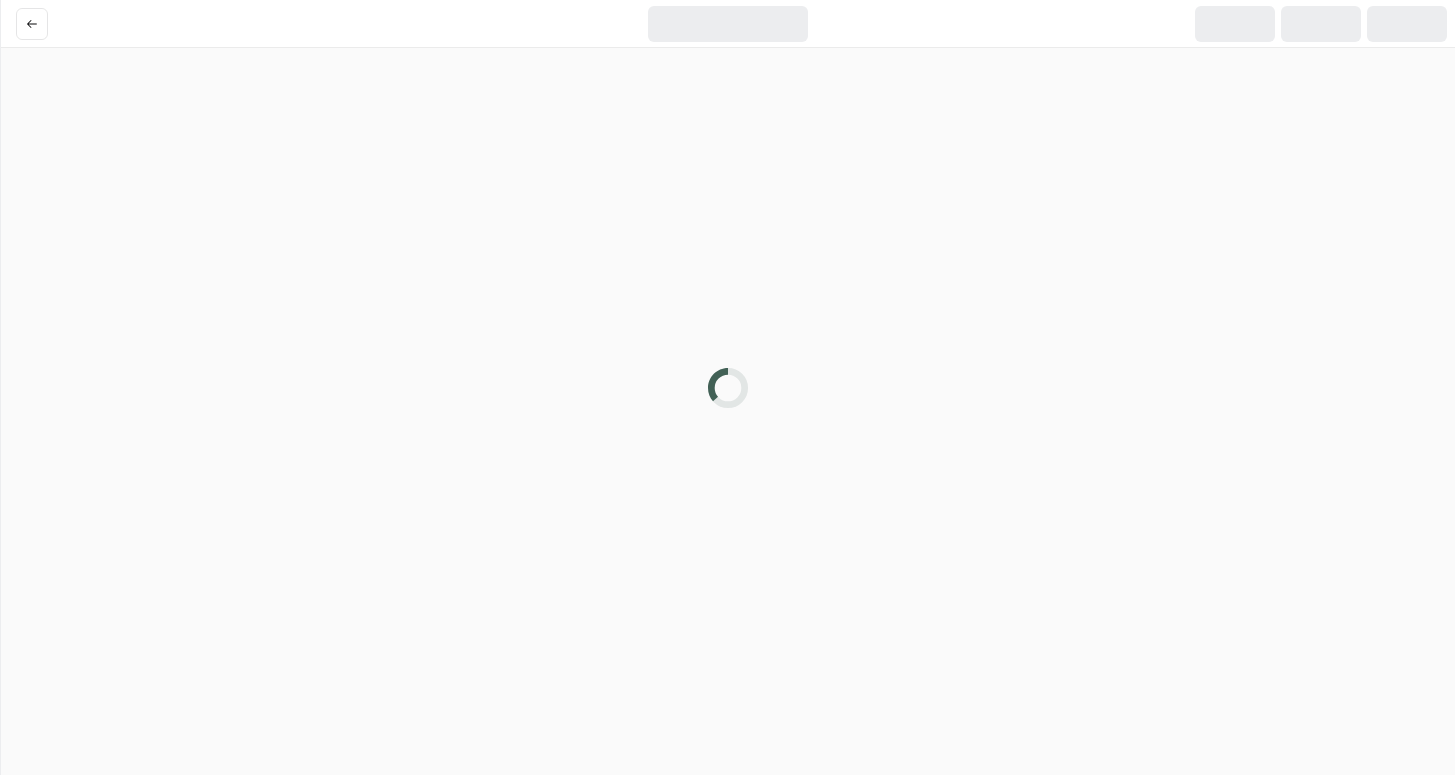 scroll, scrollTop: 0, scrollLeft: 0, axis: both 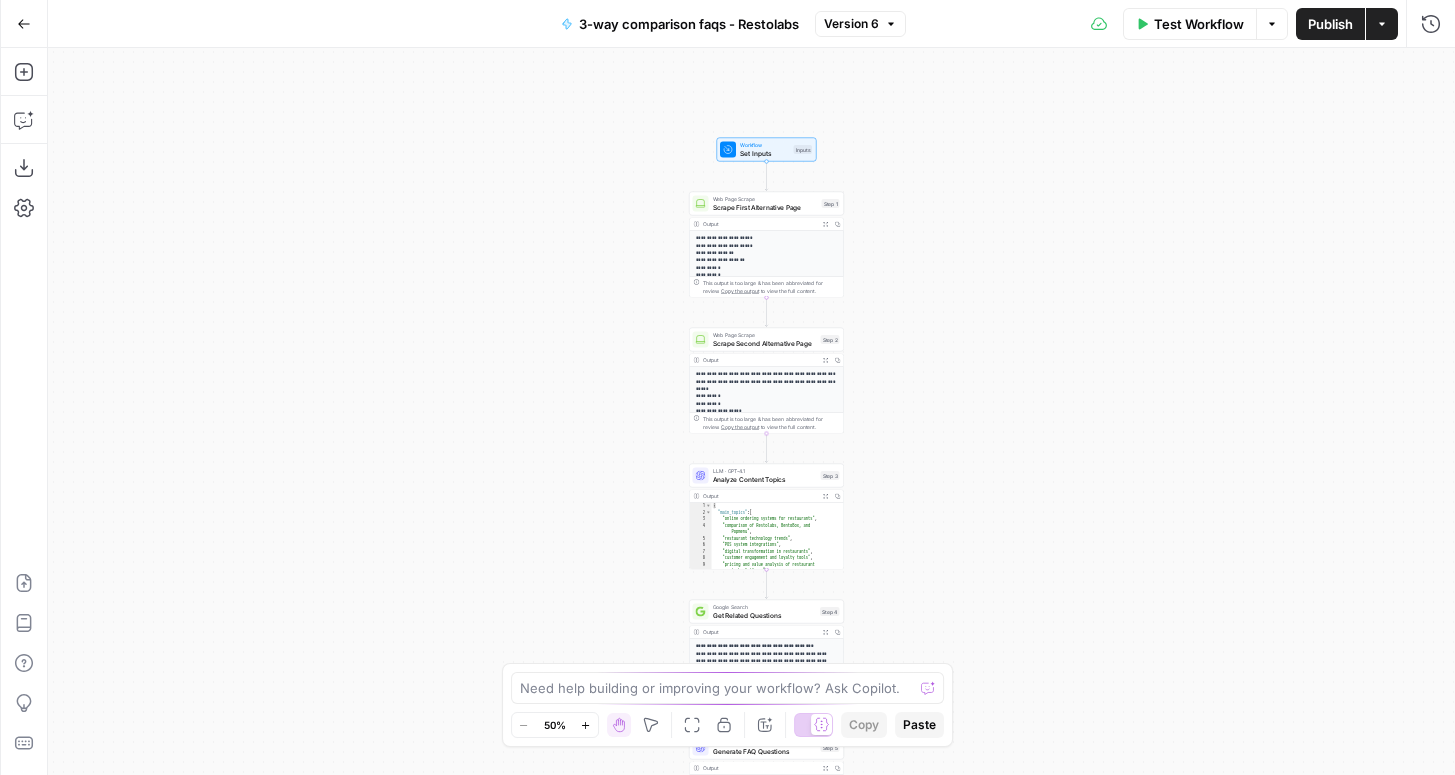 click on "**********" at bounding box center (766, 381) 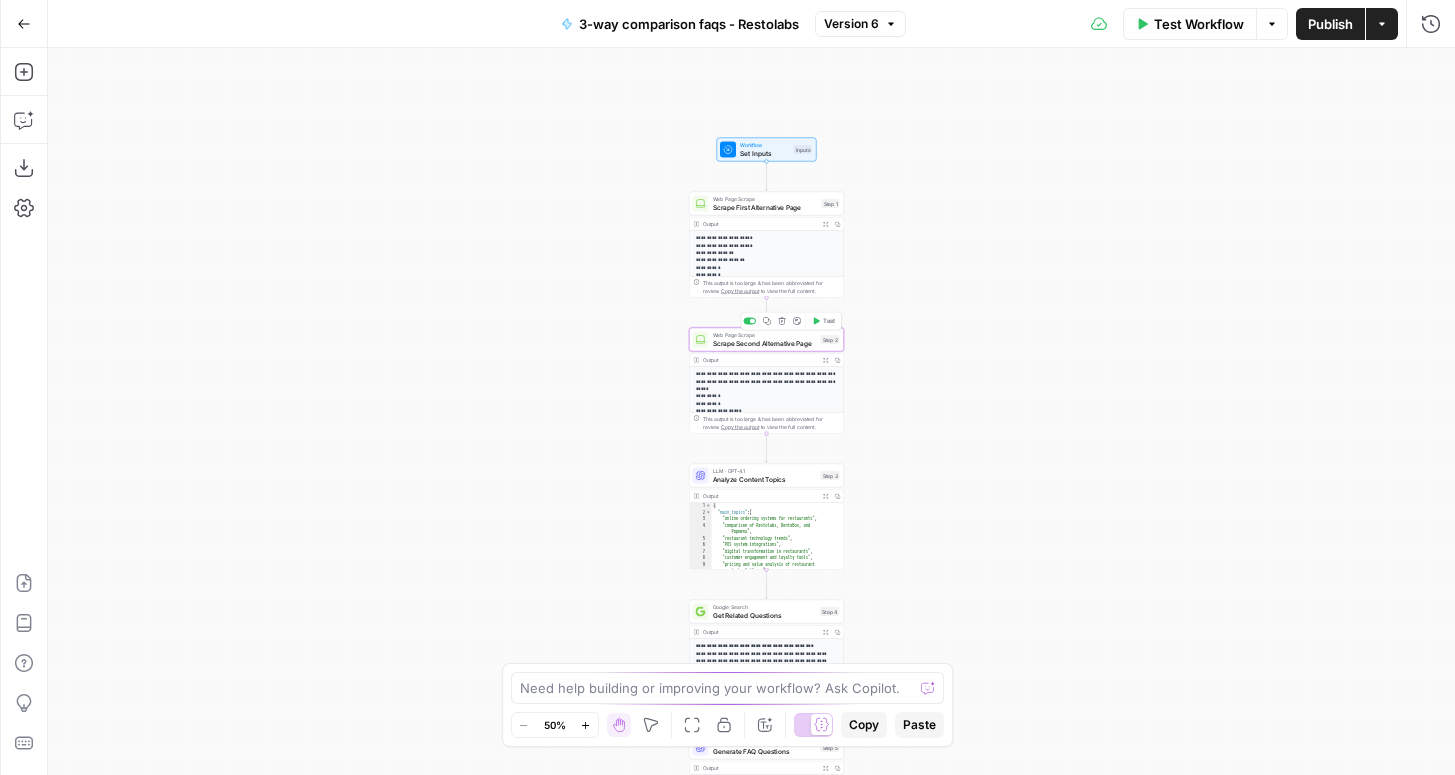 click on "Web Page Scrape" at bounding box center [765, 335] 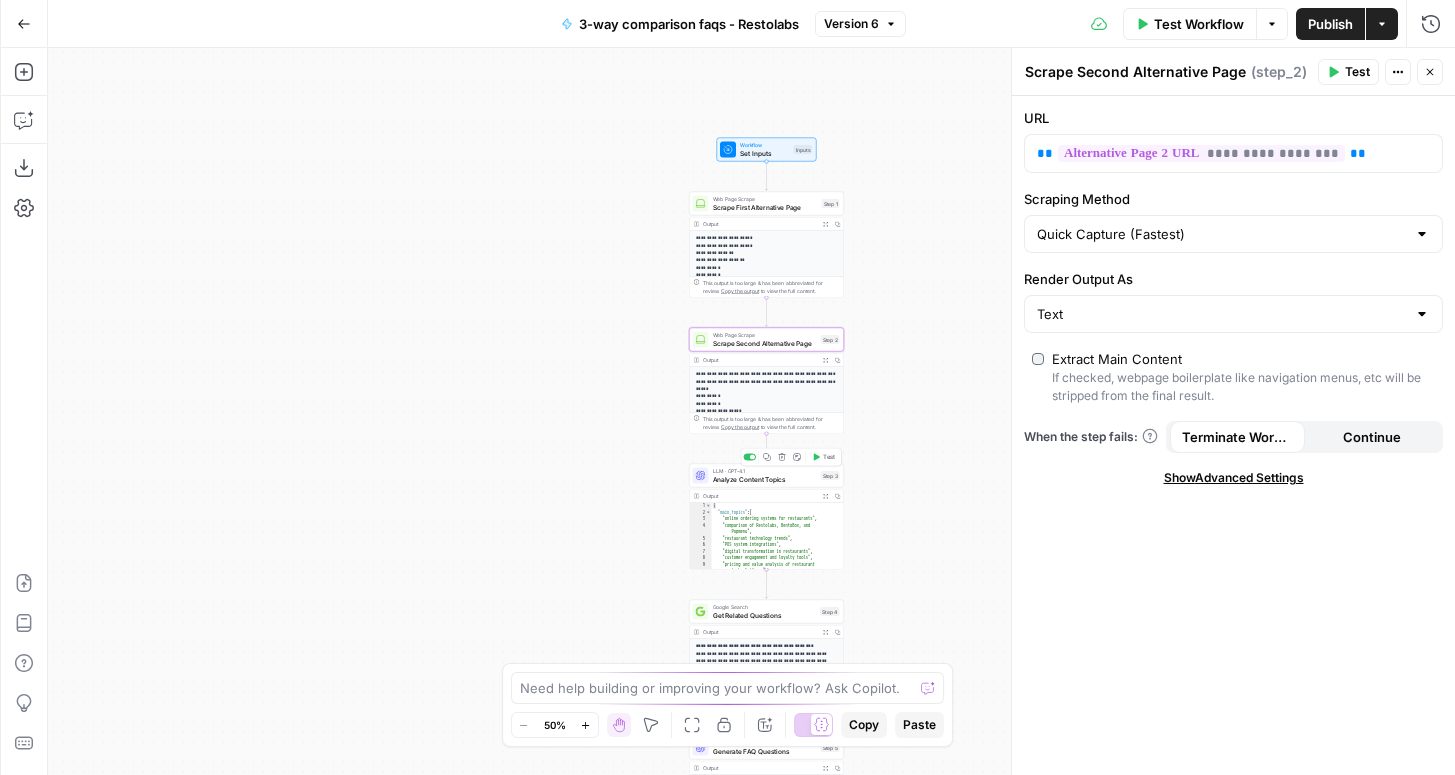 click on "Analyze Content Topics" at bounding box center (765, 479) 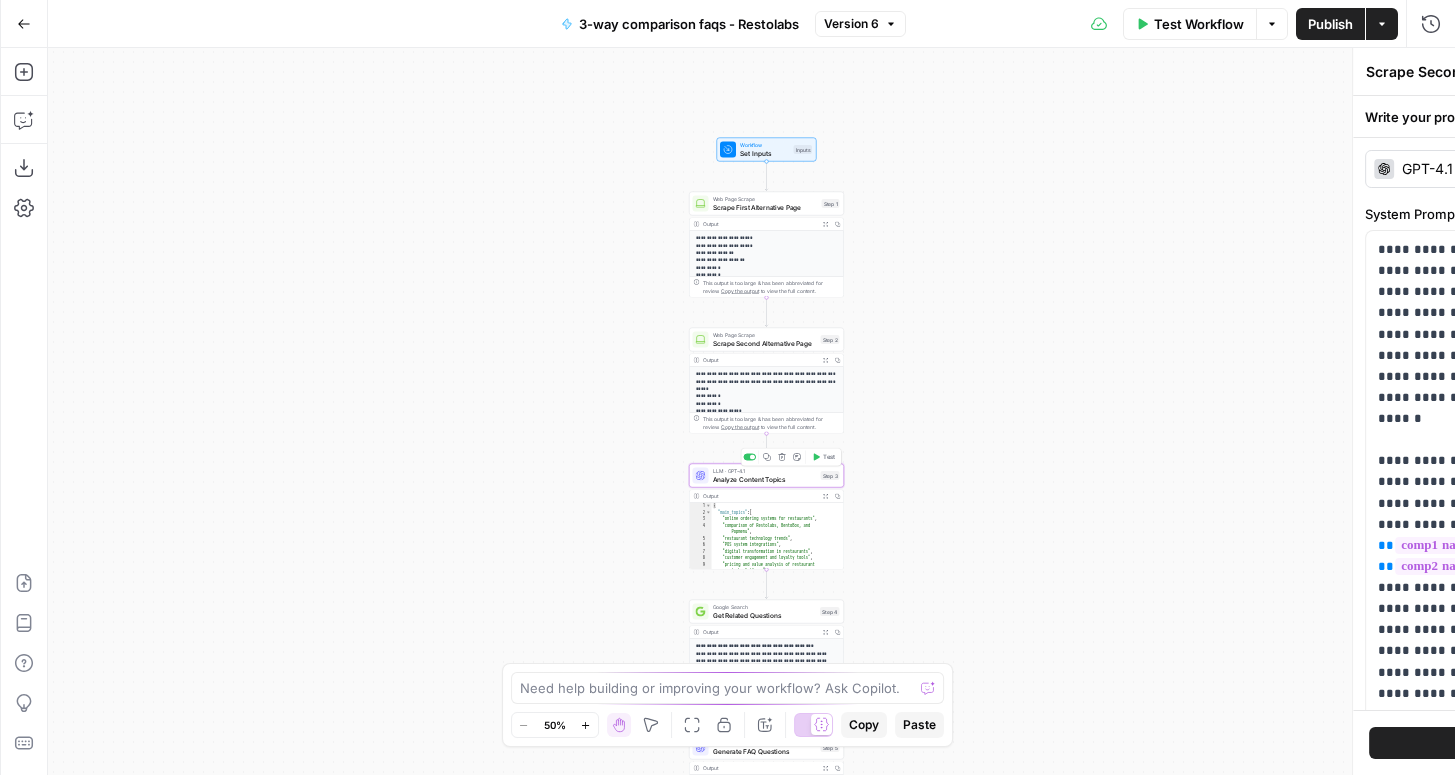 type on "Analyze Content Topics" 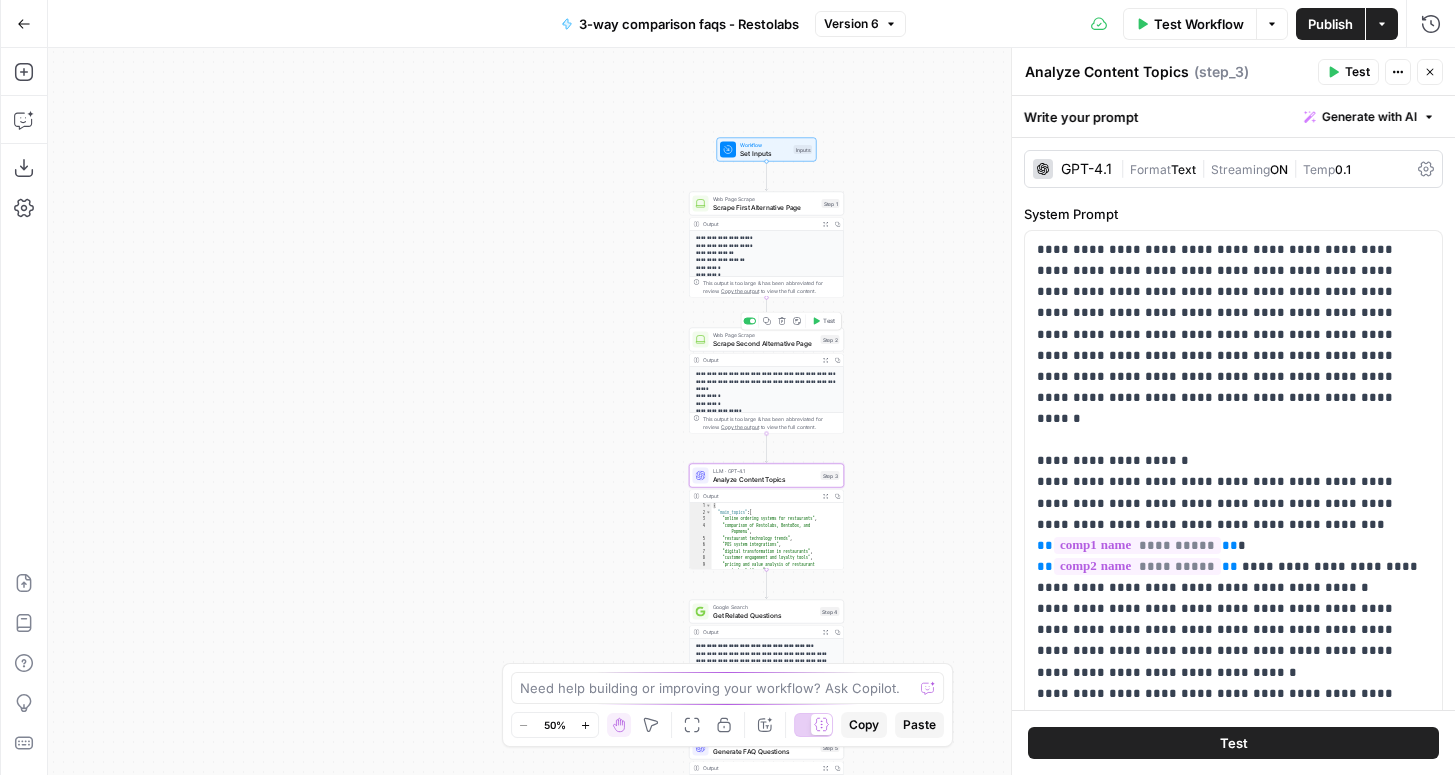 click on "Web Page Scrape" at bounding box center [765, 335] 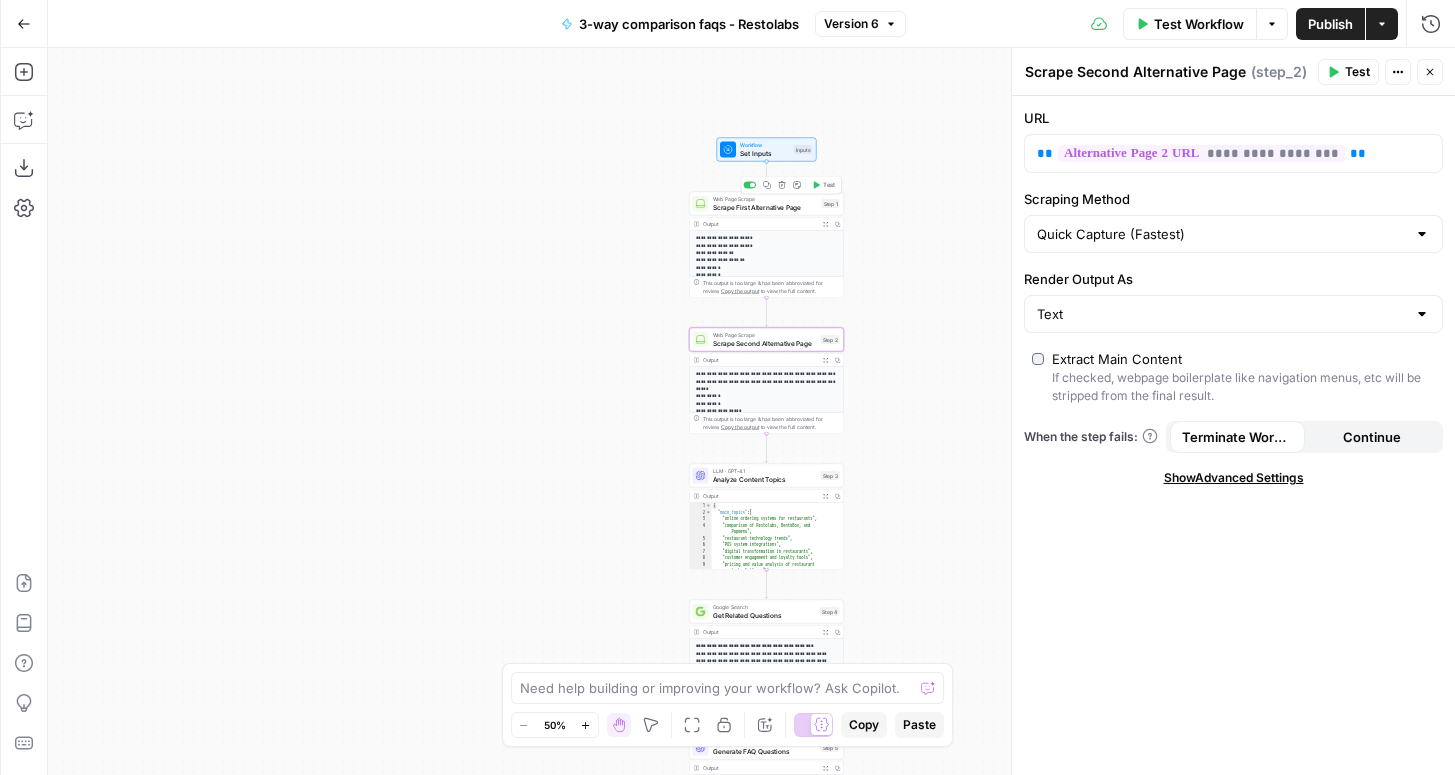 click on "Scrape First Alternative Page" at bounding box center [765, 207] 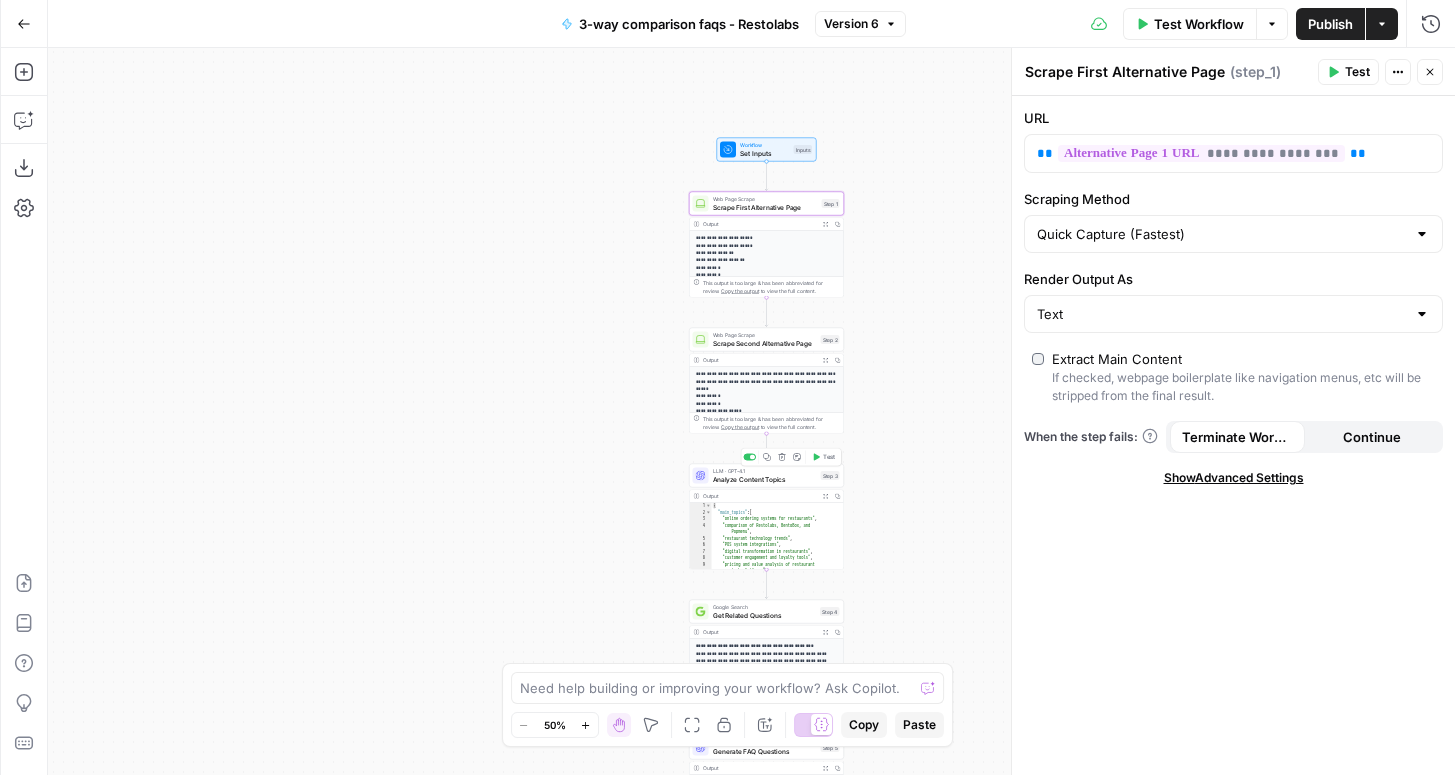 click on "Analyze Content Topics" at bounding box center (765, 479) 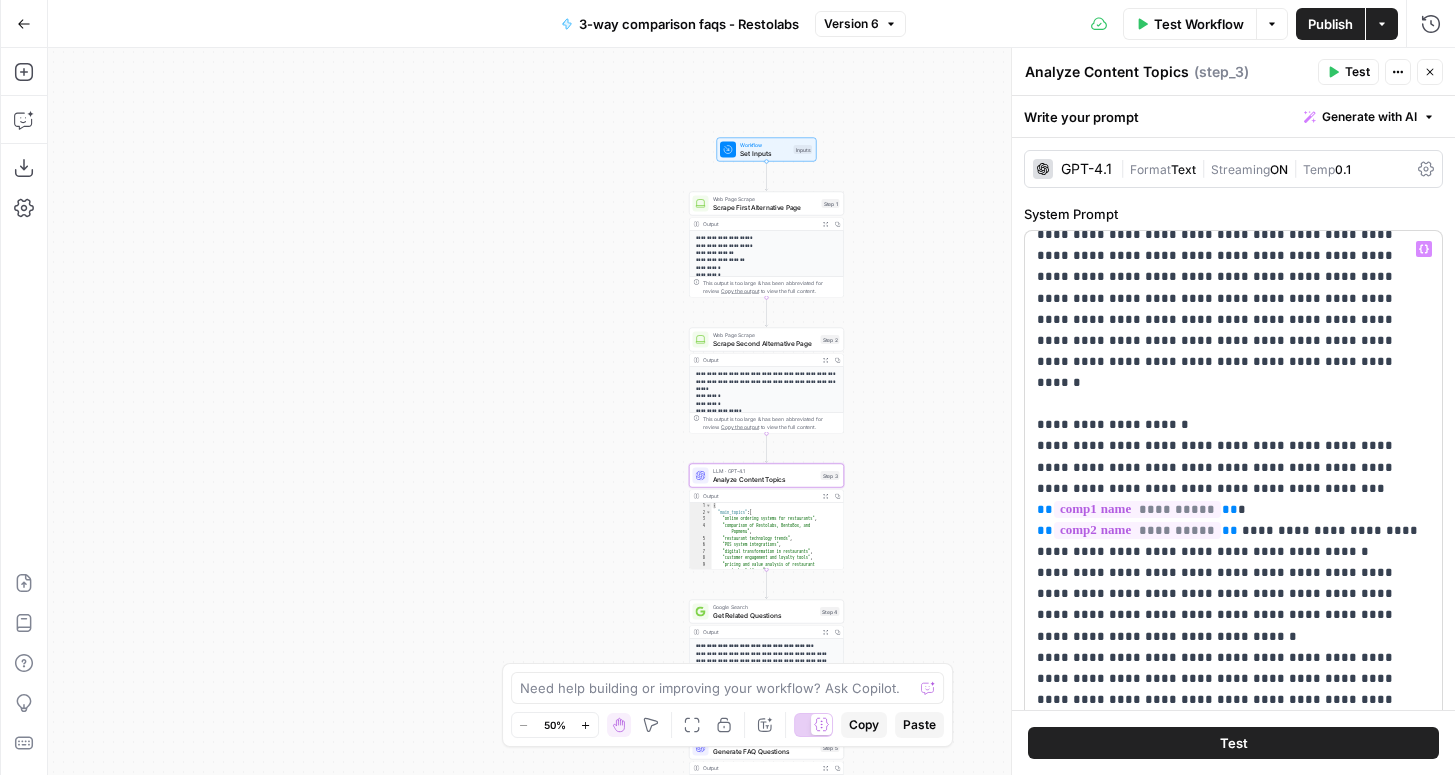 scroll, scrollTop: 300, scrollLeft: 0, axis: vertical 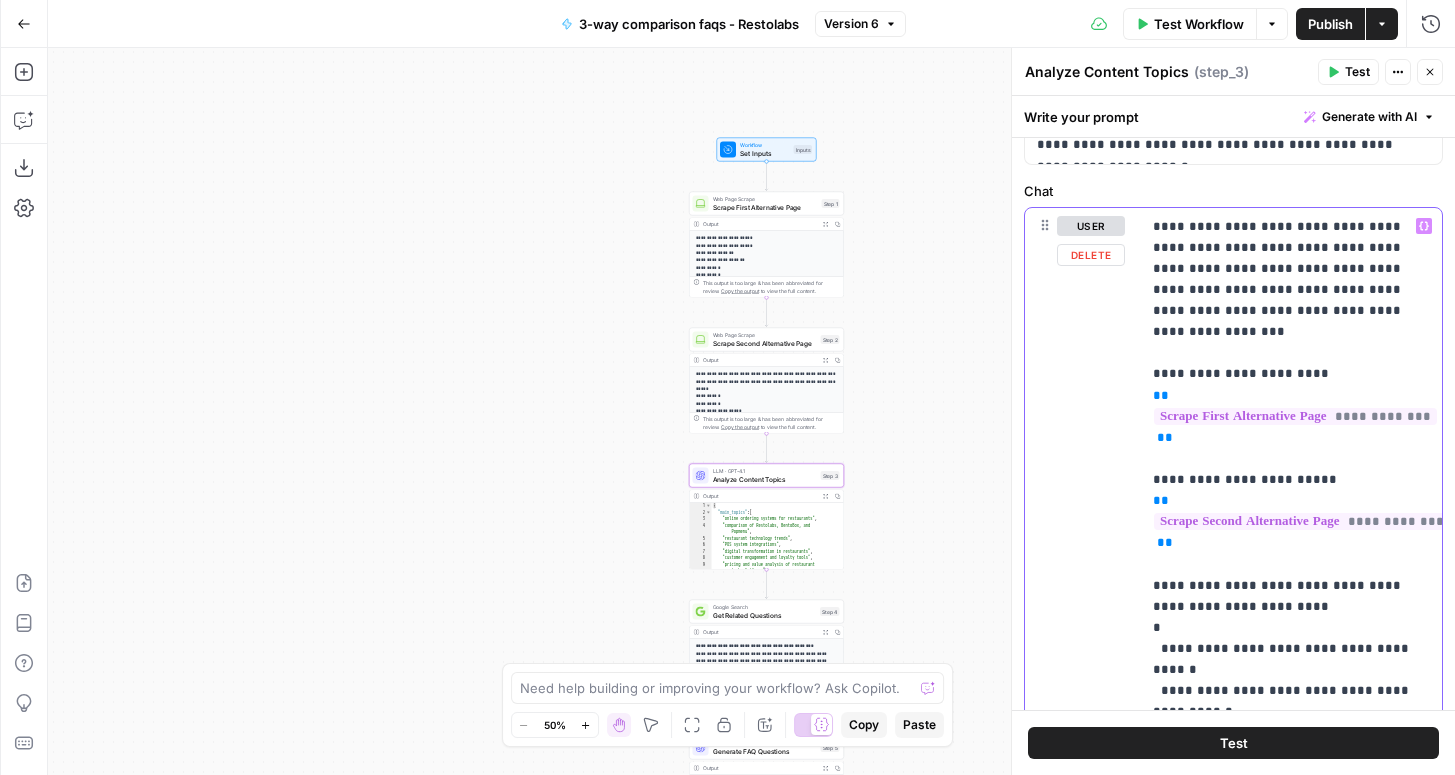 click on "**********" at bounding box center (1291, 490) 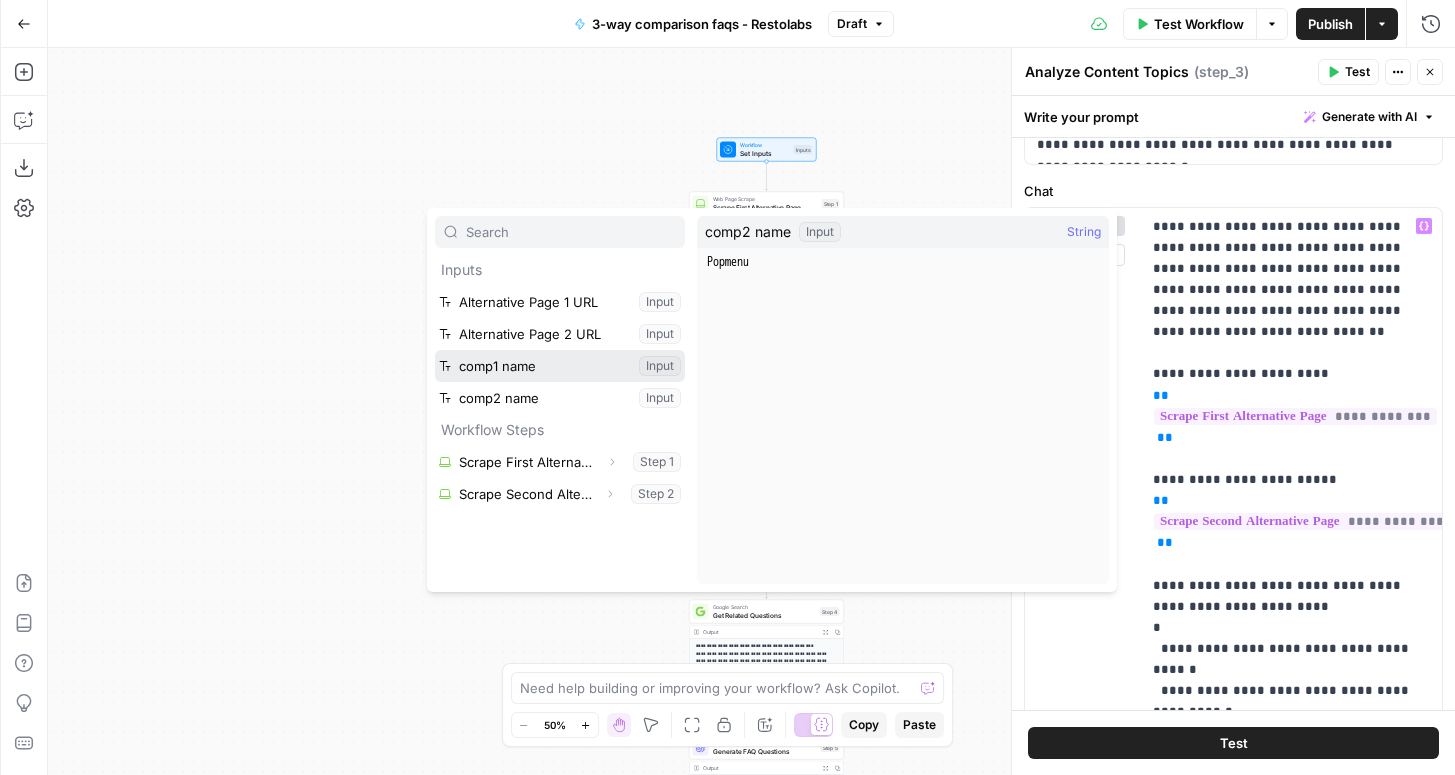 click at bounding box center (560, 366) 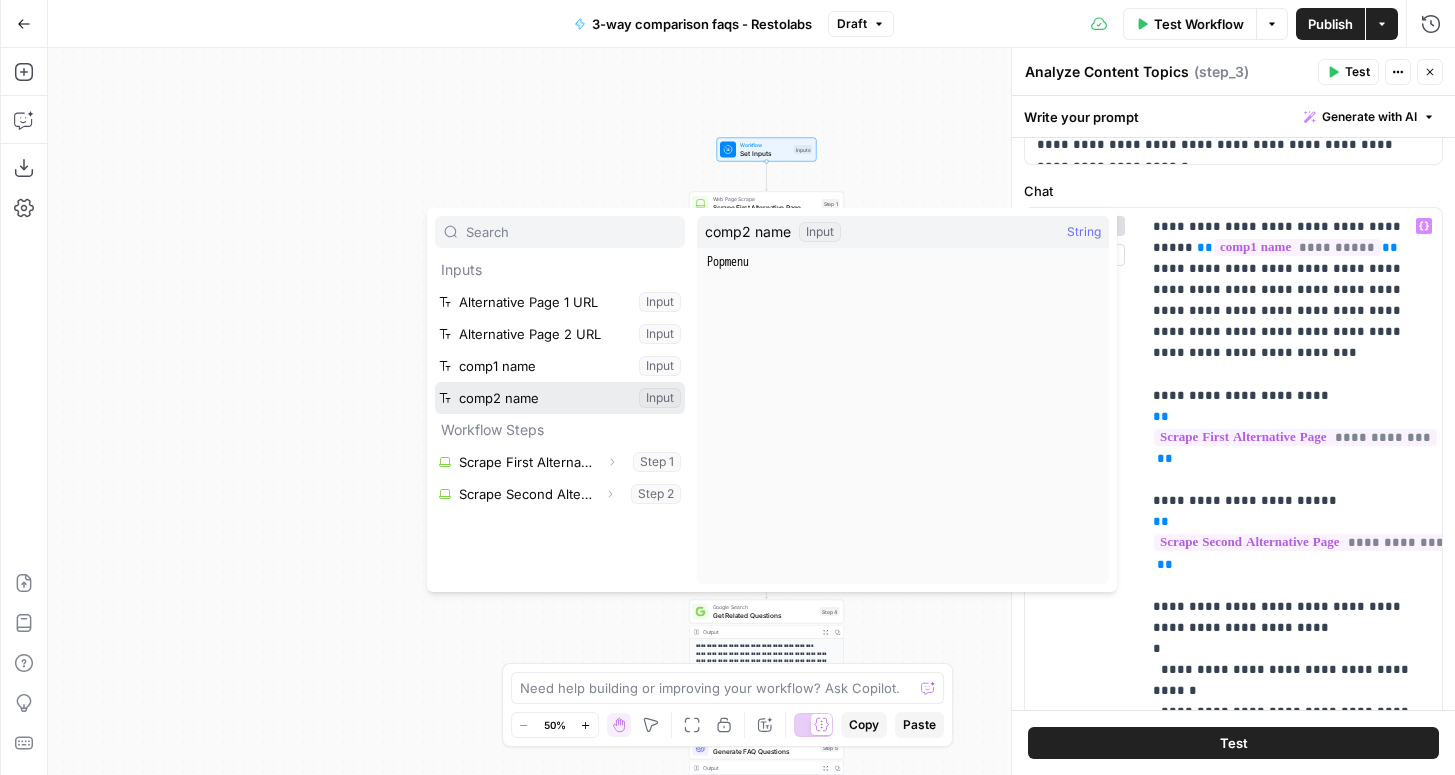 click at bounding box center (560, 398) 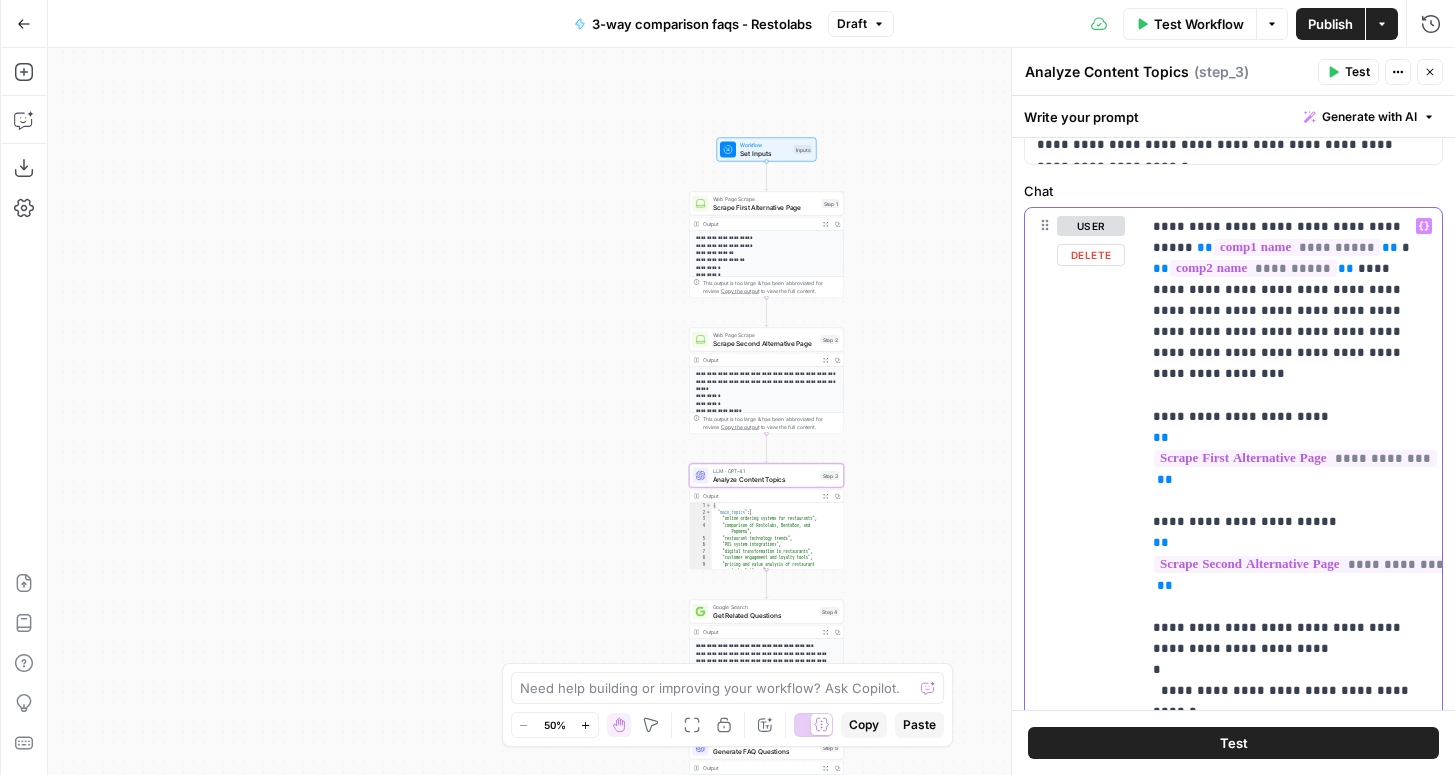 click on "**********" at bounding box center (1291, 512) 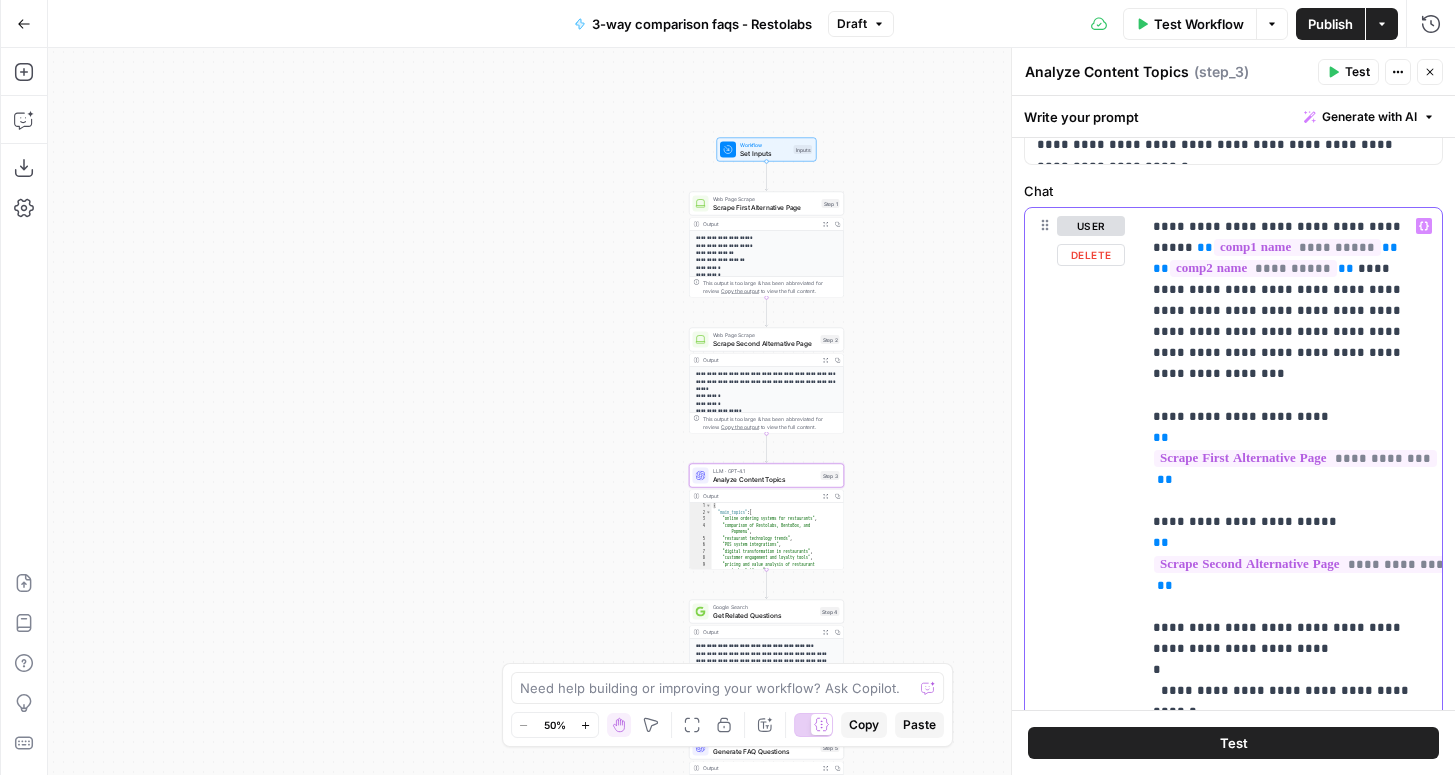 click on "**********" at bounding box center [1291, 512] 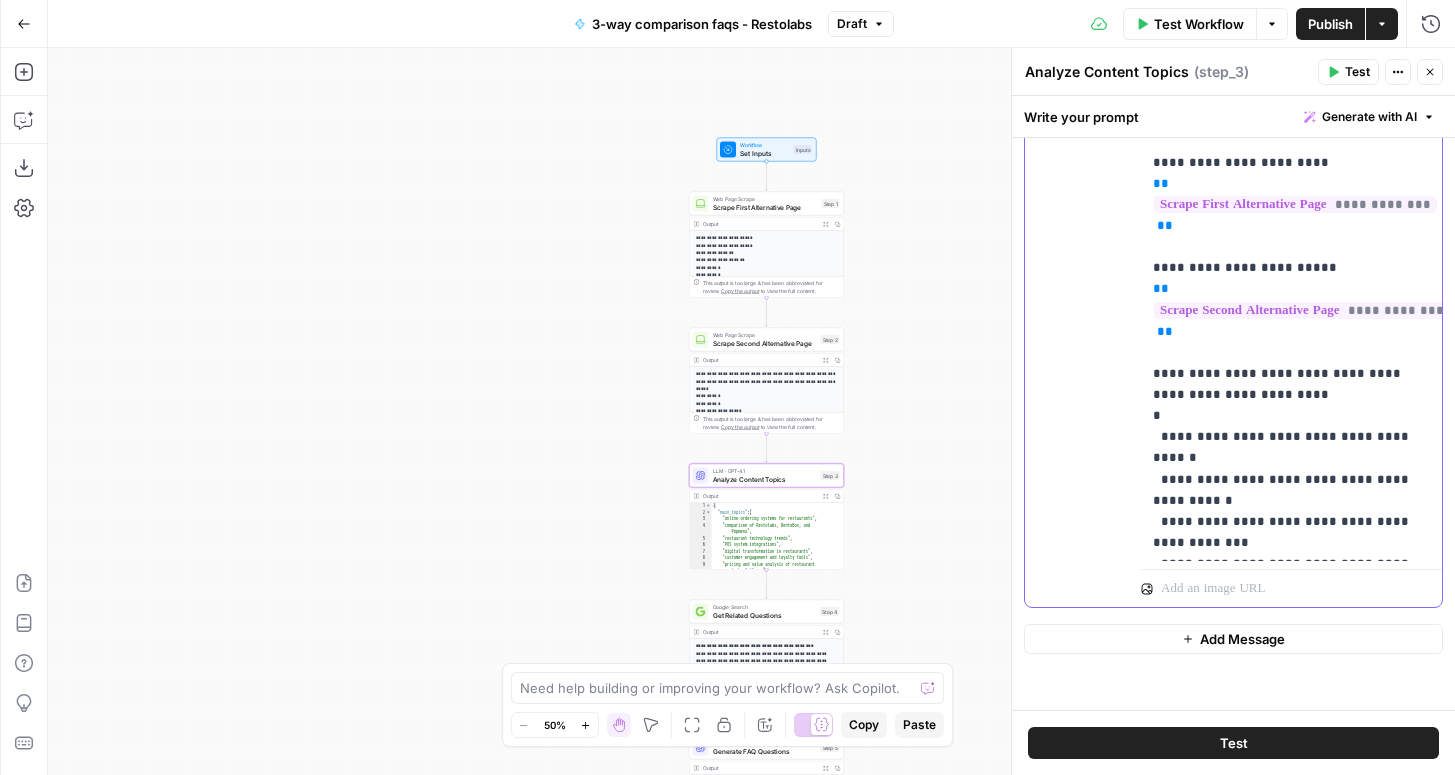 scroll, scrollTop: 1138, scrollLeft: 0, axis: vertical 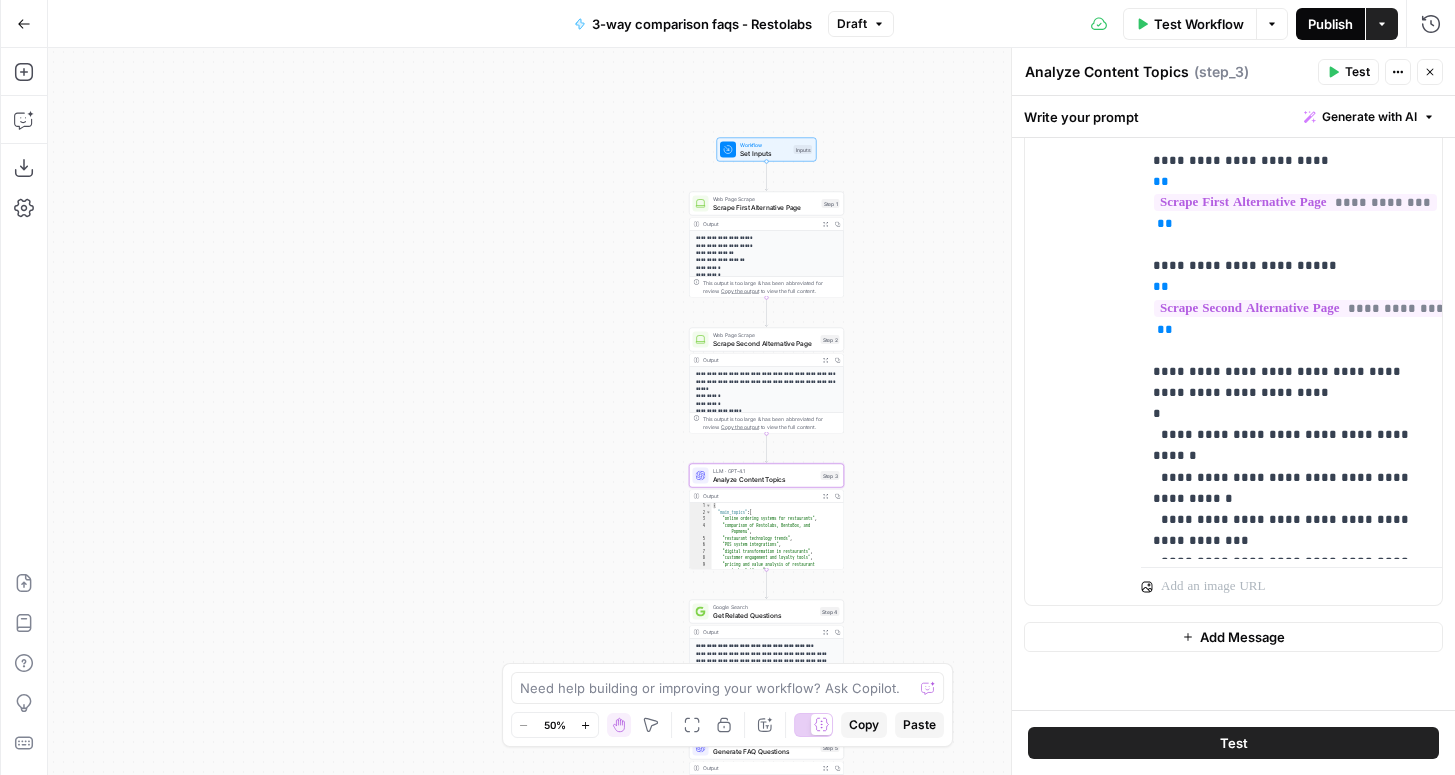 click on "Publish" at bounding box center [1330, 24] 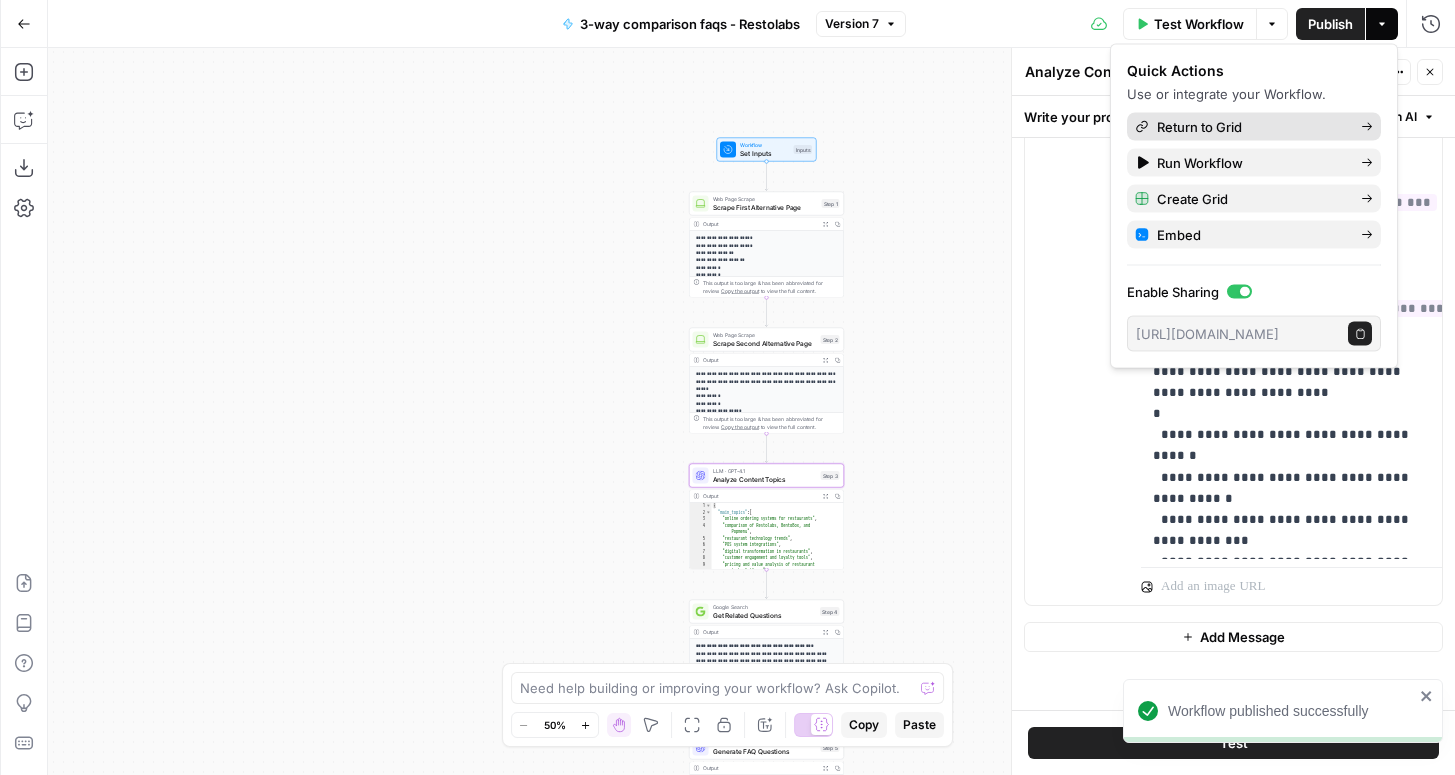 click on "Return to Grid" at bounding box center (1254, 127) 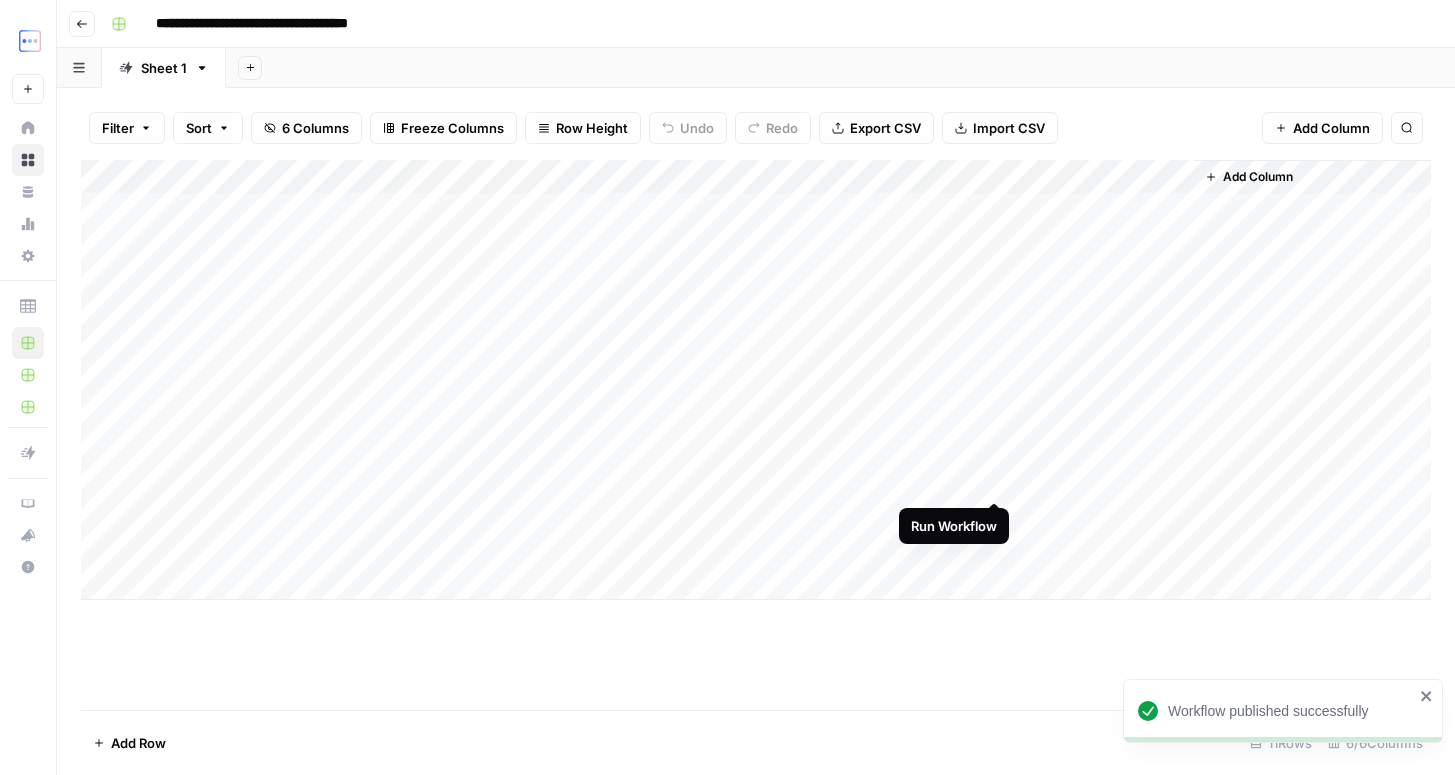 click on "Add Column" at bounding box center [756, 380] 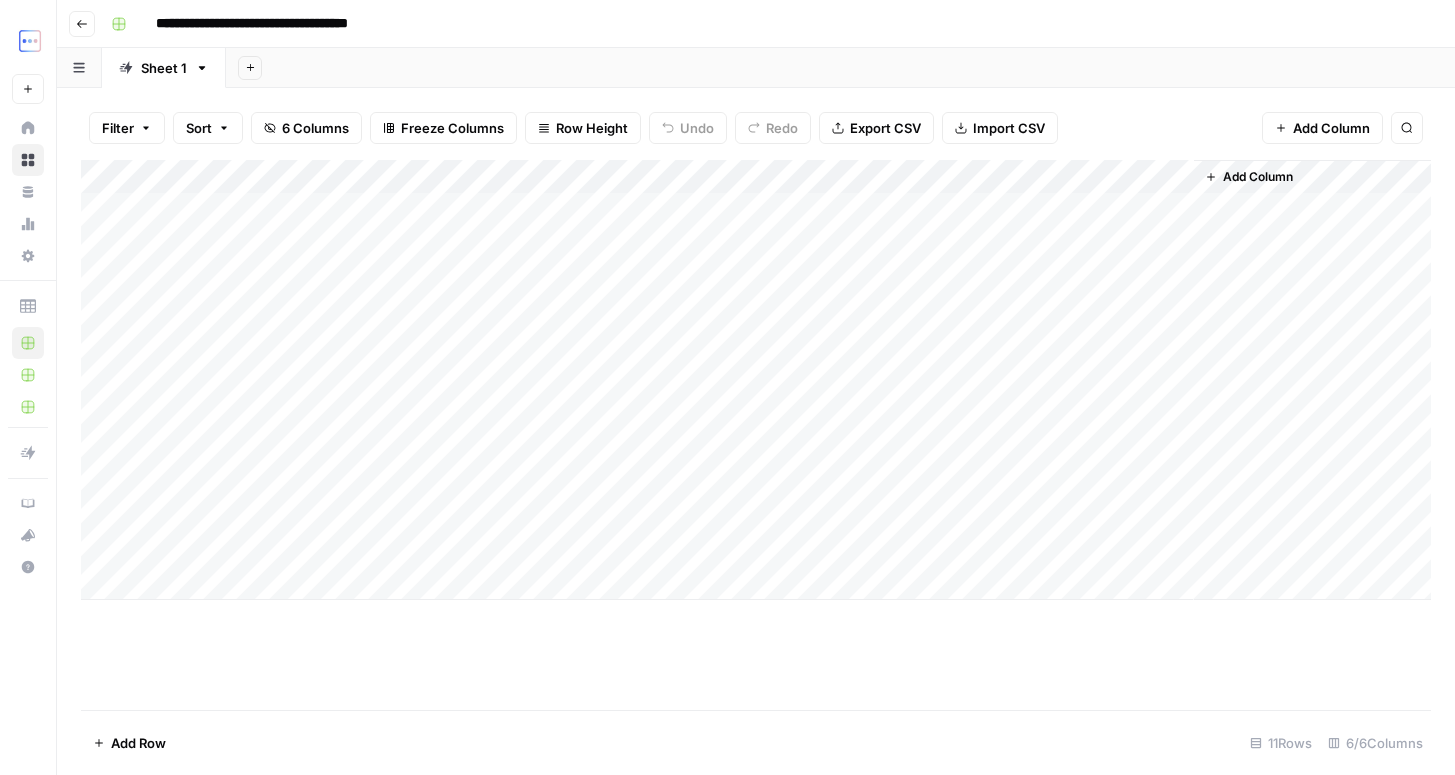 click on "Add Column" at bounding box center [756, 380] 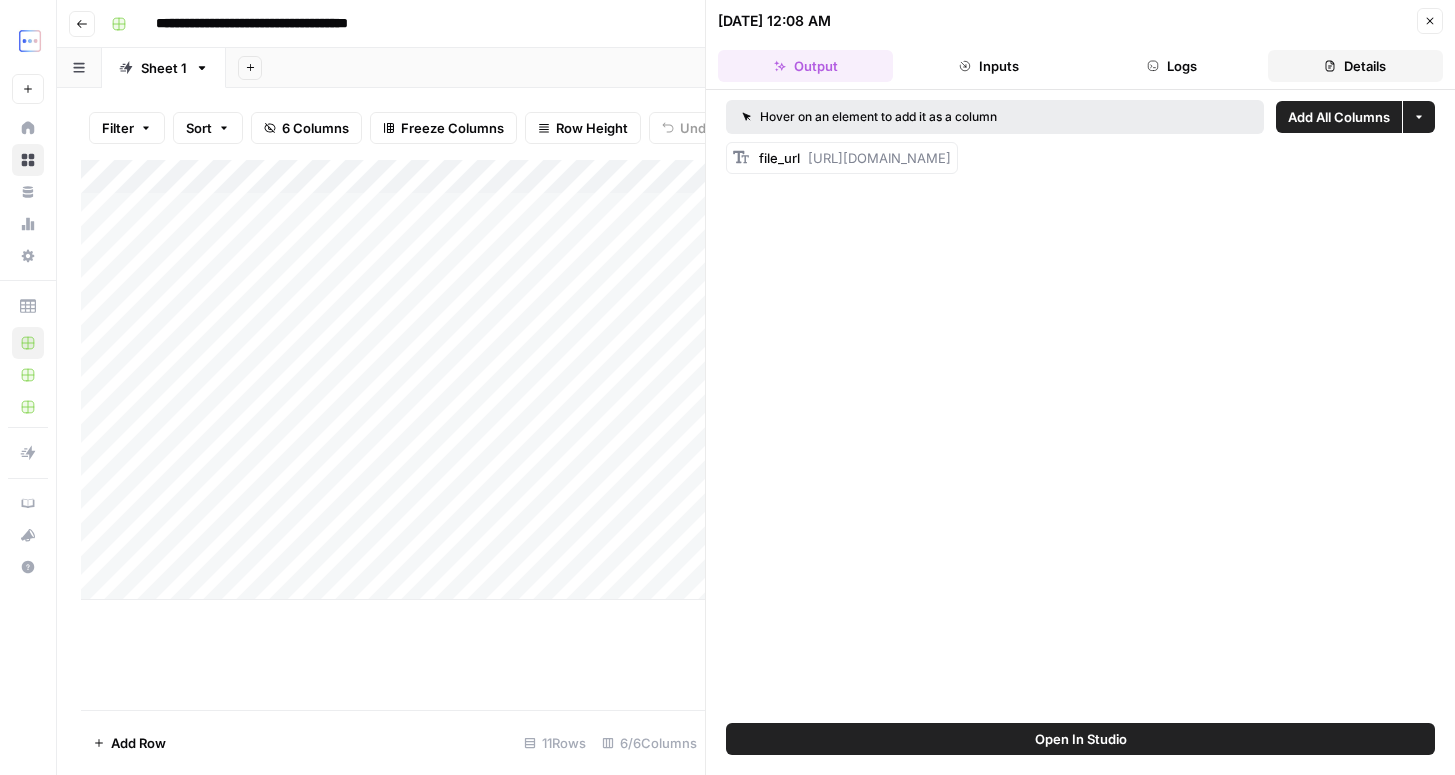 click on "Details" at bounding box center (1355, 66) 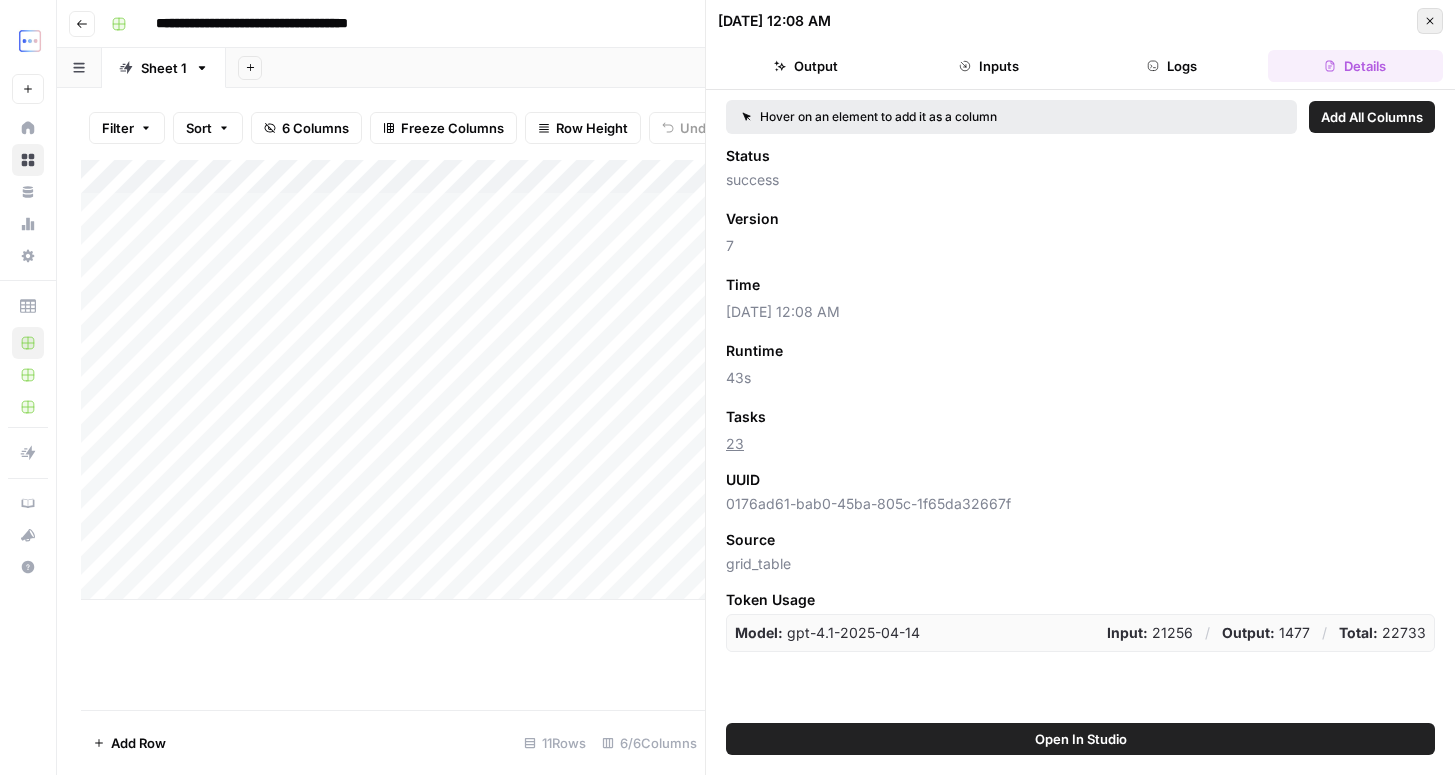click on "Close" at bounding box center (1430, 21) 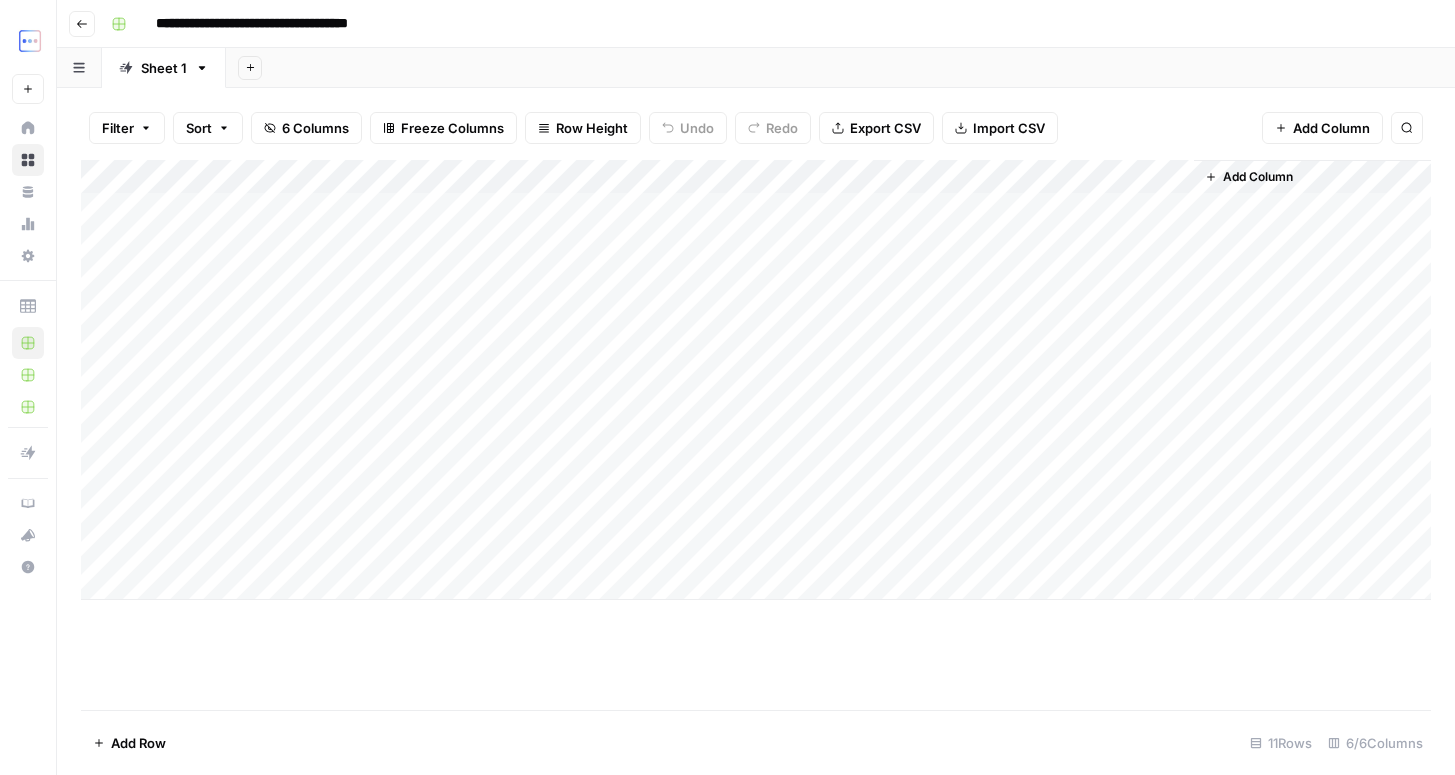 click on "Add Column" at bounding box center [756, 380] 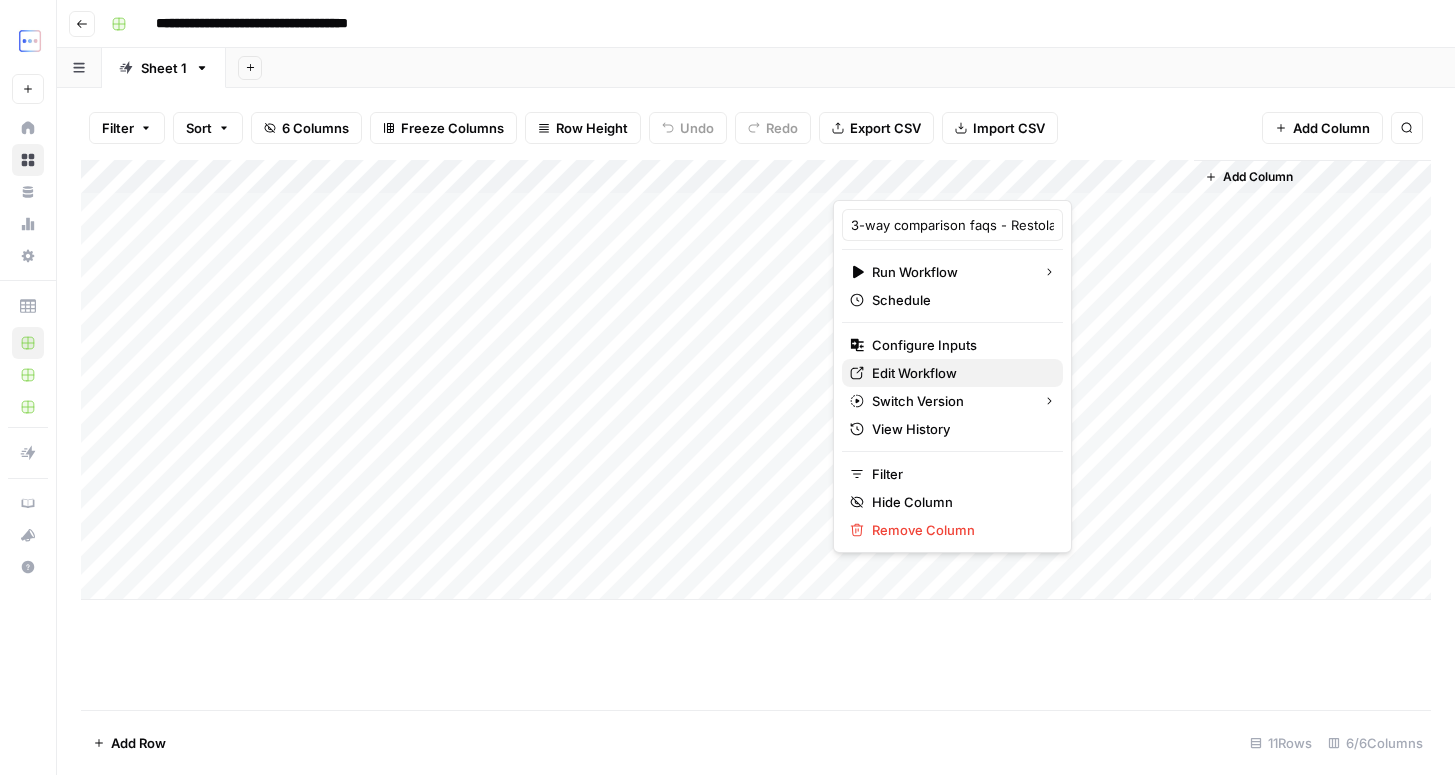 click on "Edit Workflow" at bounding box center (914, 373) 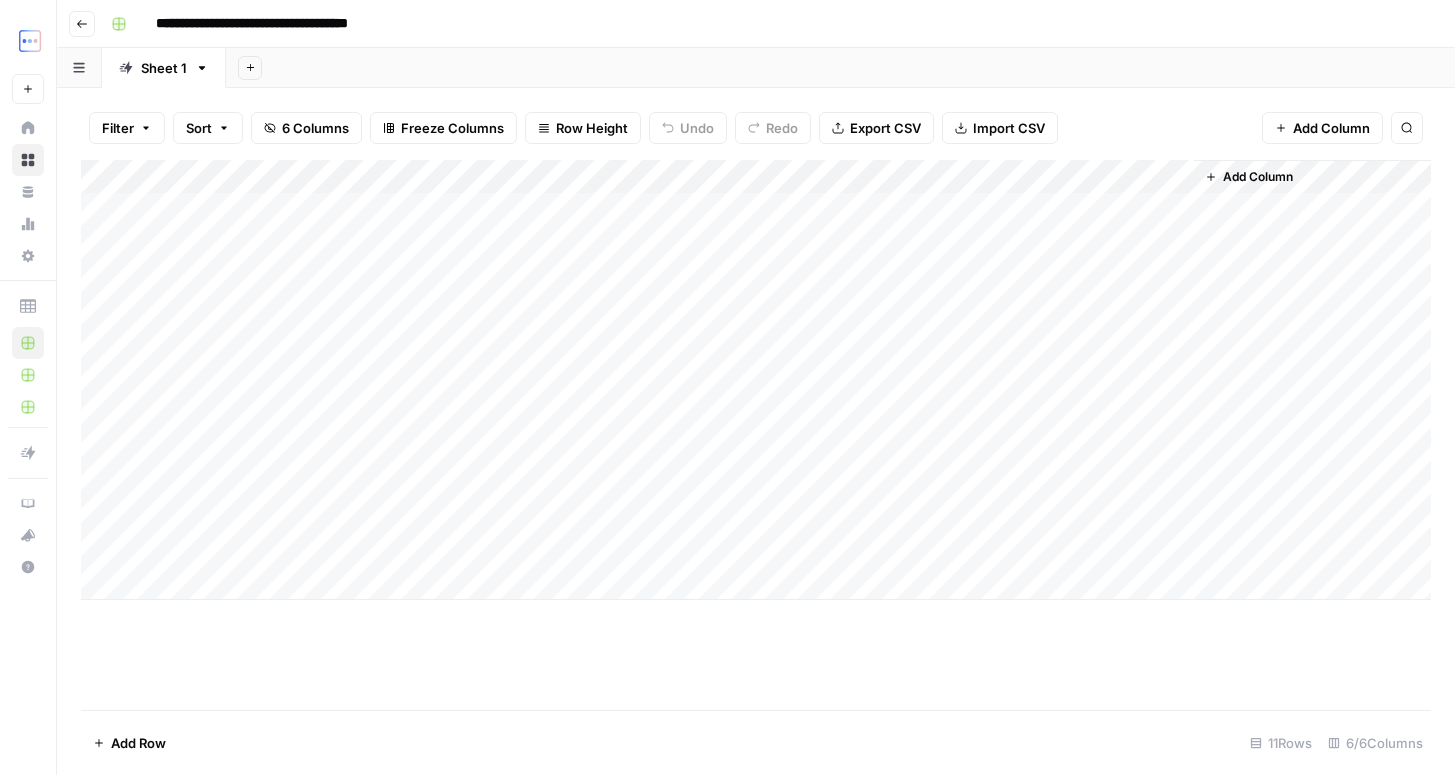 click on "Add Column" at bounding box center [756, 380] 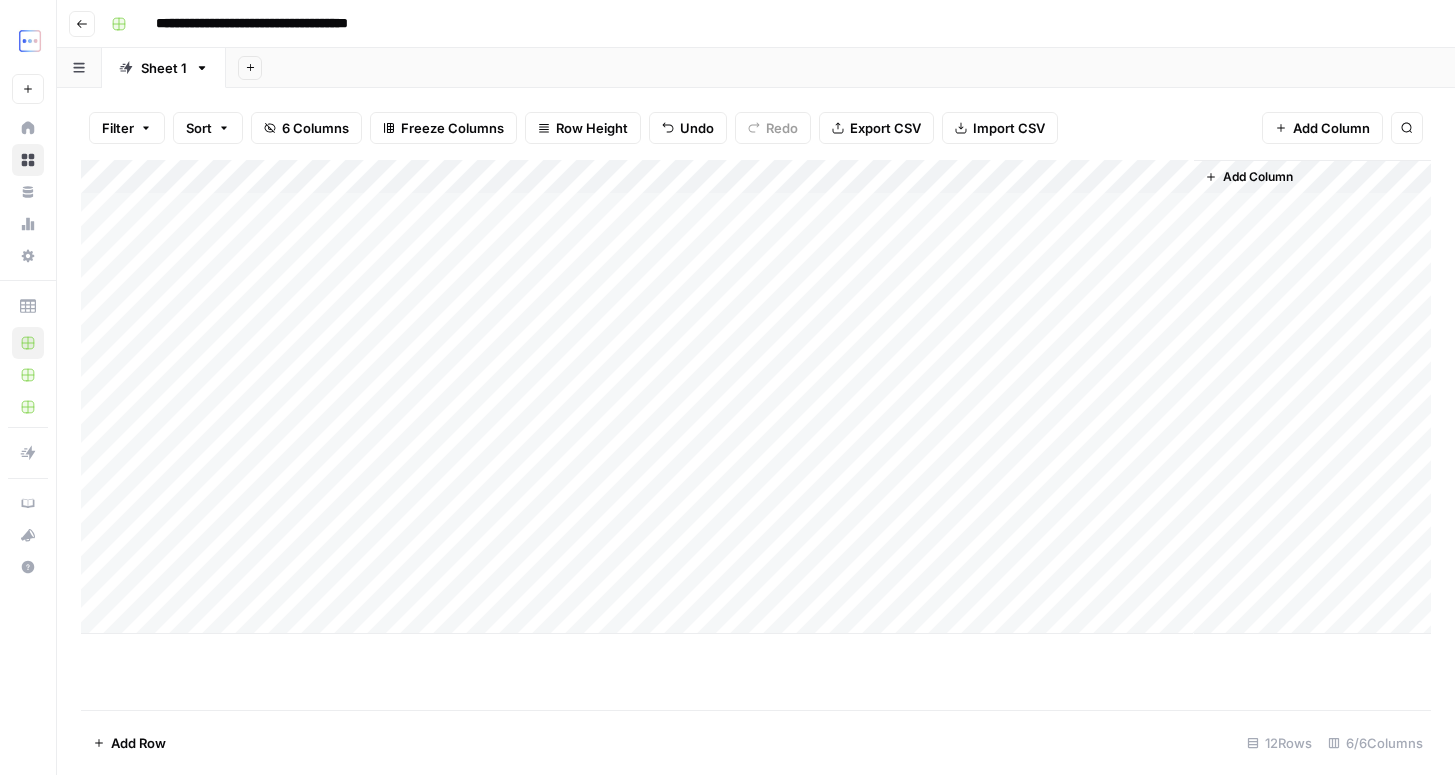 click on "Add Column" at bounding box center [756, 397] 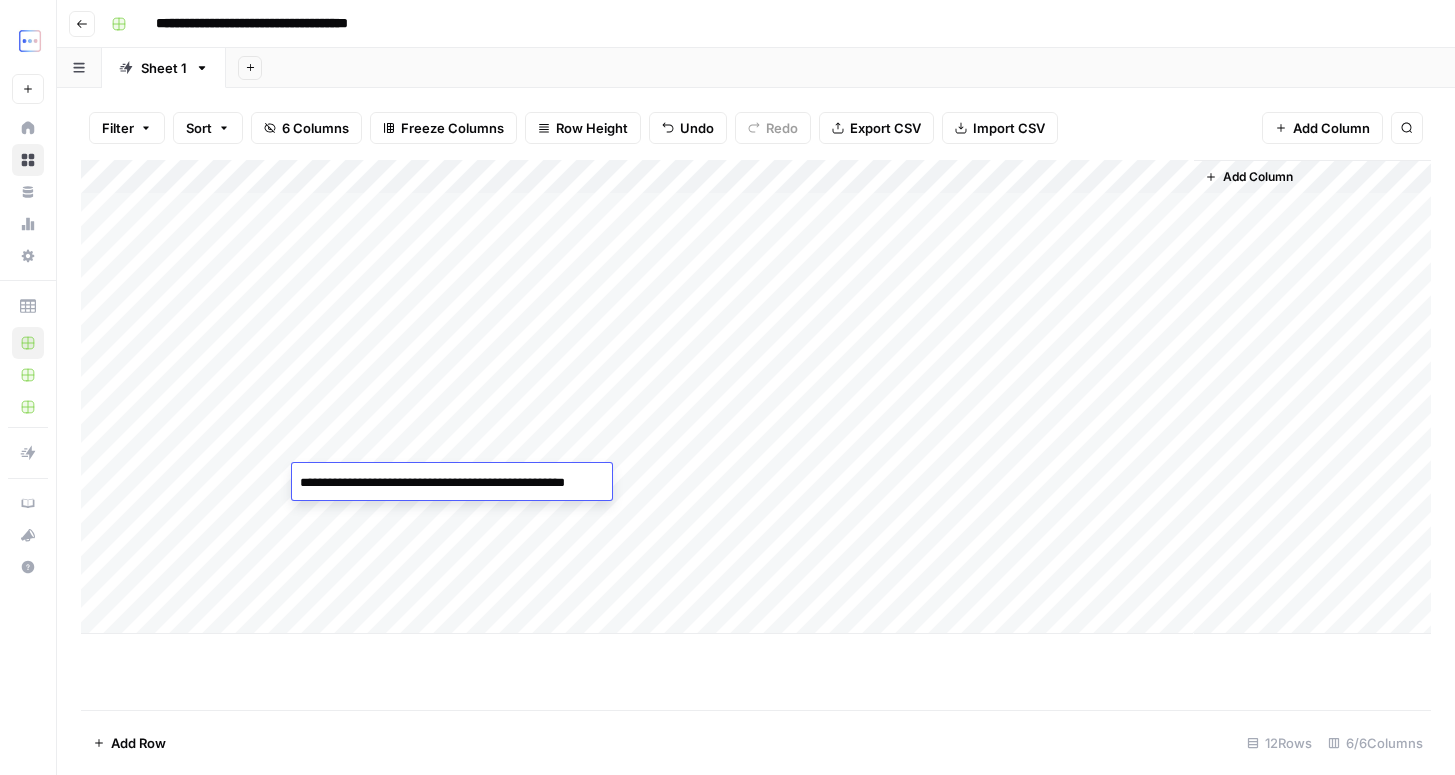 click on "**********" at bounding box center [474, 483] 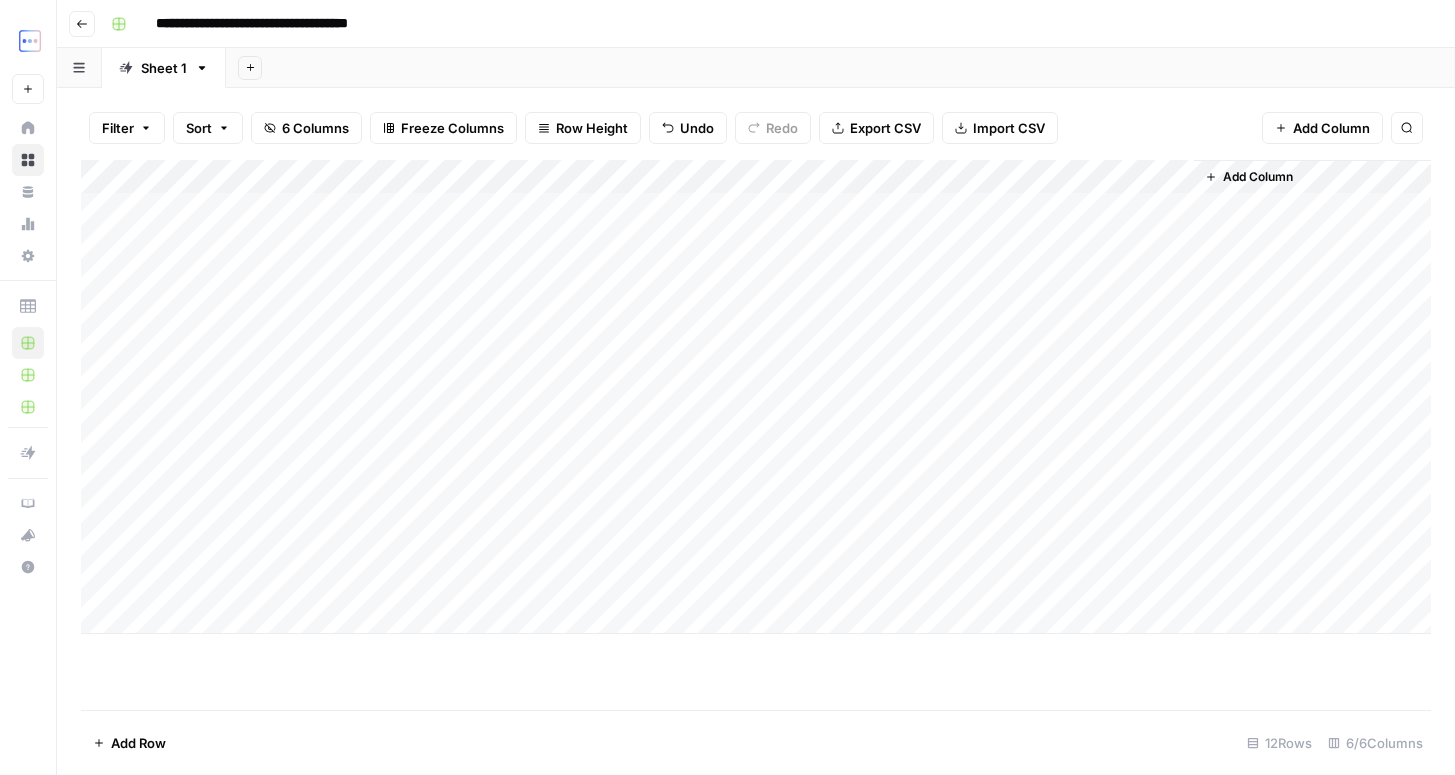 click on "Add Column" at bounding box center (756, 397) 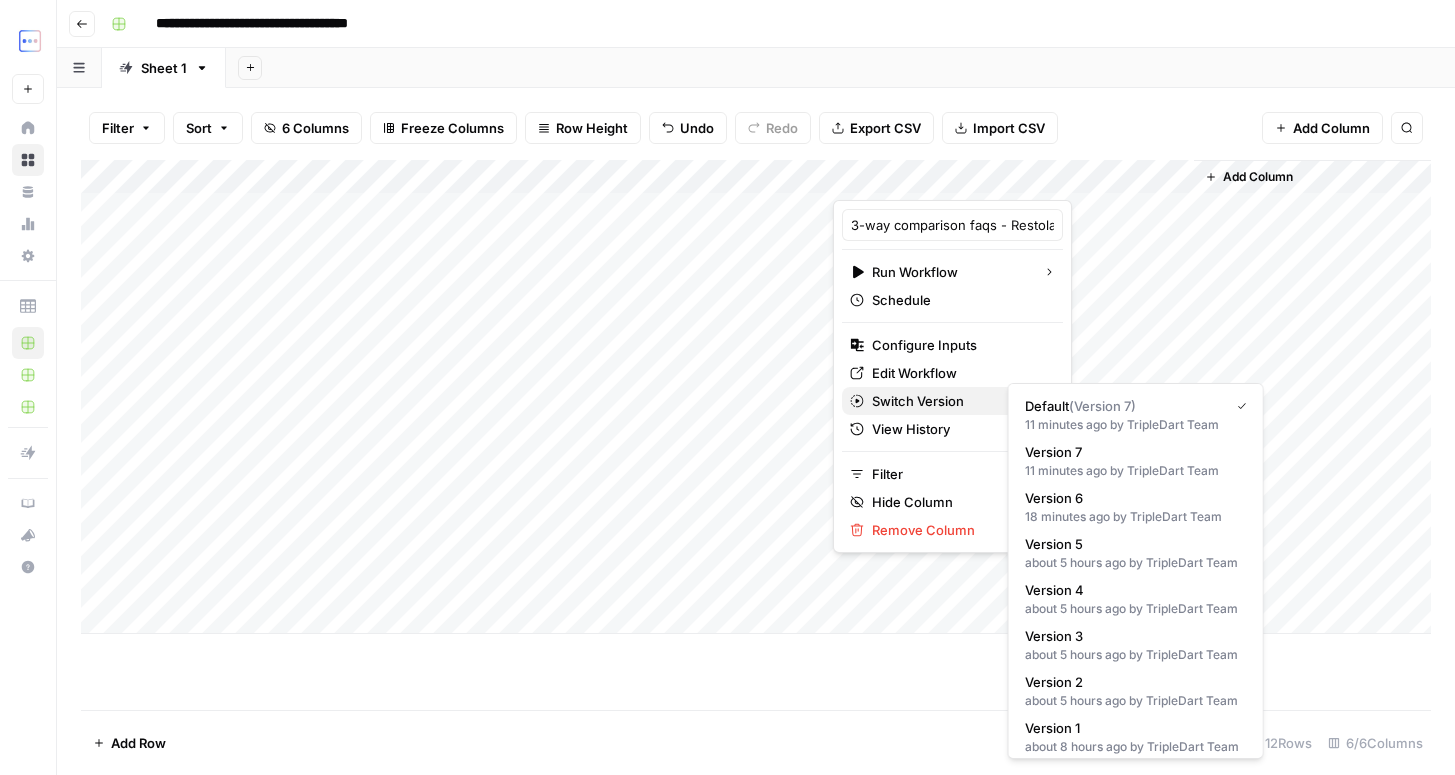 click on "Switch Version" at bounding box center [952, 401] 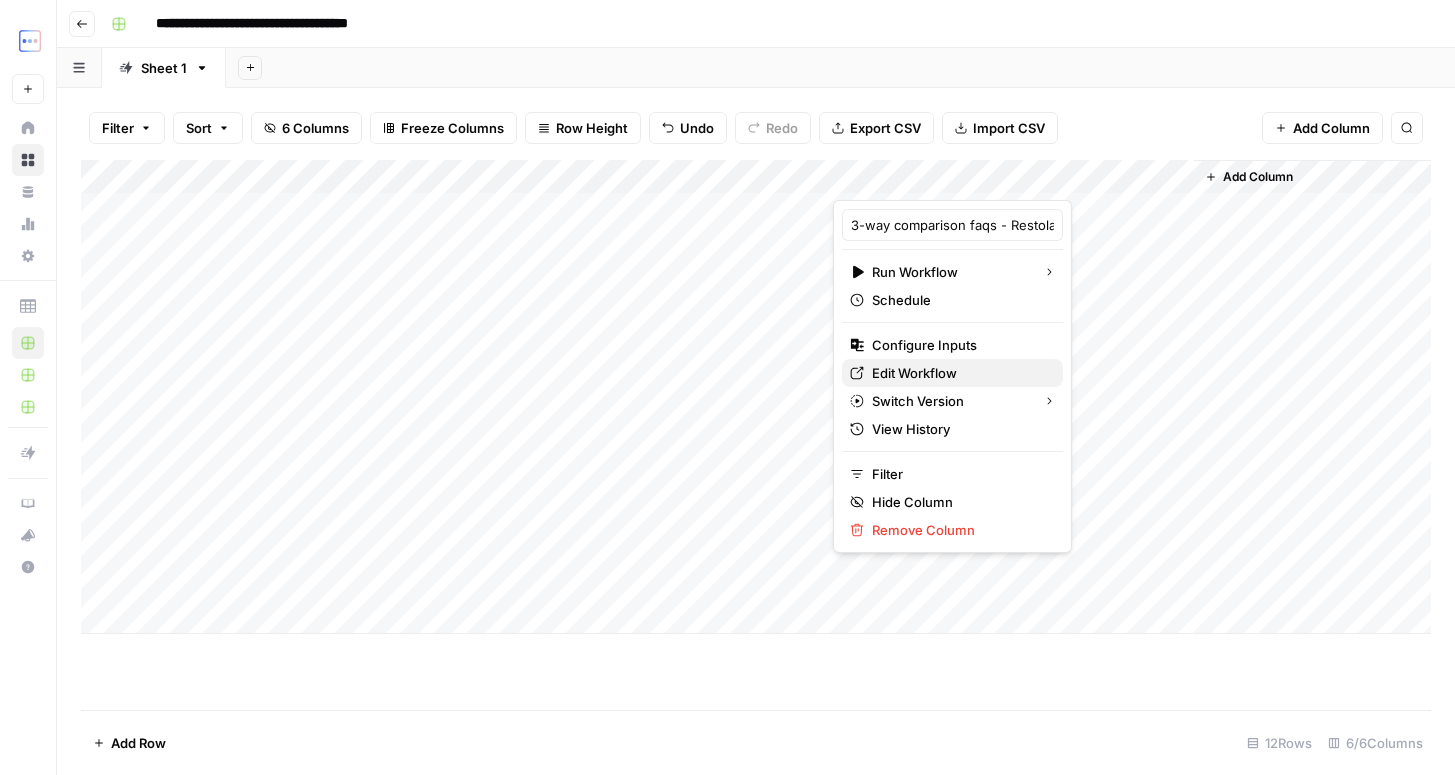 click on "Edit Workflow" at bounding box center (952, 373) 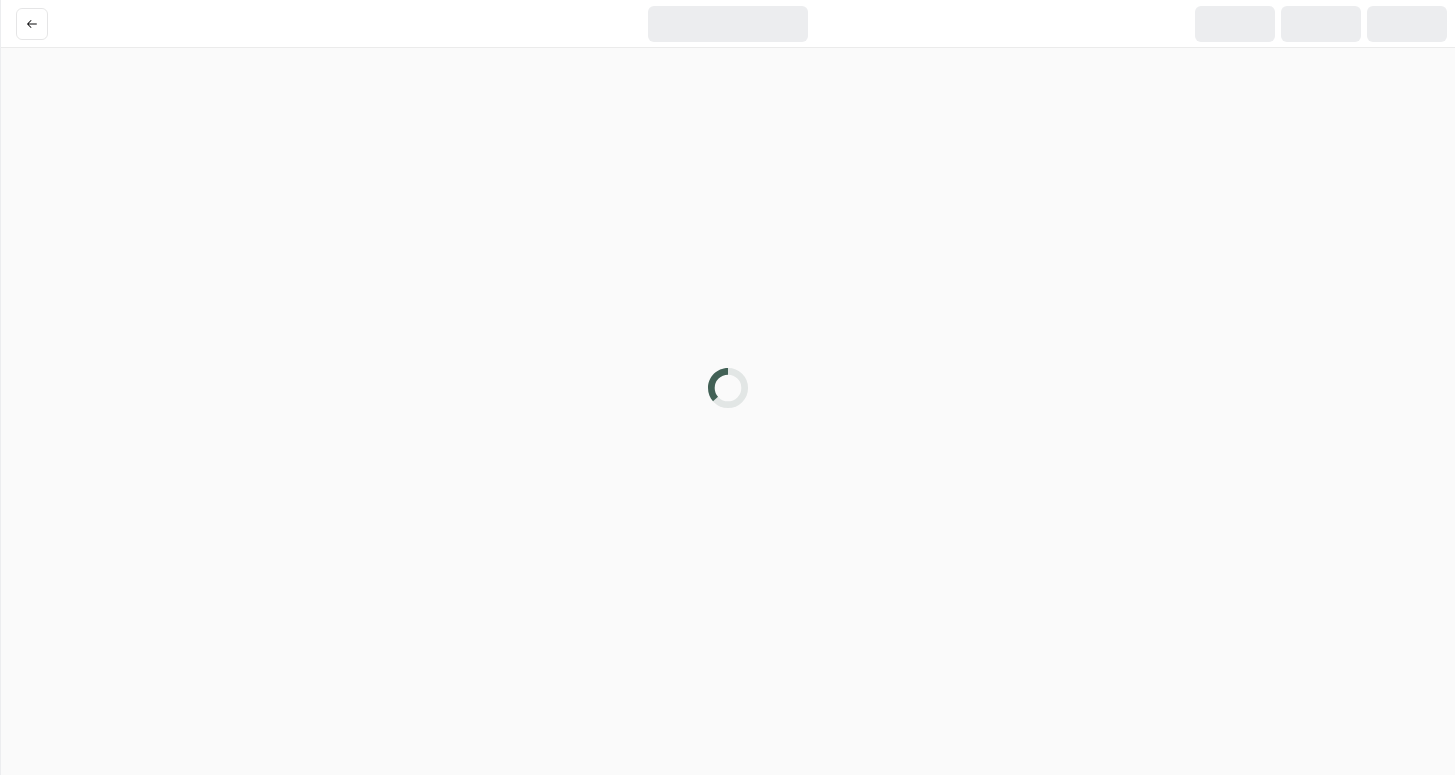 scroll, scrollTop: 0, scrollLeft: 0, axis: both 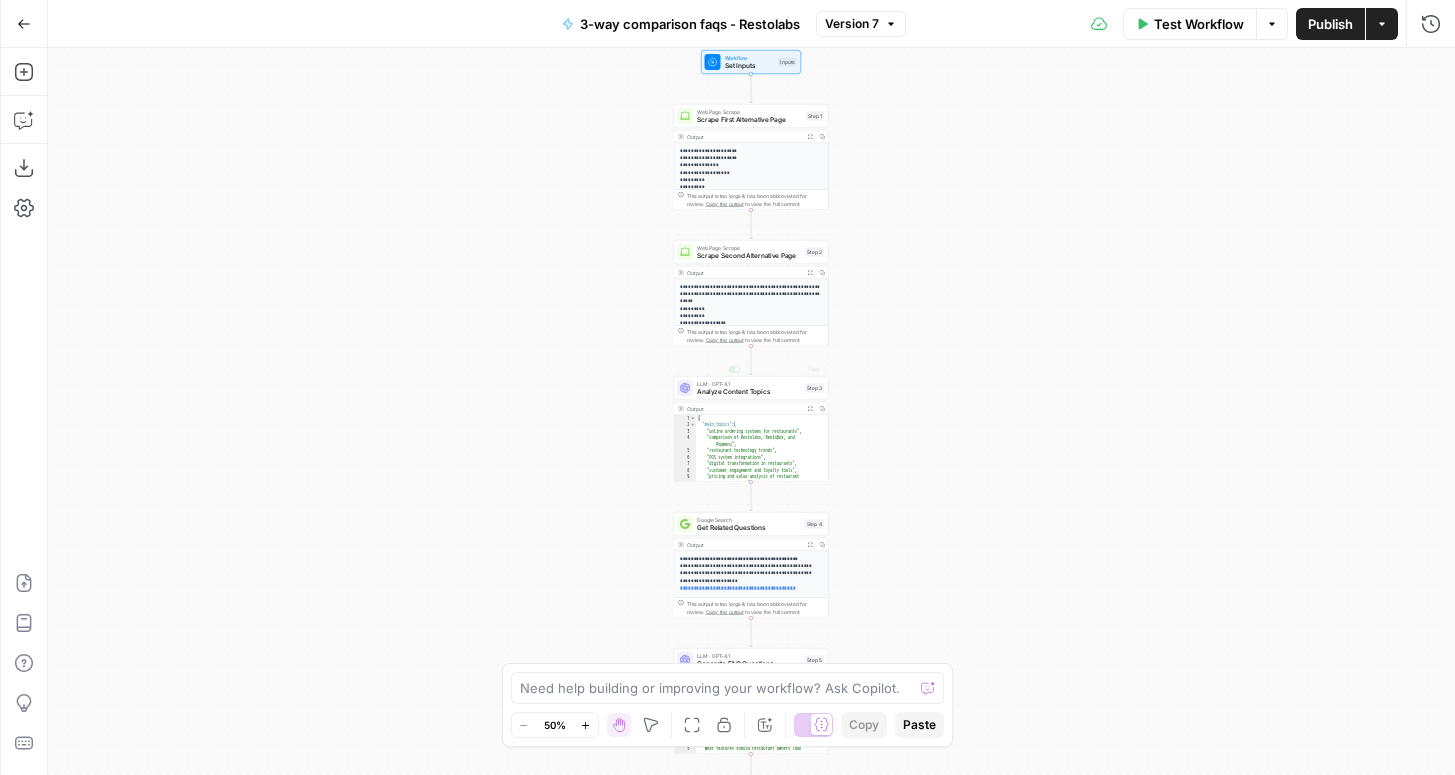 click on "Analyze Content Topics" at bounding box center (749, 392) 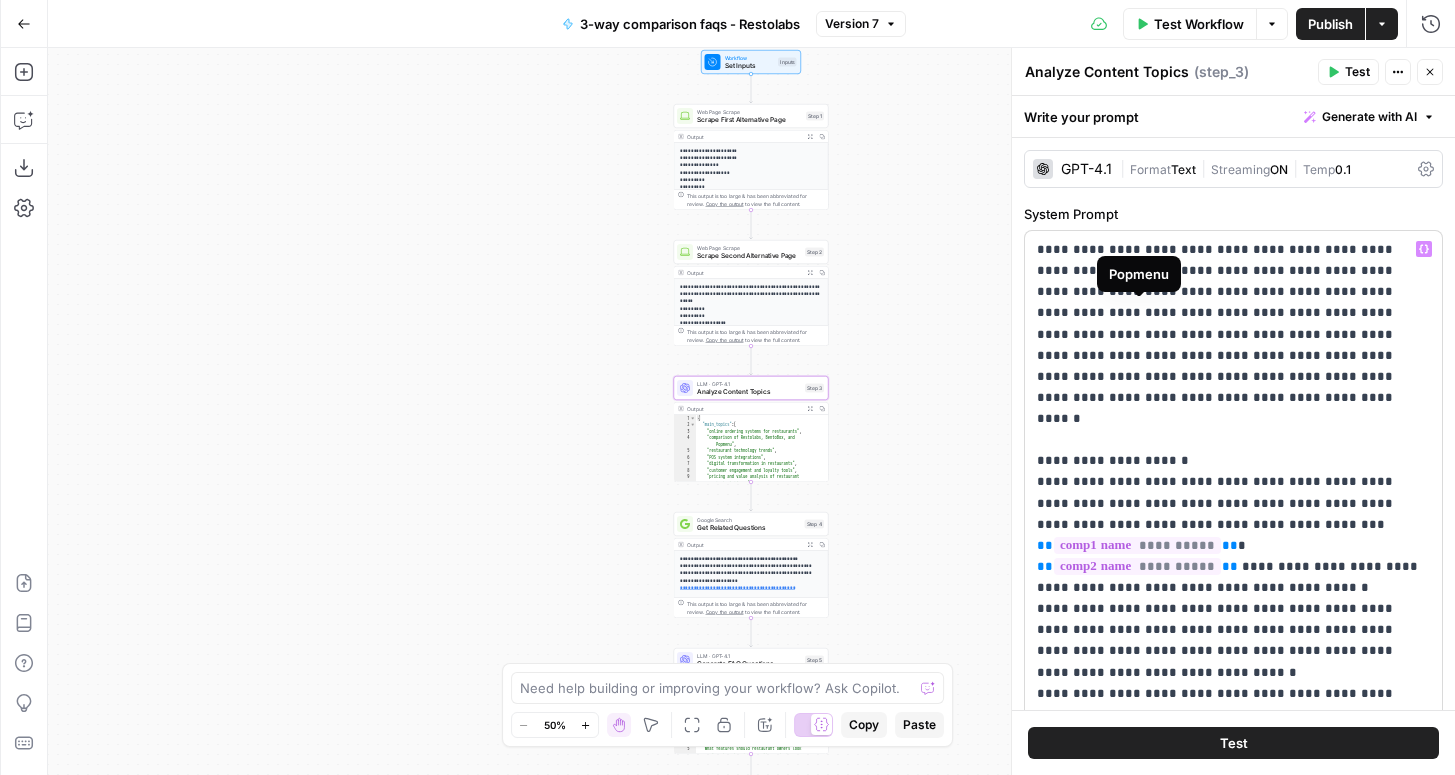 scroll, scrollTop: 300, scrollLeft: 0, axis: vertical 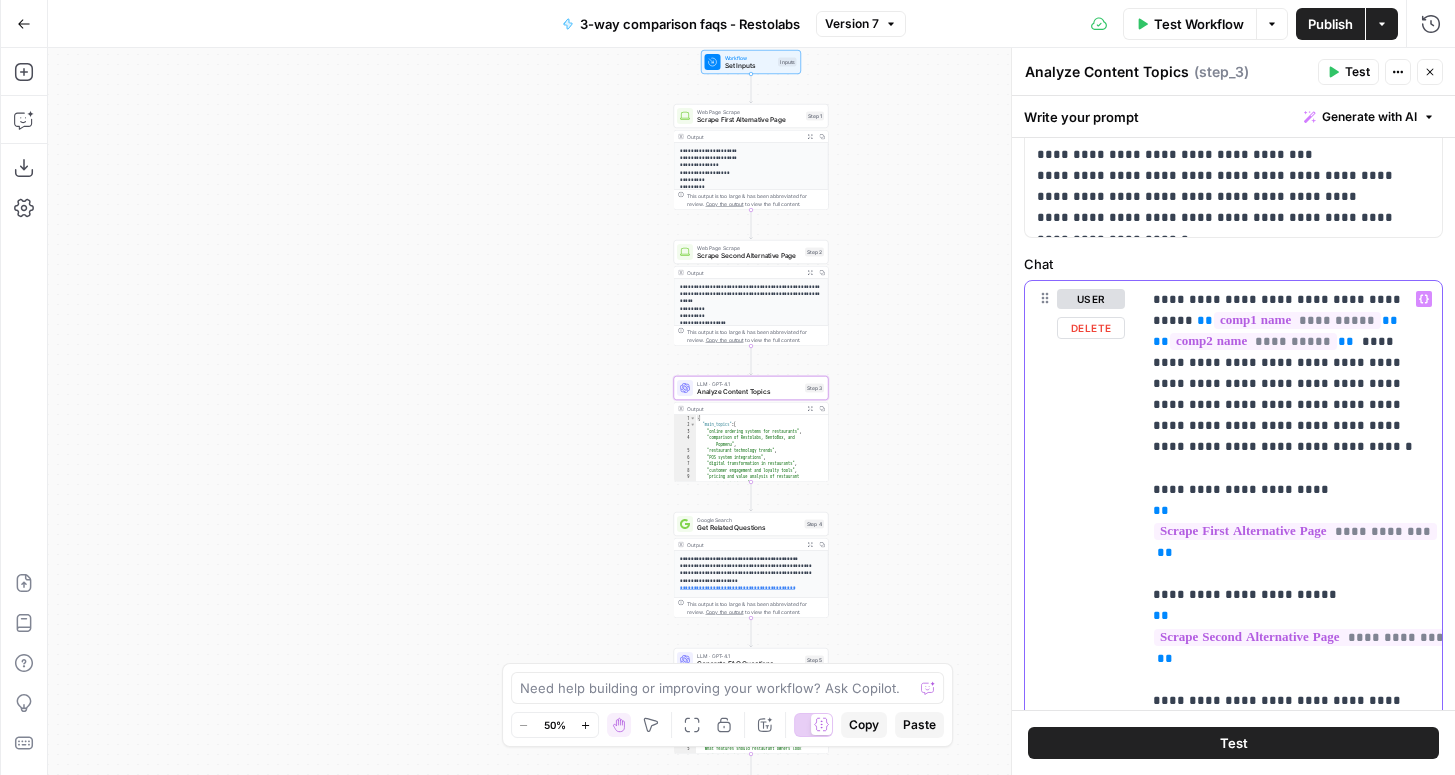 click on "**********" at bounding box center (1291, 585) 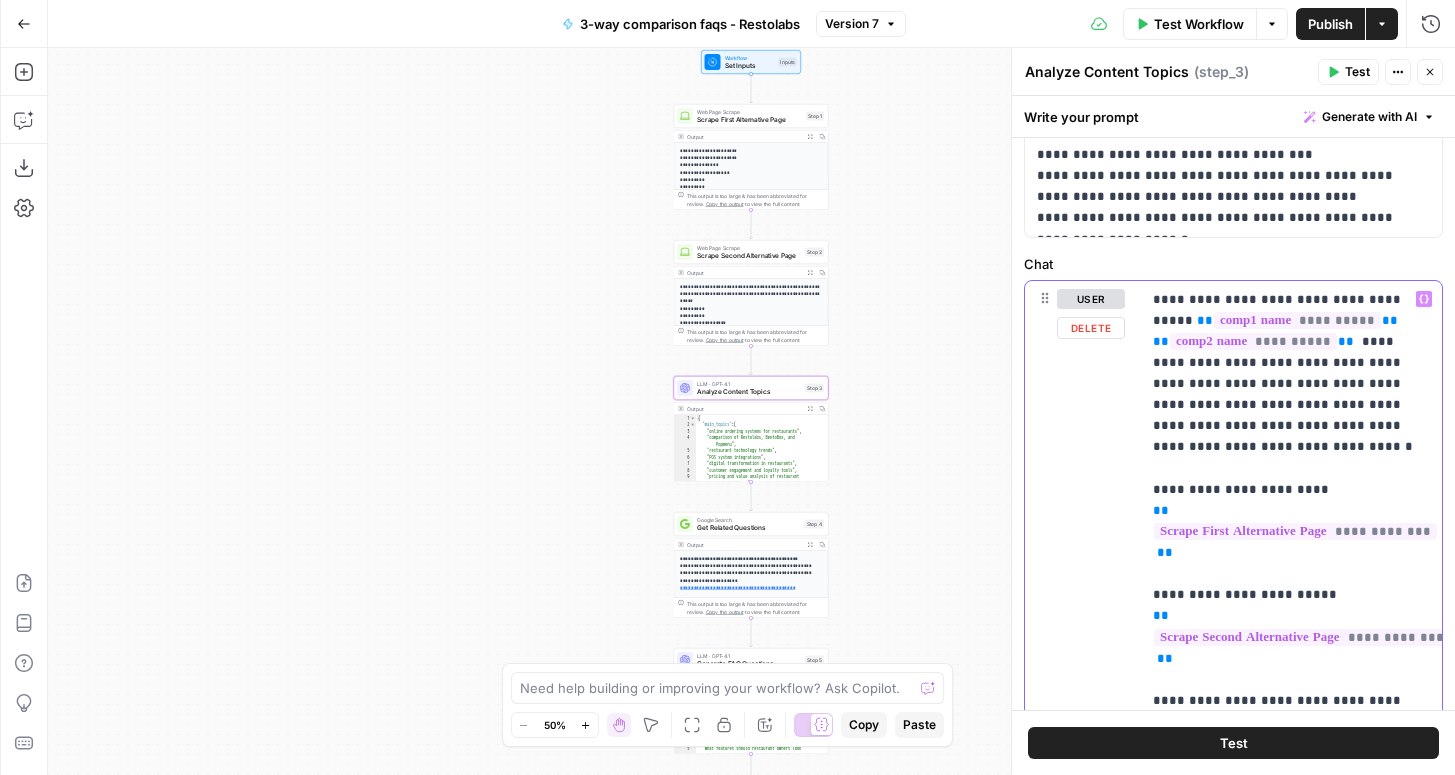 type 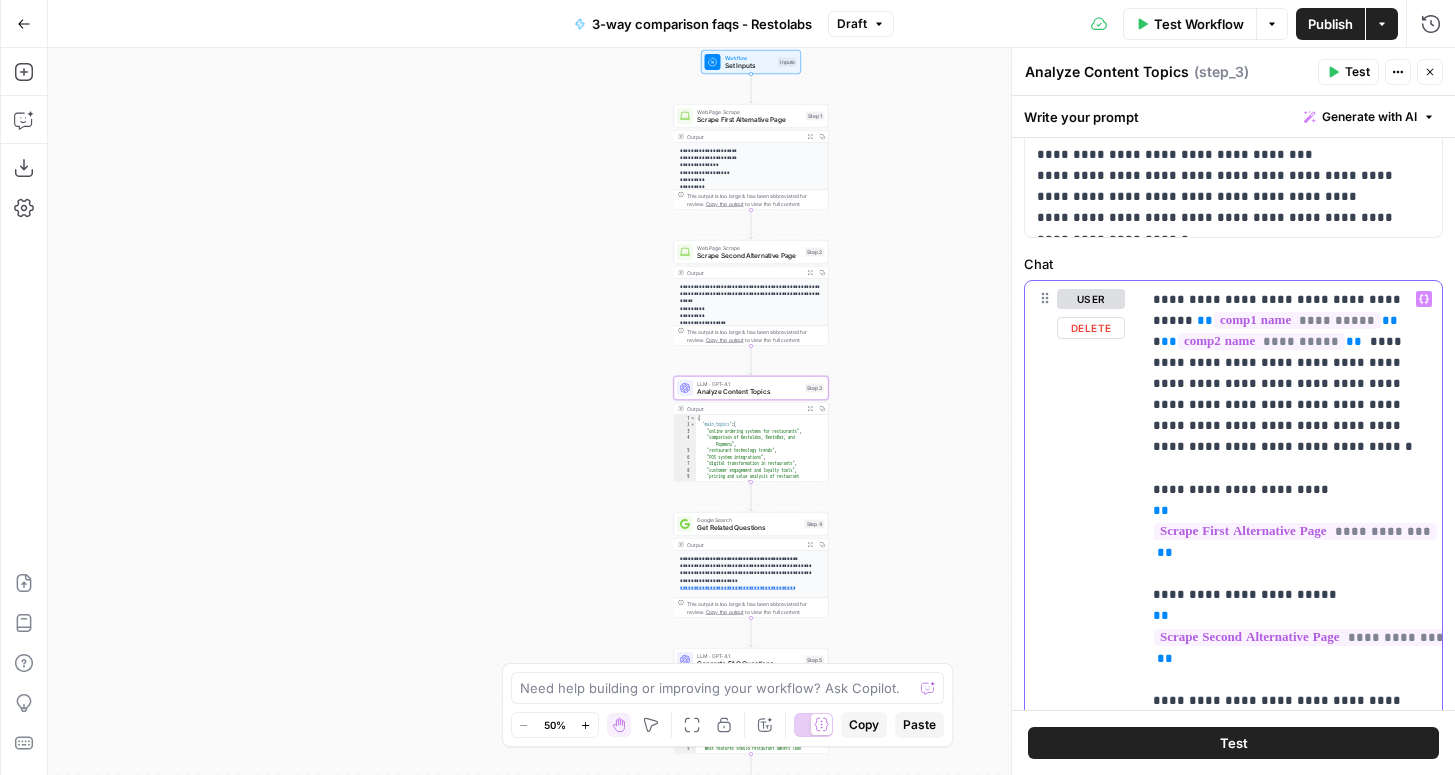 click on "**********" at bounding box center [1291, 585] 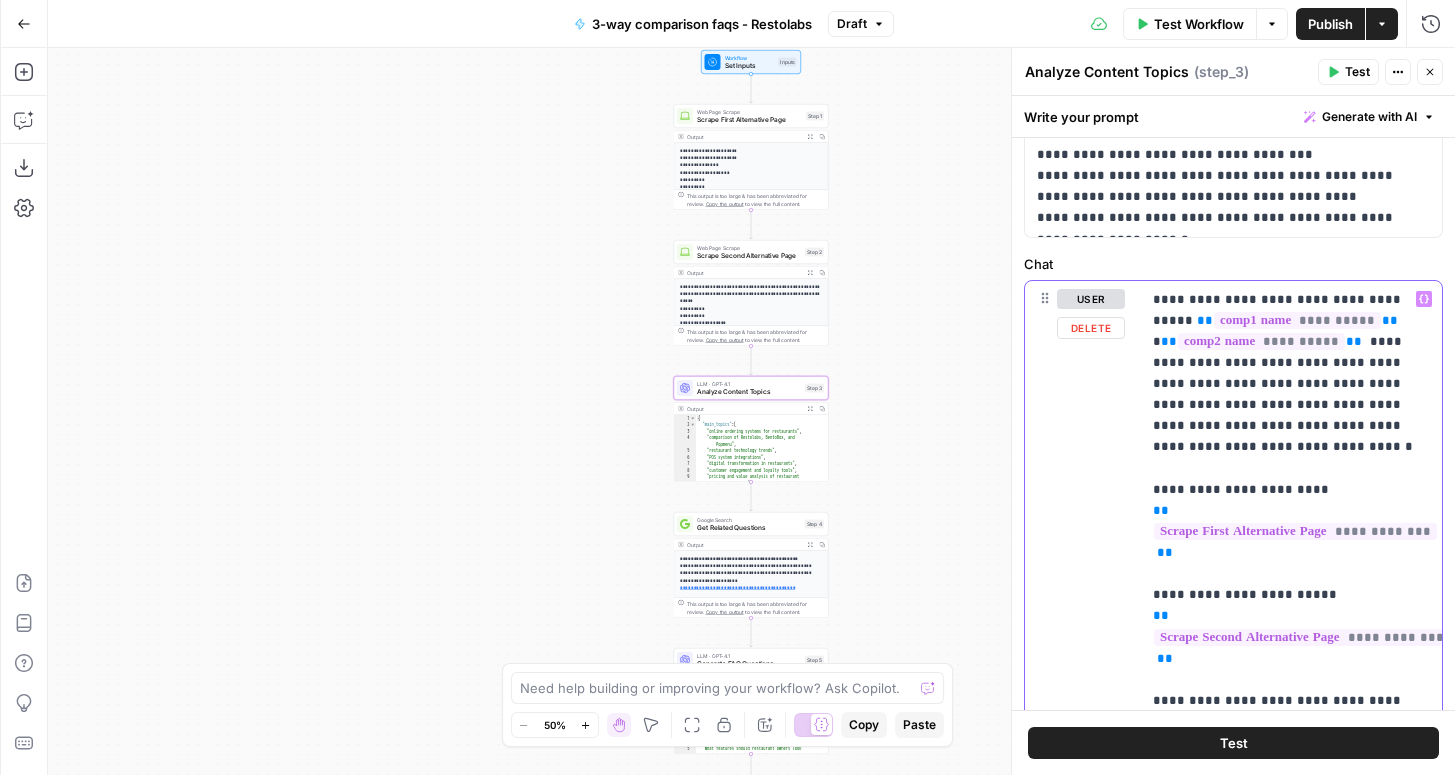 click on "**********" at bounding box center (1291, 585) 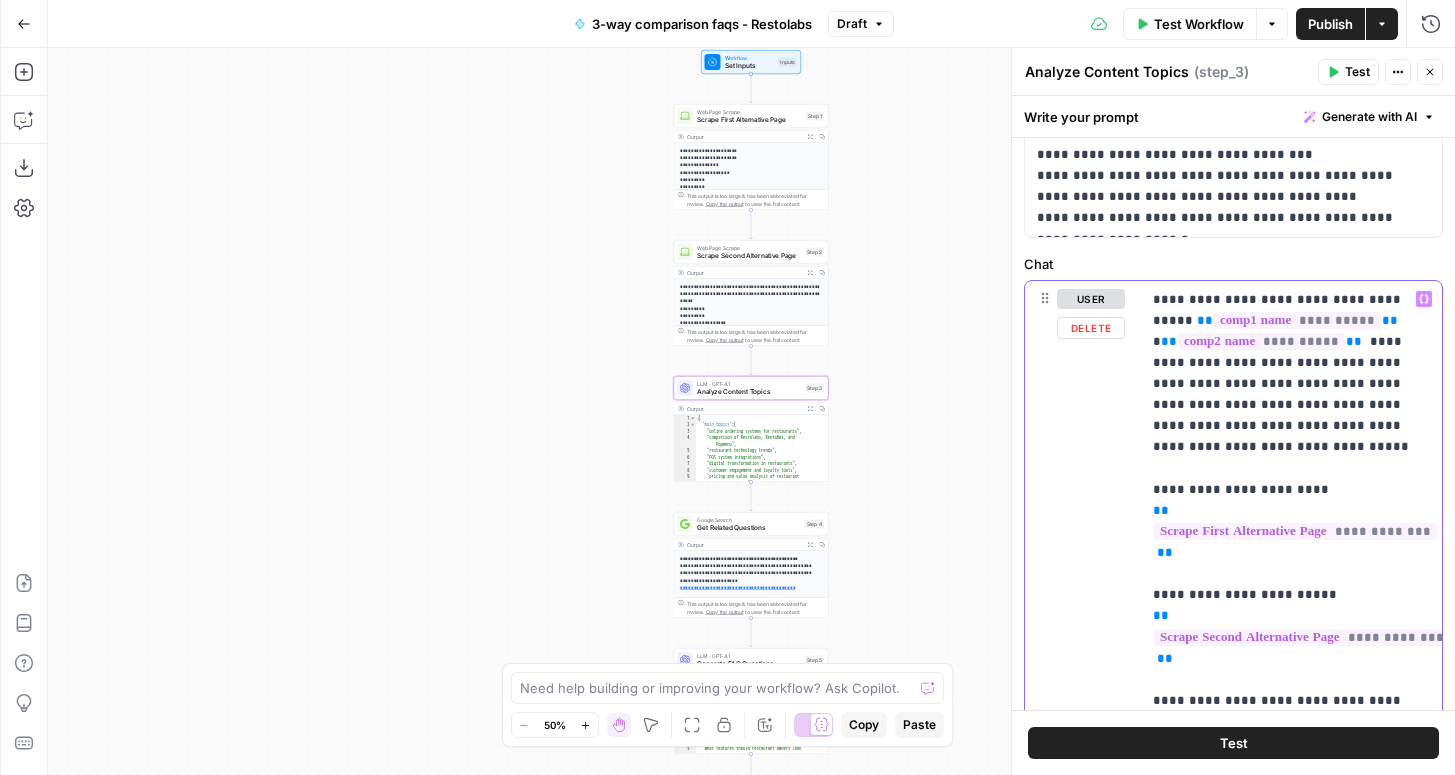click on "**********" at bounding box center [1291, 585] 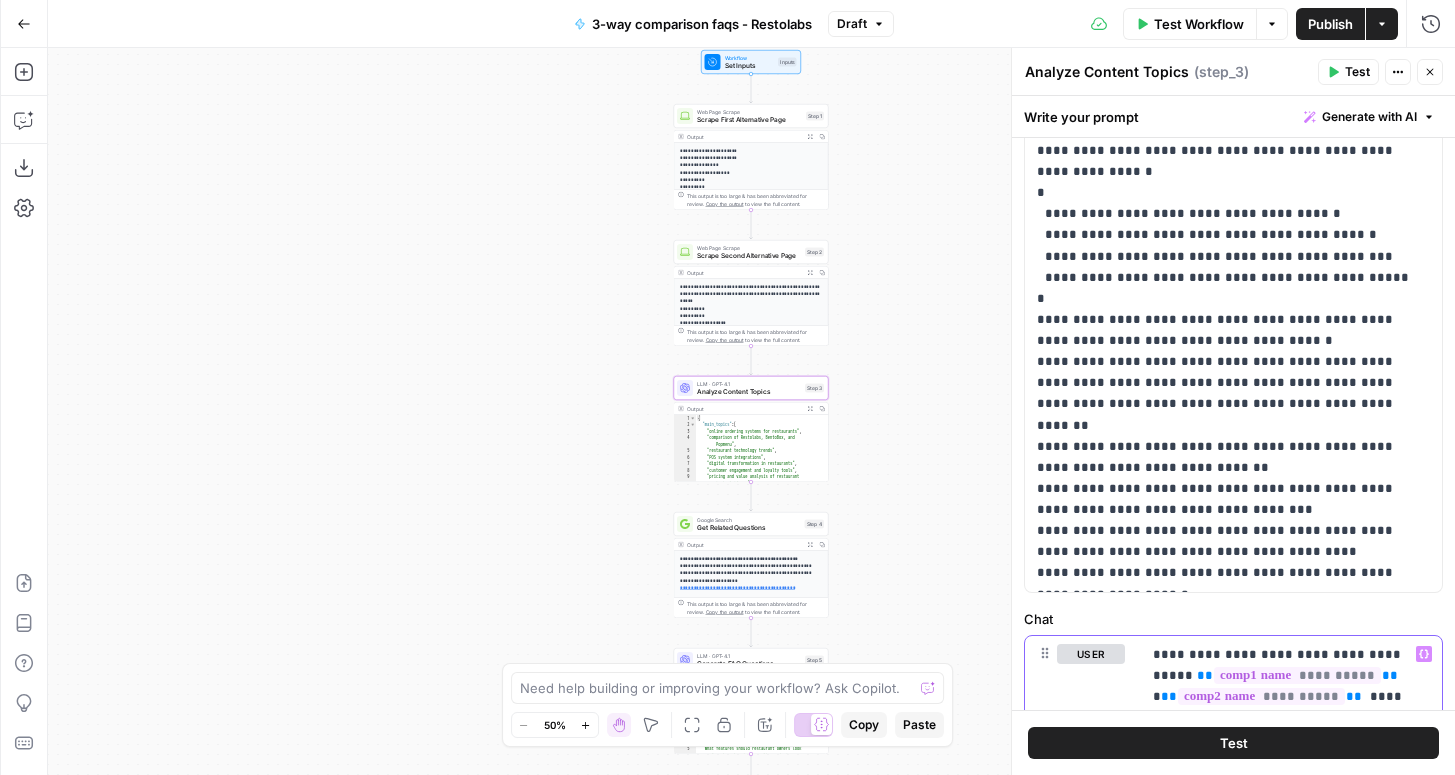 scroll, scrollTop: 460, scrollLeft: 0, axis: vertical 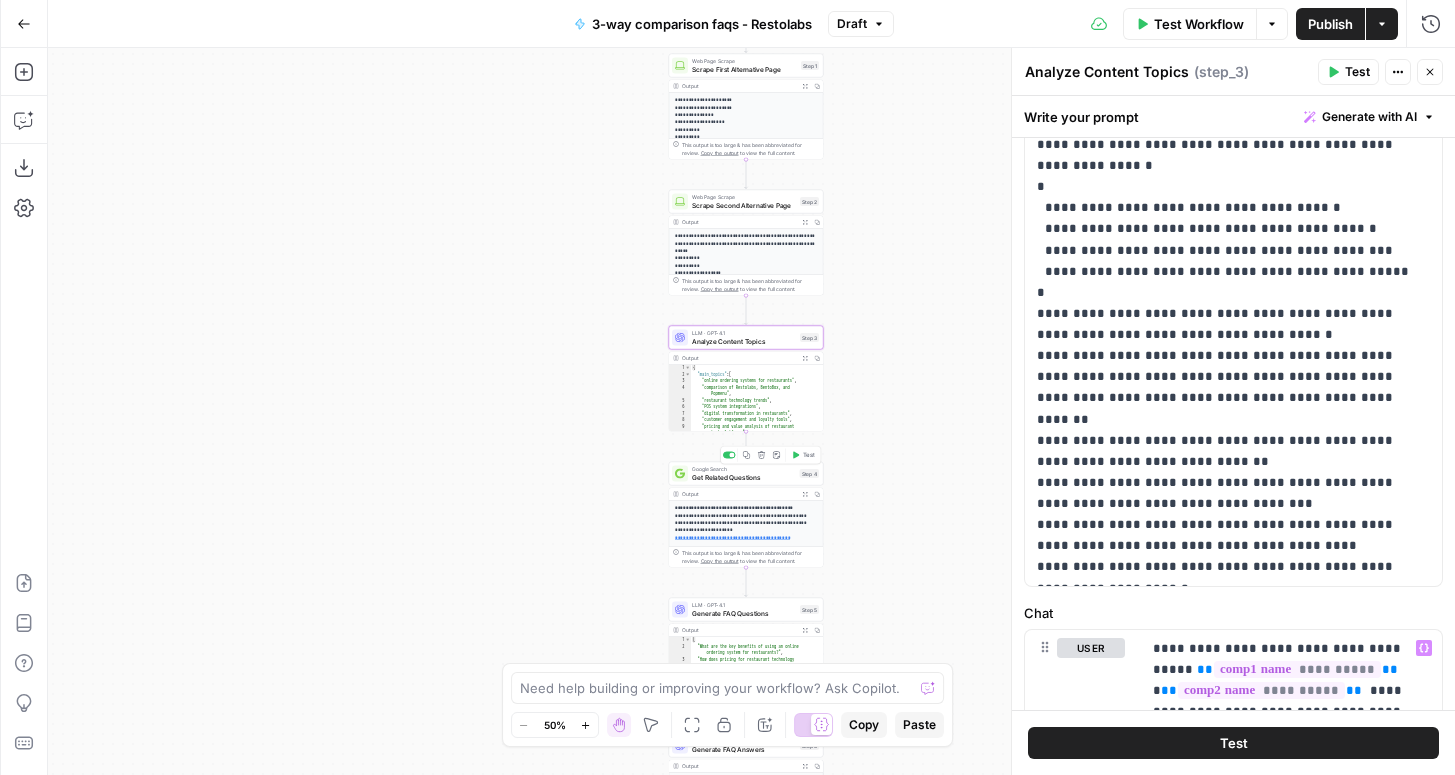 click on "Get Related Questions" at bounding box center [744, 477] 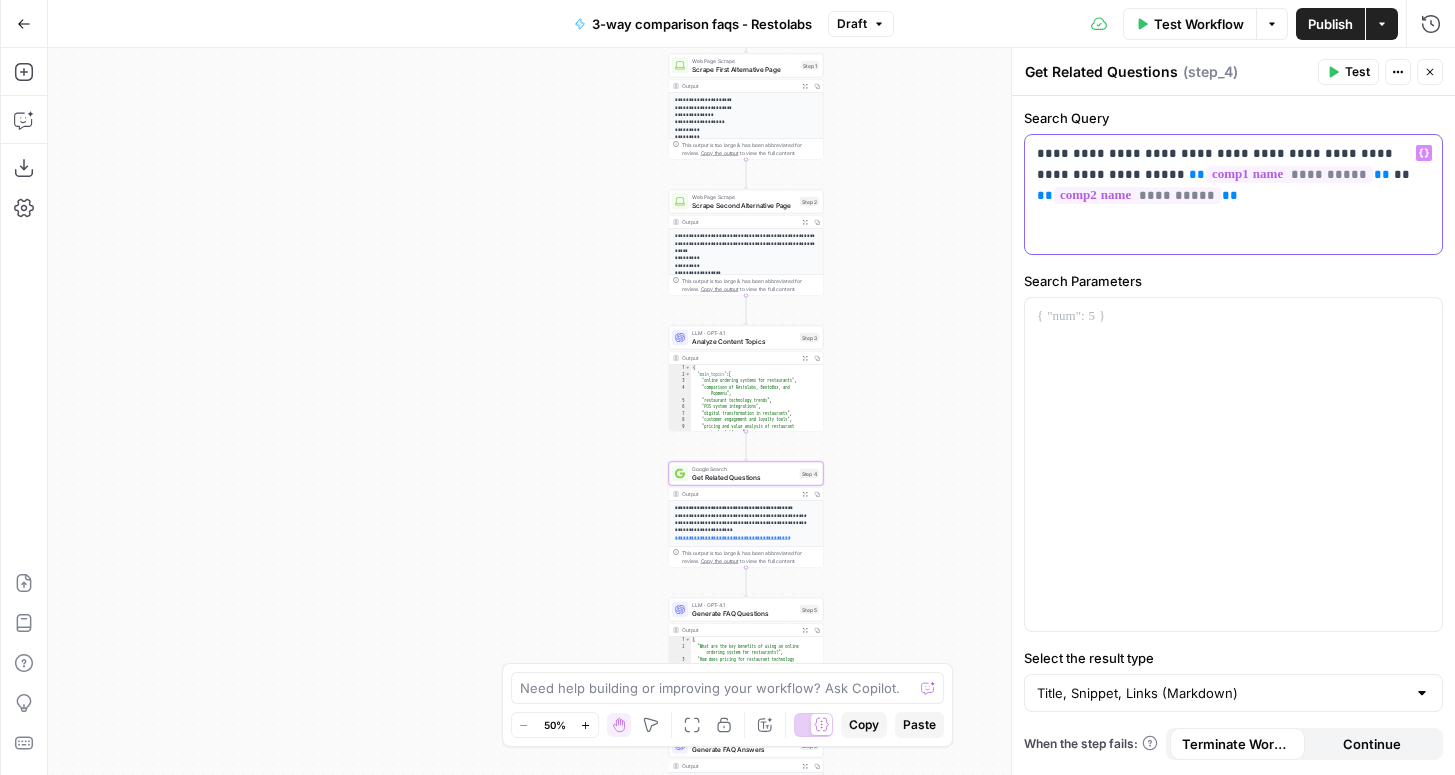 click on "**********" at bounding box center [1233, 174] 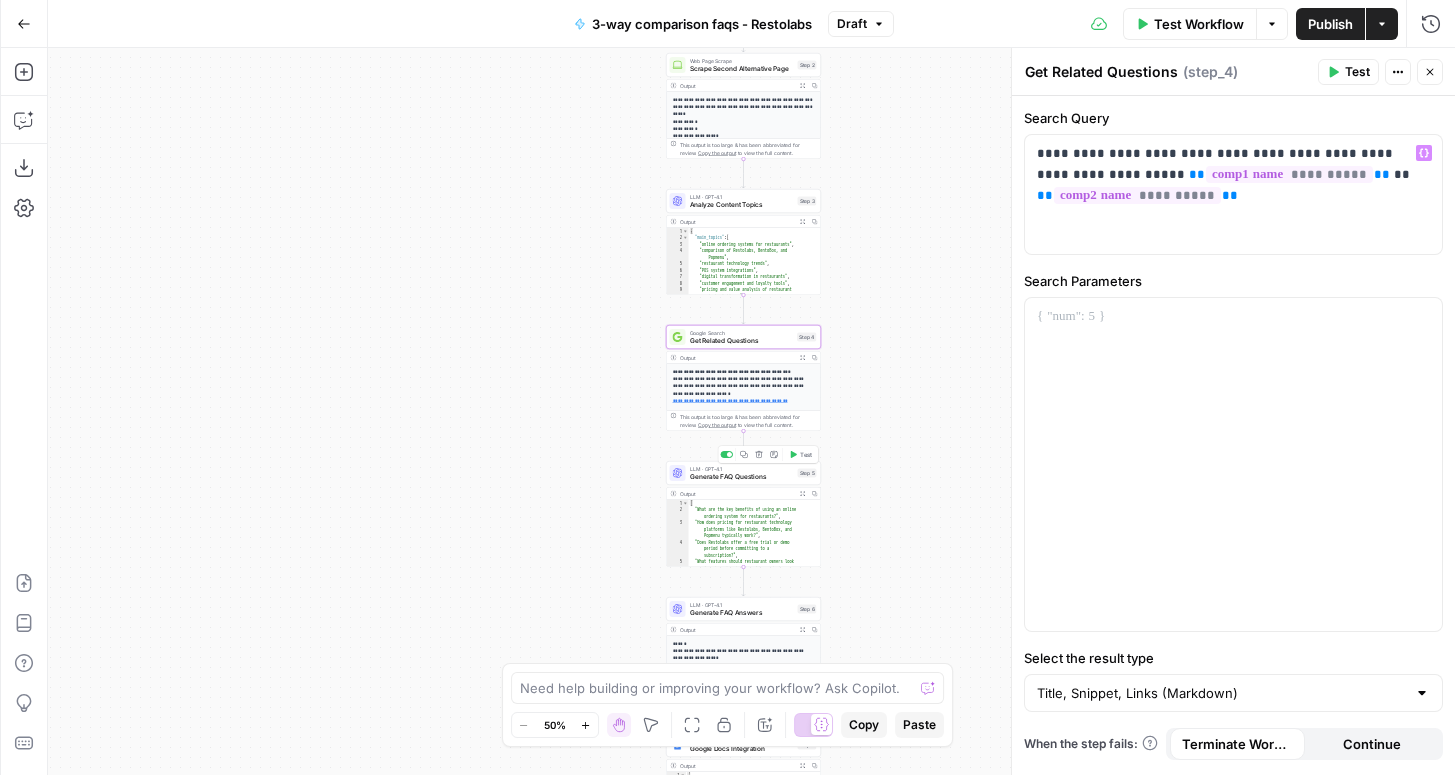 click on "Generate FAQ Questions" at bounding box center [742, 477] 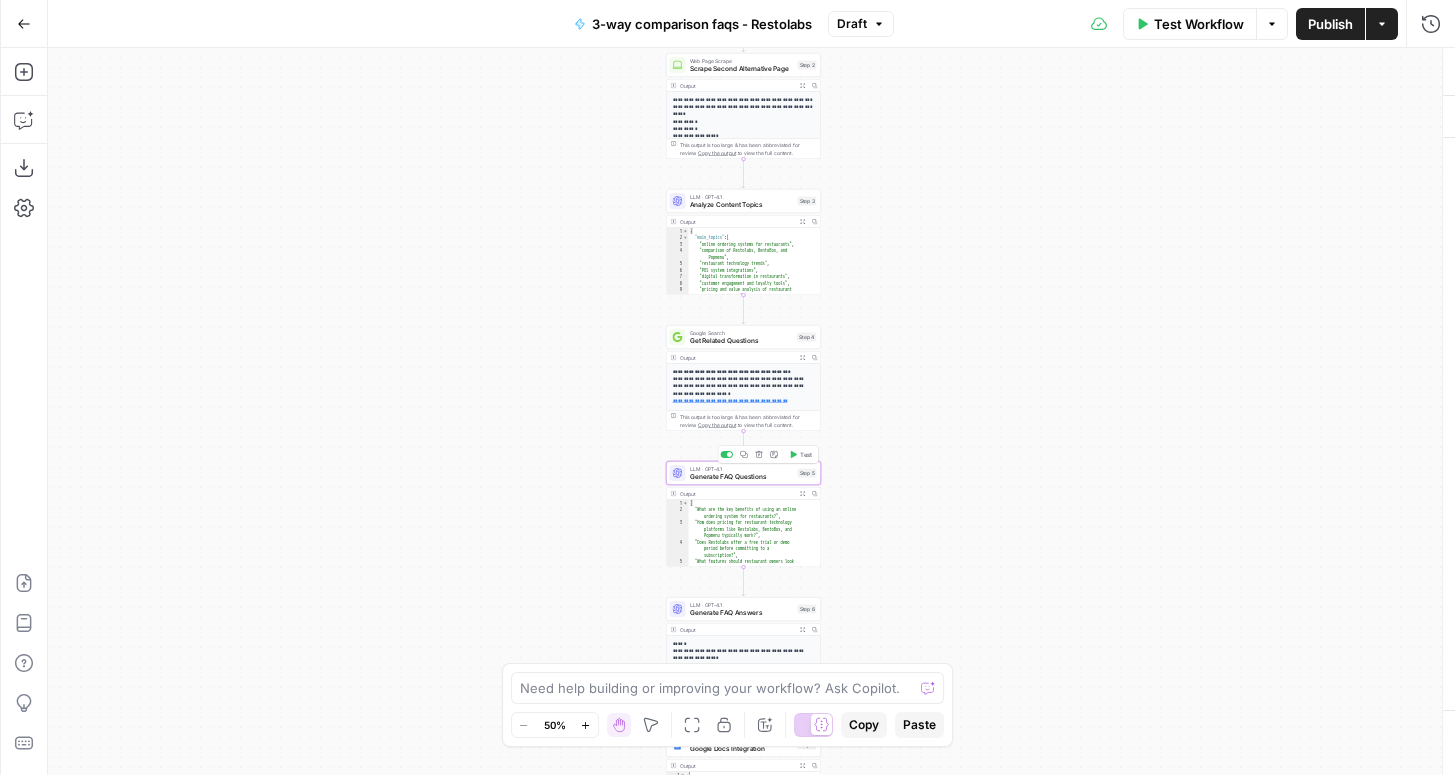 type on "Generate FAQ Questions" 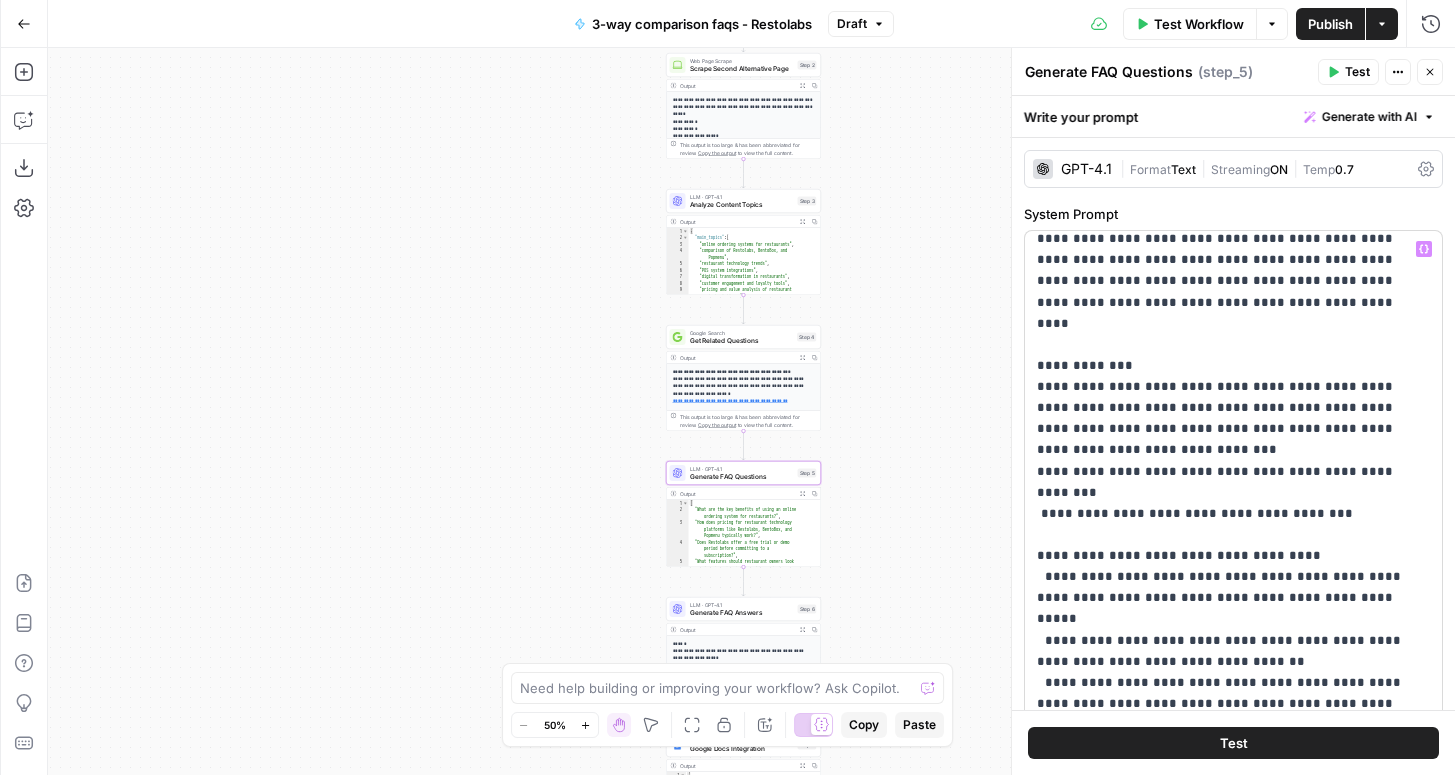 scroll, scrollTop: 36, scrollLeft: 0, axis: vertical 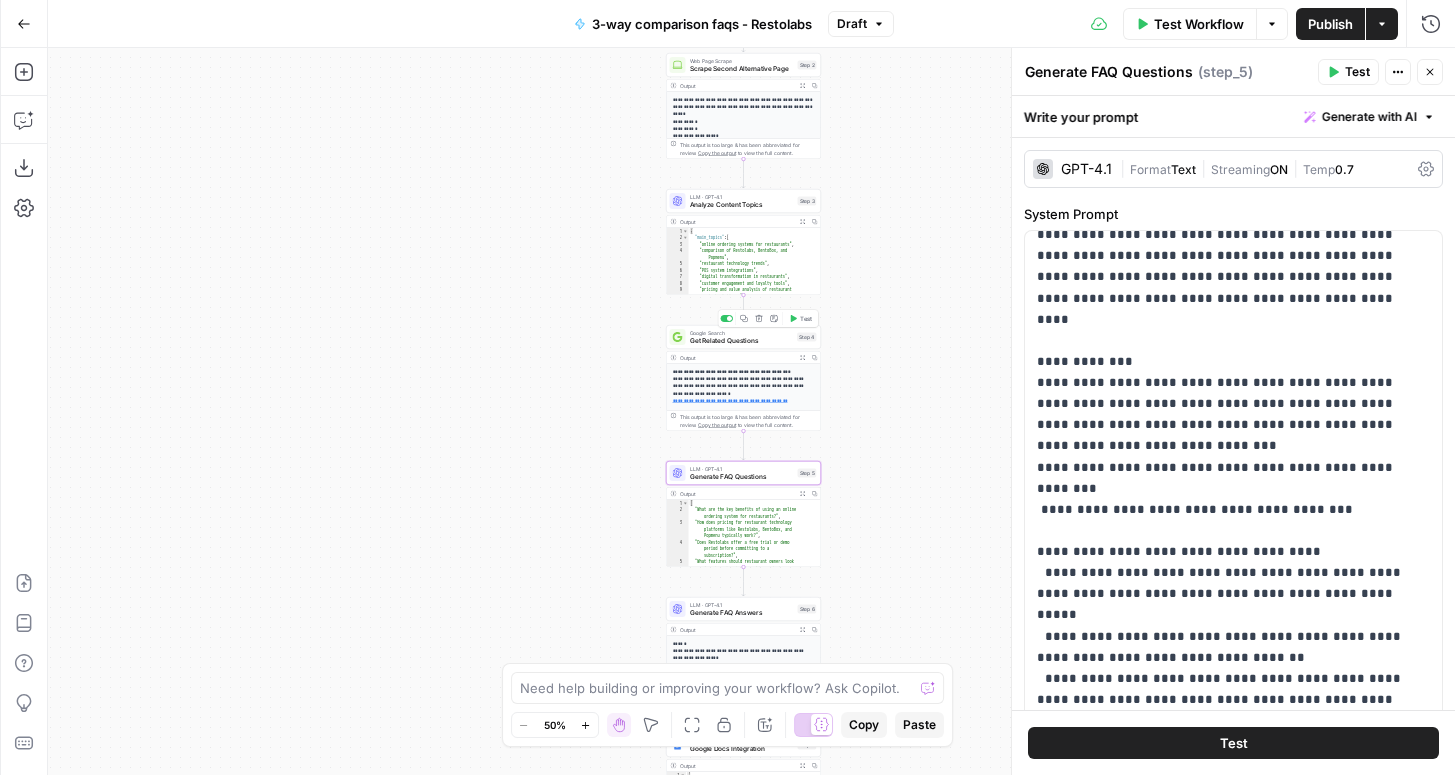 click on "Get Related Questions" at bounding box center (742, 341) 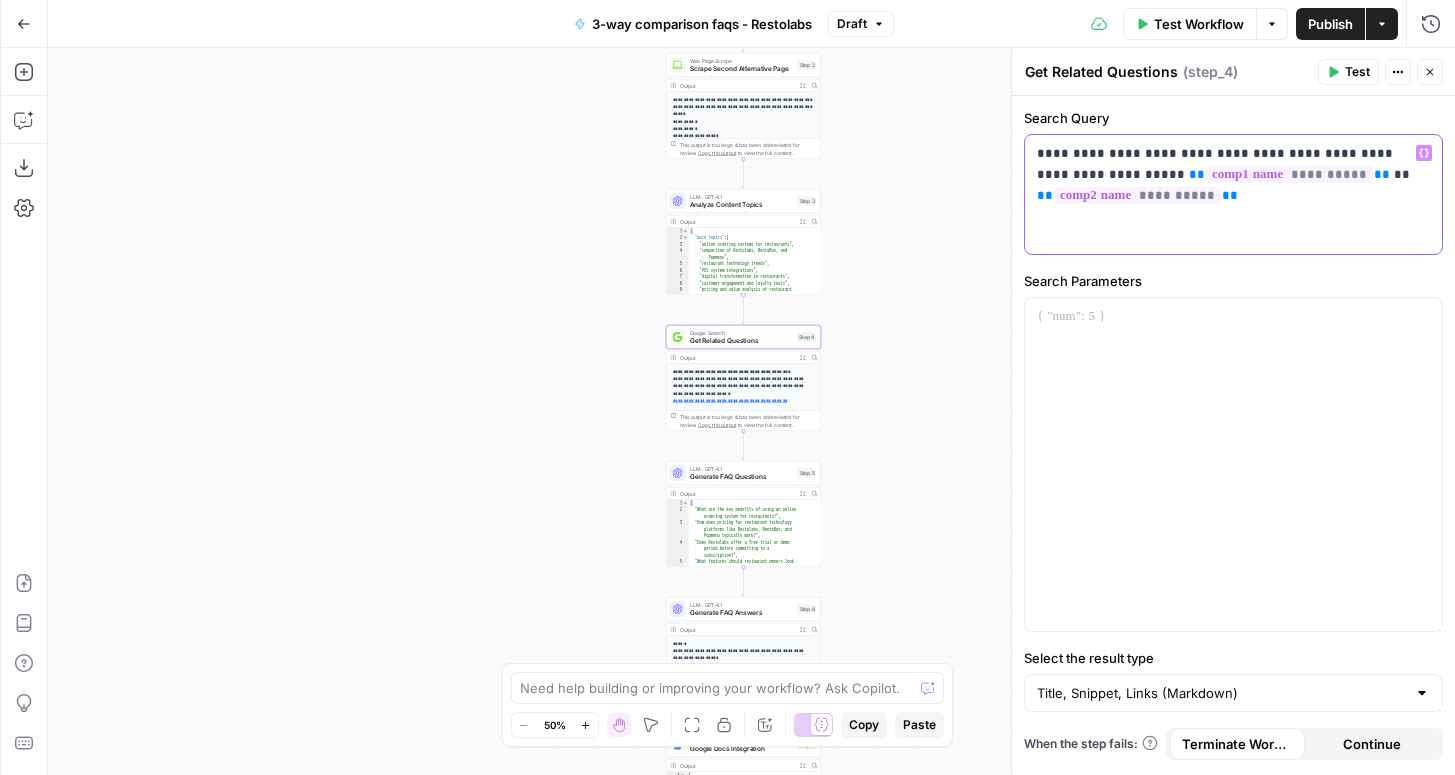 click on "**********" at bounding box center (1233, 174) 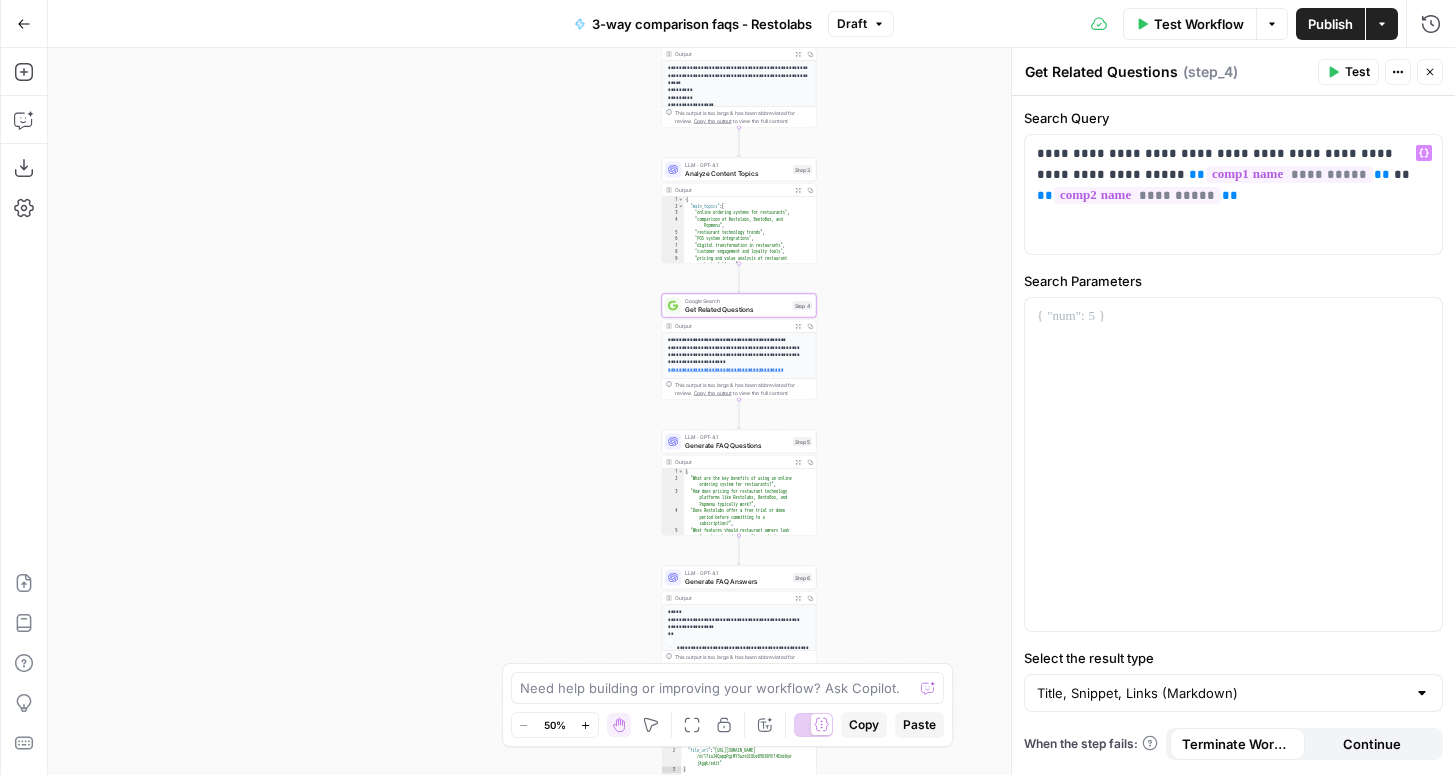 click on "LLM · GPT-4.1 Generate FAQ Questions Step 5 Copy step Delete step Add Note Test" at bounding box center [739, 442] 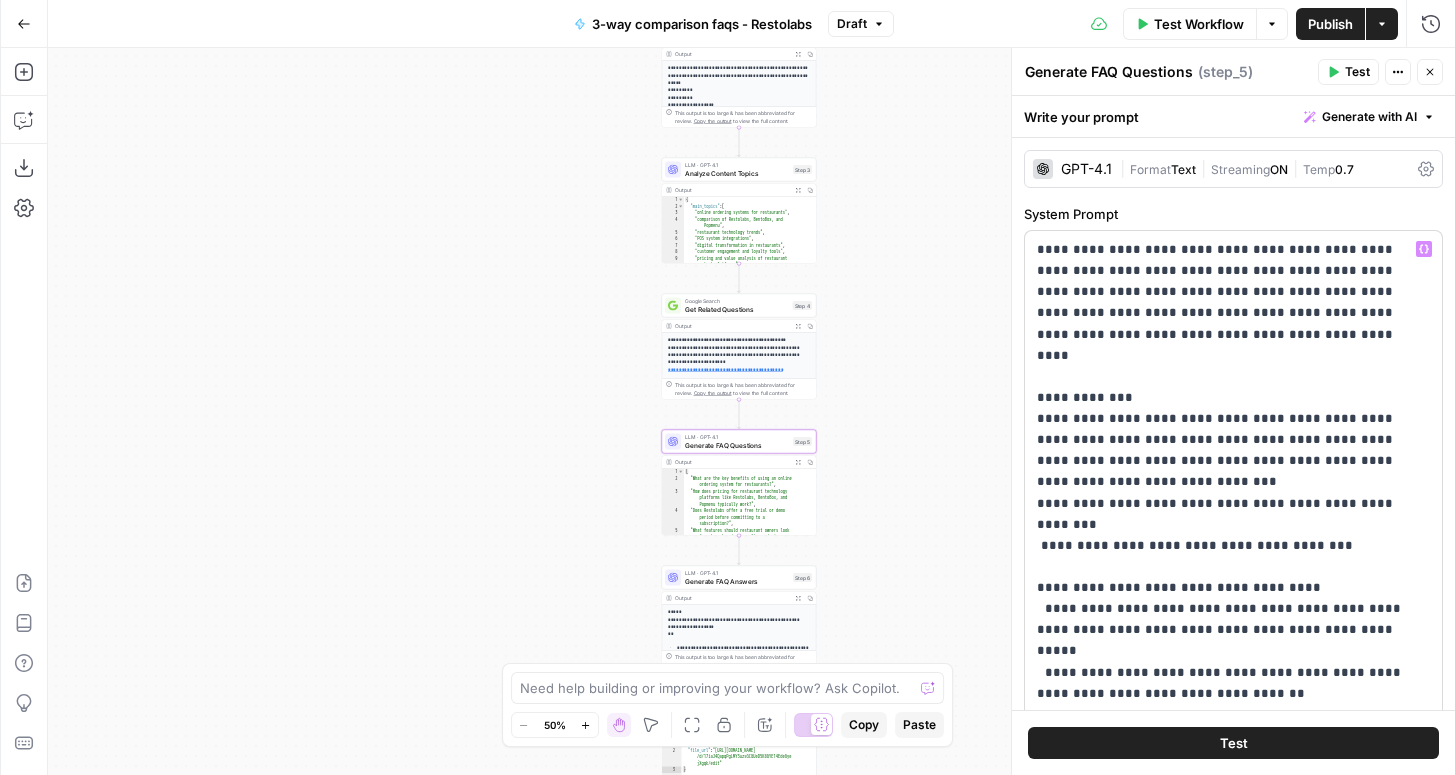scroll, scrollTop: 405, scrollLeft: 0, axis: vertical 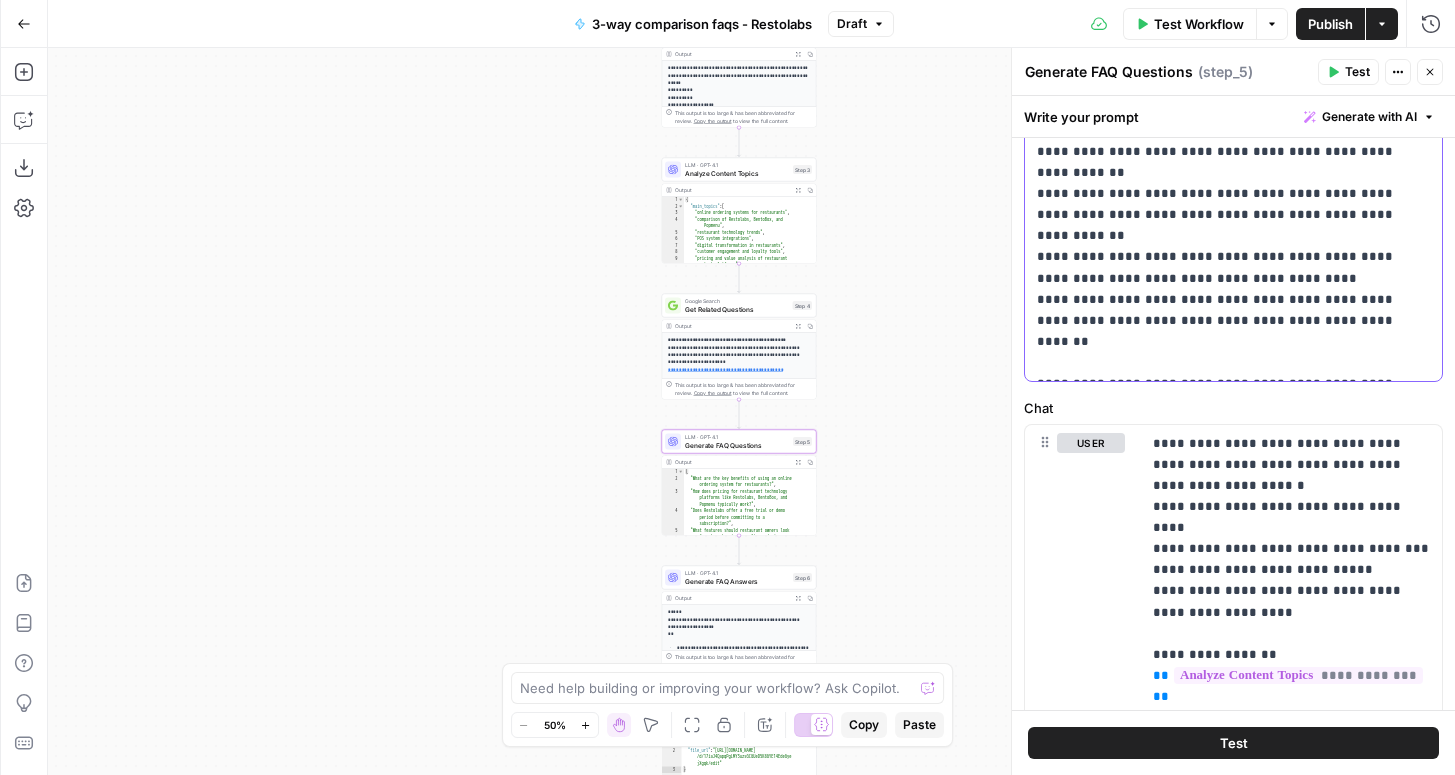 click on "**********" at bounding box center (1233, -229) 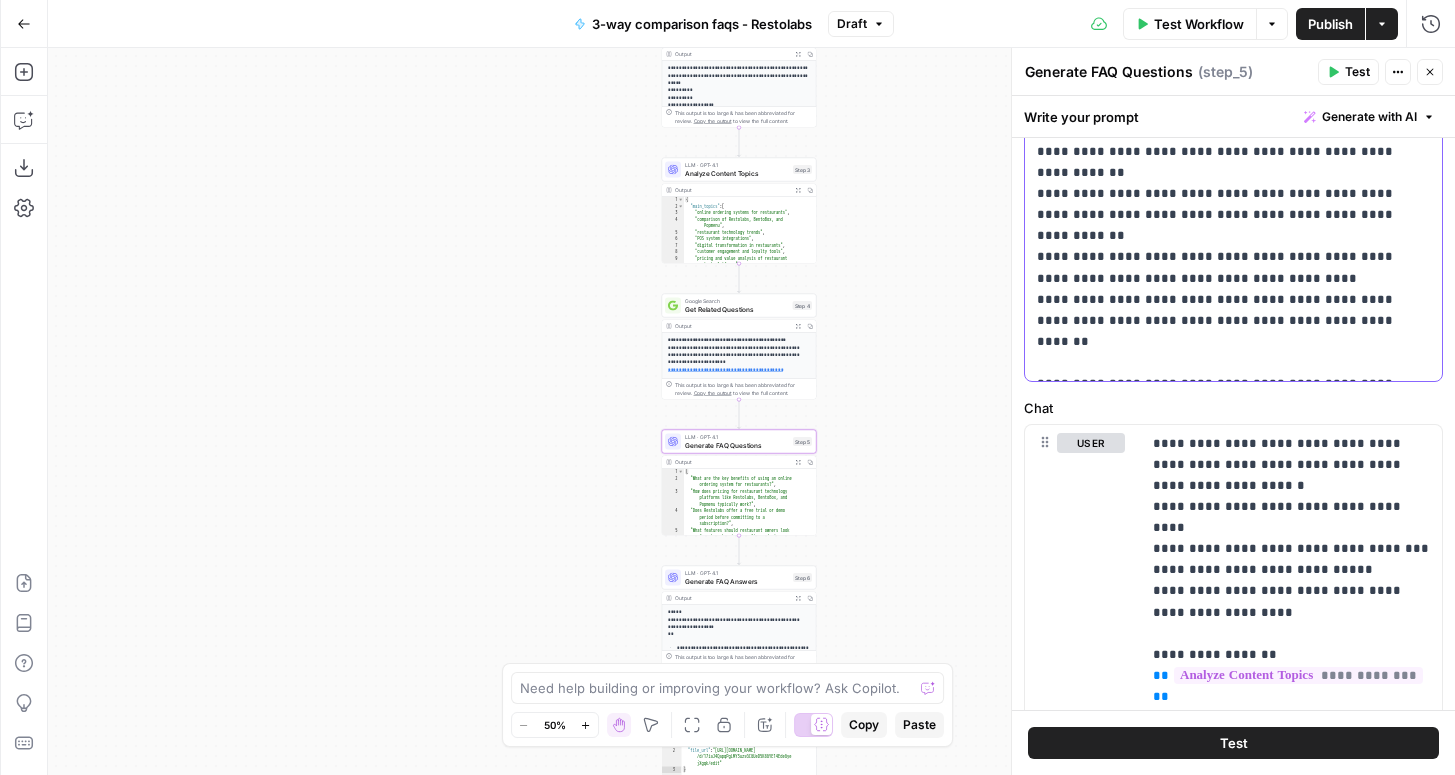 type 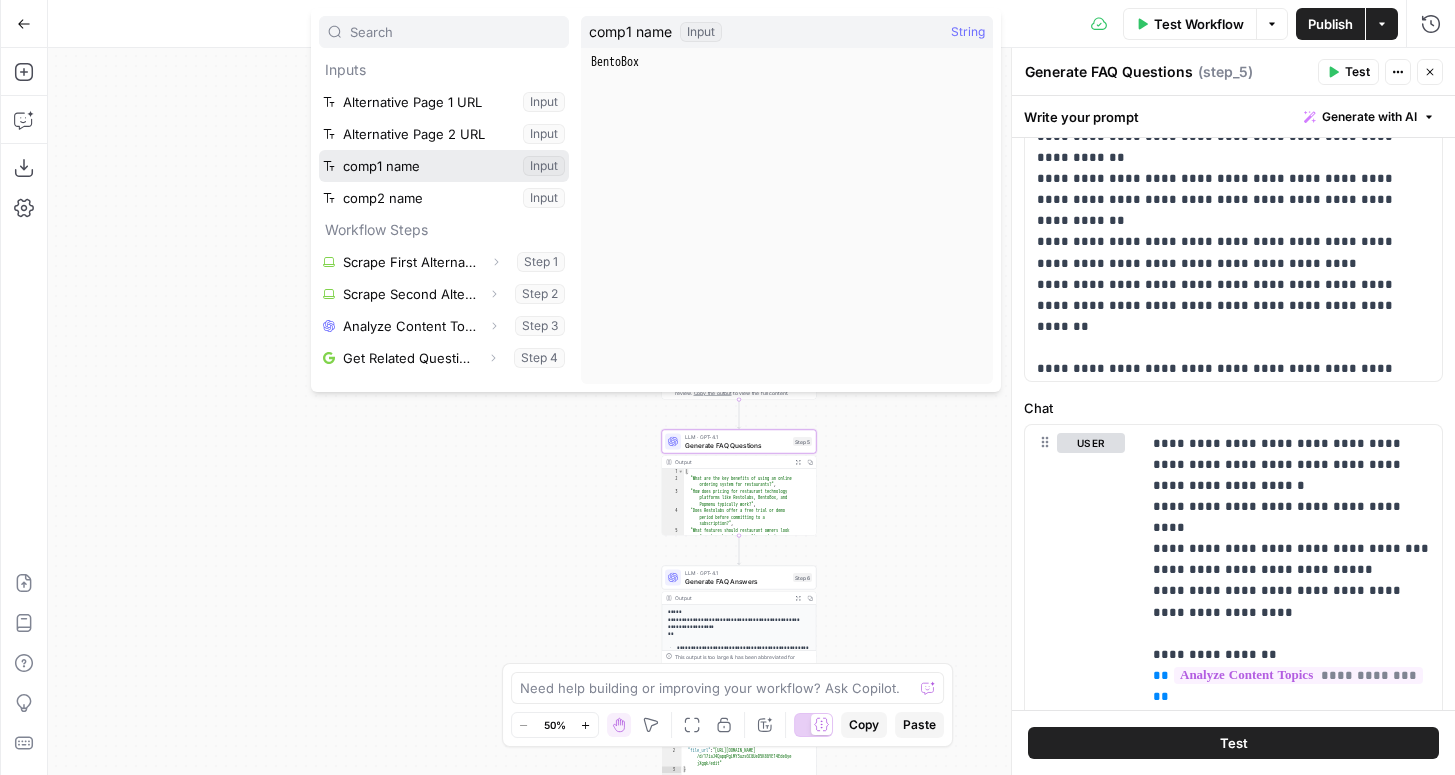 click at bounding box center (444, 166) 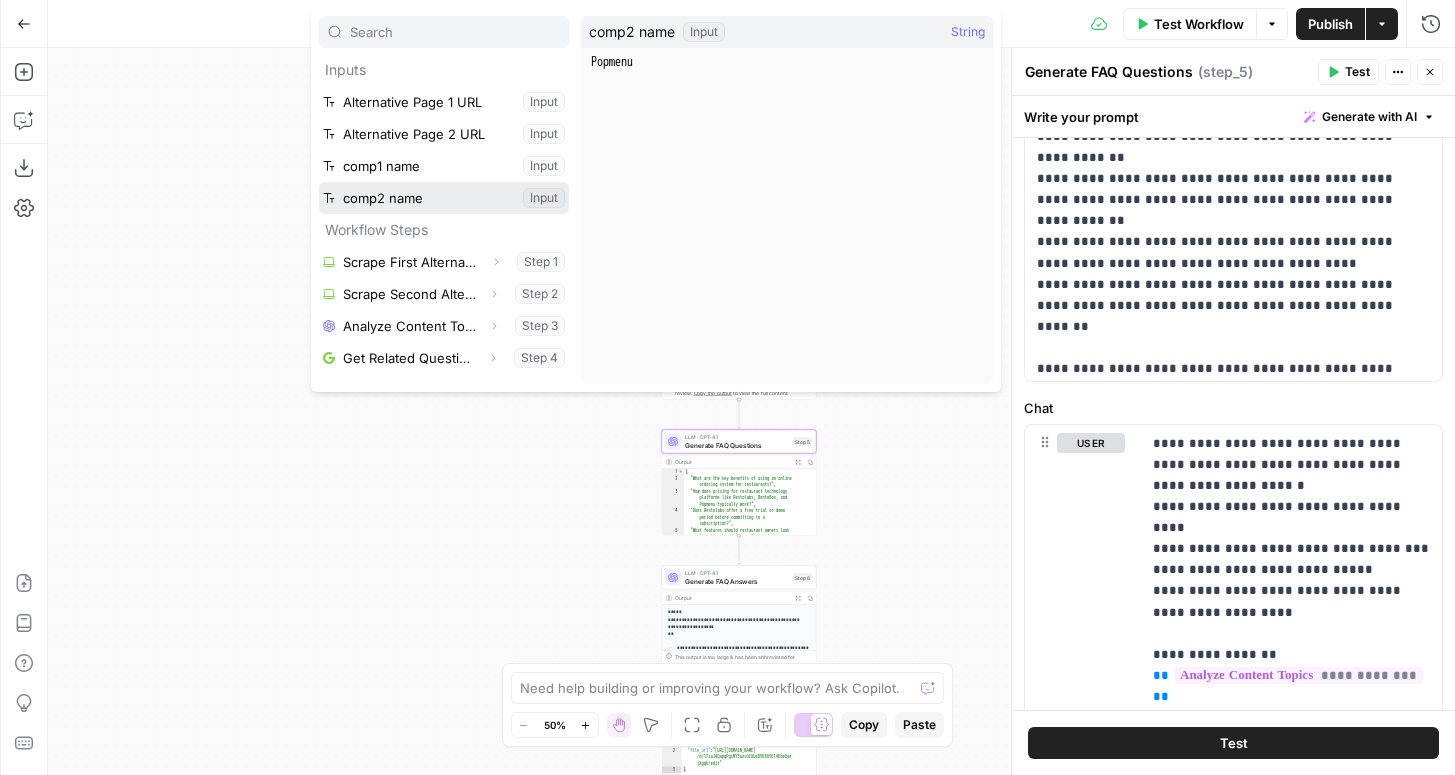 click at bounding box center (444, 198) 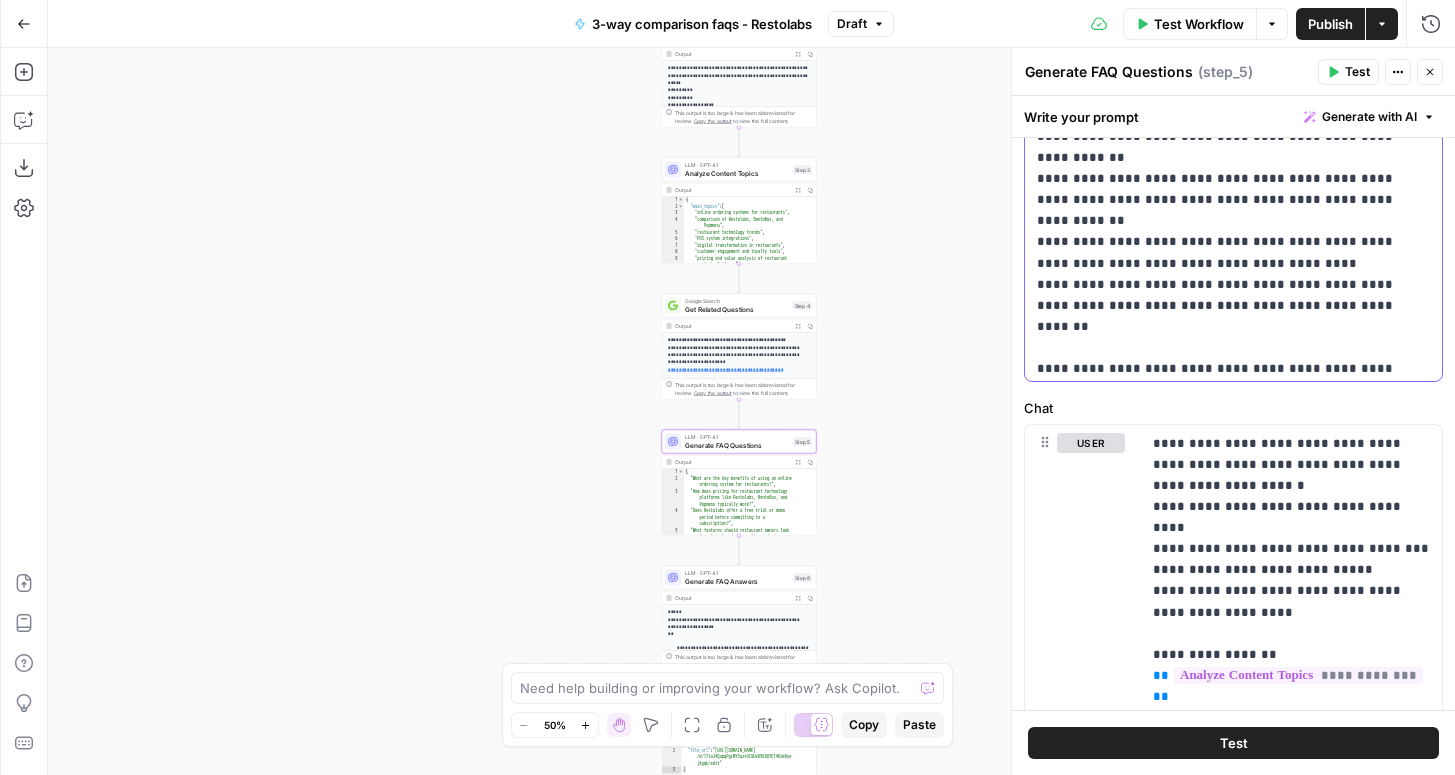 scroll, scrollTop: 442, scrollLeft: 0, axis: vertical 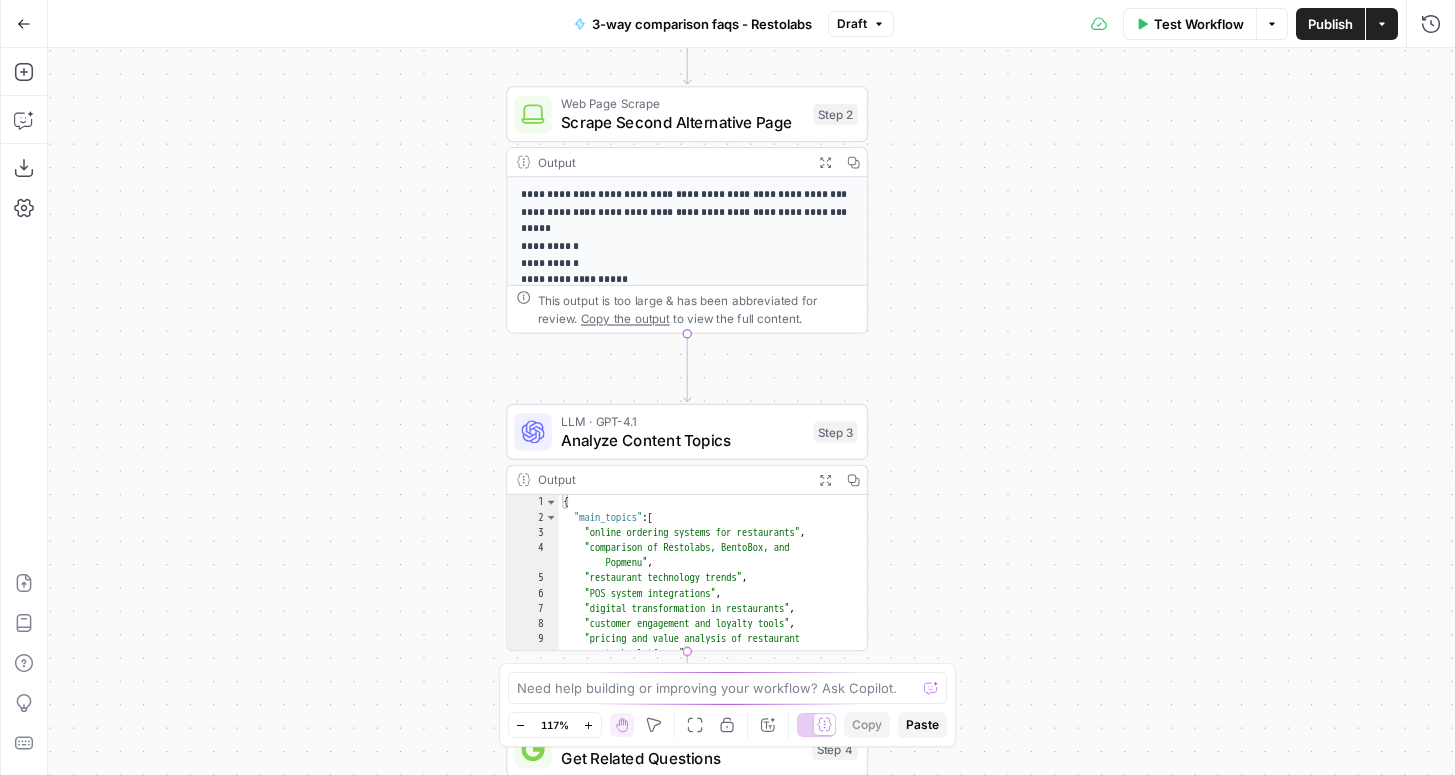 click on "Analyze Content Topics" at bounding box center [682, 439] 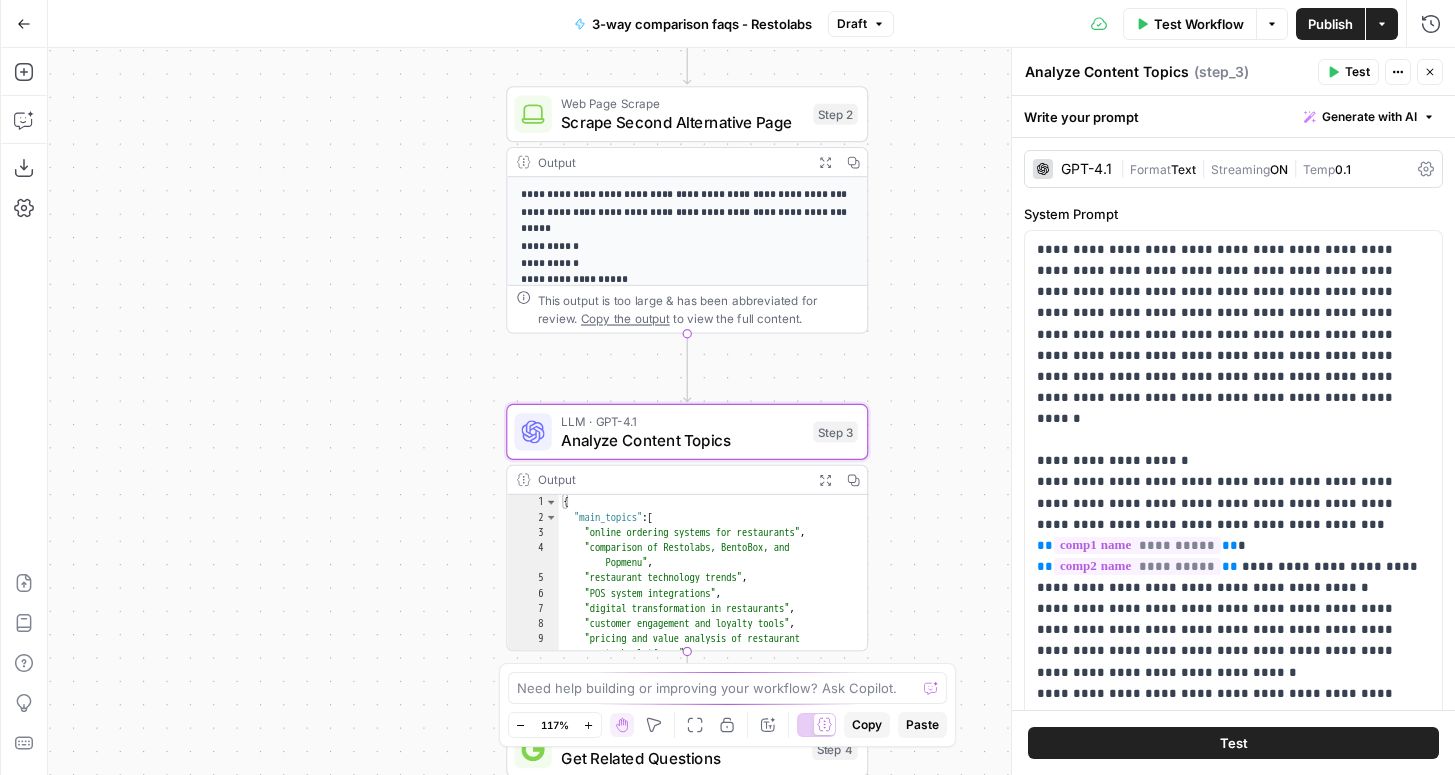 click on "GPT-4.1" at bounding box center (1086, 169) 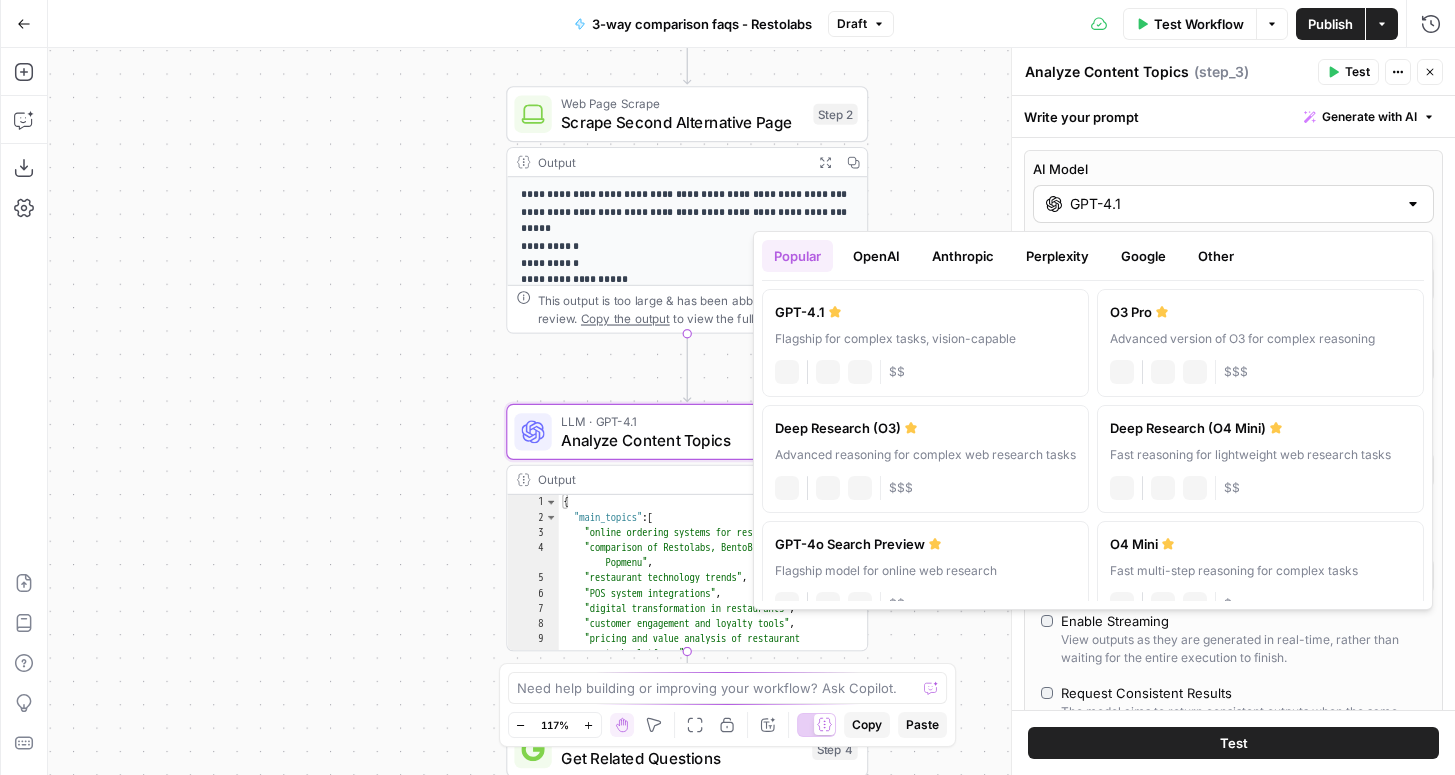 click on "GPT-4.1" at bounding box center [1233, 204] 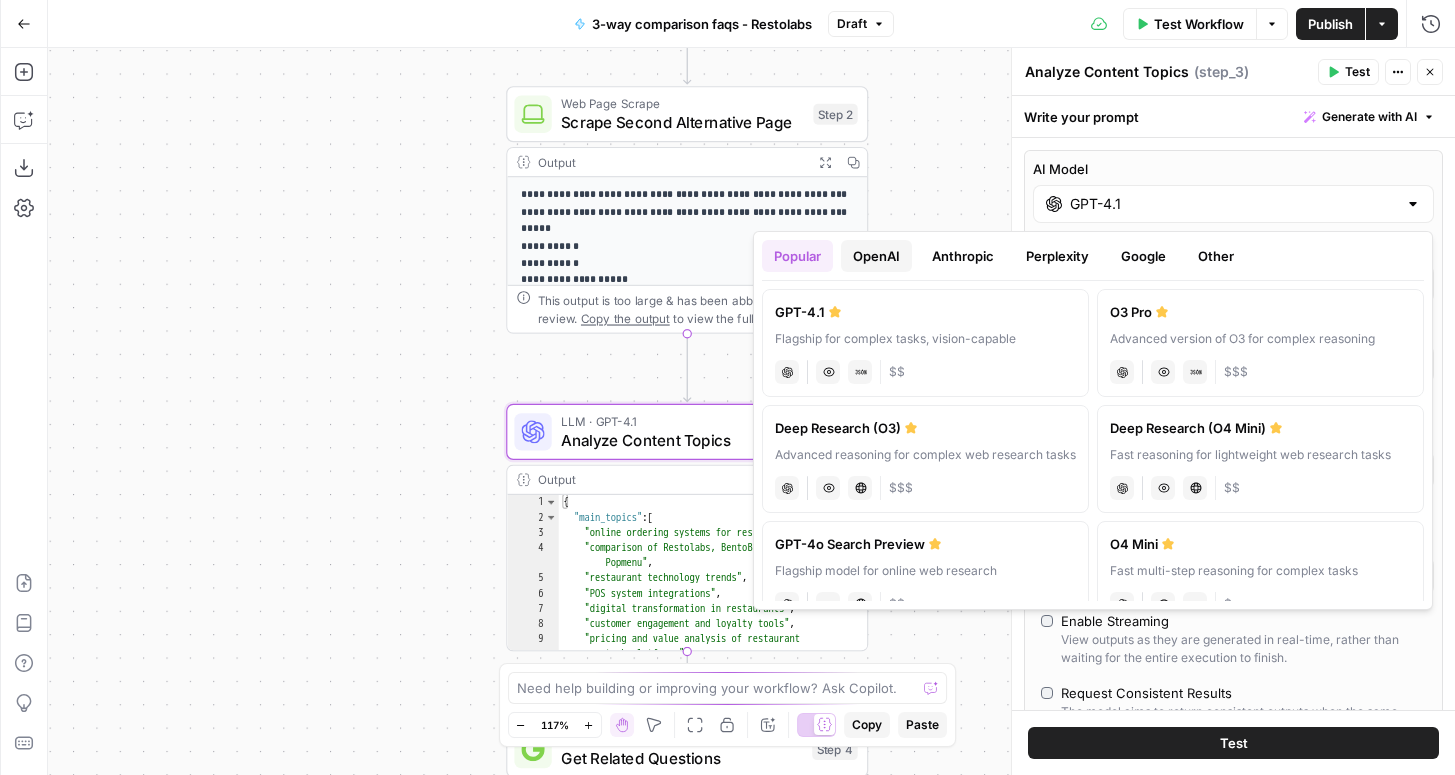 click on "OpenAI" at bounding box center (876, 256) 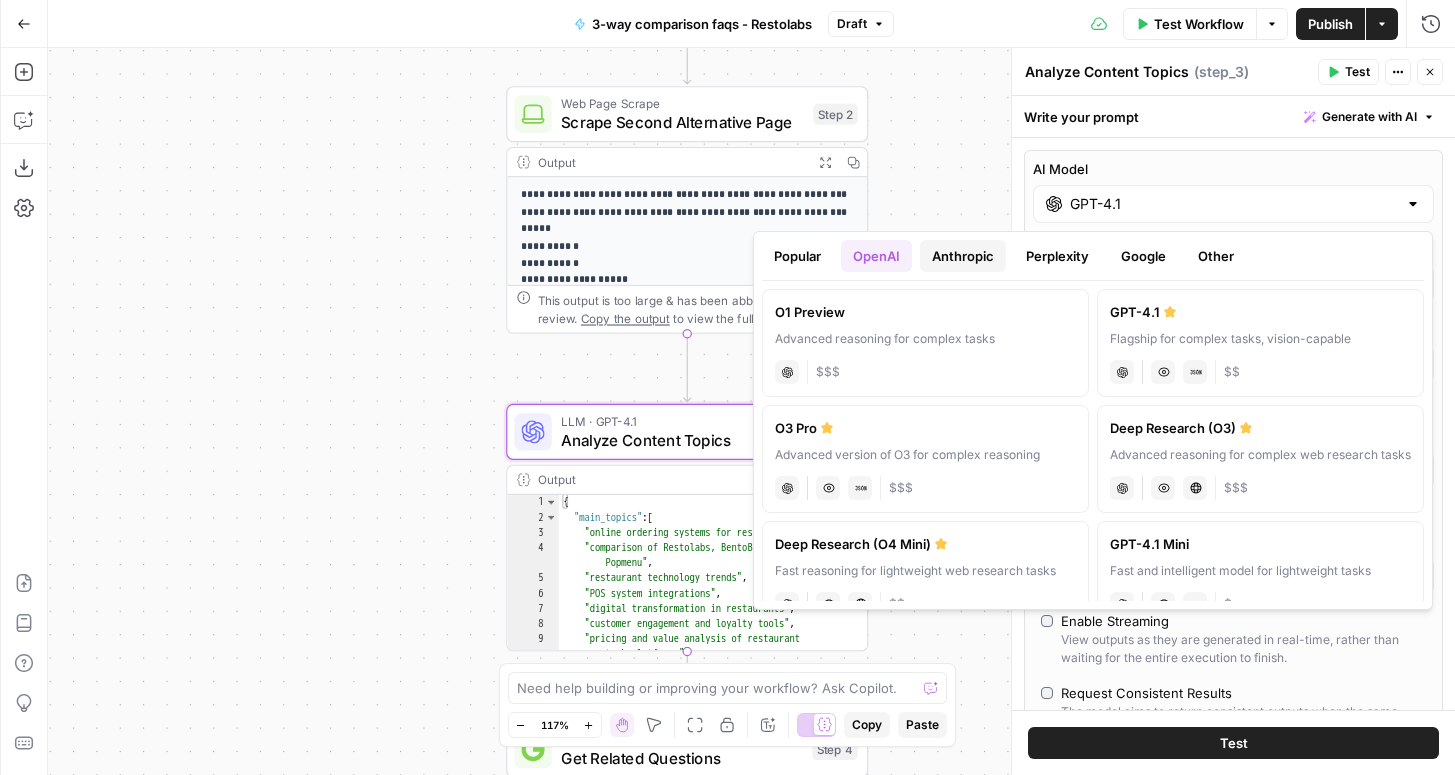 click on "Anthropic" at bounding box center (963, 256) 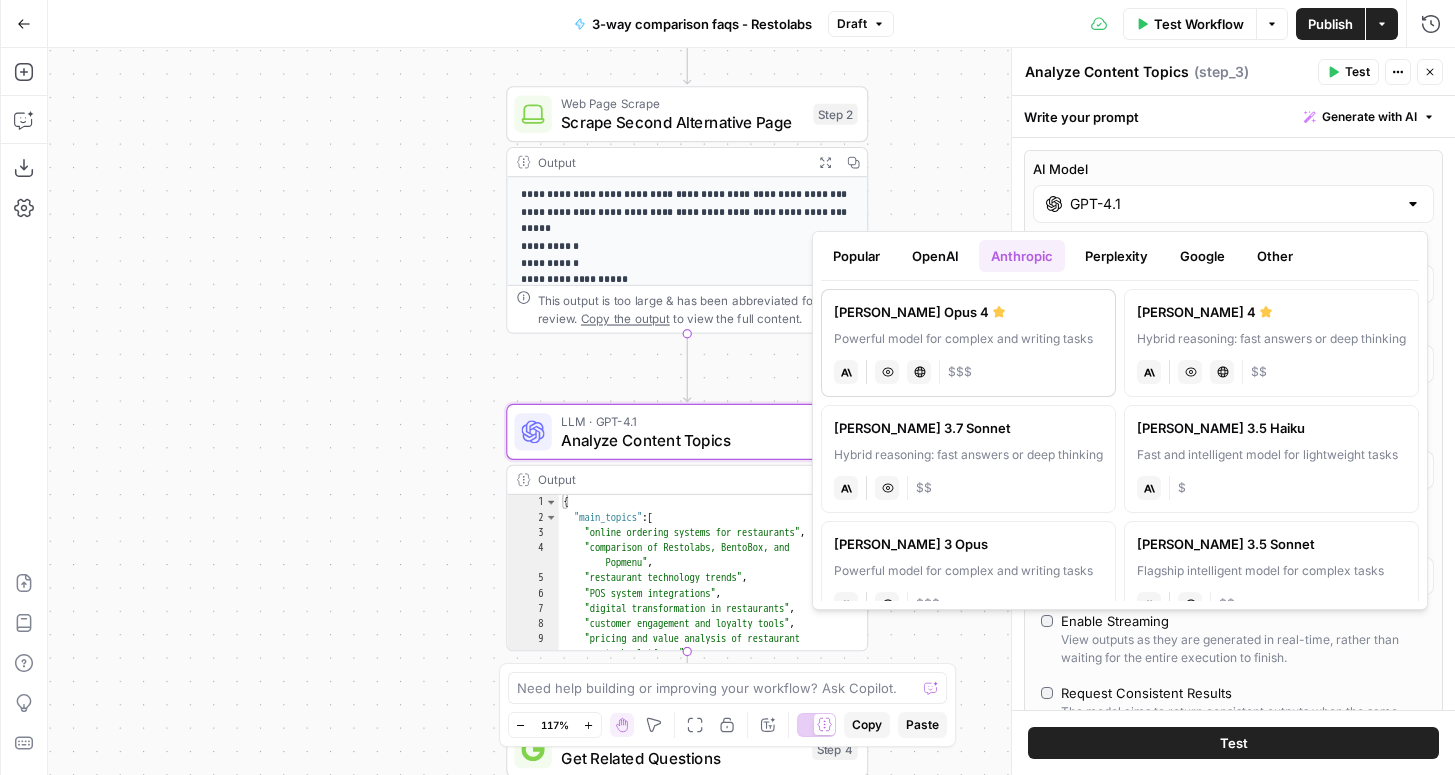 click on "[PERSON_NAME] Opus 4 Powerful model for complex and writing tasks anthropic Vision Capabilities Live Web Research $$$" at bounding box center (968, 343) 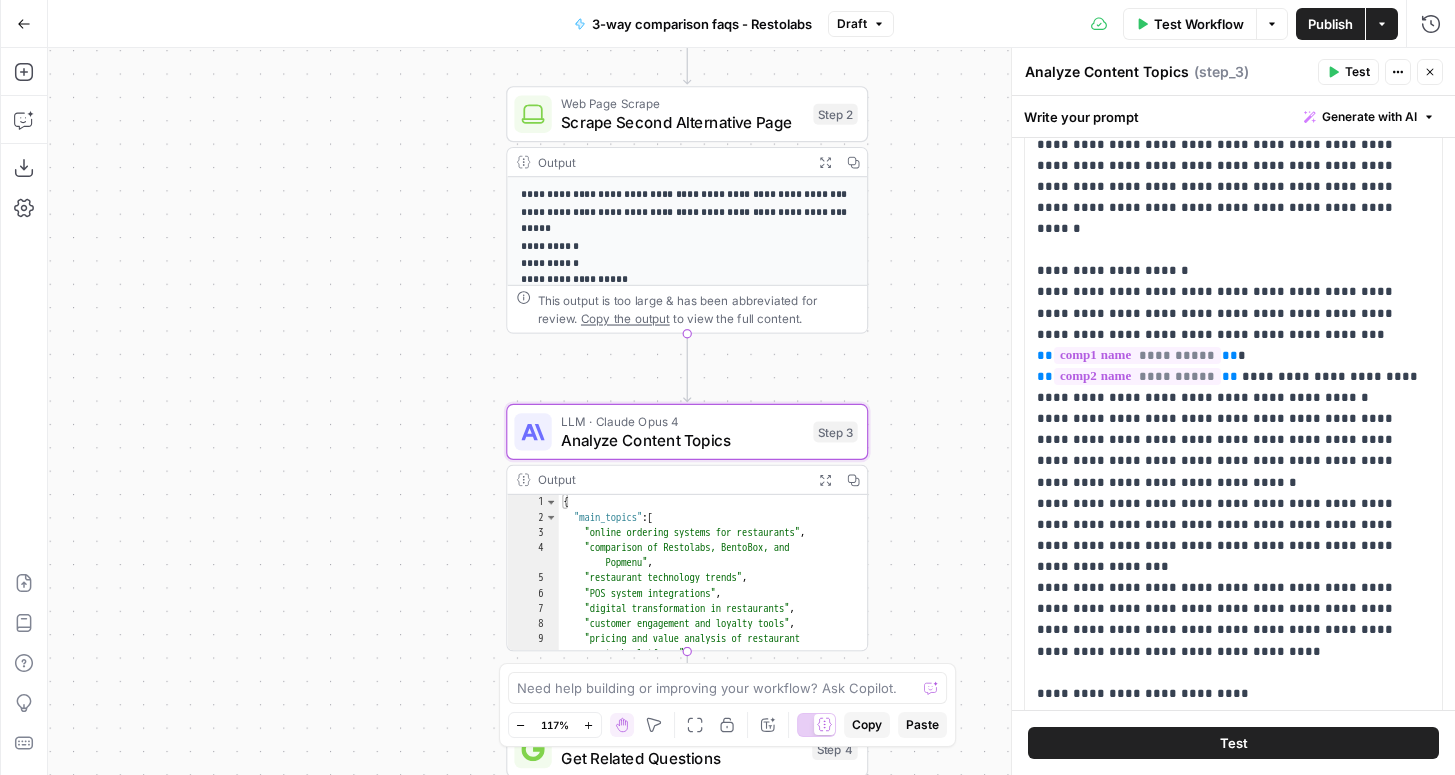 scroll, scrollTop: 1040, scrollLeft: 0, axis: vertical 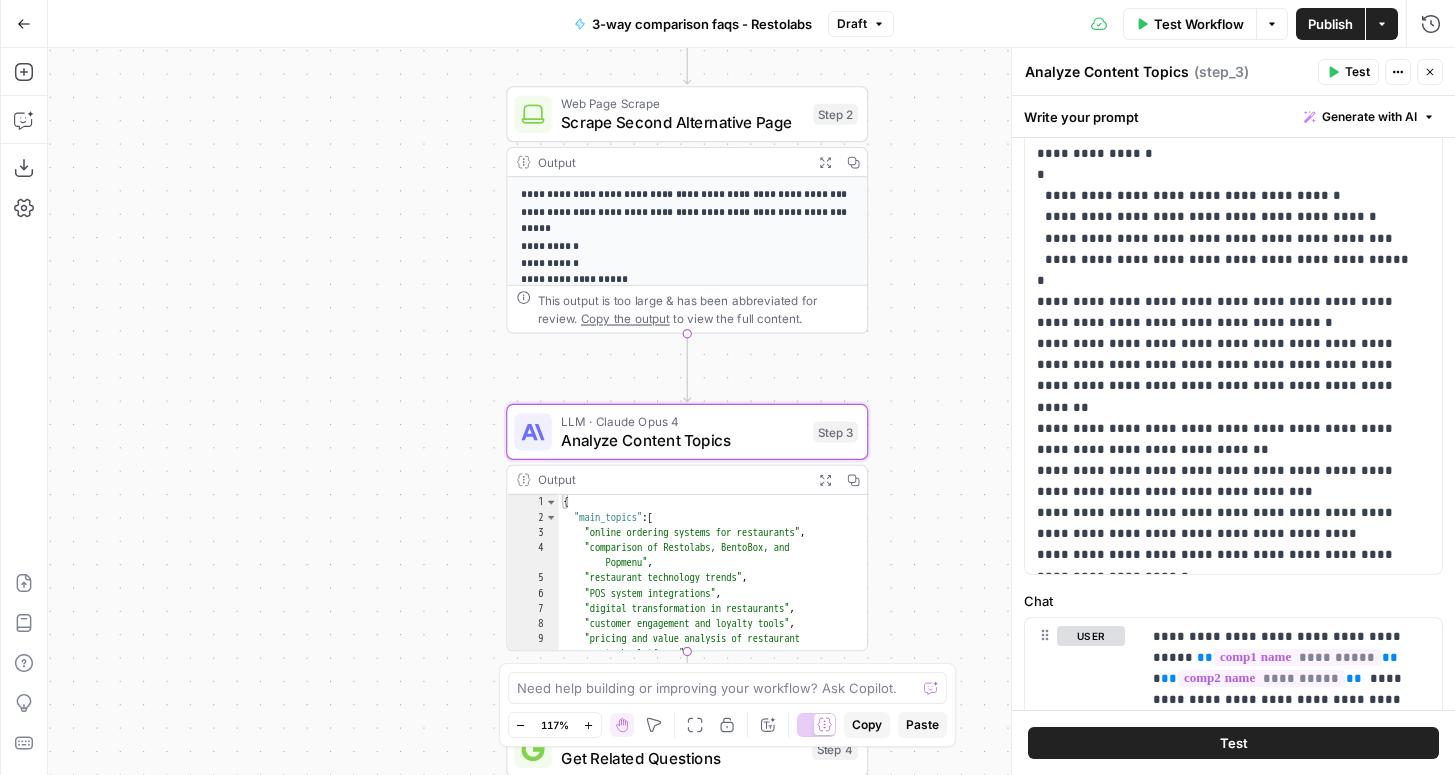 click on "**********" at bounding box center (751, 411) 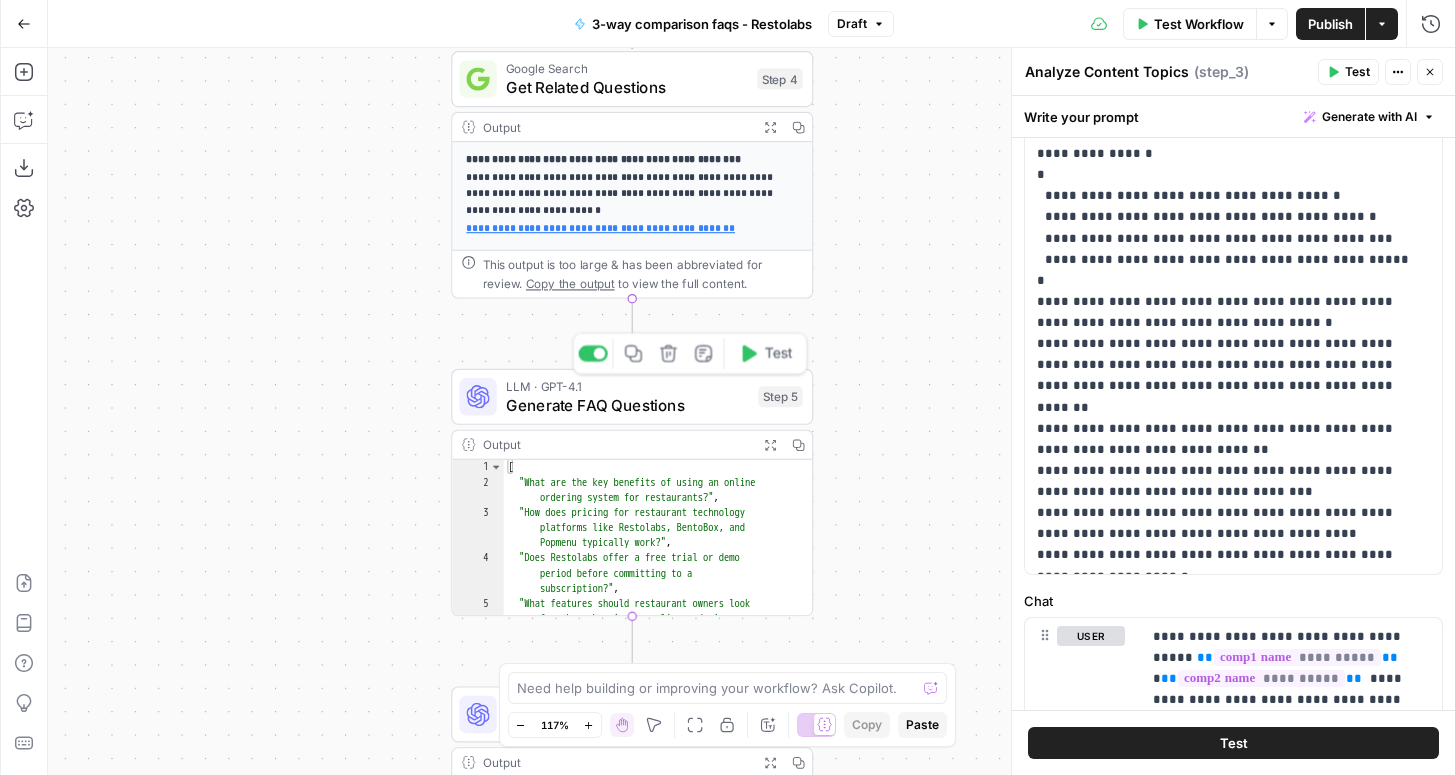click on "Generate FAQ Questions" at bounding box center (627, 404) 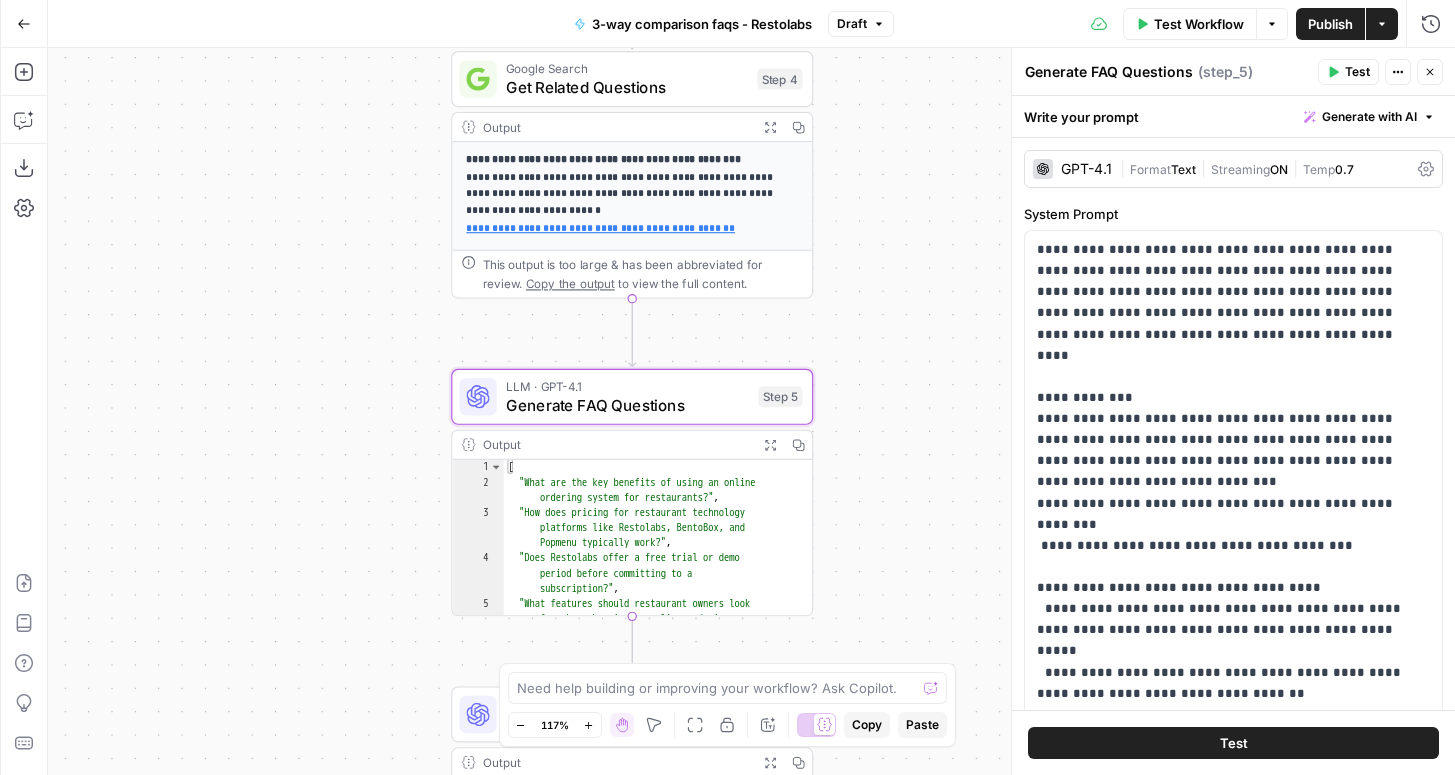 click on "GPT-4.1   |   Format  Text   |   Streaming  ON   |   Temp  0.7" at bounding box center [1233, 169] 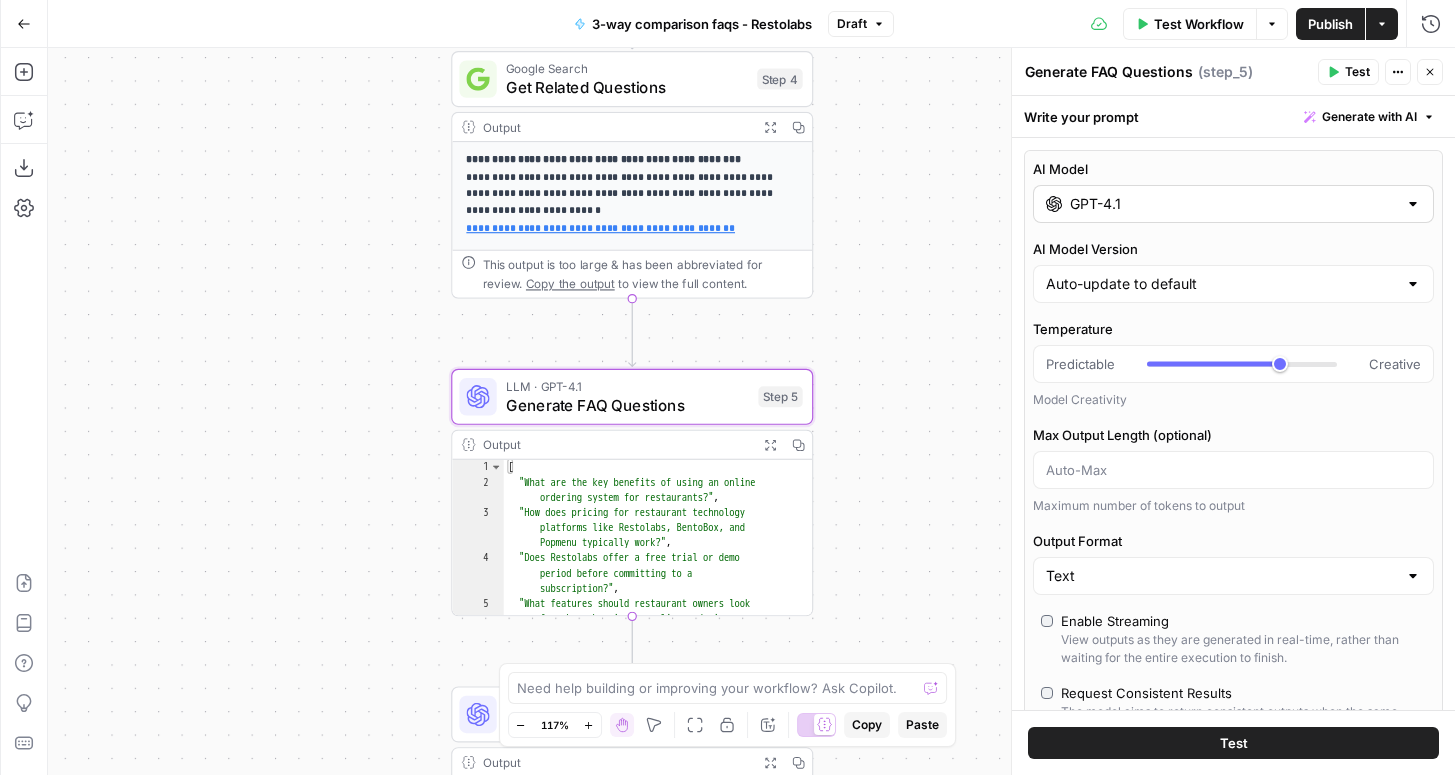 click on "GPT-4.1" at bounding box center (1233, 204) 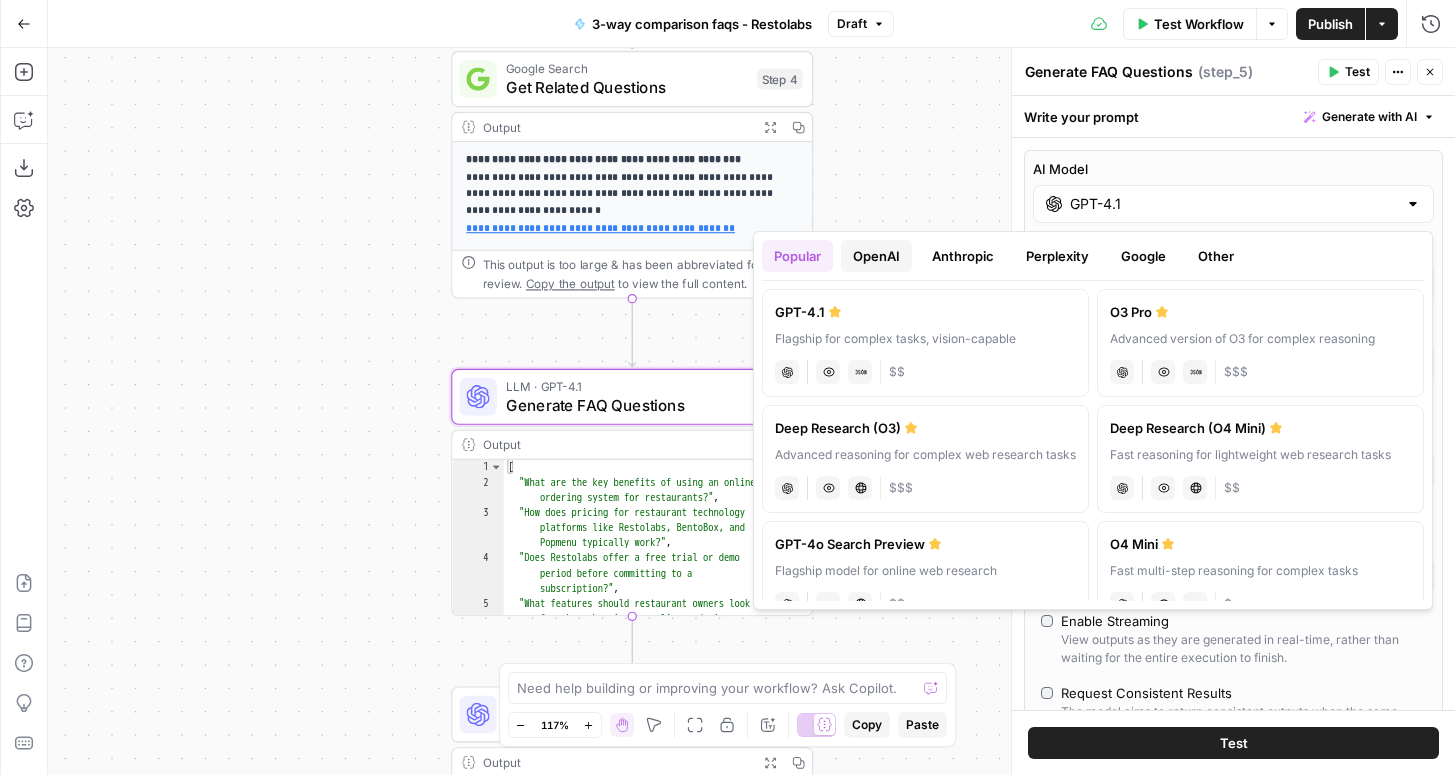 click on "OpenAI" at bounding box center (876, 256) 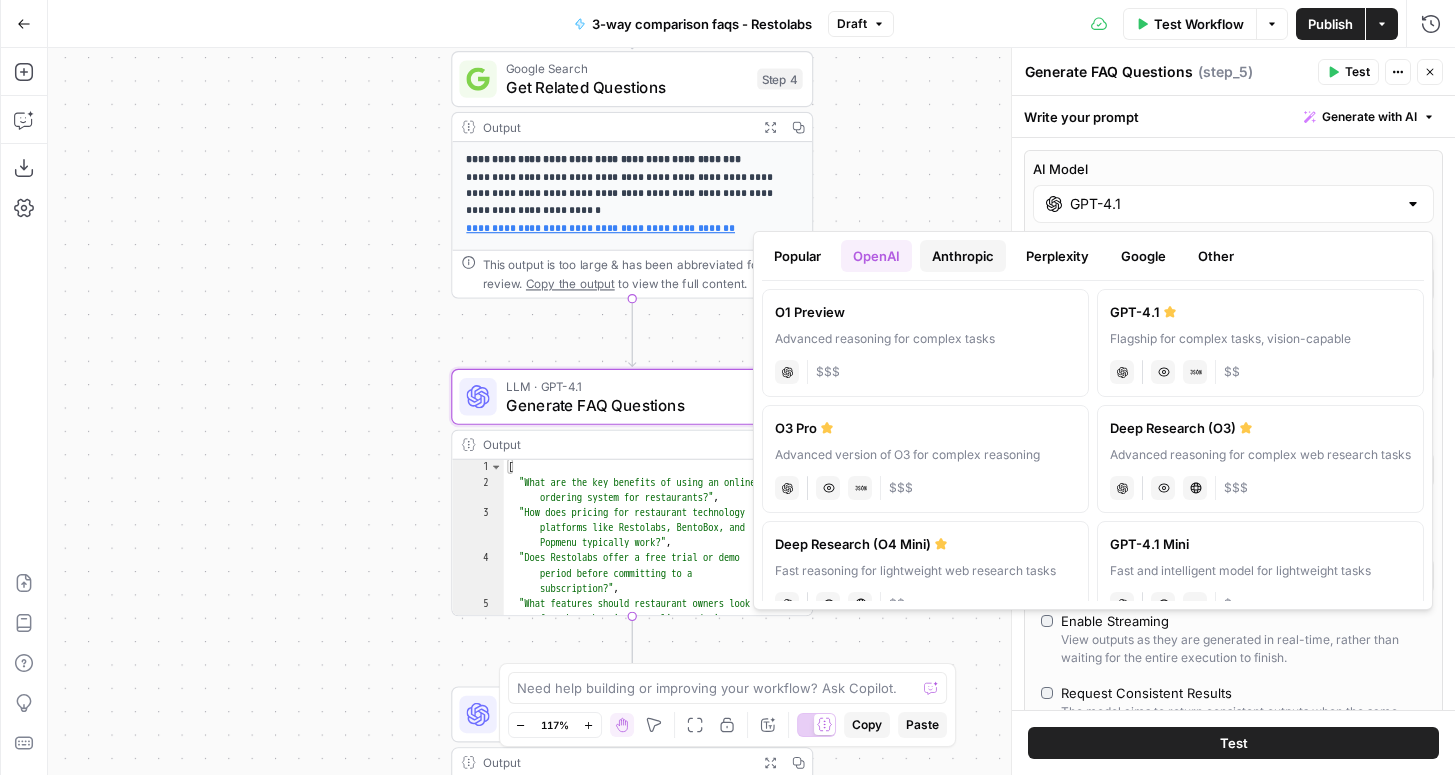 click on "Anthropic" at bounding box center [963, 256] 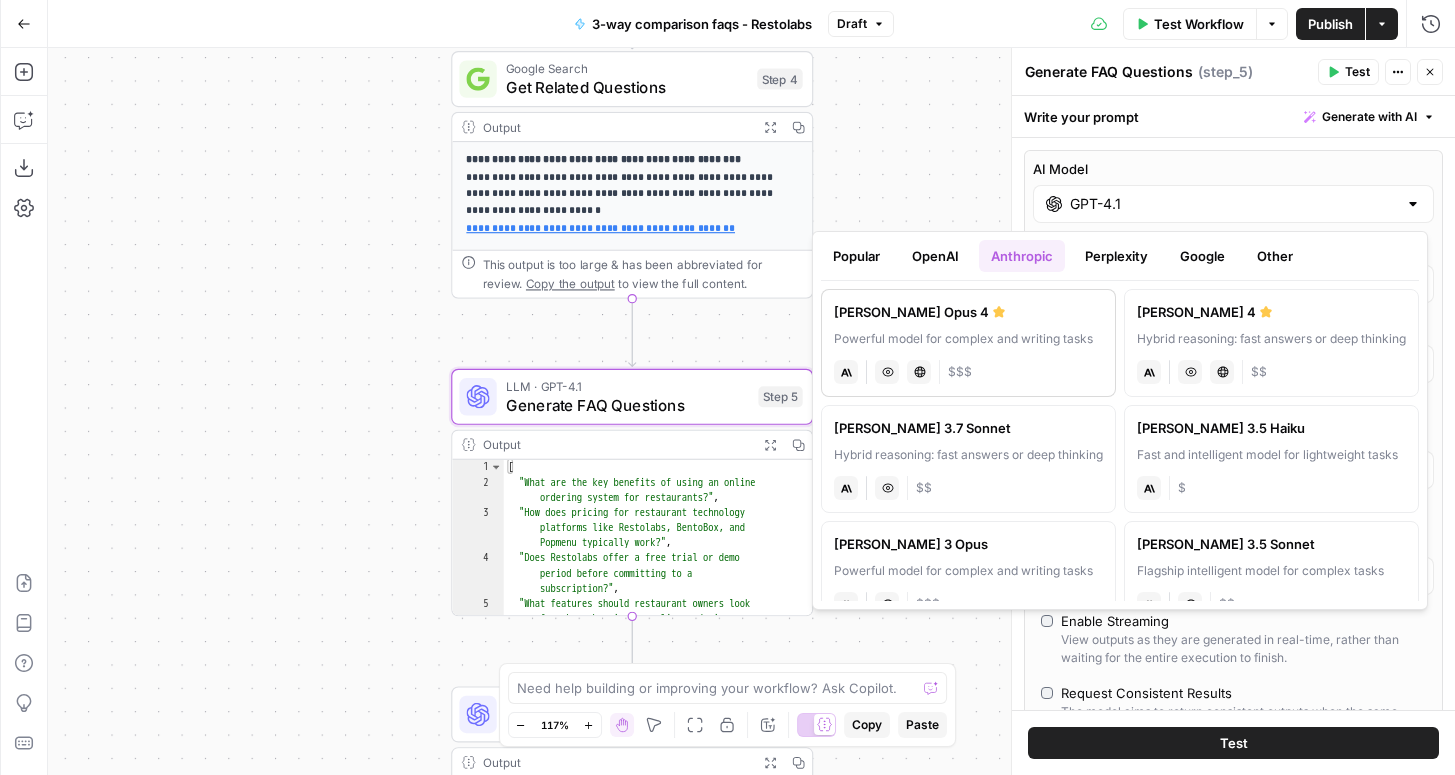 click on "Claude Opus 4 Powerful model for complex and writing tasks anthropic Vision Capabilities Live Web Research $$$" at bounding box center [968, 343] 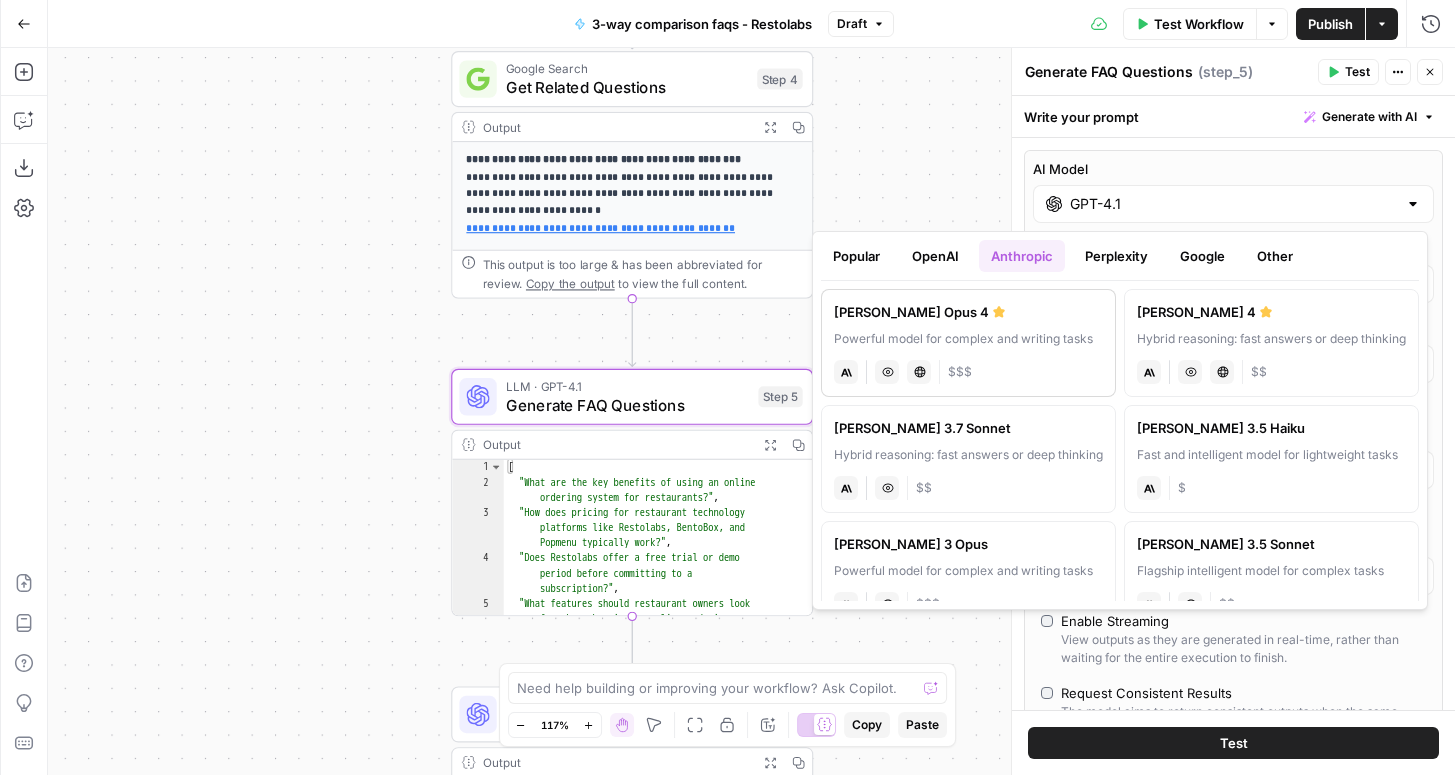 type on "[PERSON_NAME] Opus 4" 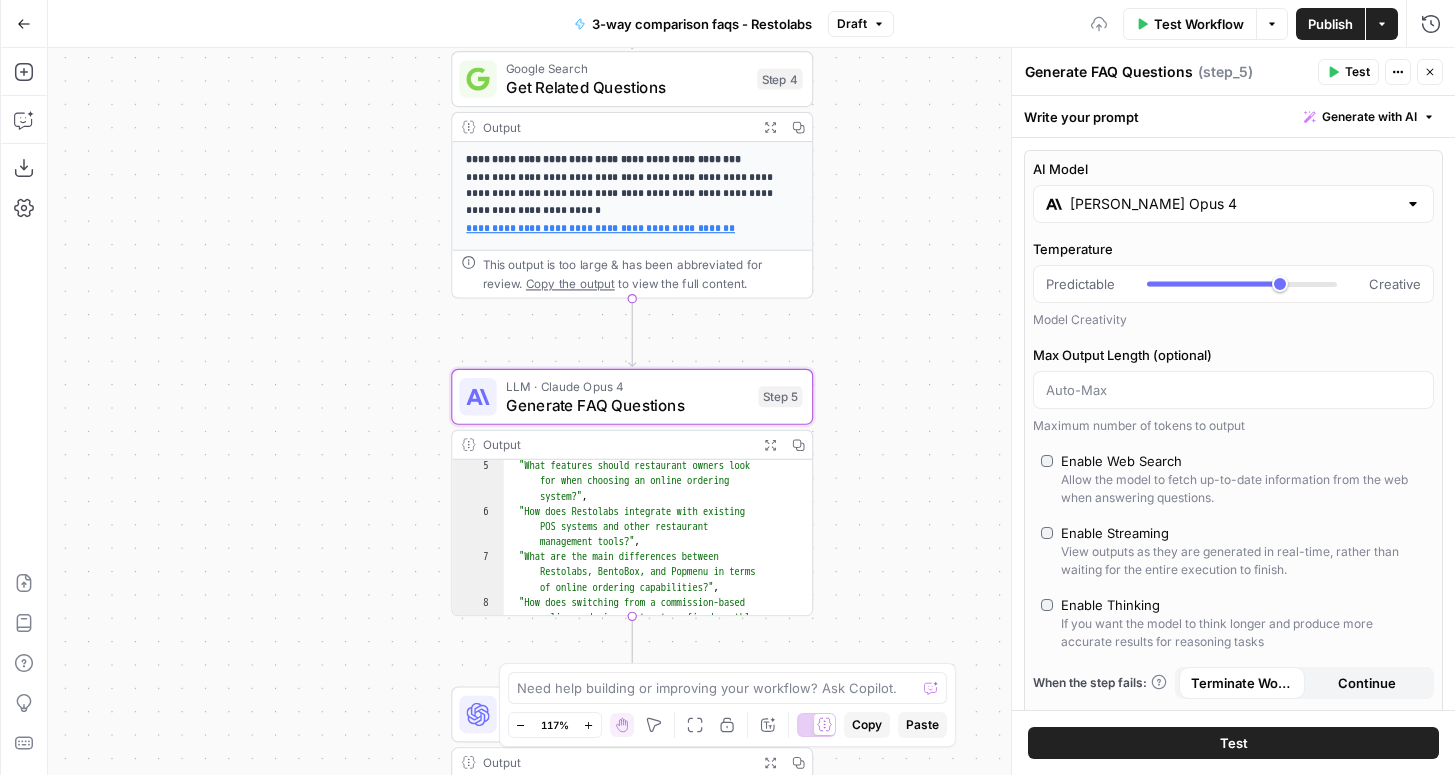 scroll, scrollTop: 134, scrollLeft: 0, axis: vertical 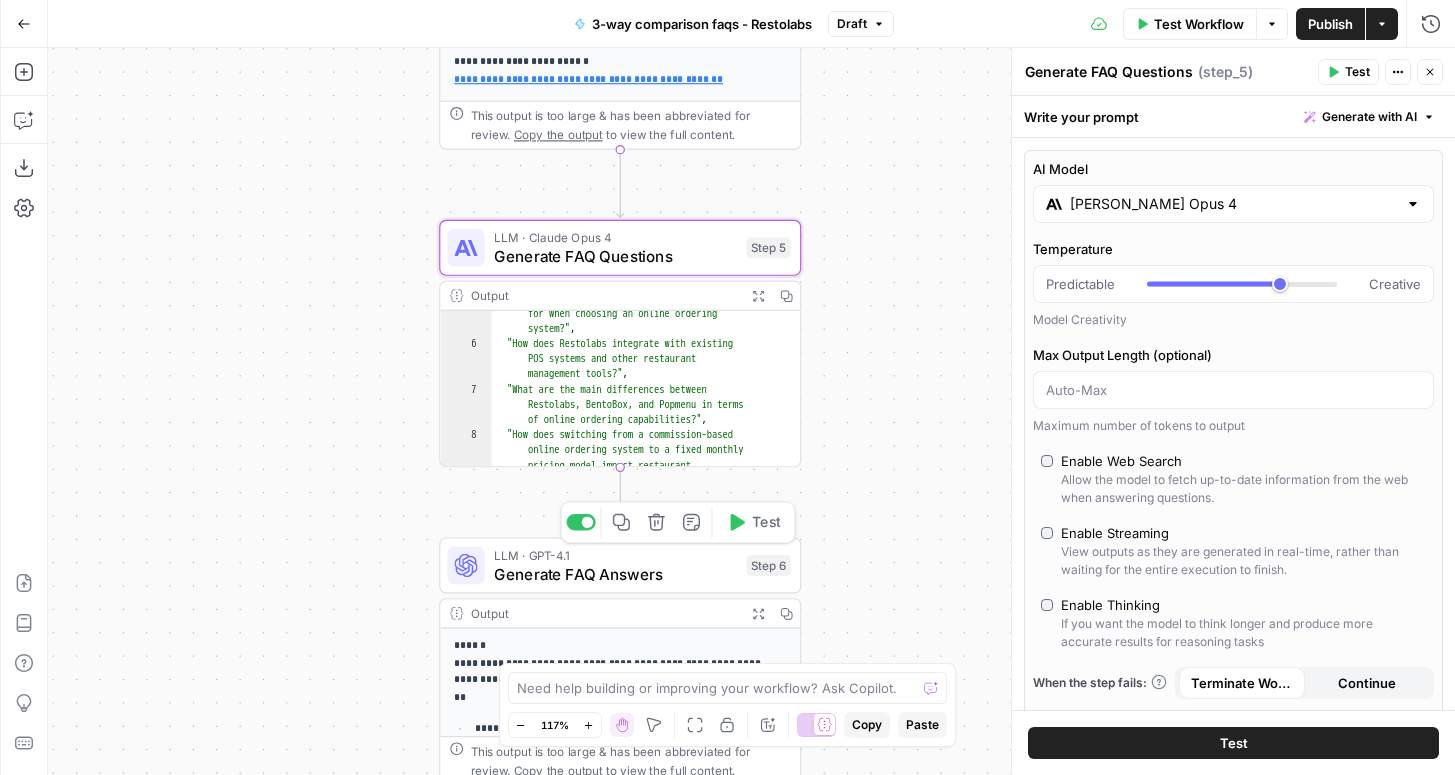 click on "Generate FAQ Answers" at bounding box center (615, 573) 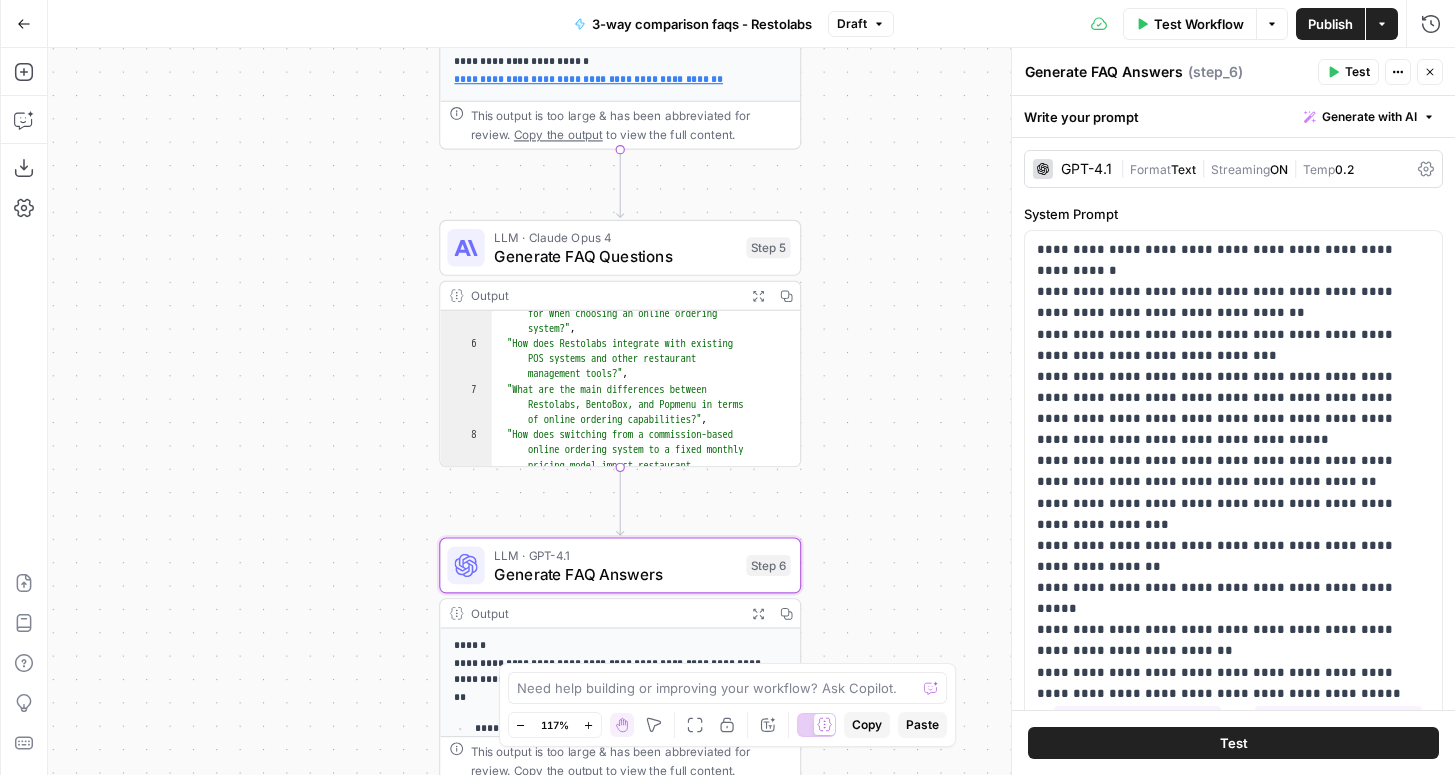 click on "GPT-4.1" at bounding box center [1086, 169] 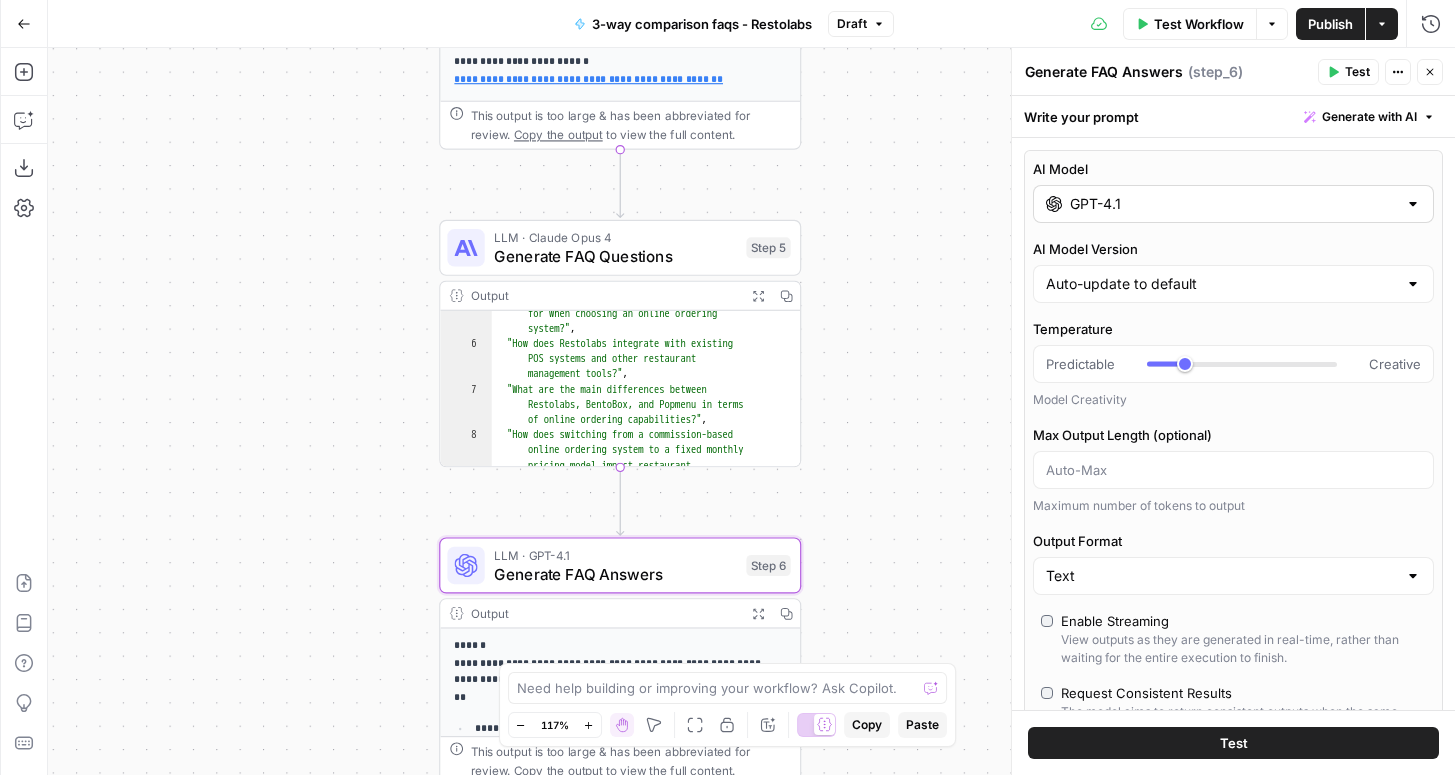click on "GPT-4.1" at bounding box center (1233, 204) 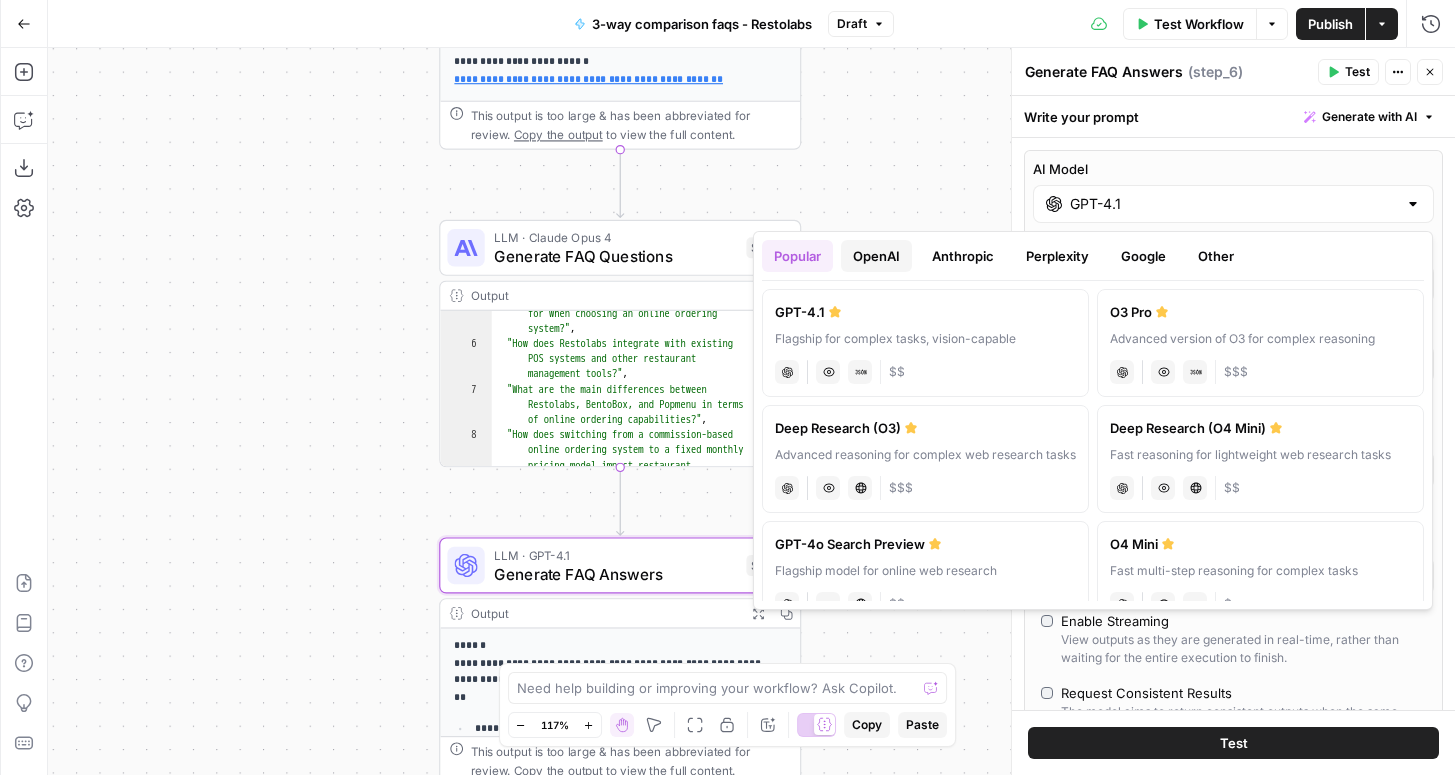 click on "OpenAI" at bounding box center [876, 256] 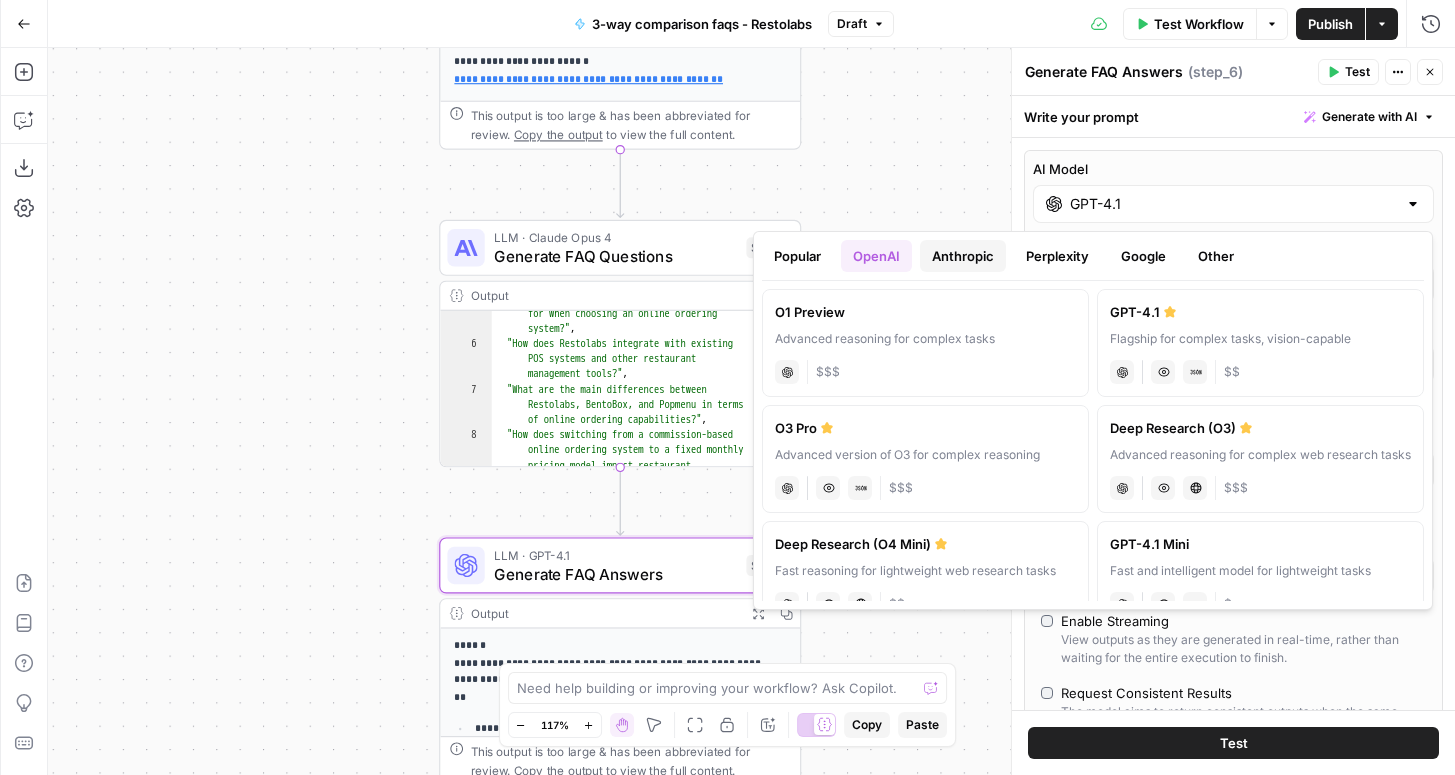 click on "Anthropic" at bounding box center [963, 256] 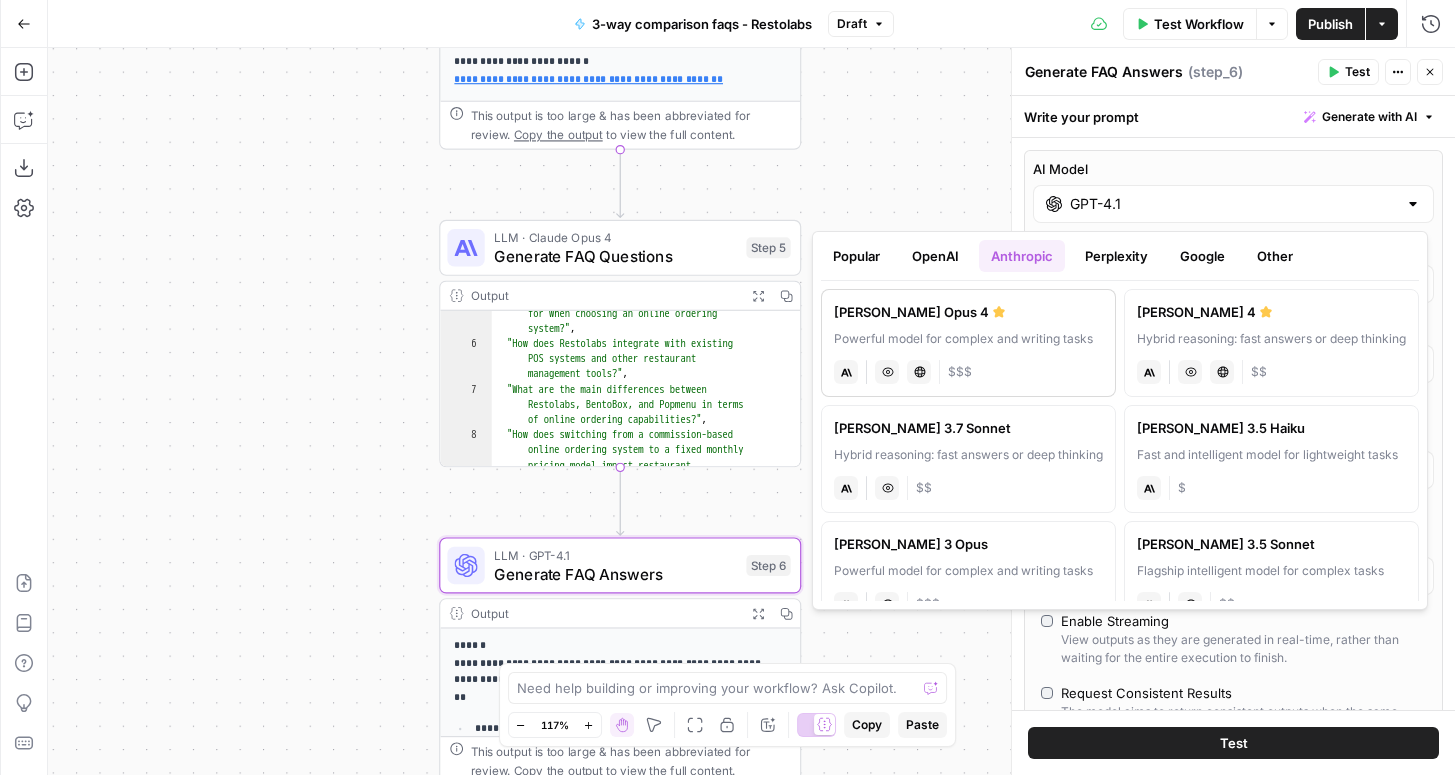 click on "Claude Opus 4 Powerful model for complex and writing tasks anthropic Vision Capabilities Live Web Research $$$" at bounding box center (968, 343) 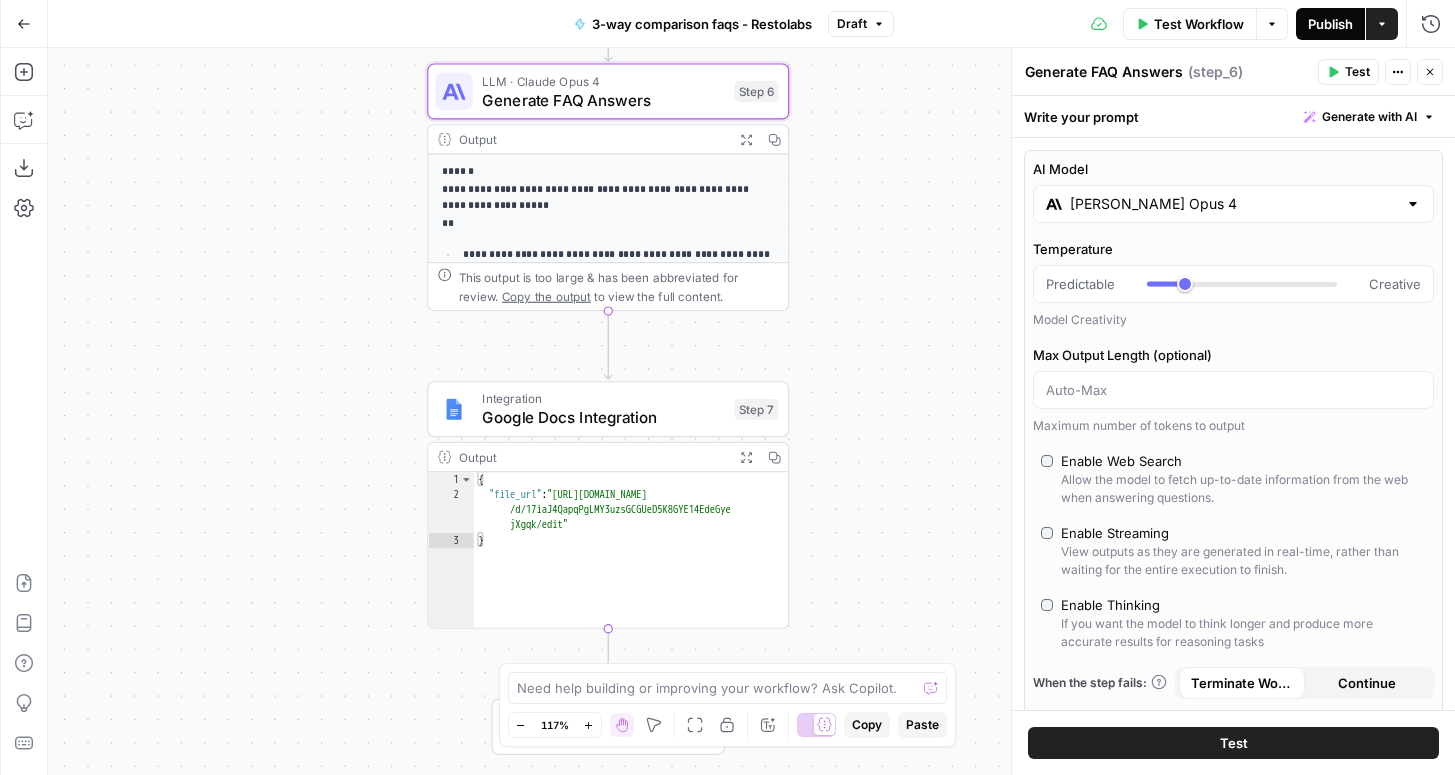 click on "Publish" at bounding box center [1330, 24] 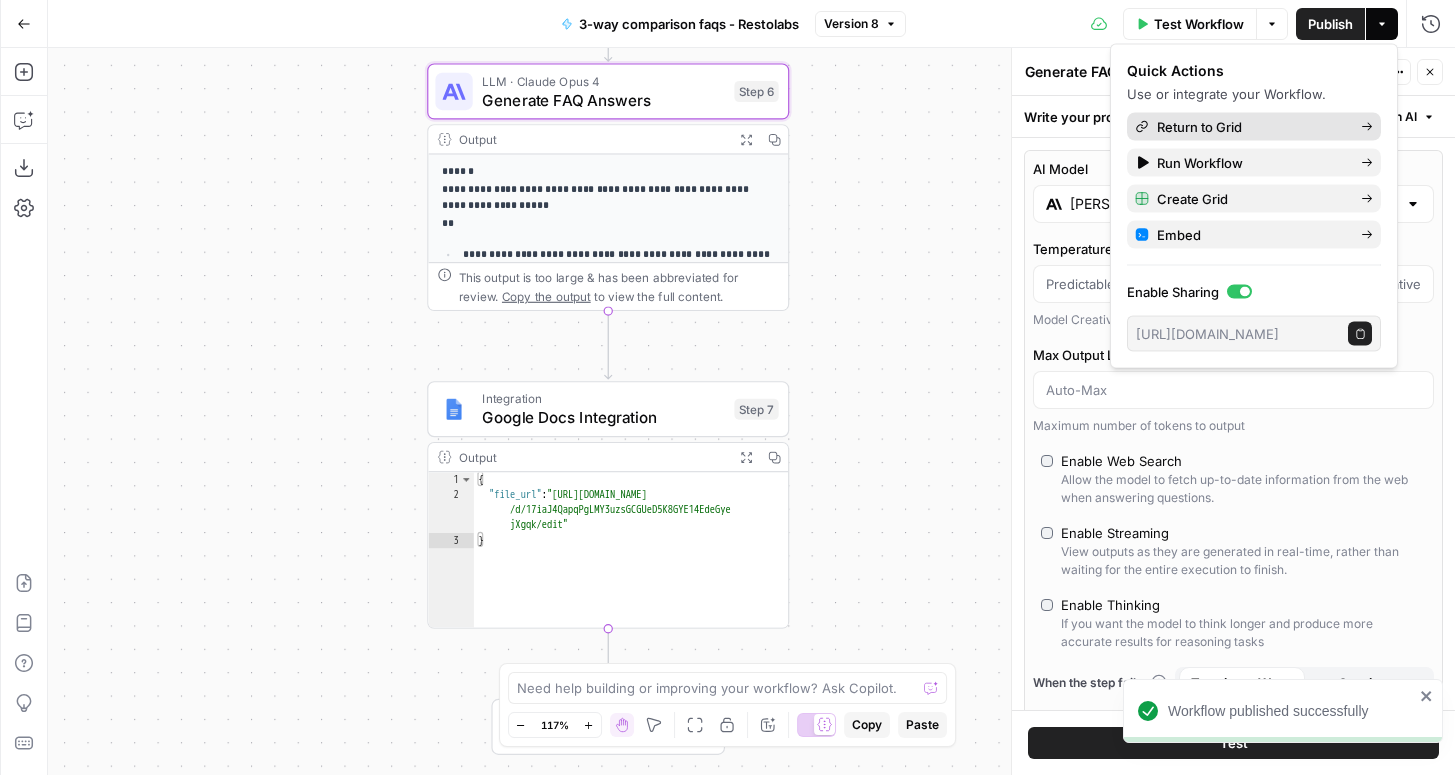 click on "Return to Grid" at bounding box center (1254, 127) 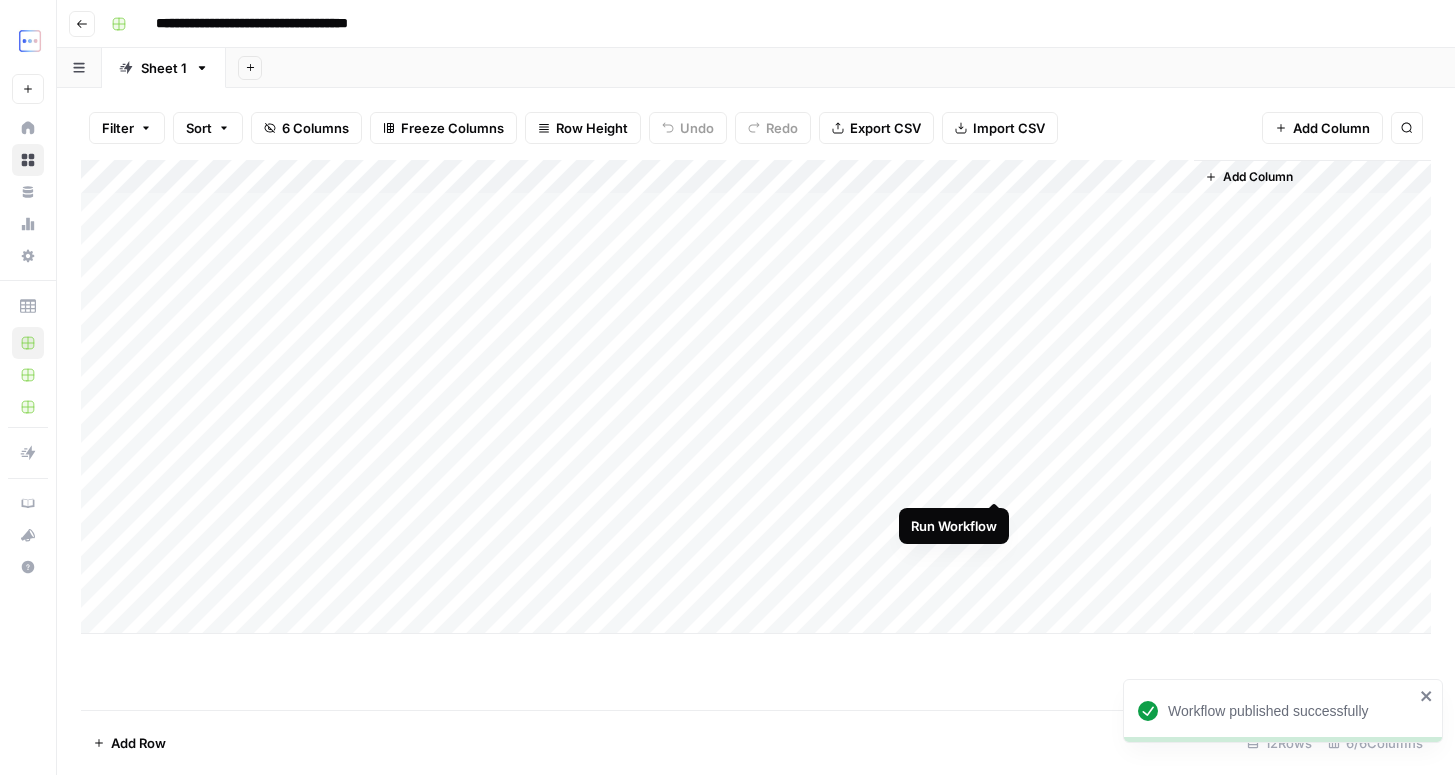 click on "Add Column" at bounding box center (756, 397) 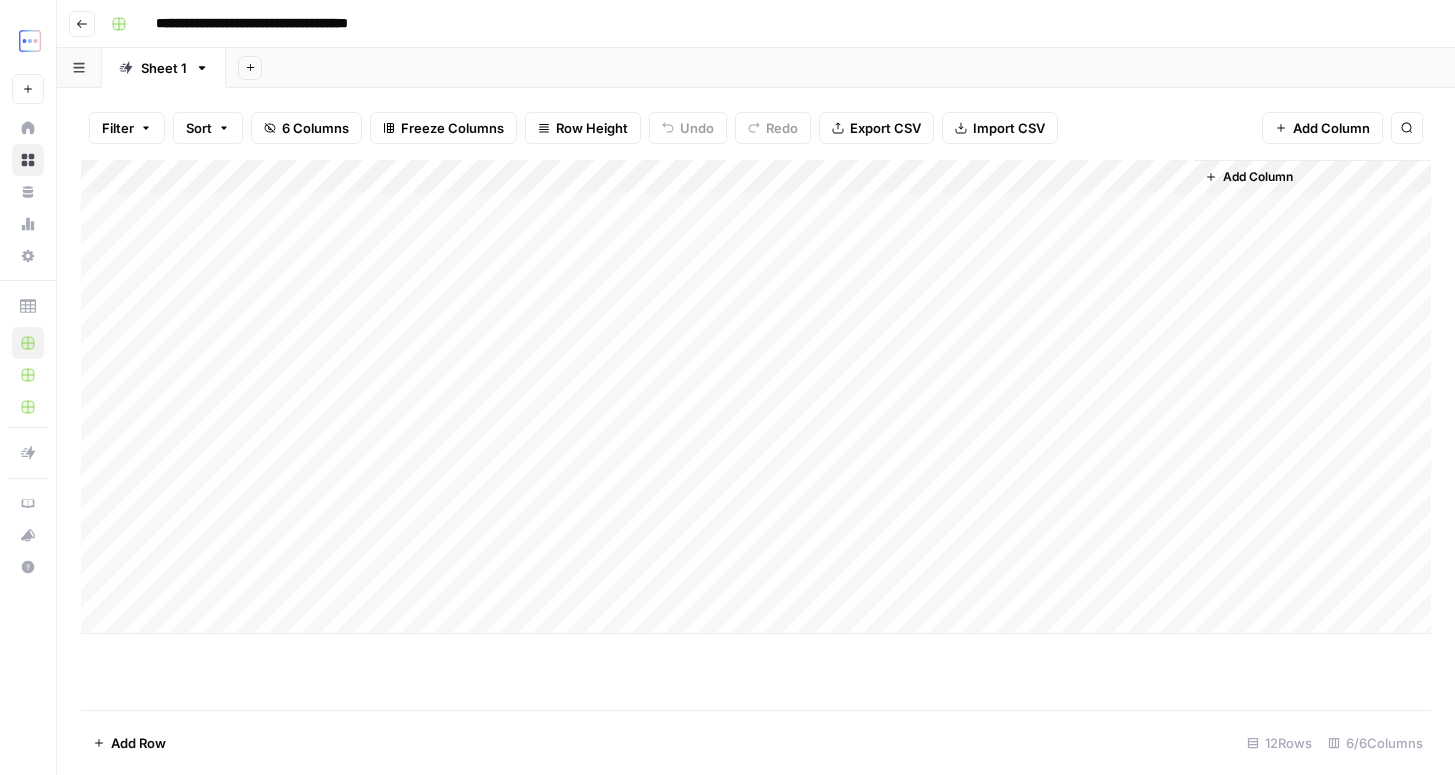 click on "Add Column" at bounding box center (756, 397) 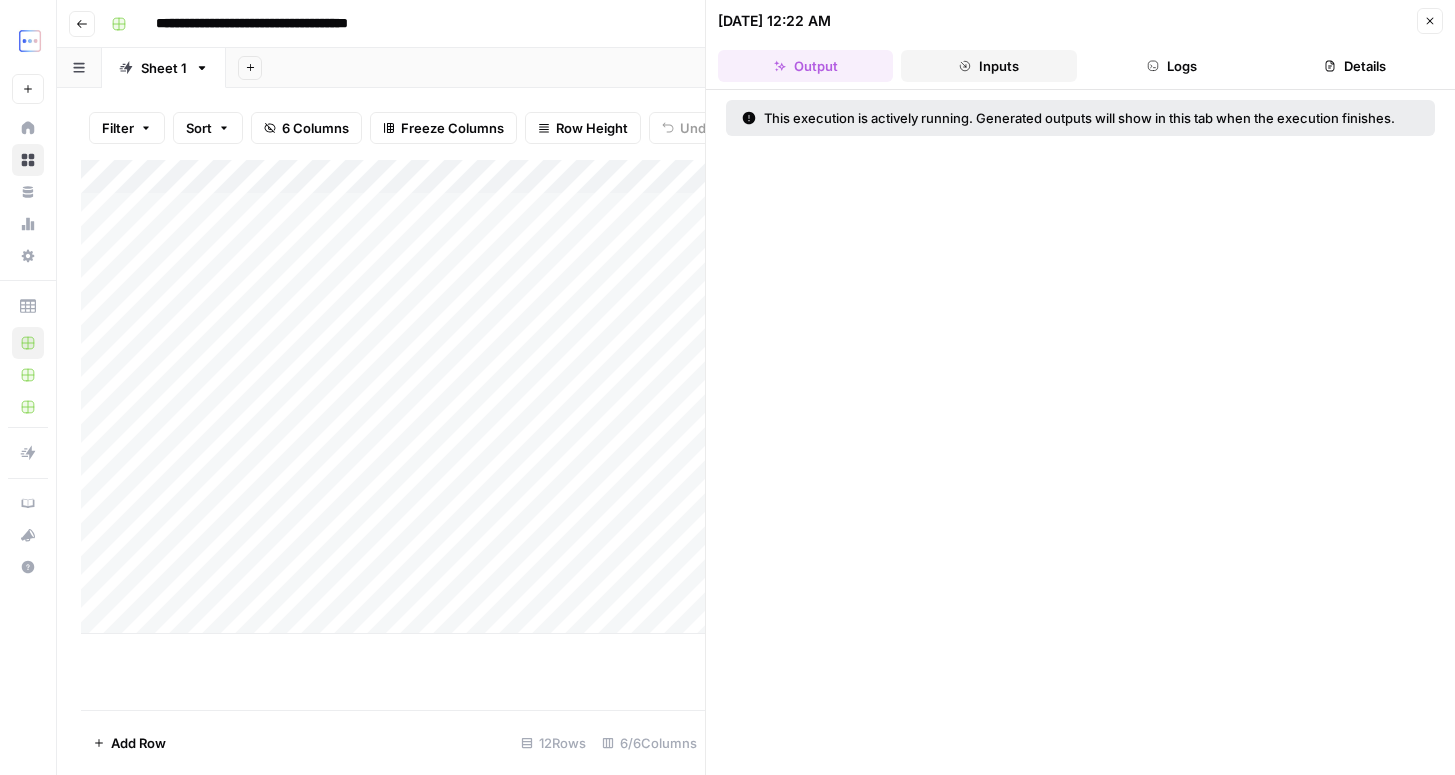 click on "Inputs" at bounding box center [988, 66] 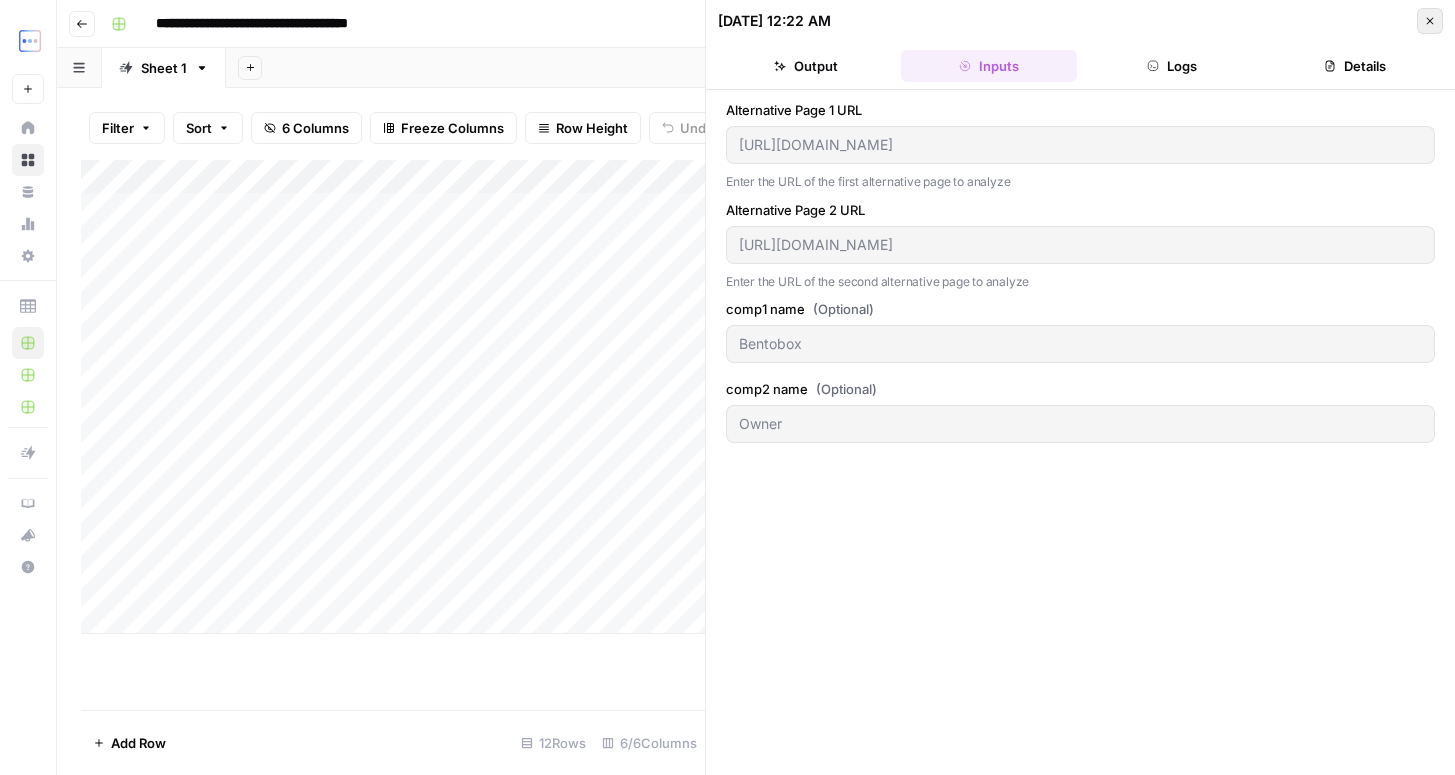 click 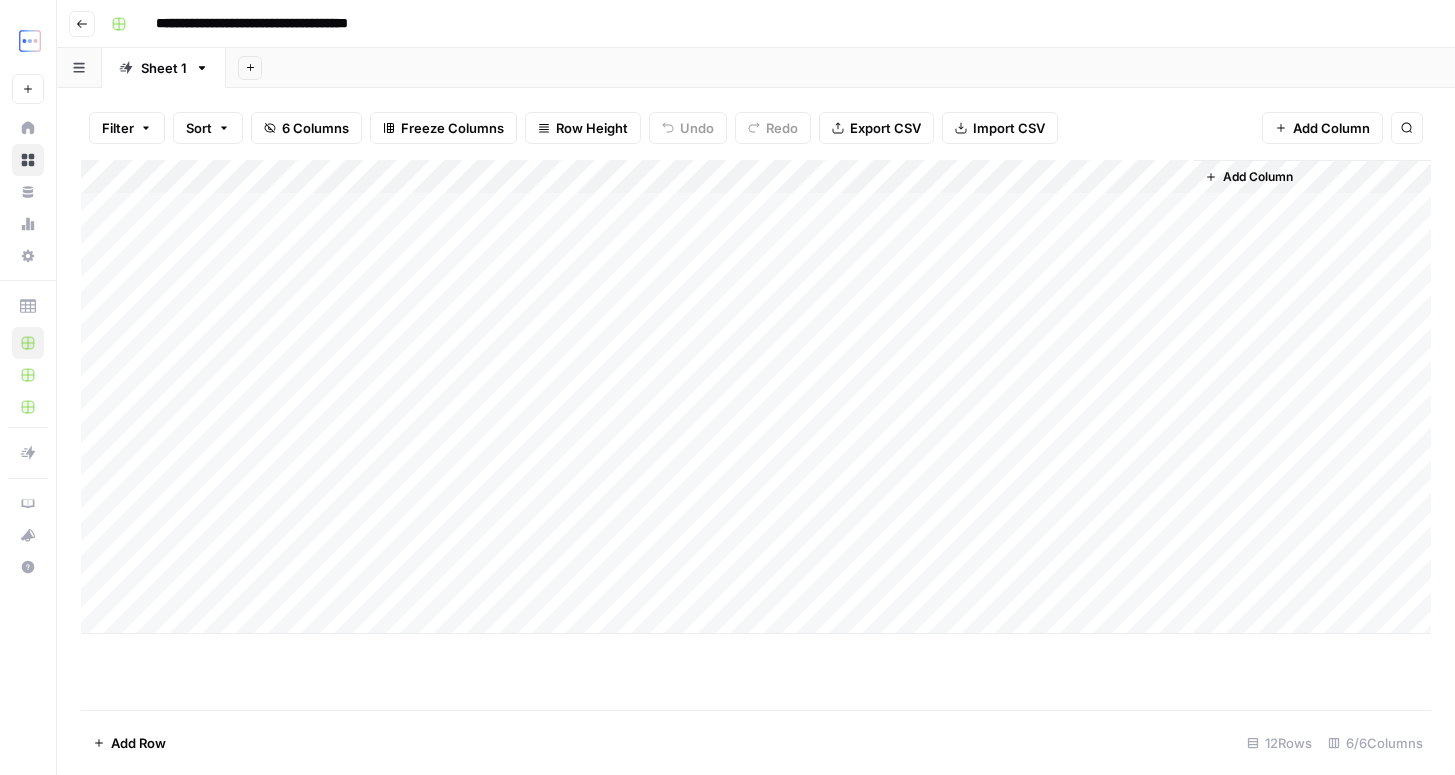 click on "Add Column" at bounding box center [756, 397] 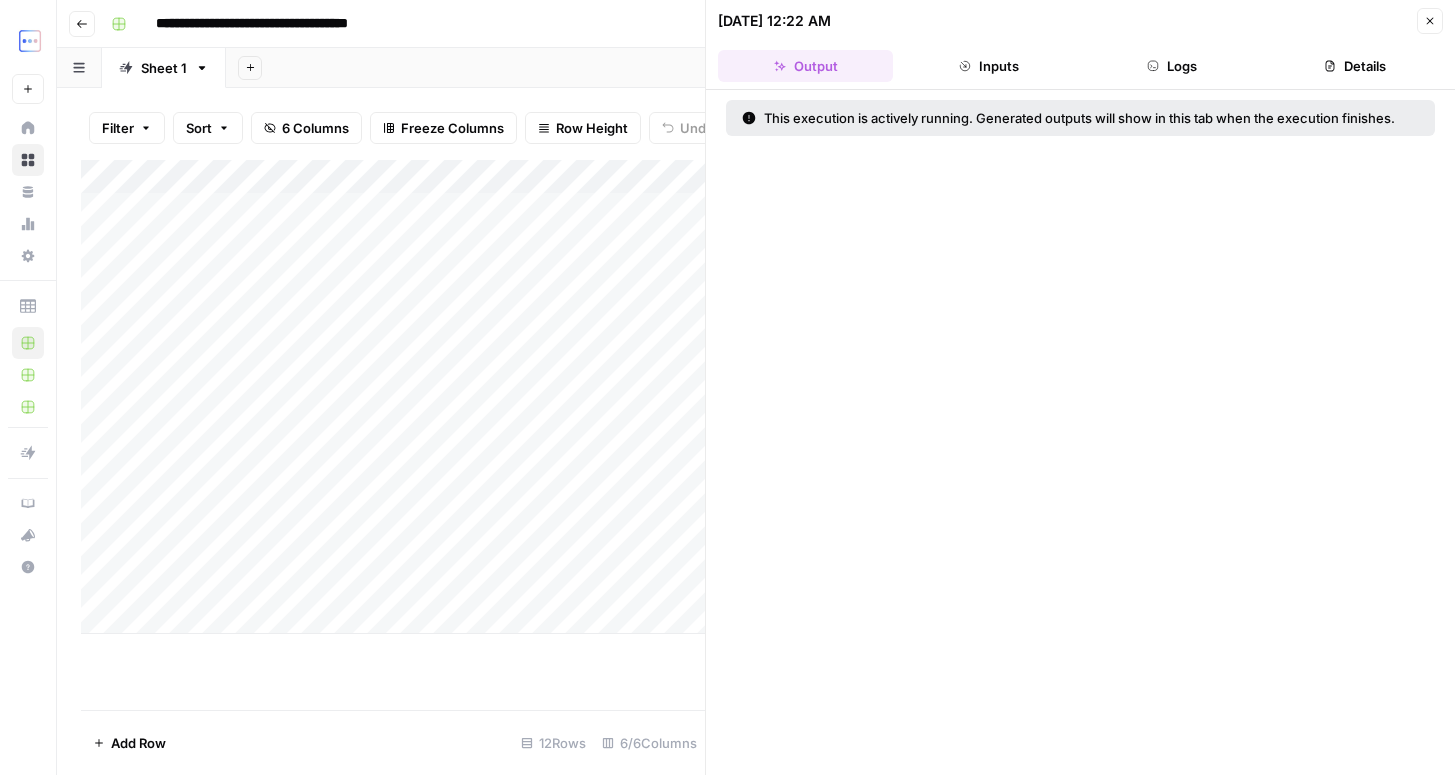 click on "07/10/25 at 12:22 AM Close Output Inputs Logs Details" at bounding box center [1080, 45] 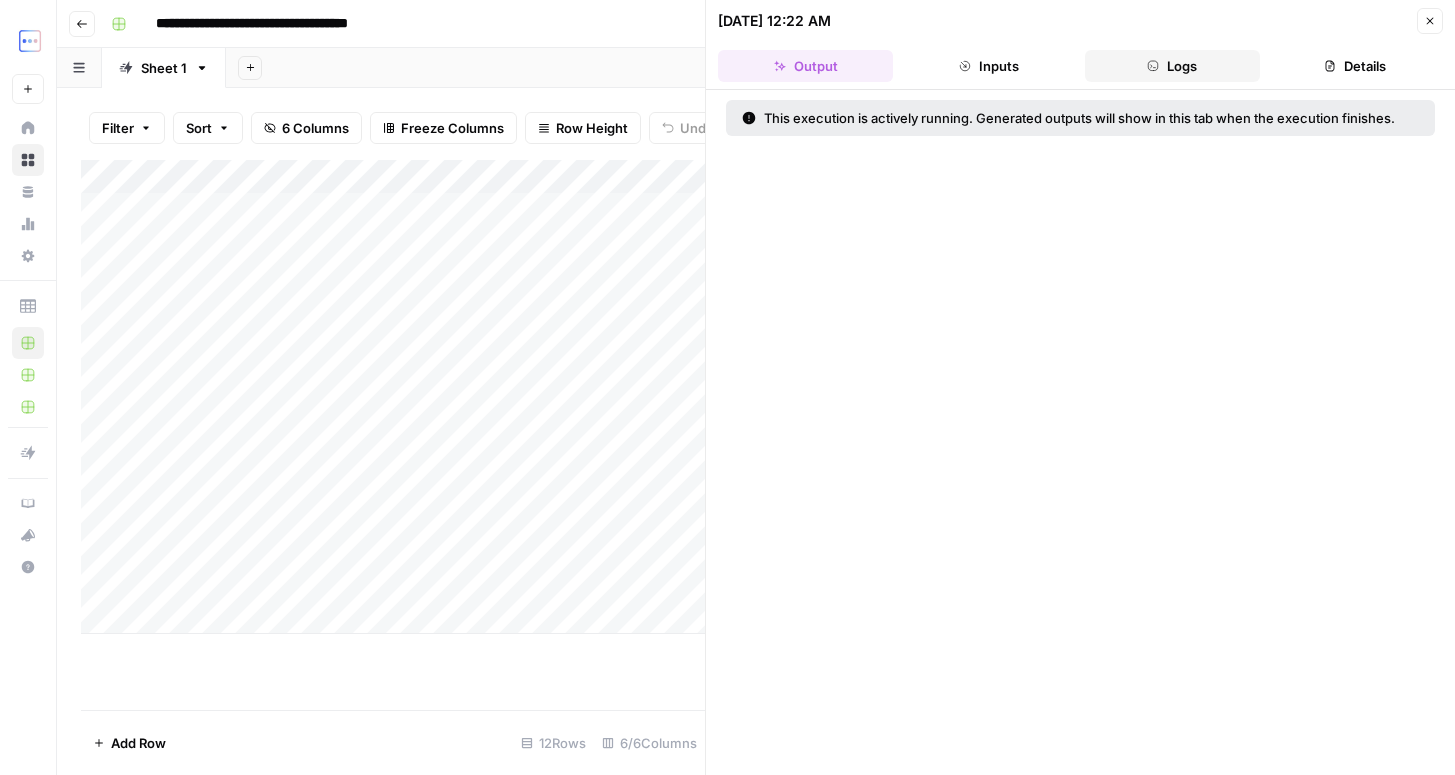 click on "Logs" at bounding box center [1172, 66] 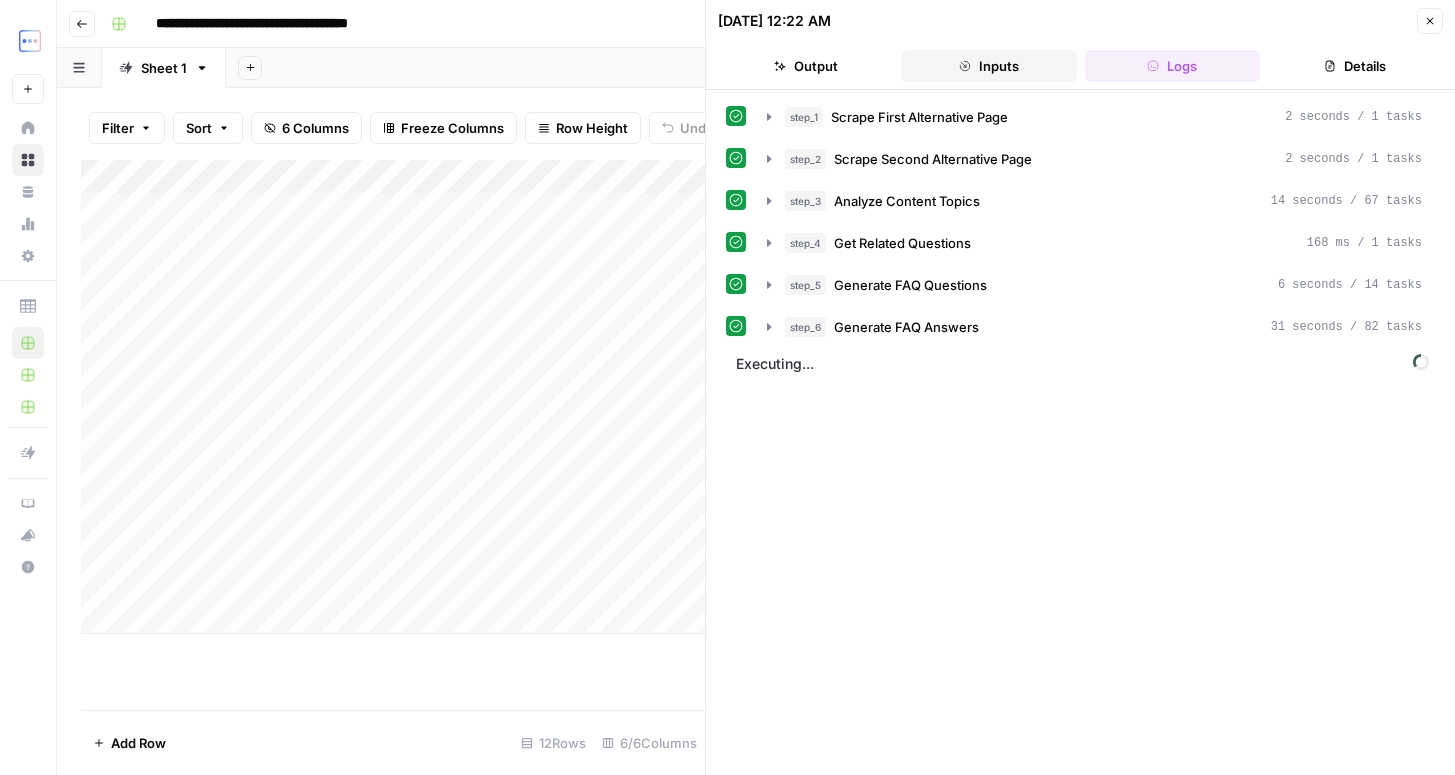 click on "Inputs" at bounding box center [988, 66] 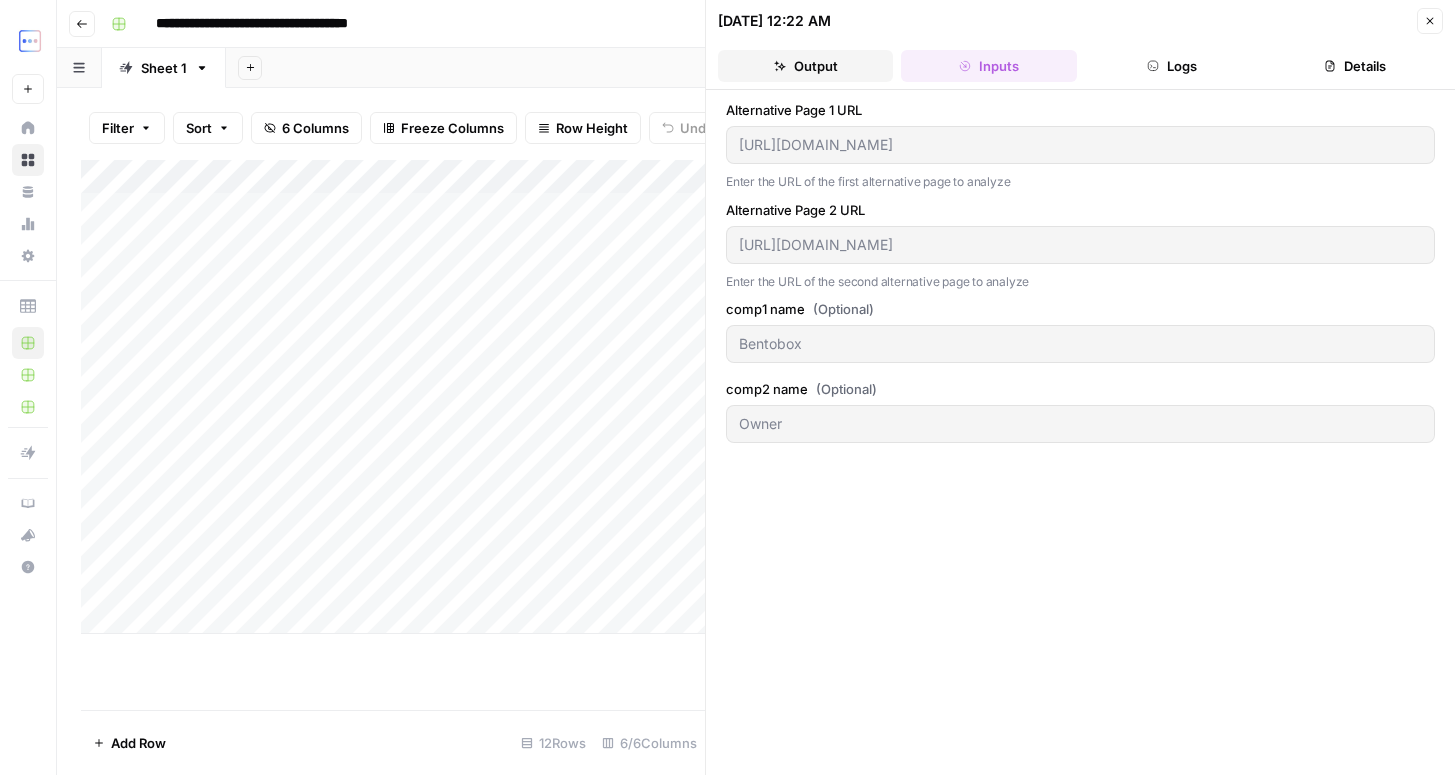 click on "Output" at bounding box center [805, 66] 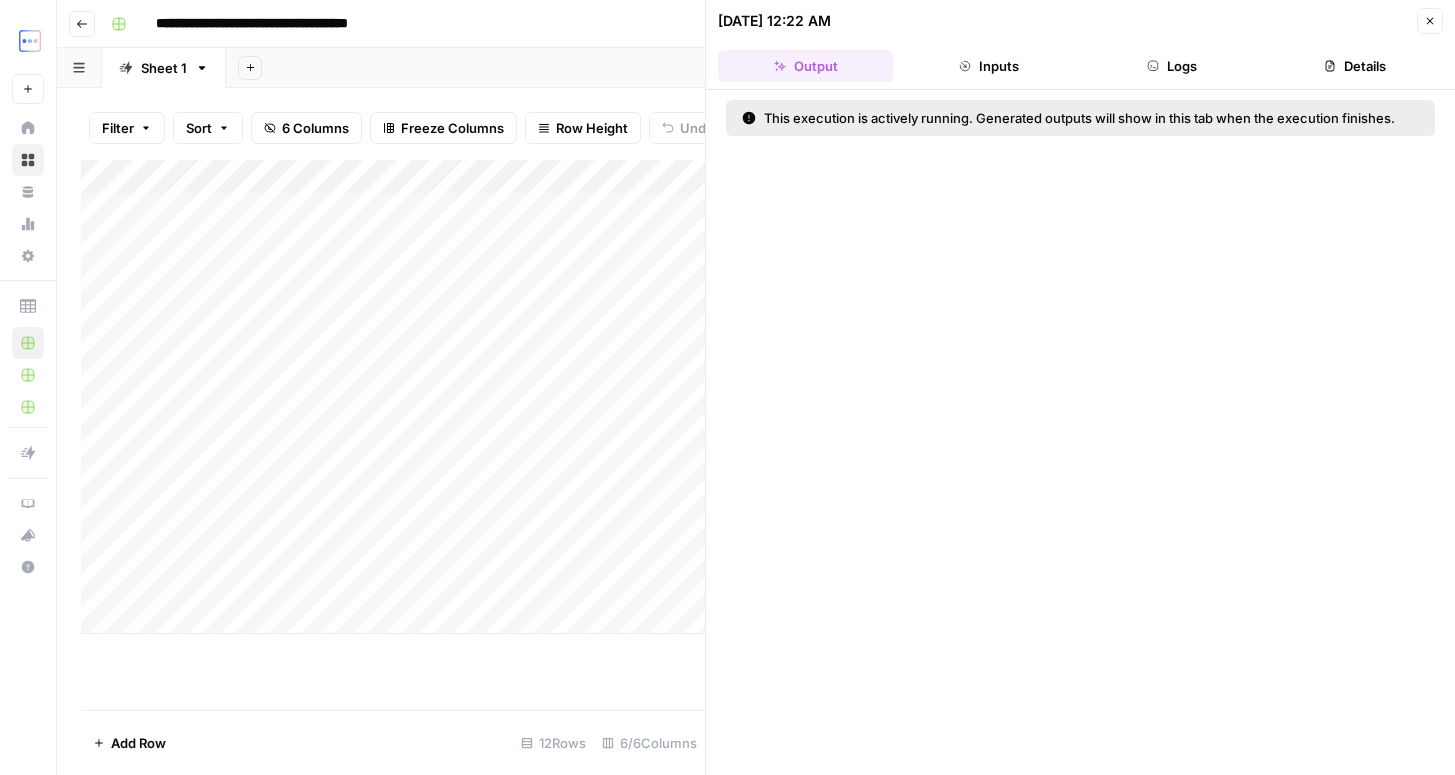 click on "07/10/25 at 12:22 AM Close Output Inputs Logs Details" at bounding box center (1080, 45) 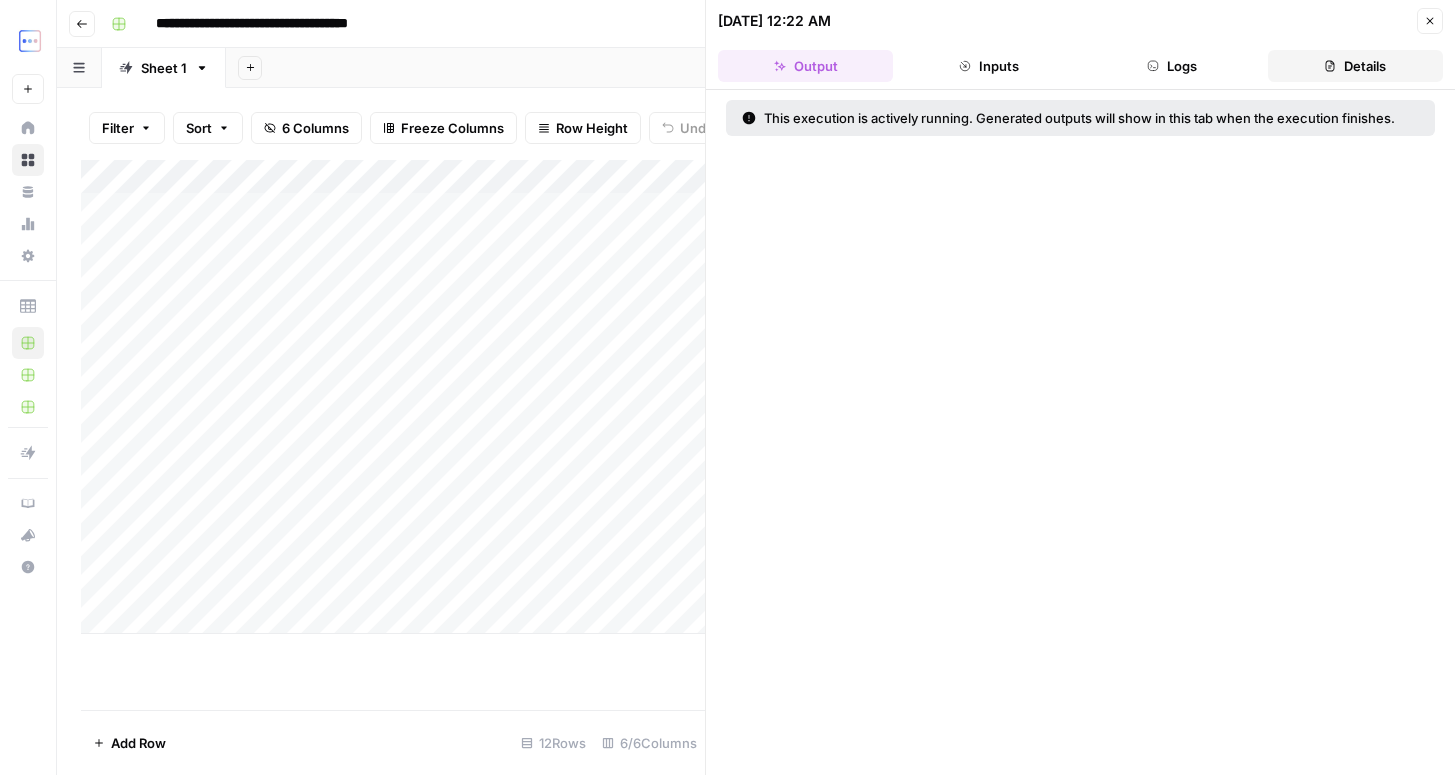 click on "Details" at bounding box center (1355, 66) 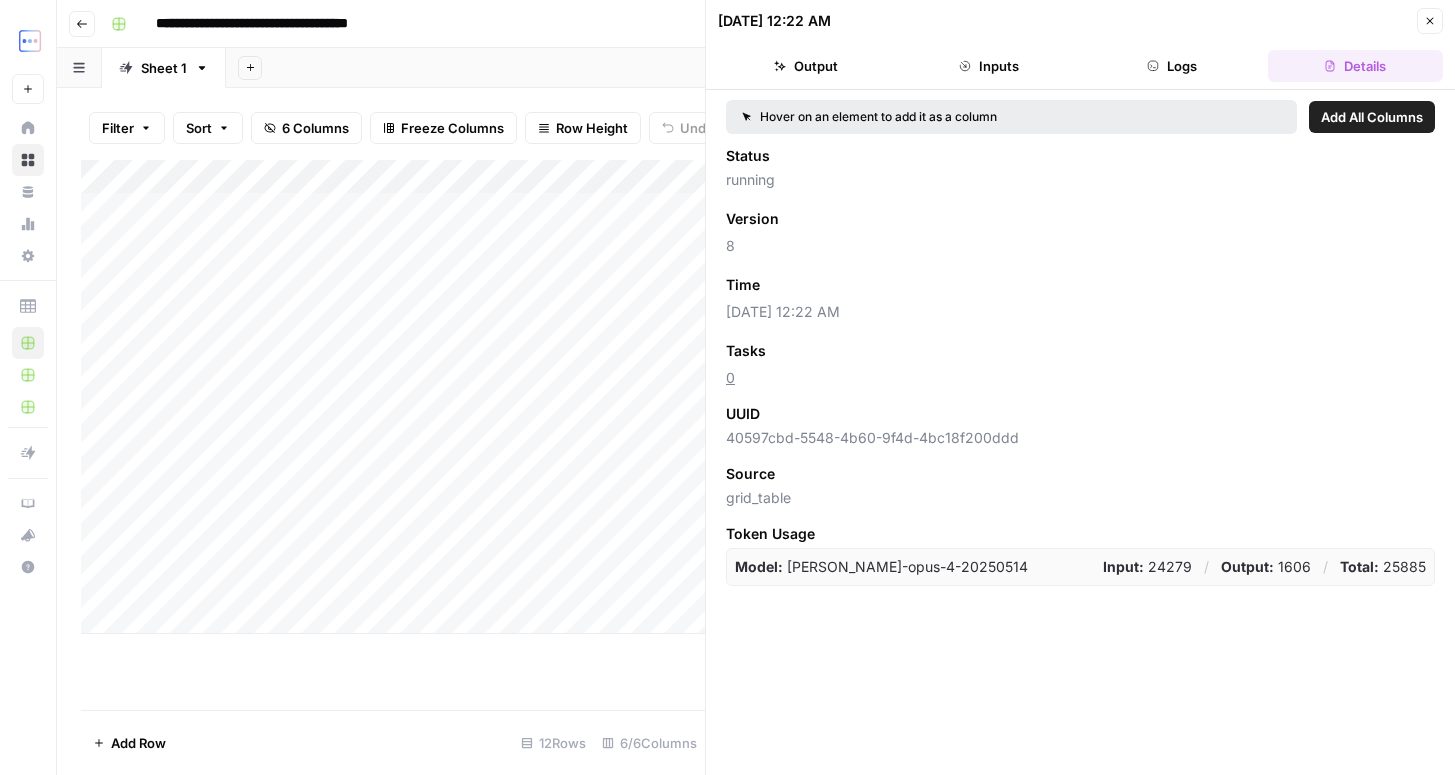 click on "Hover on an element to add it as a column Add All Columns Status running Version Add as Column 8 Time Add as Column 07/10/25 at 12:22 AM Tasks Add as Column 0 UUID 40597cbd-5548-4b60-9f4d-4bc18f200ddd Source grid_table Token Usage Model:   claude-opus-4-20250514 Input:   24279 / Output:   1606 / Total:   25885" at bounding box center (1080, 432) 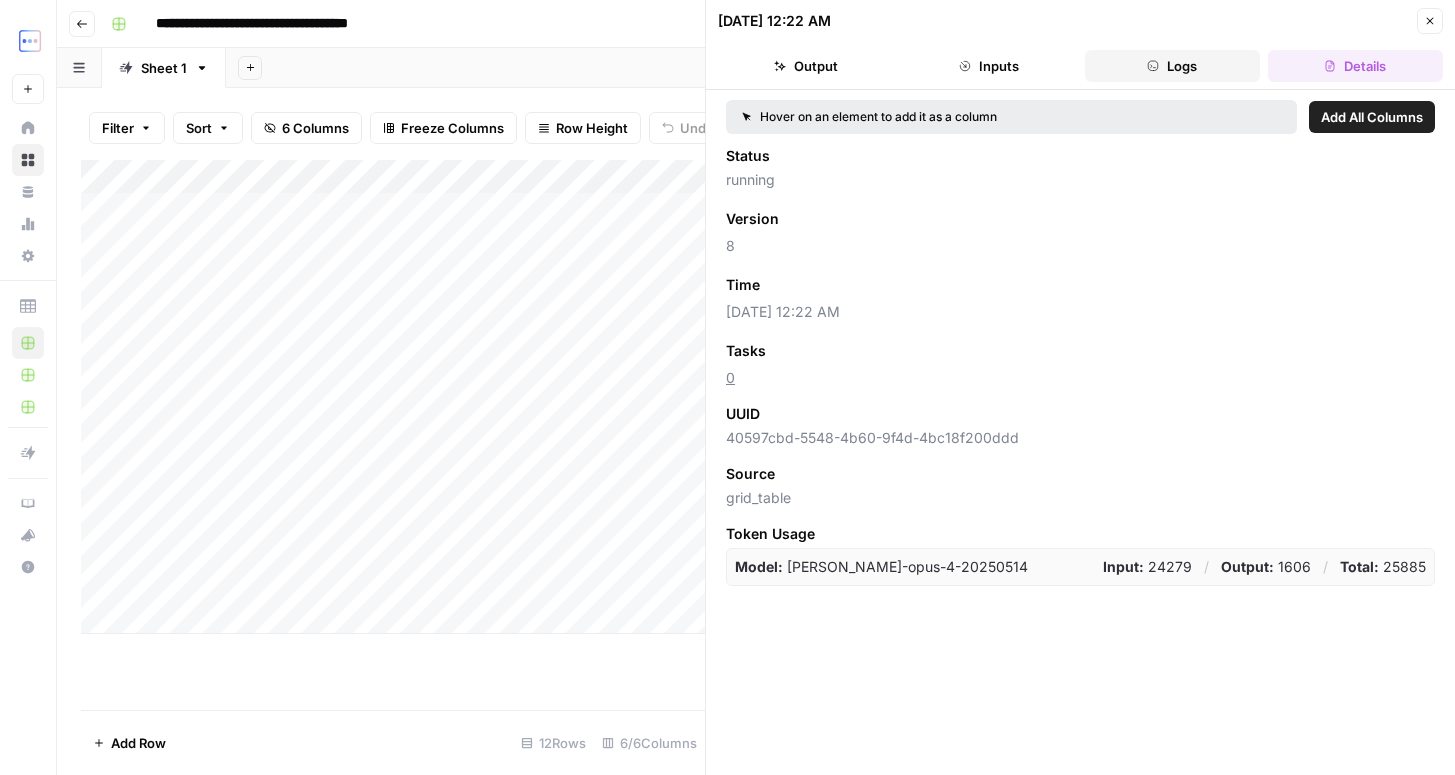 click on "Logs" at bounding box center (1172, 66) 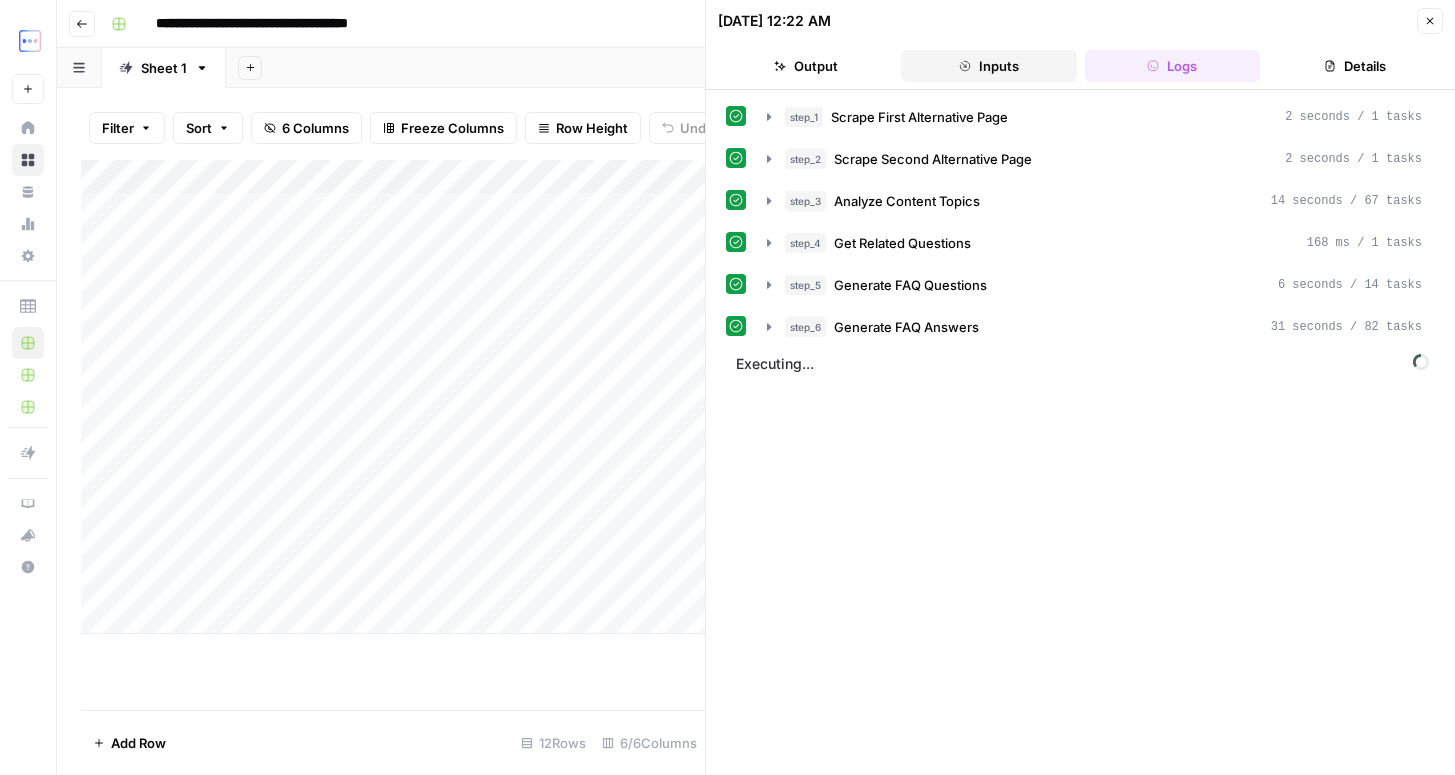 click on "Inputs" at bounding box center (988, 66) 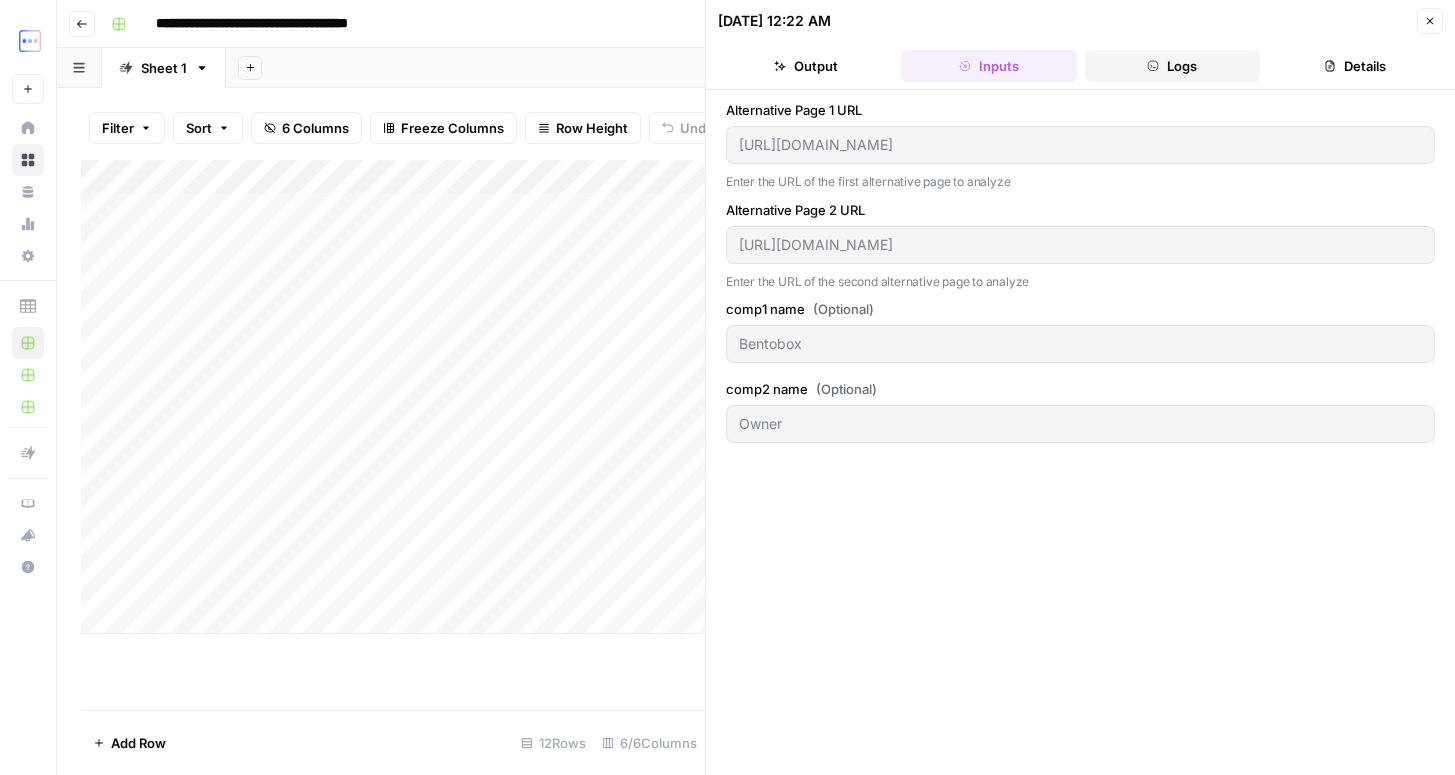 click 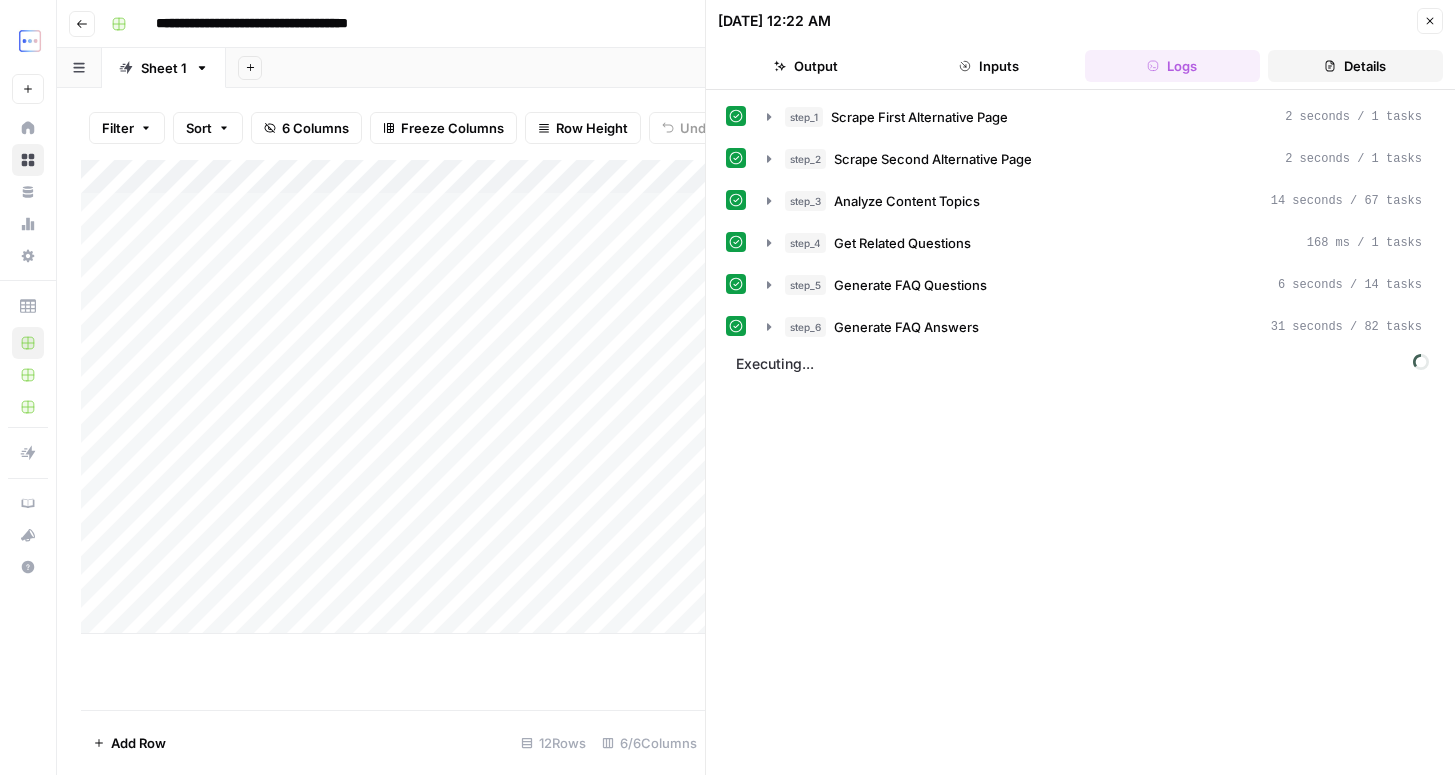 click on "Details" at bounding box center [1355, 66] 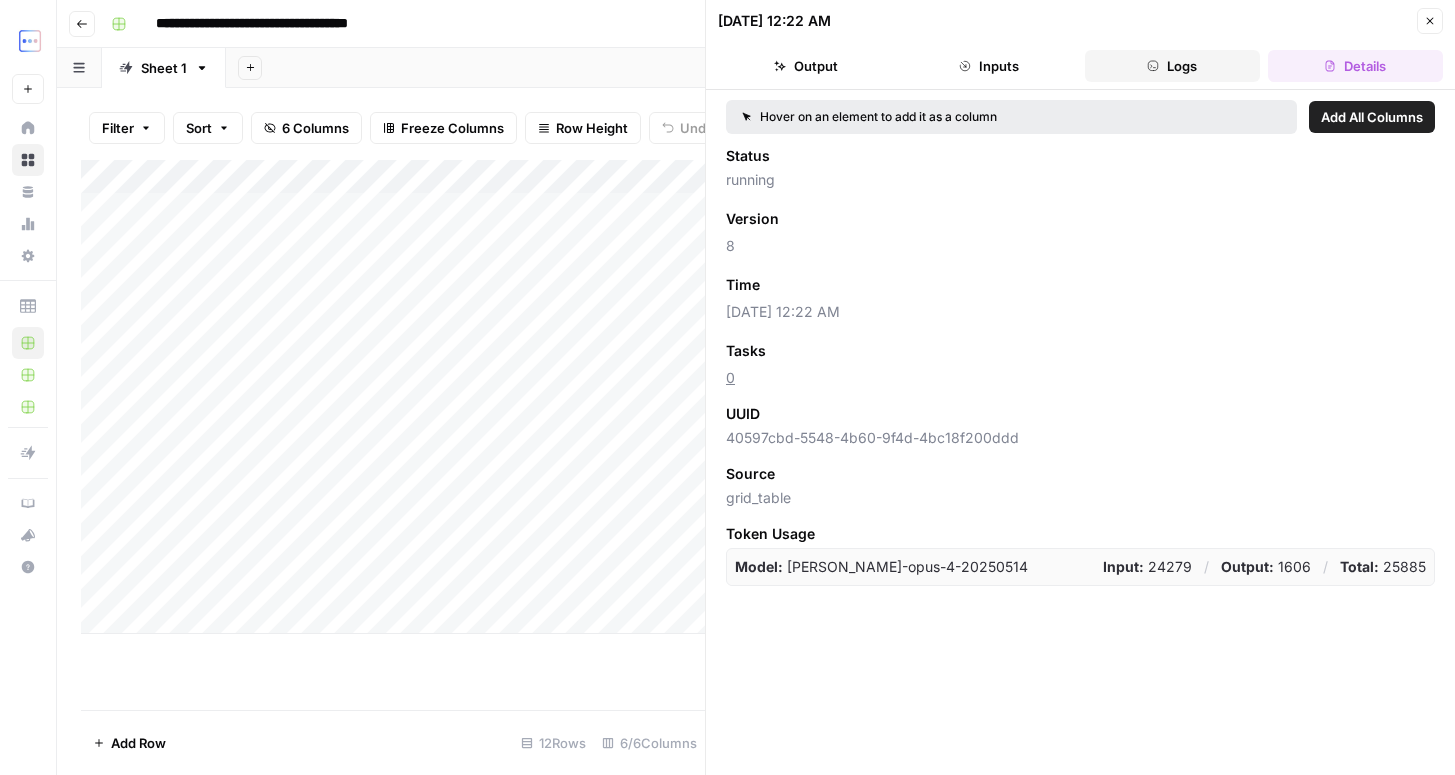 click on "Logs" at bounding box center [1172, 66] 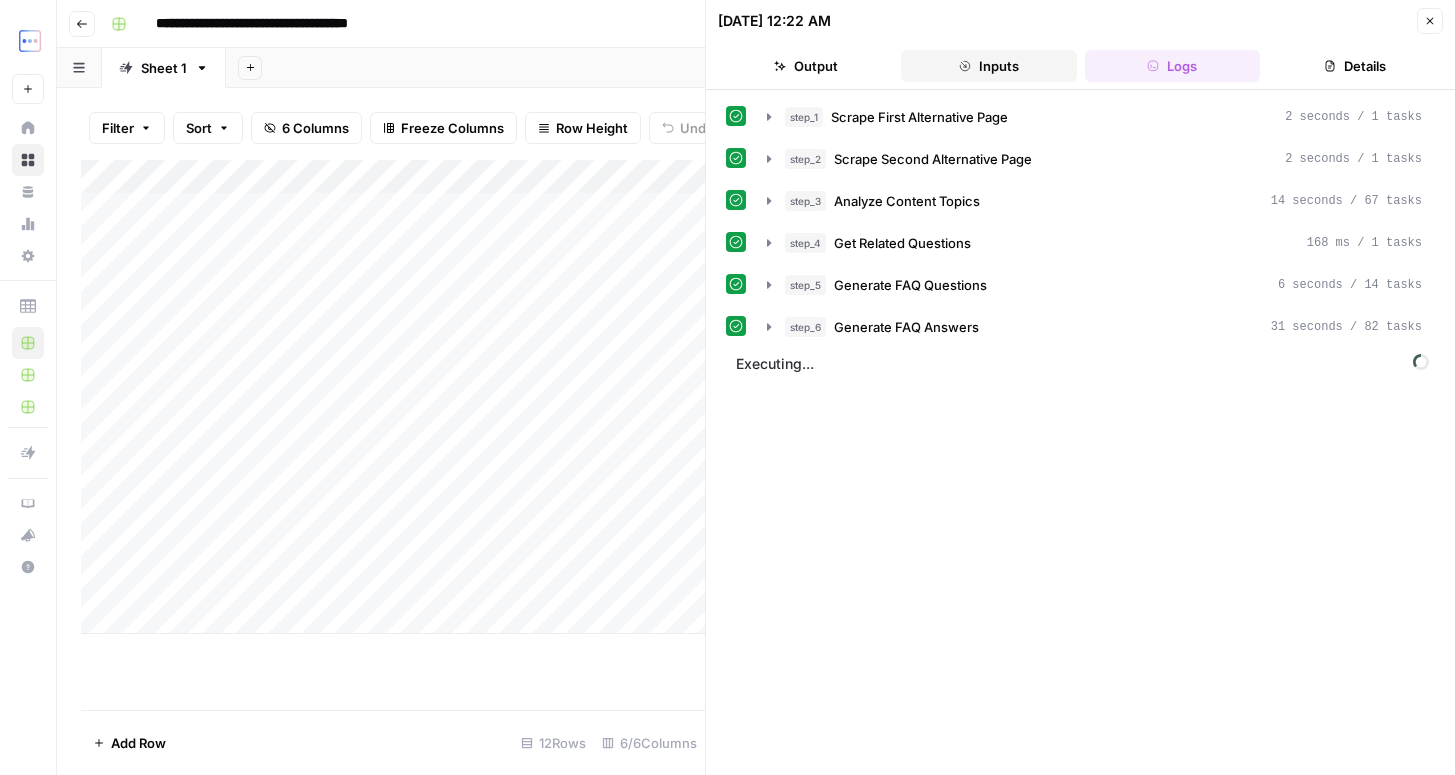 click on "Inputs" at bounding box center (988, 66) 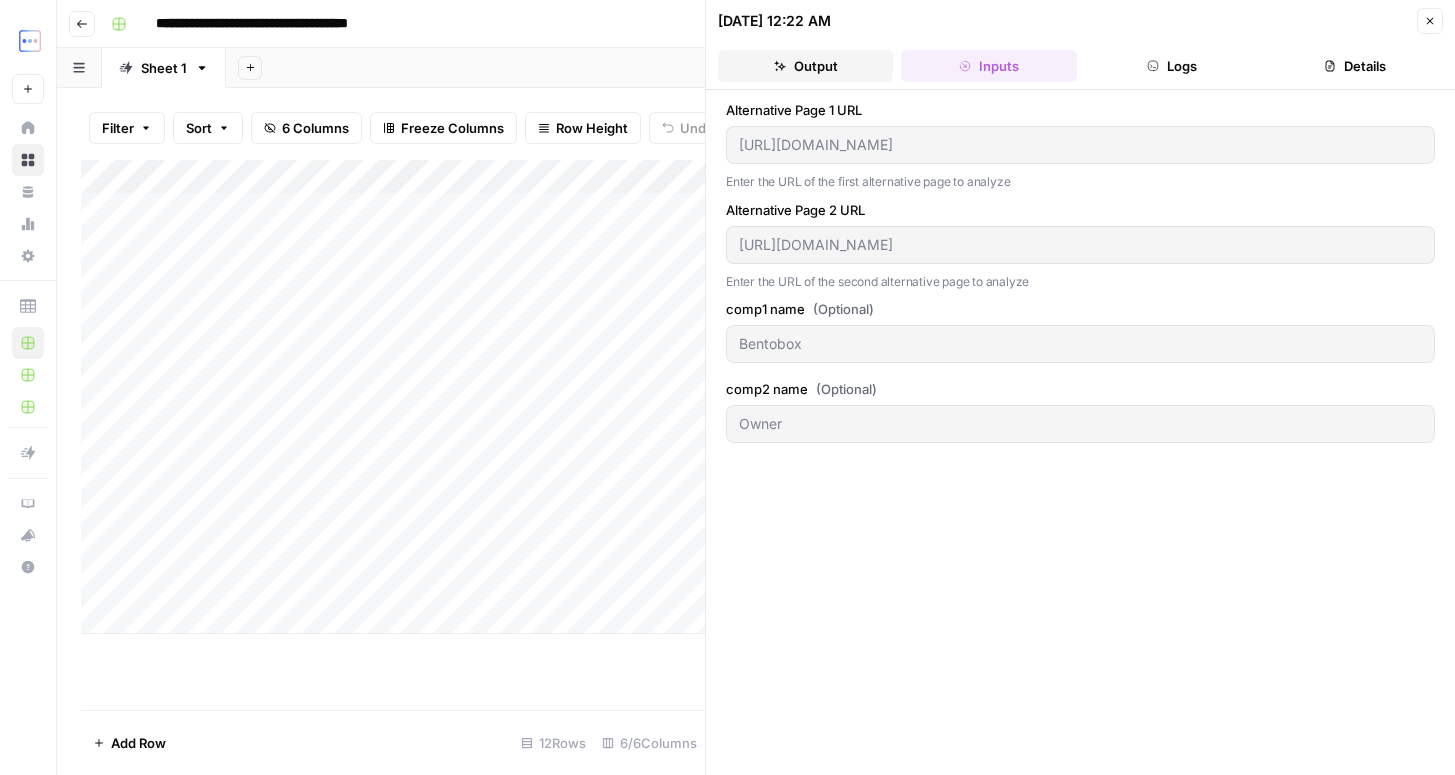 click on "Output" at bounding box center (805, 66) 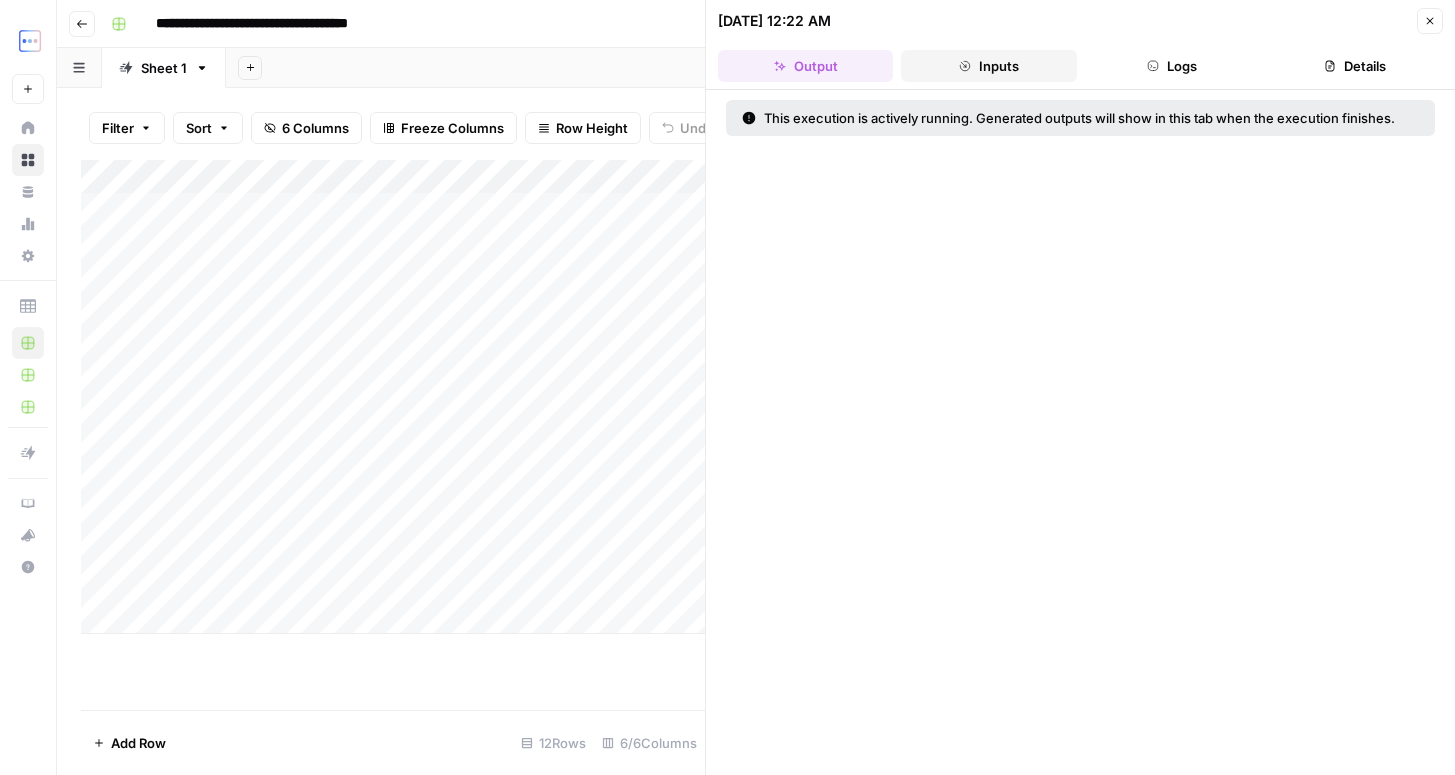 click on "Inputs" at bounding box center [988, 66] 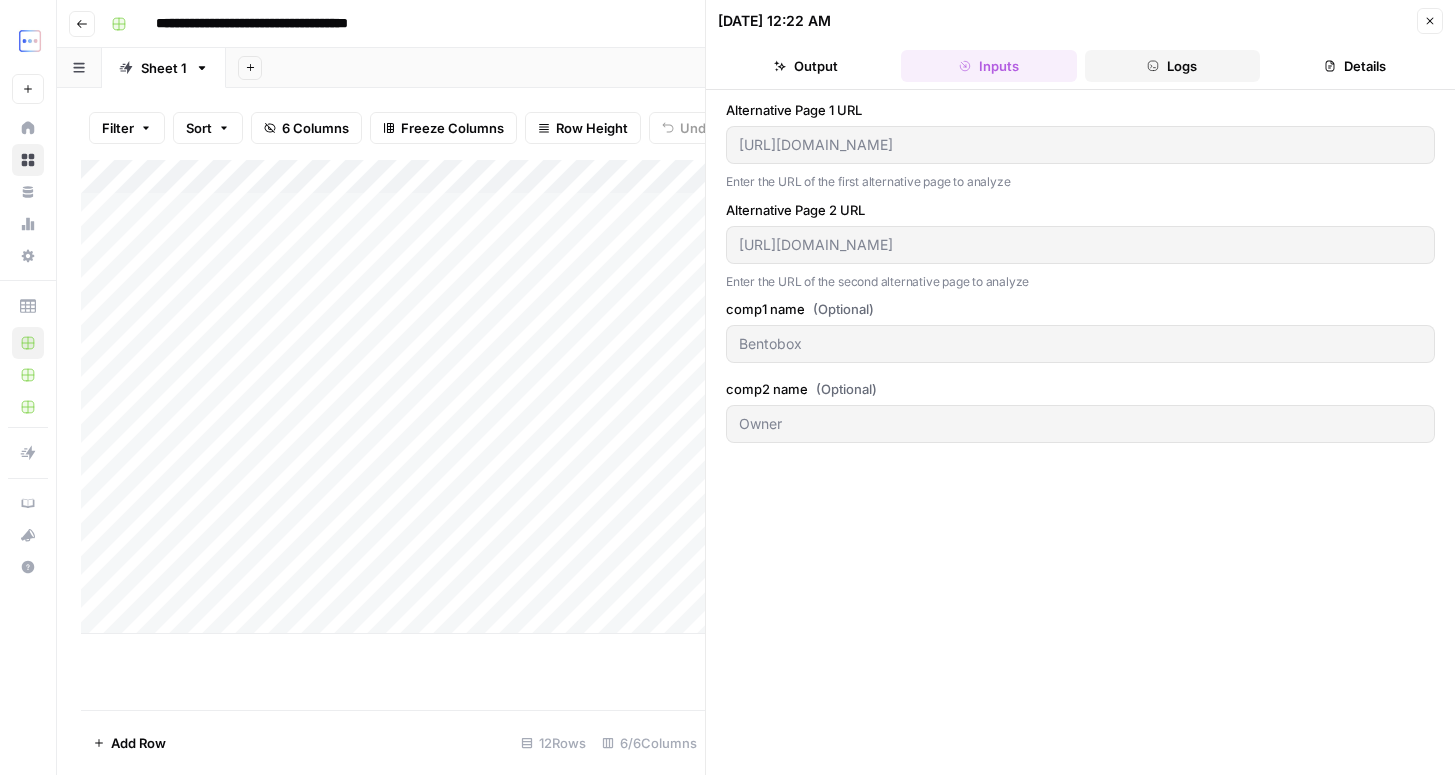 click on "Logs" at bounding box center [1172, 66] 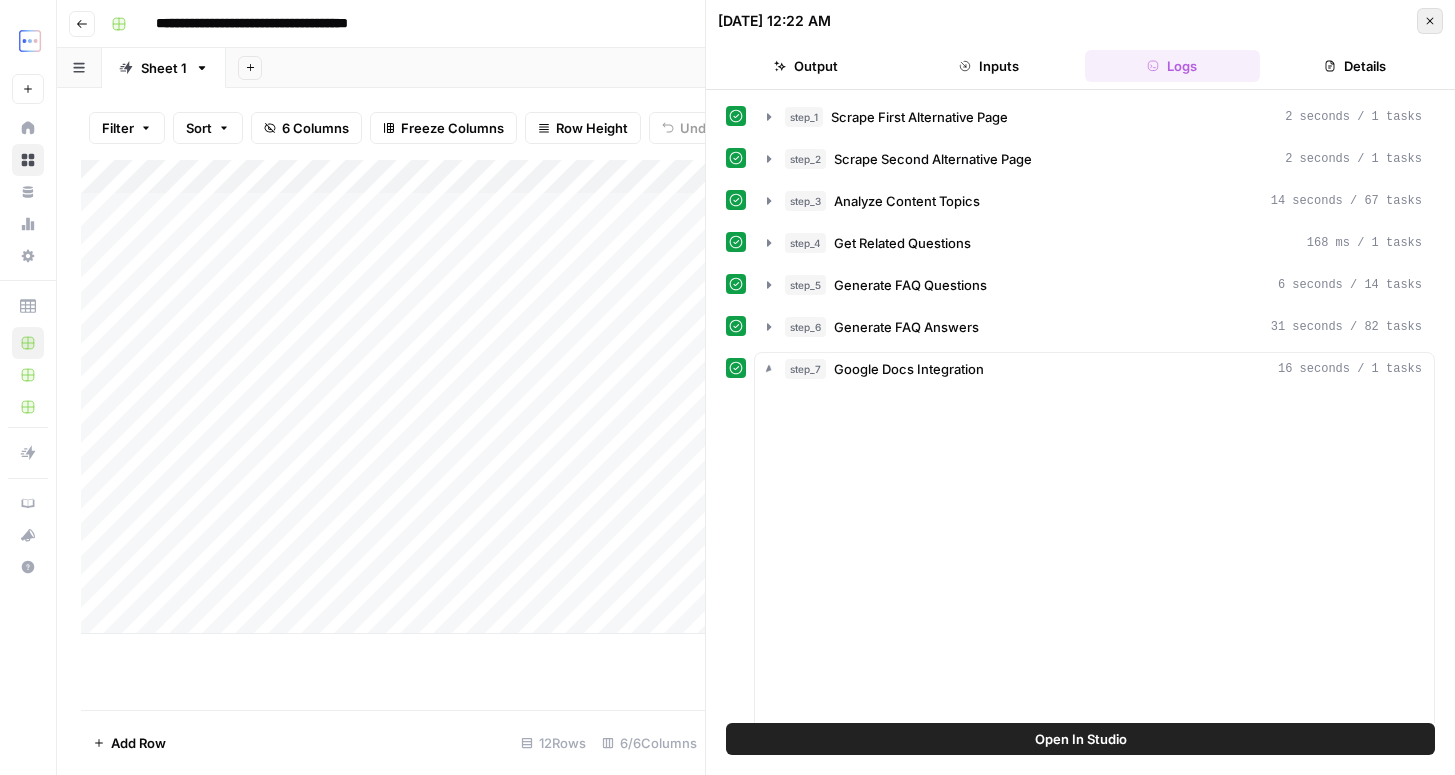 click 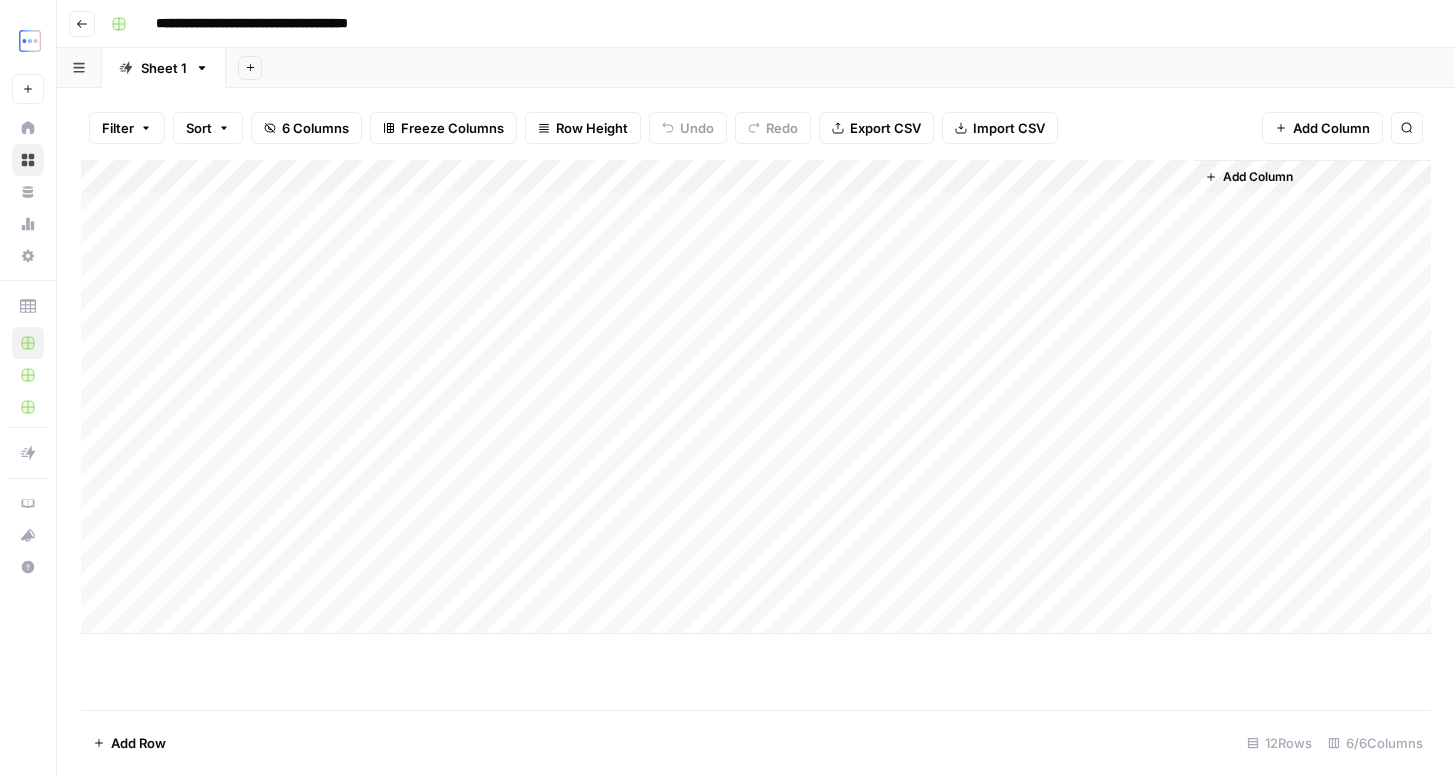 click on "Add Column" at bounding box center (756, 397) 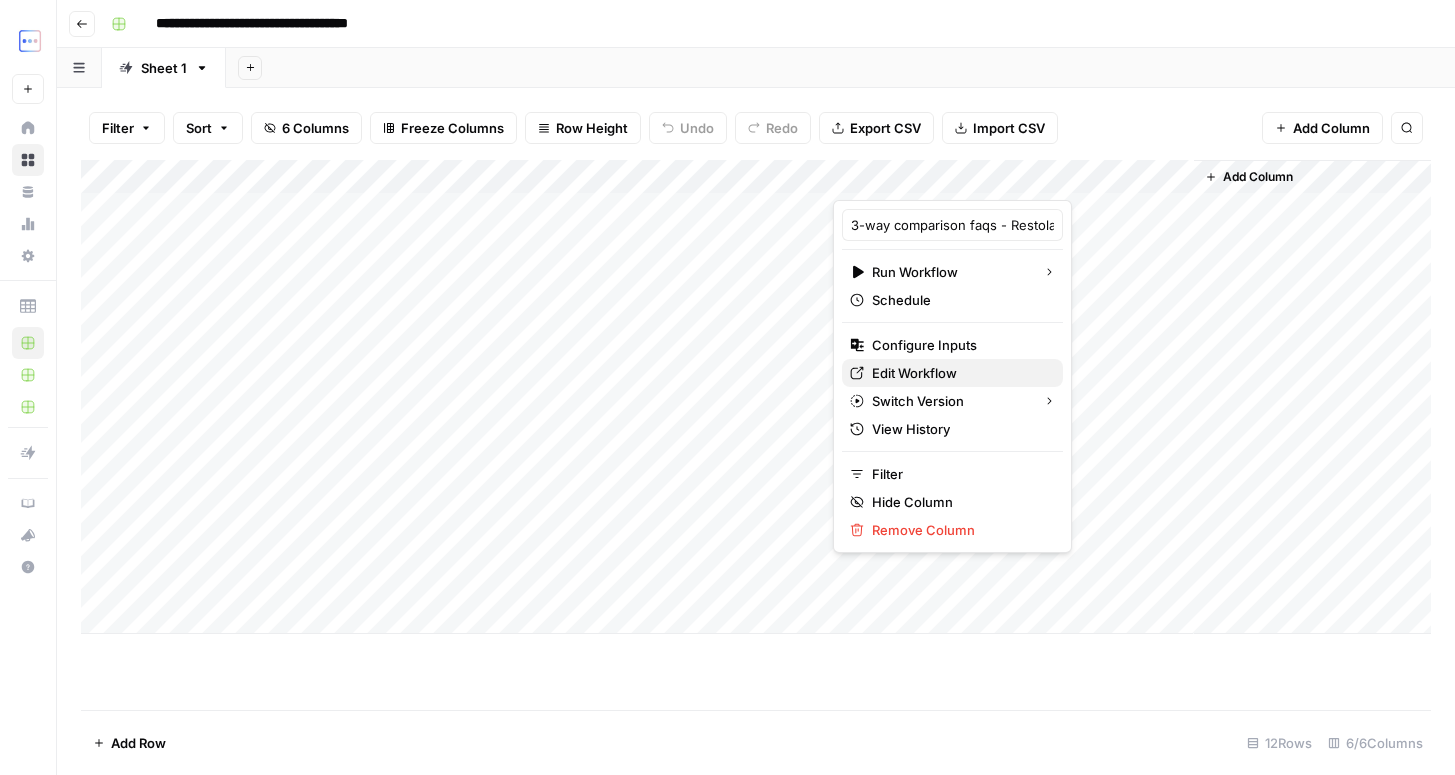 click on "Edit Workflow" at bounding box center [914, 373] 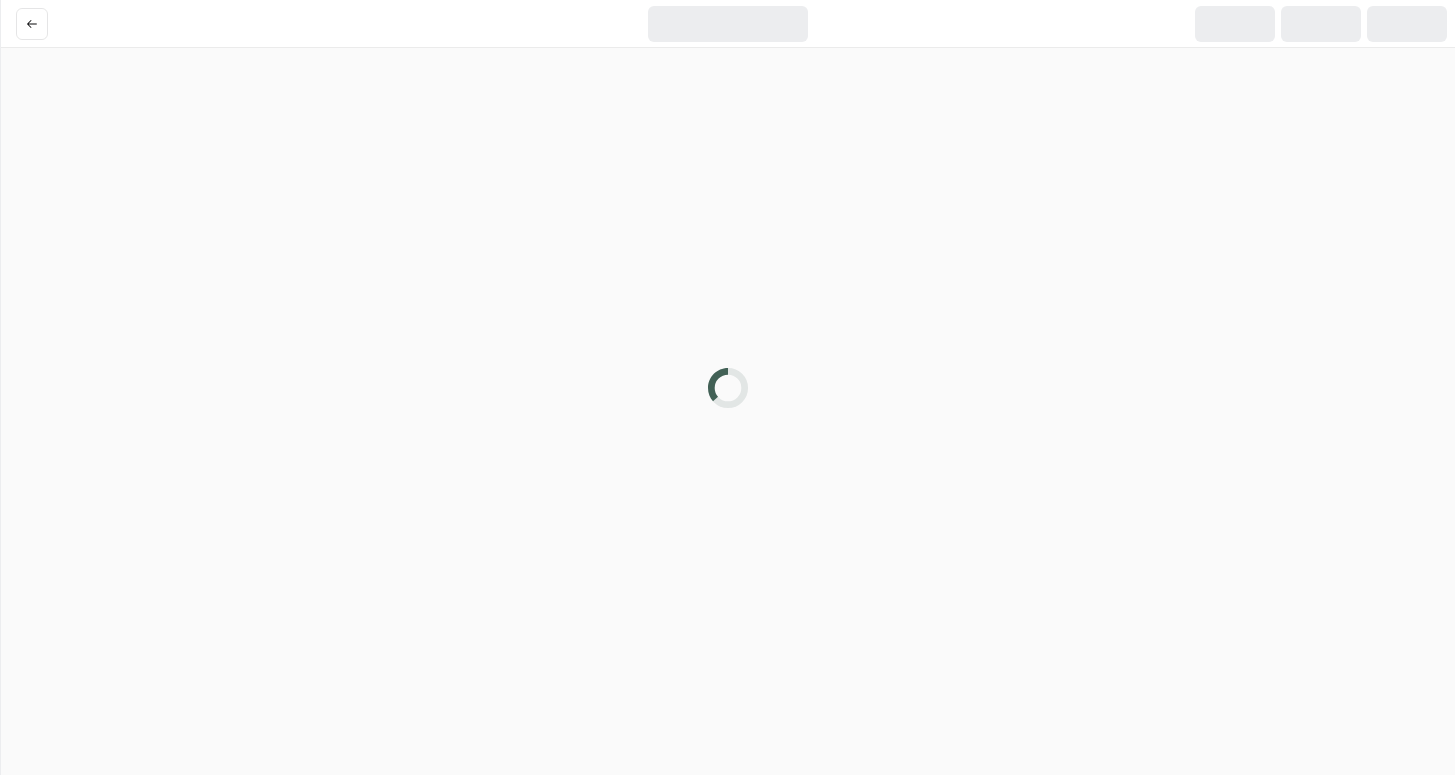 scroll, scrollTop: 0, scrollLeft: 0, axis: both 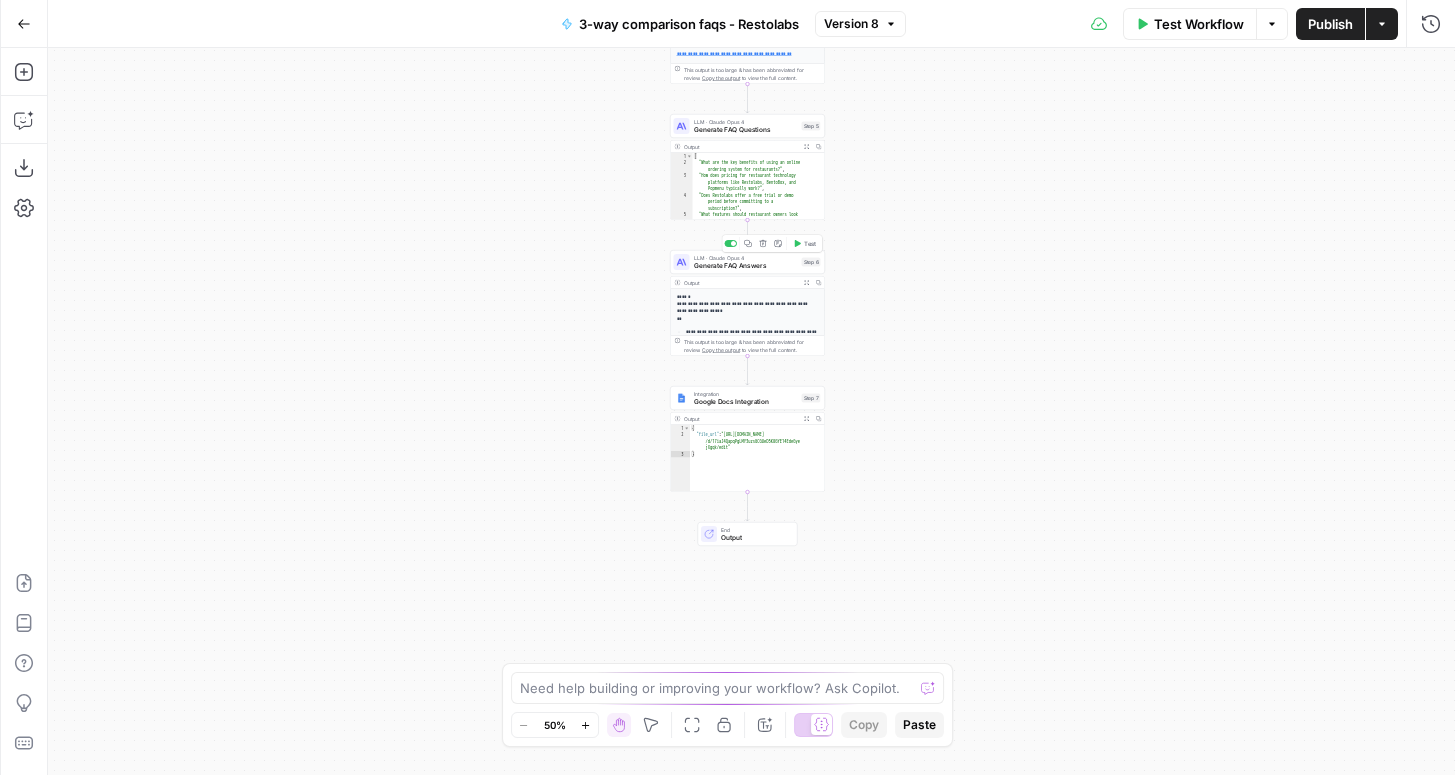 click on "Generate FAQ Answers" at bounding box center (746, 266) 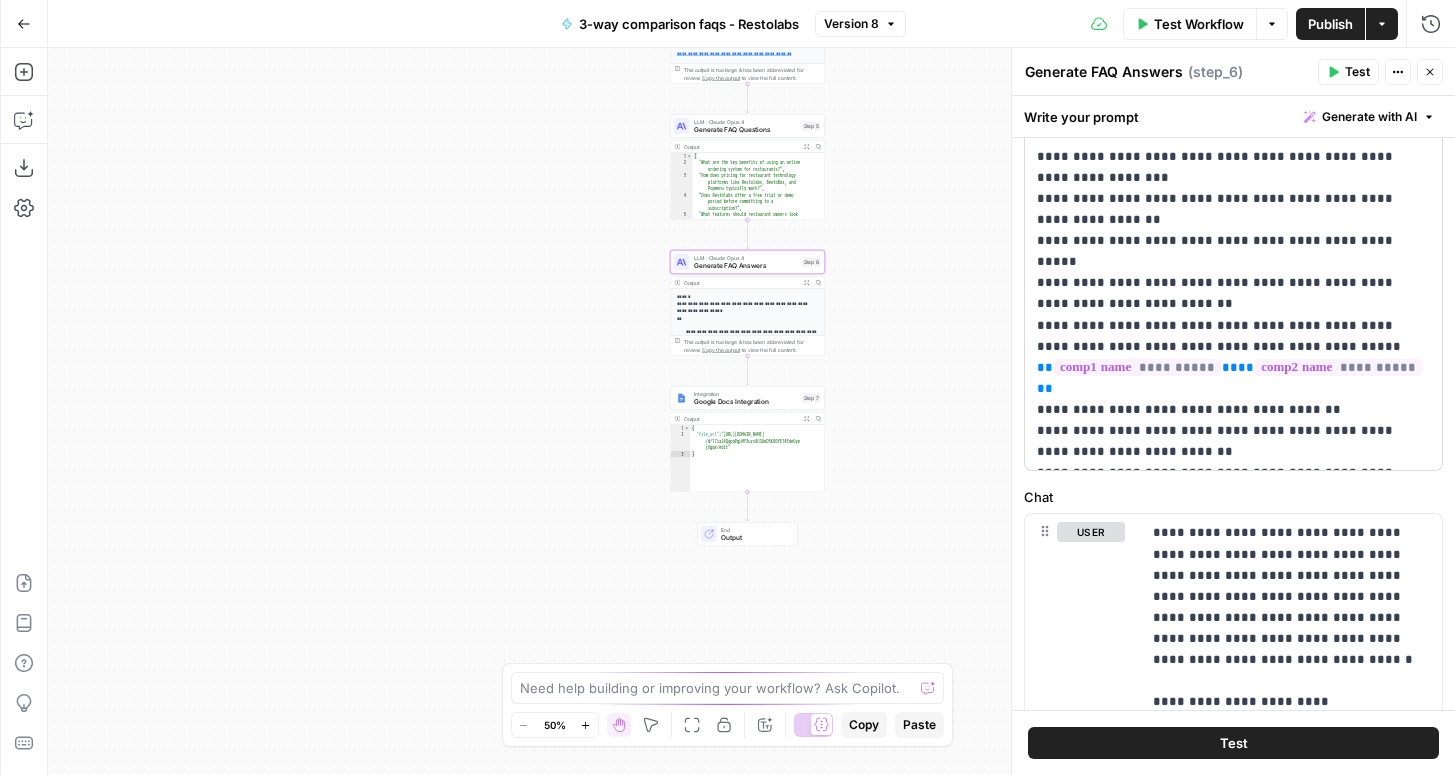 scroll, scrollTop: 361, scrollLeft: 0, axis: vertical 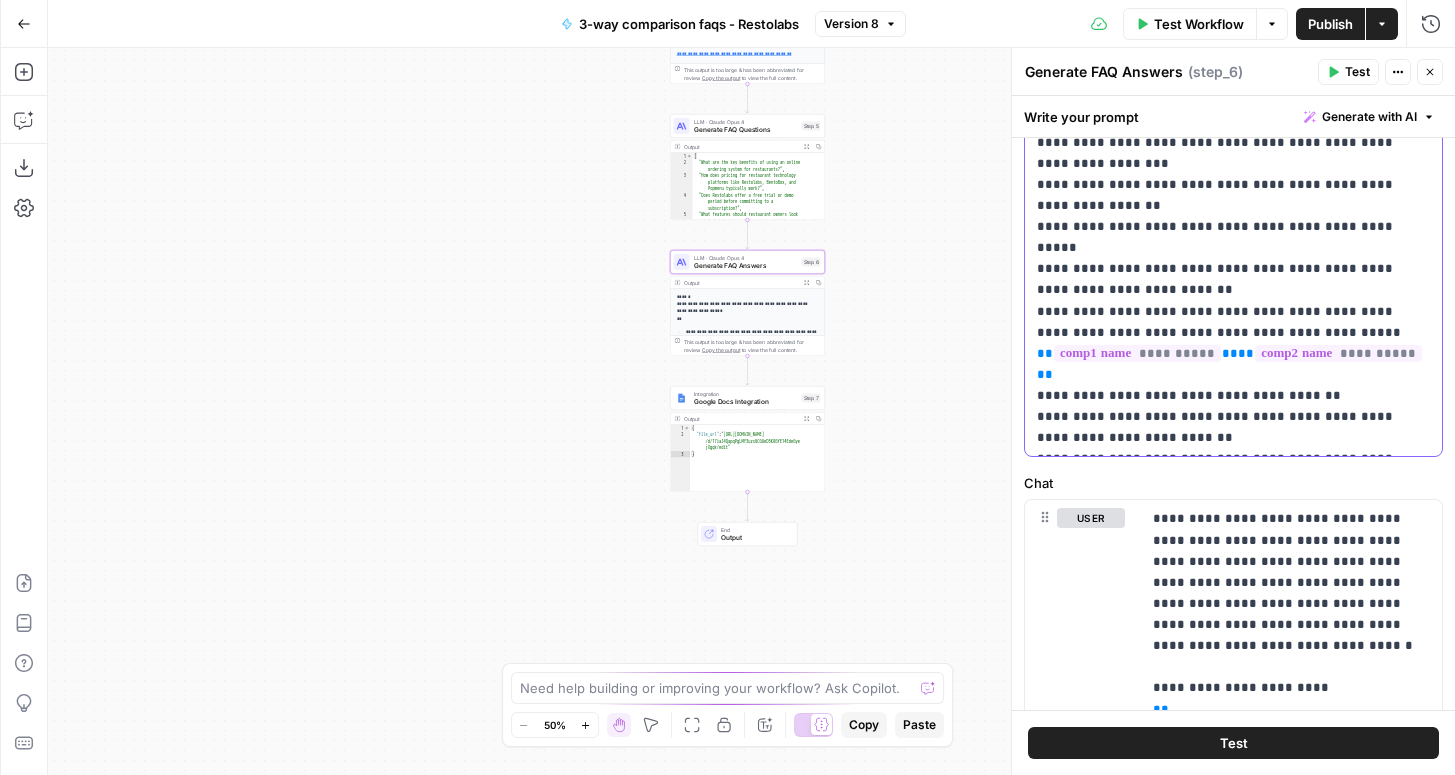 click on "**********" at bounding box center (1233, 163) 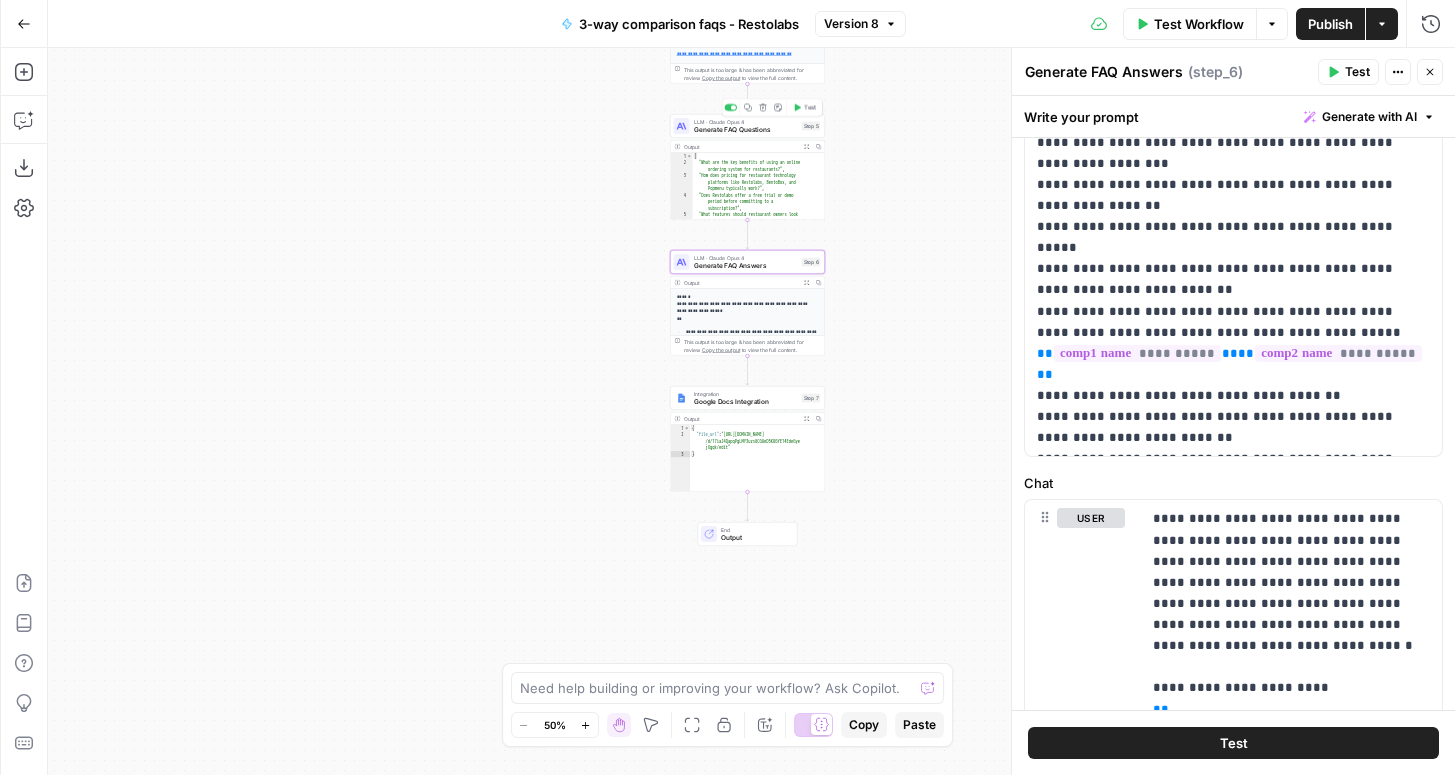 click on "Generate FAQ Questions" at bounding box center [746, 130] 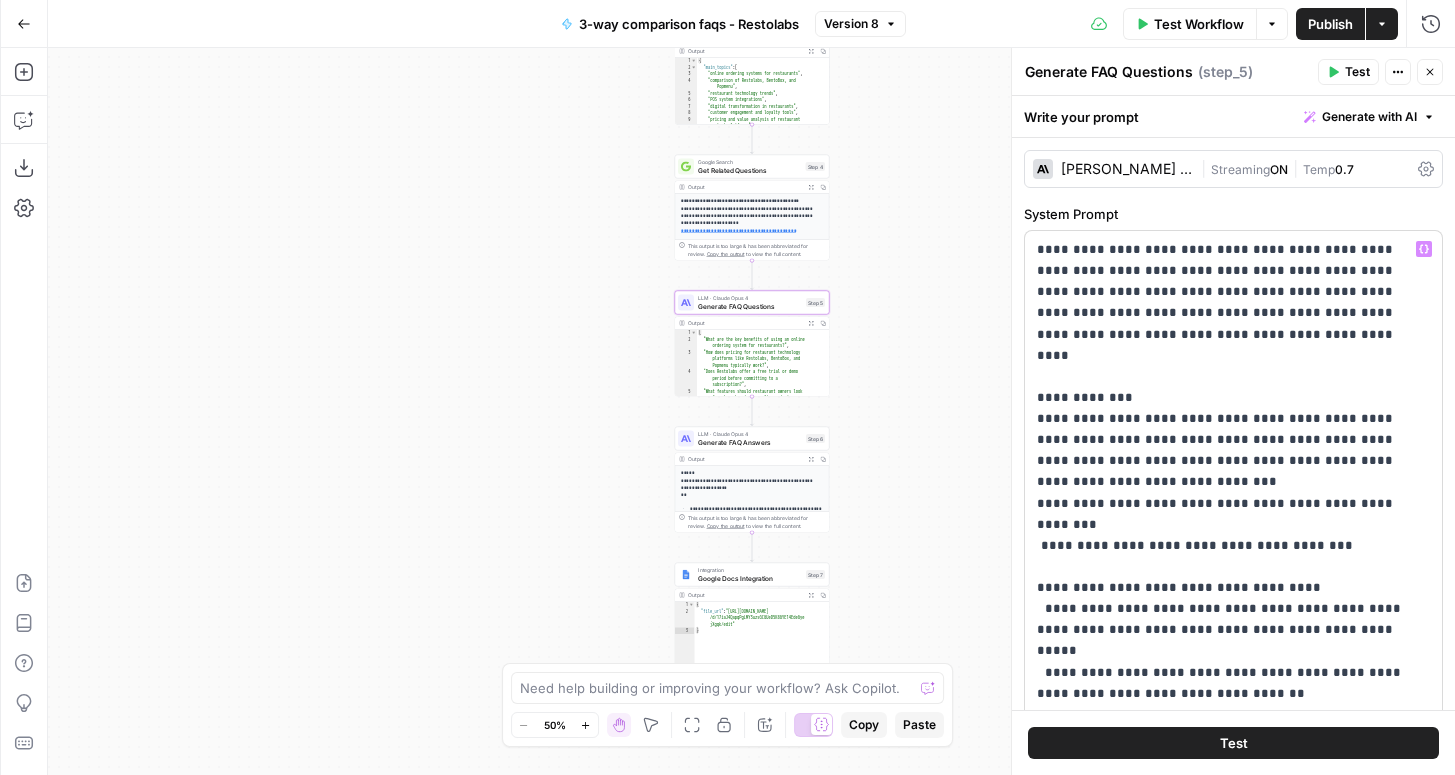 scroll, scrollTop: 448, scrollLeft: 0, axis: vertical 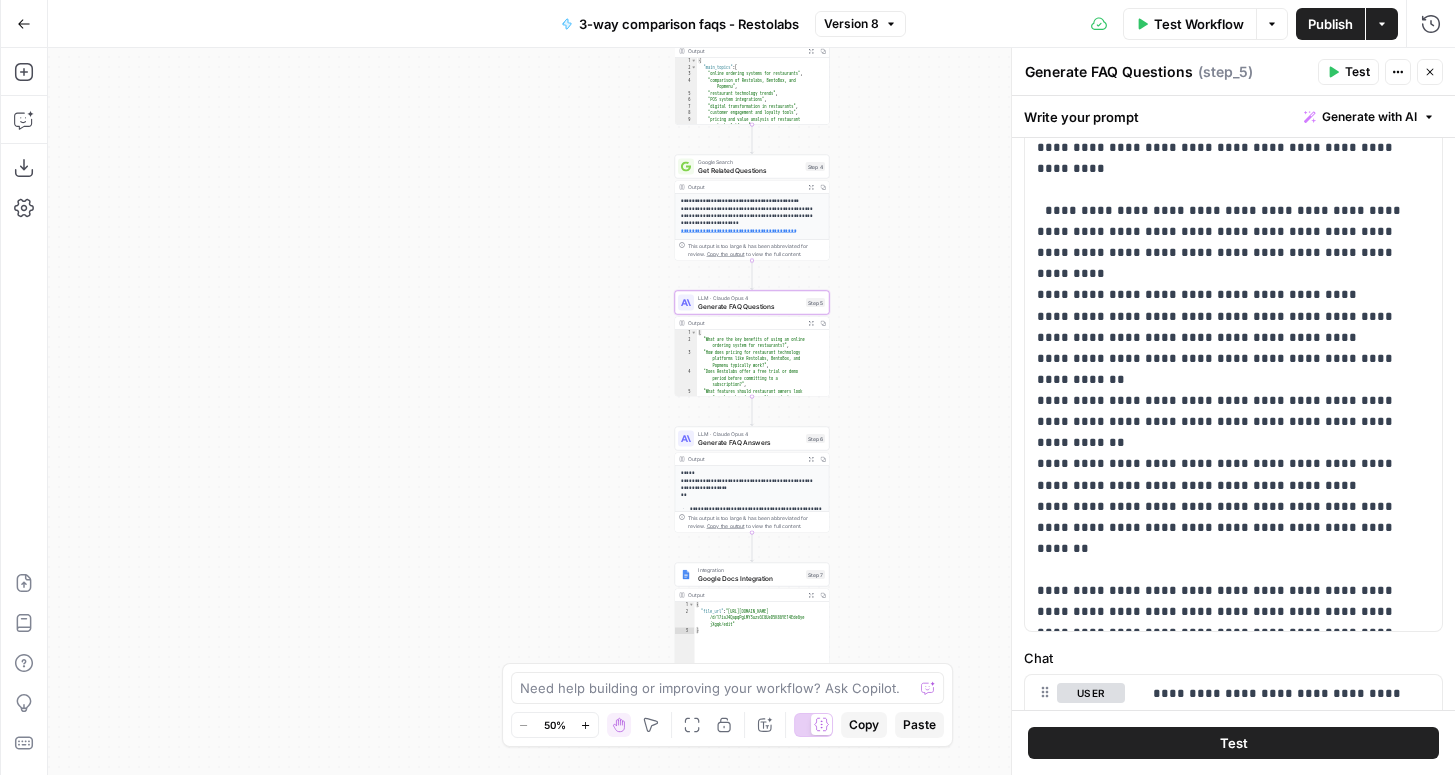 click on "Get Related Questions" at bounding box center [750, 170] 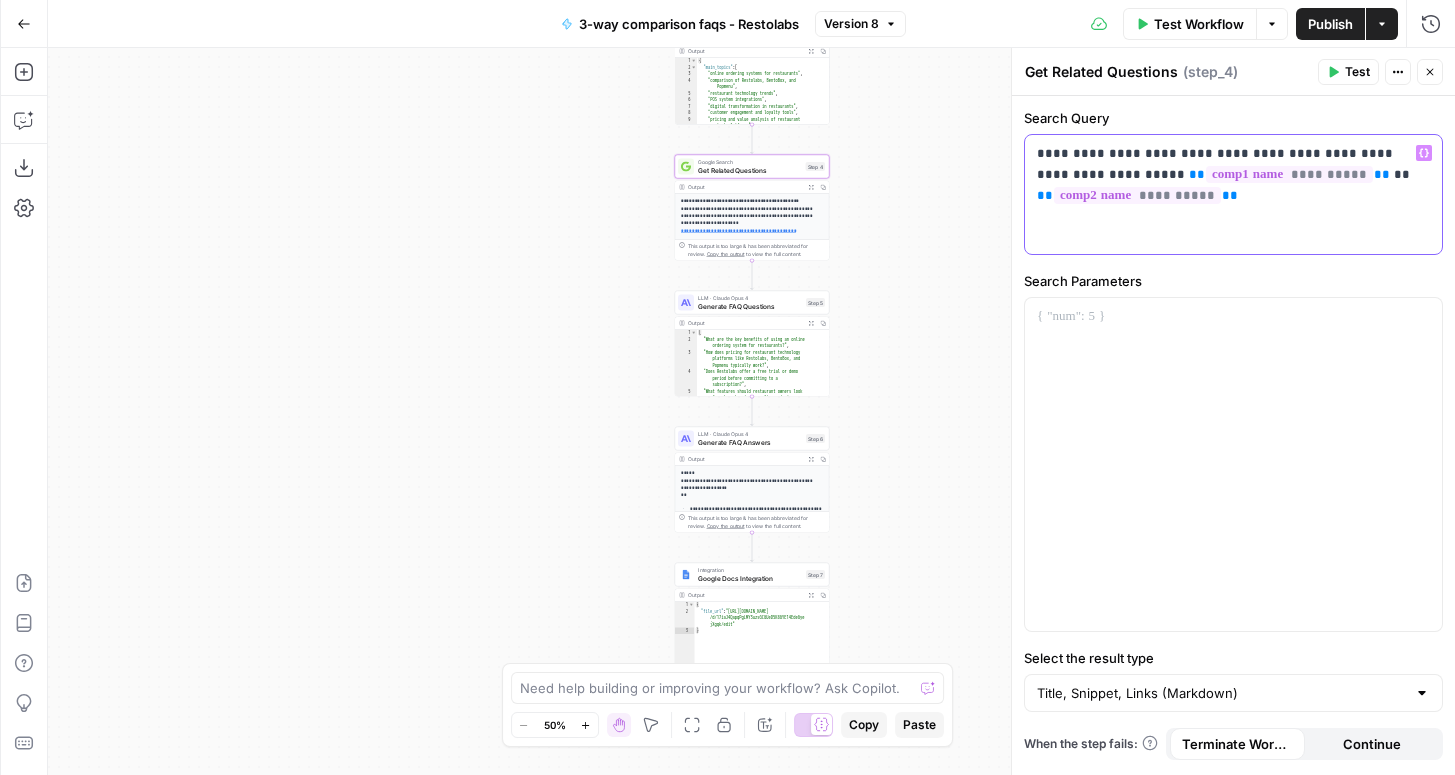 click on "**********" at bounding box center [1233, 194] 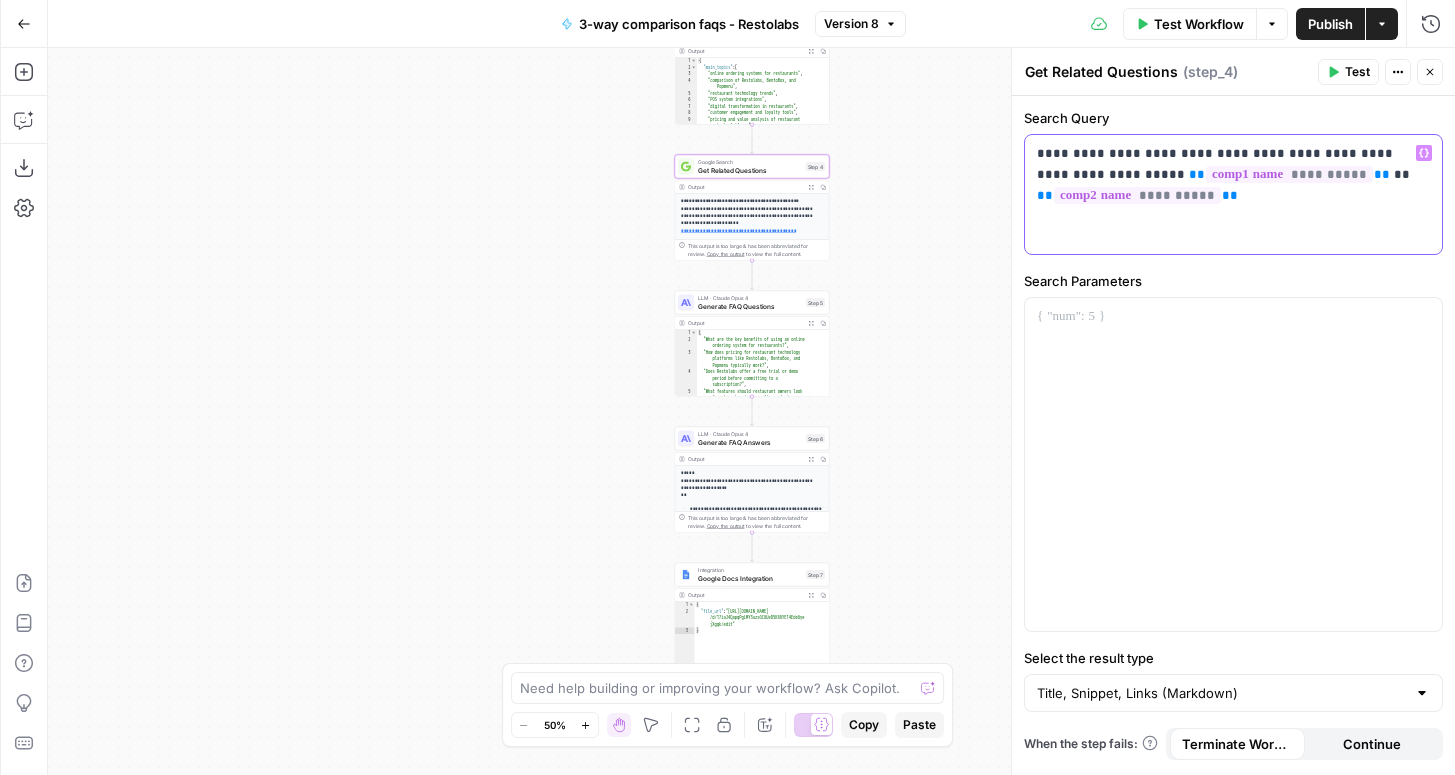 click on "**********" at bounding box center [1233, 194] 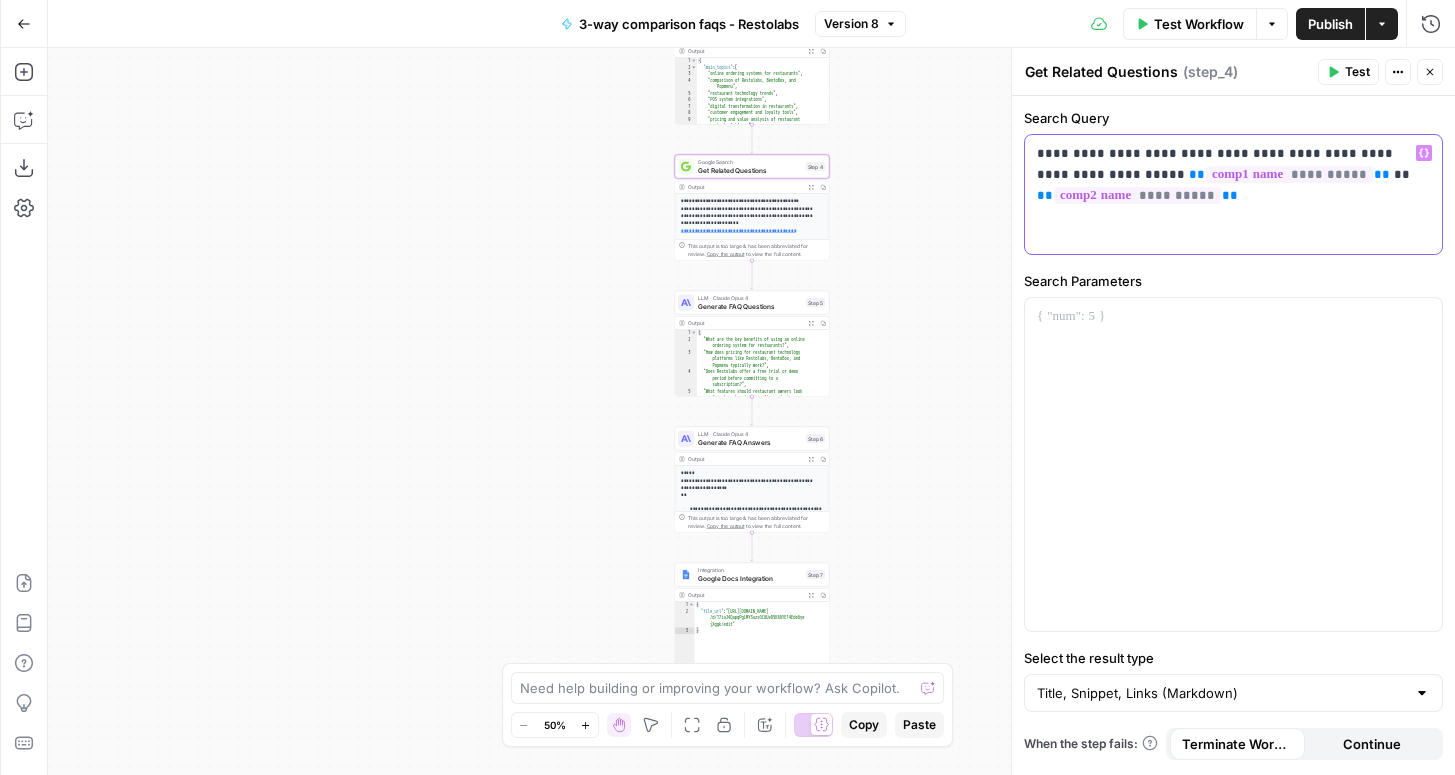 type 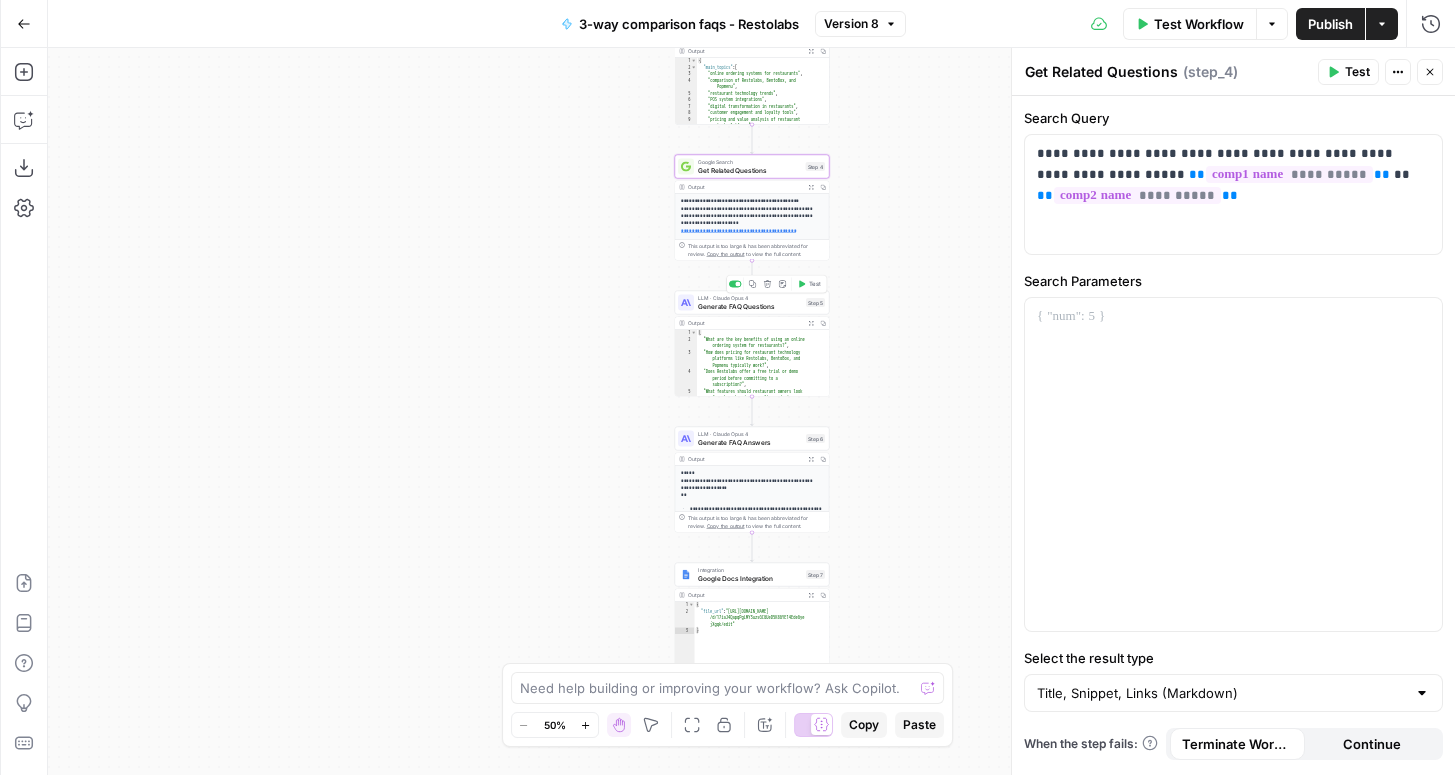 click on "Generate FAQ Questions" at bounding box center (750, 306) 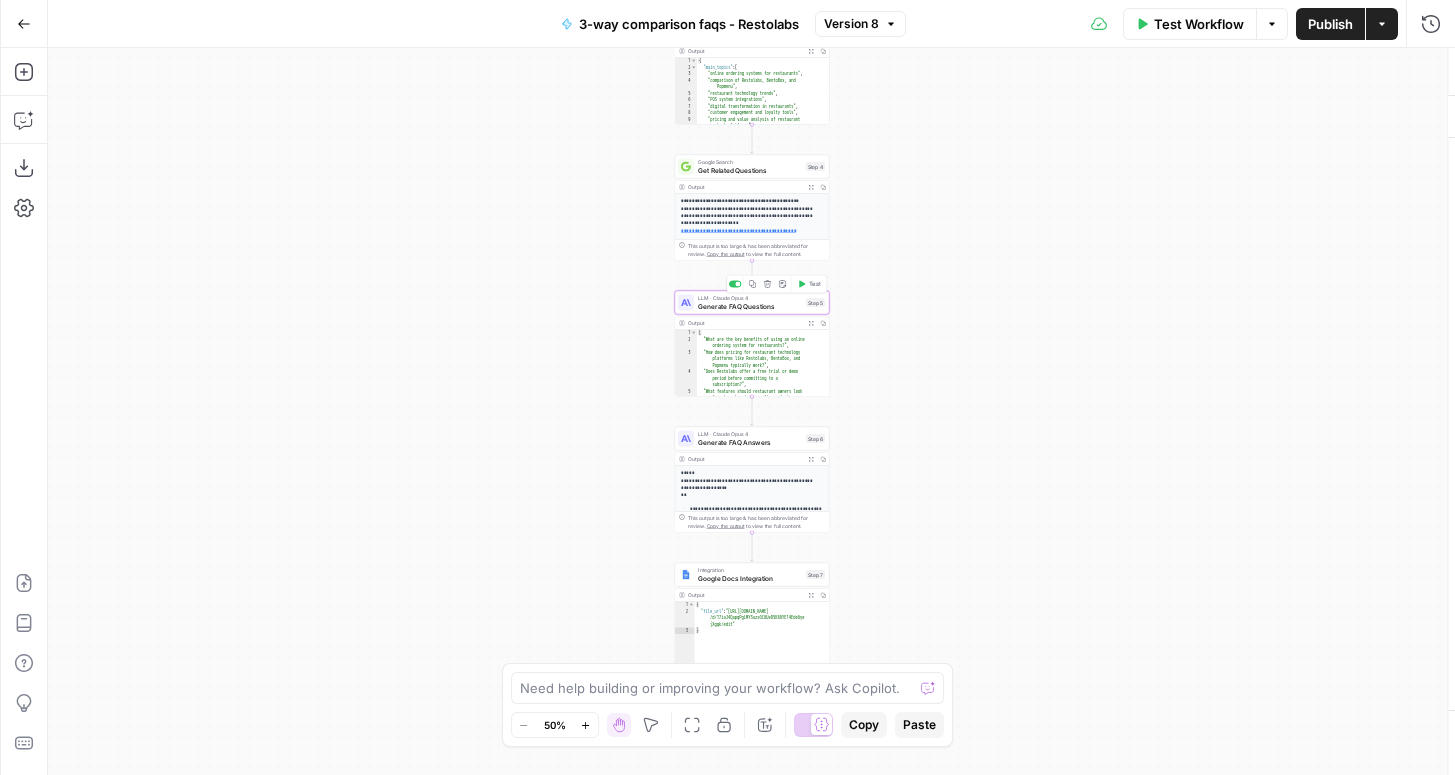 type on "Generate FAQ Questions" 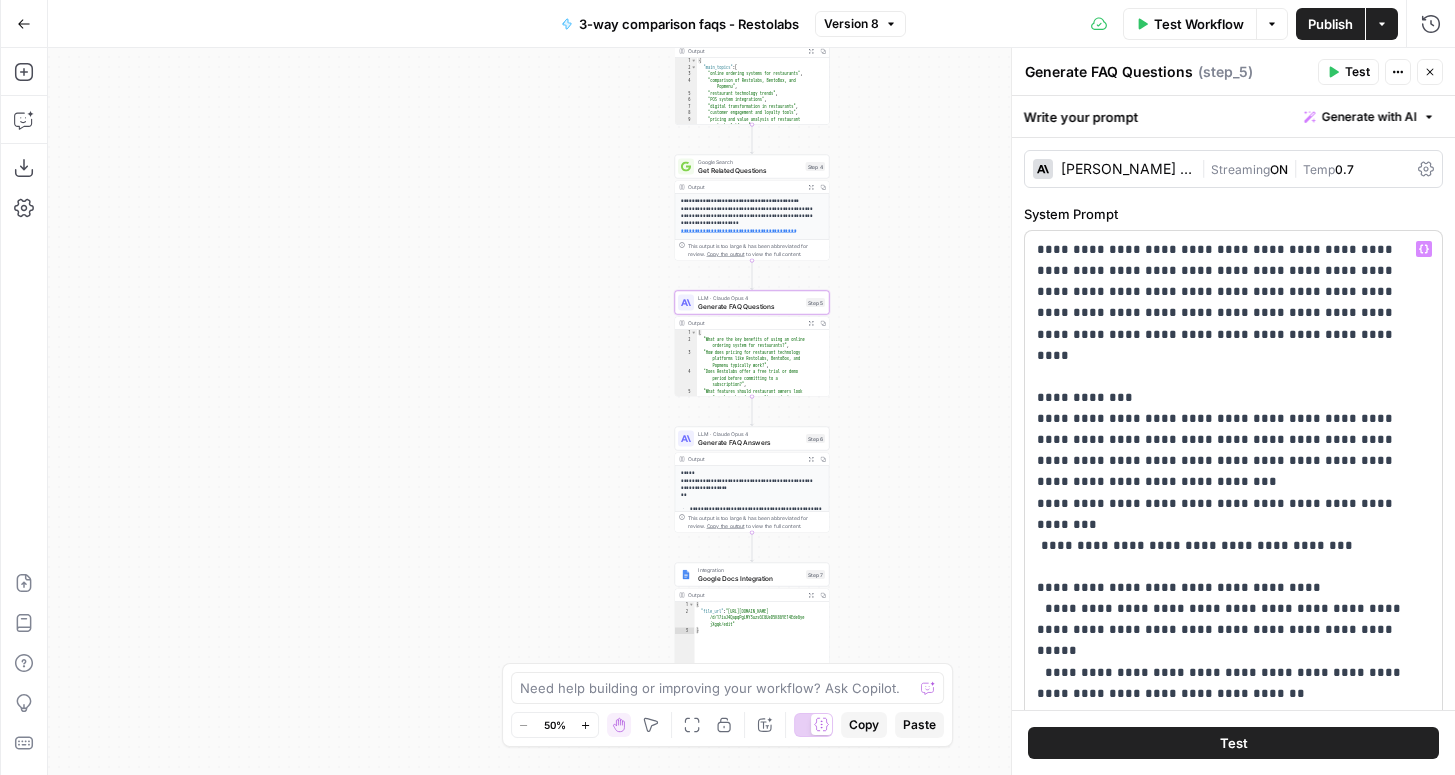 scroll, scrollTop: 448, scrollLeft: 0, axis: vertical 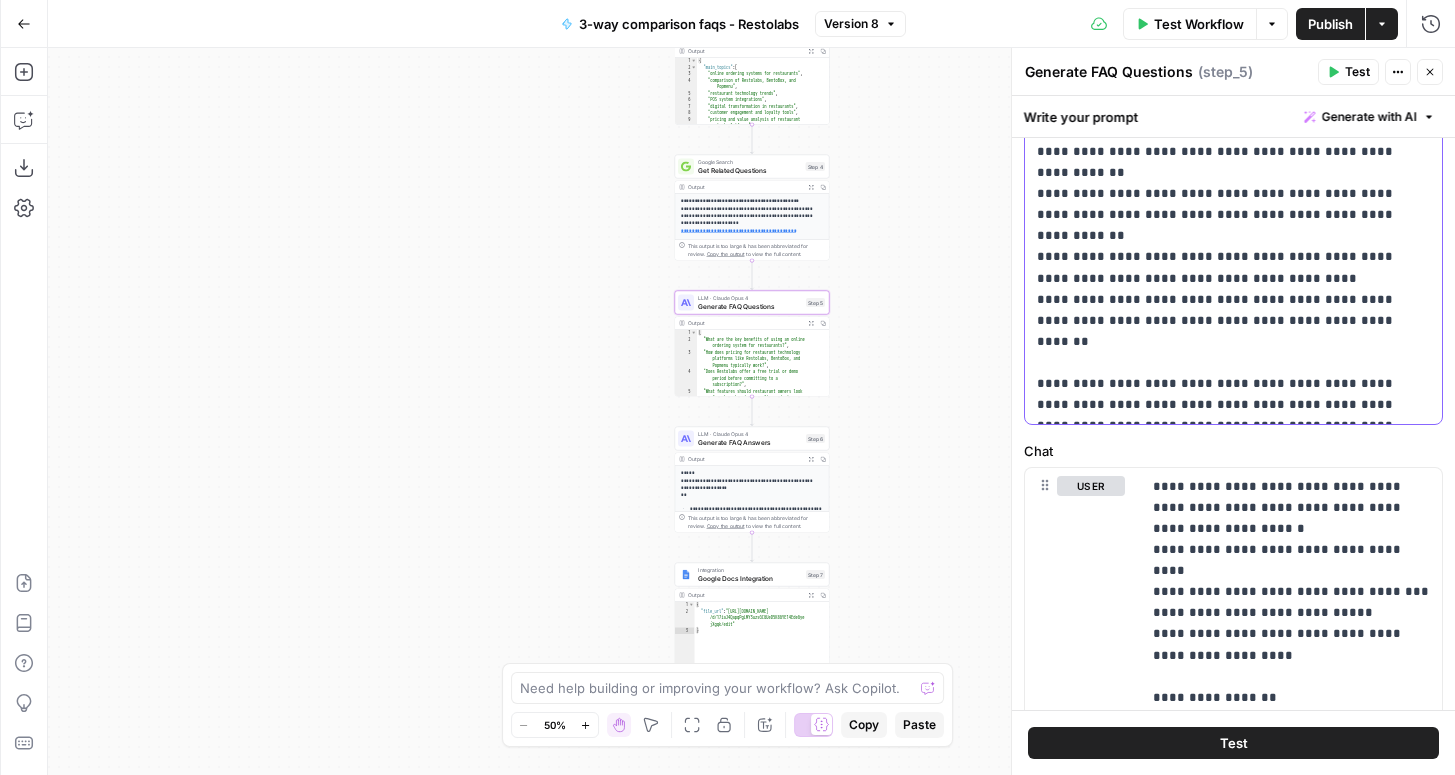 click on "**********" at bounding box center [1233, -208] 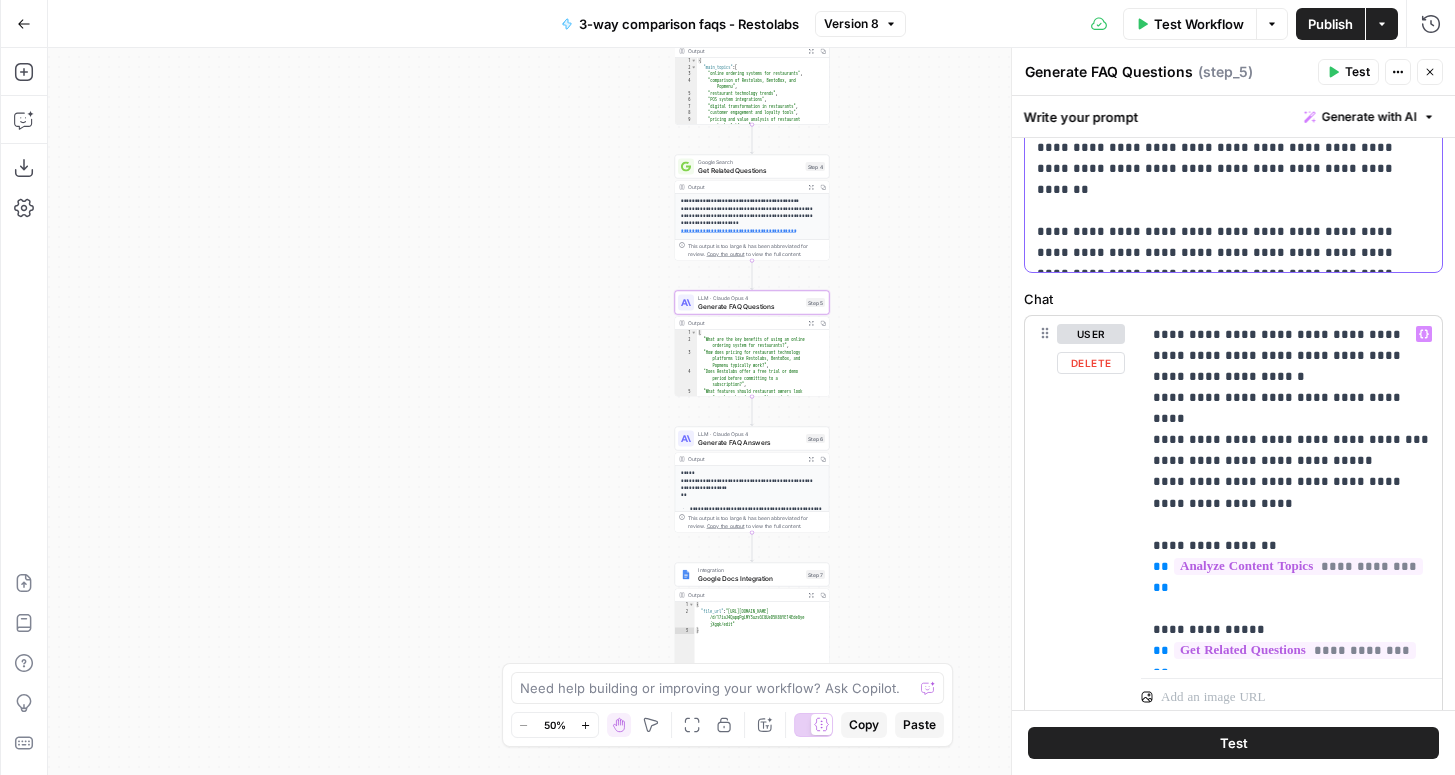 scroll, scrollTop: 745, scrollLeft: 0, axis: vertical 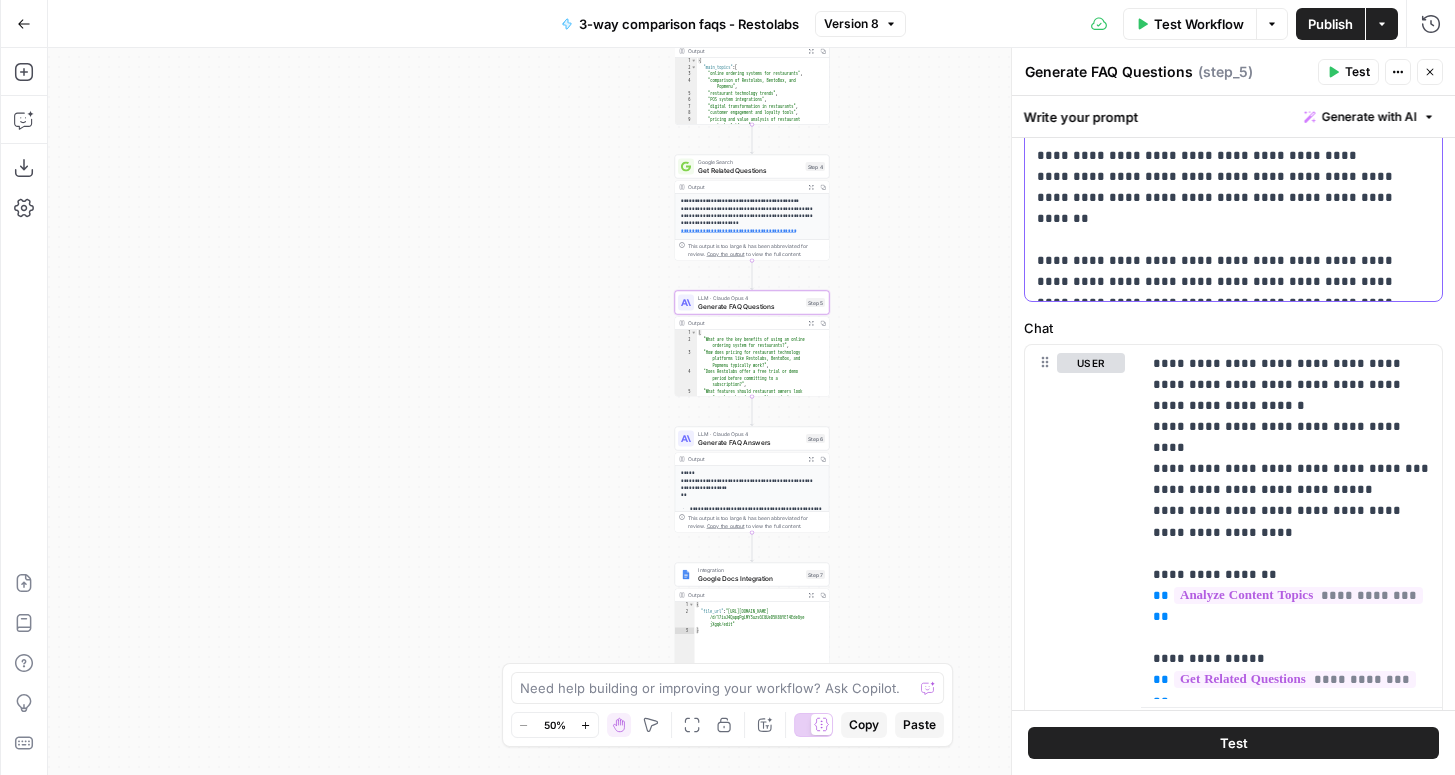 type 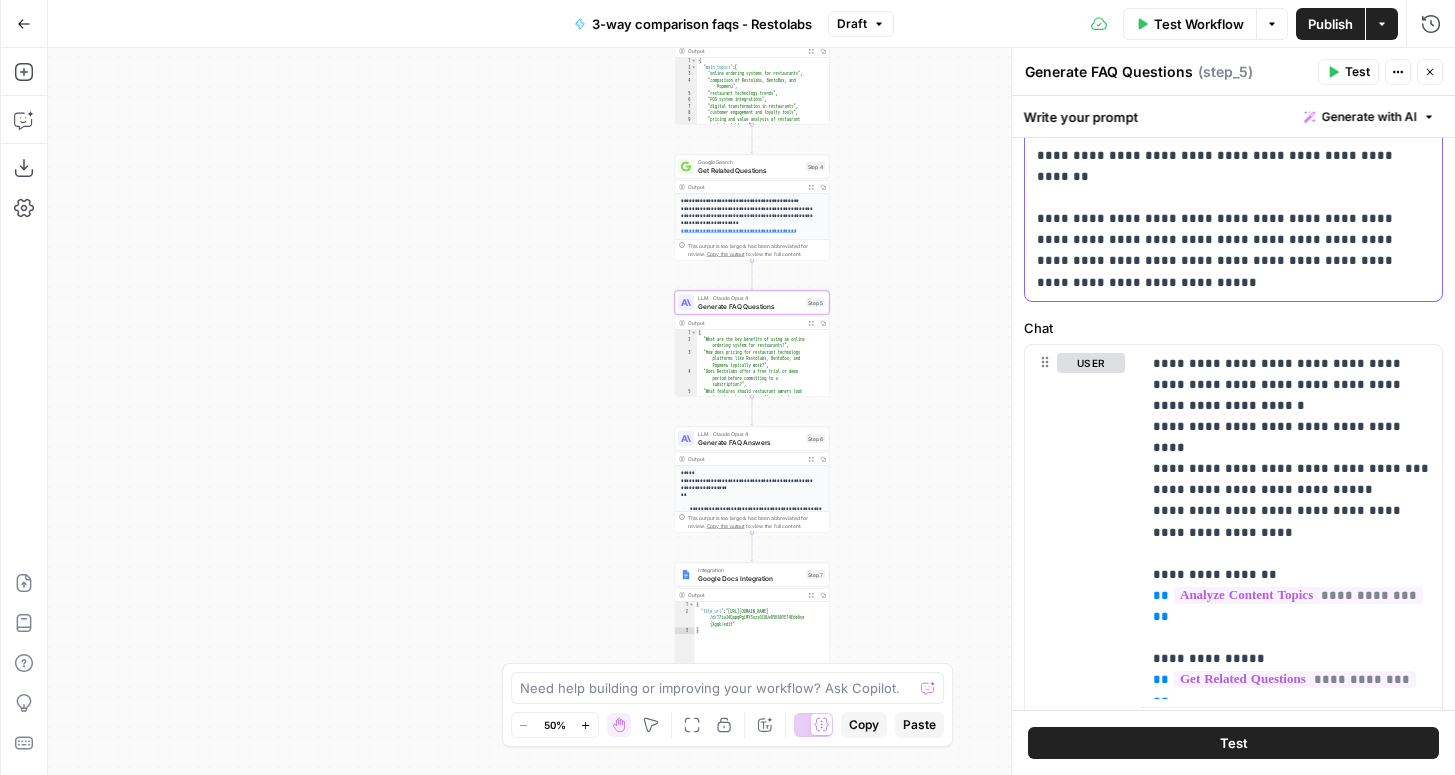 scroll, scrollTop: 505, scrollLeft: 0, axis: vertical 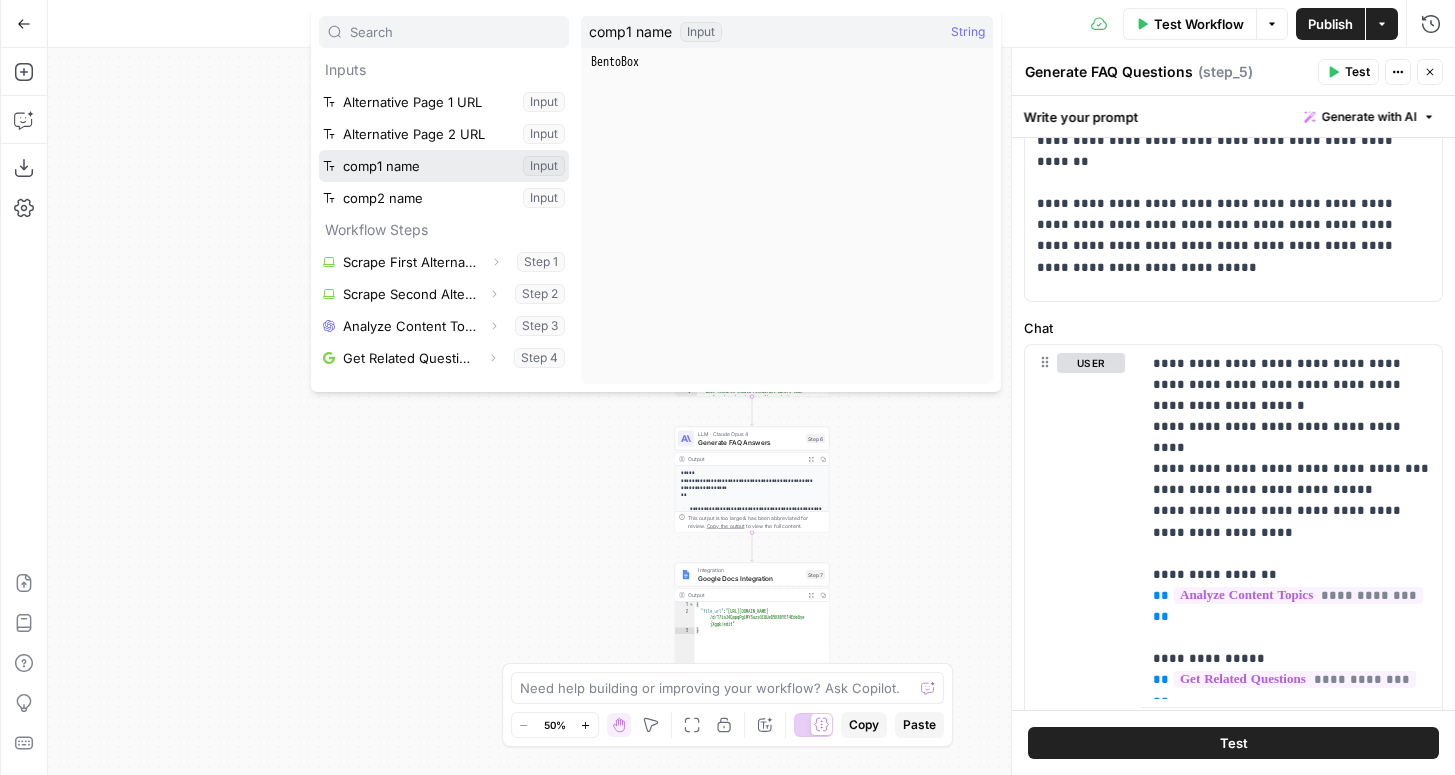click at bounding box center [444, 166] 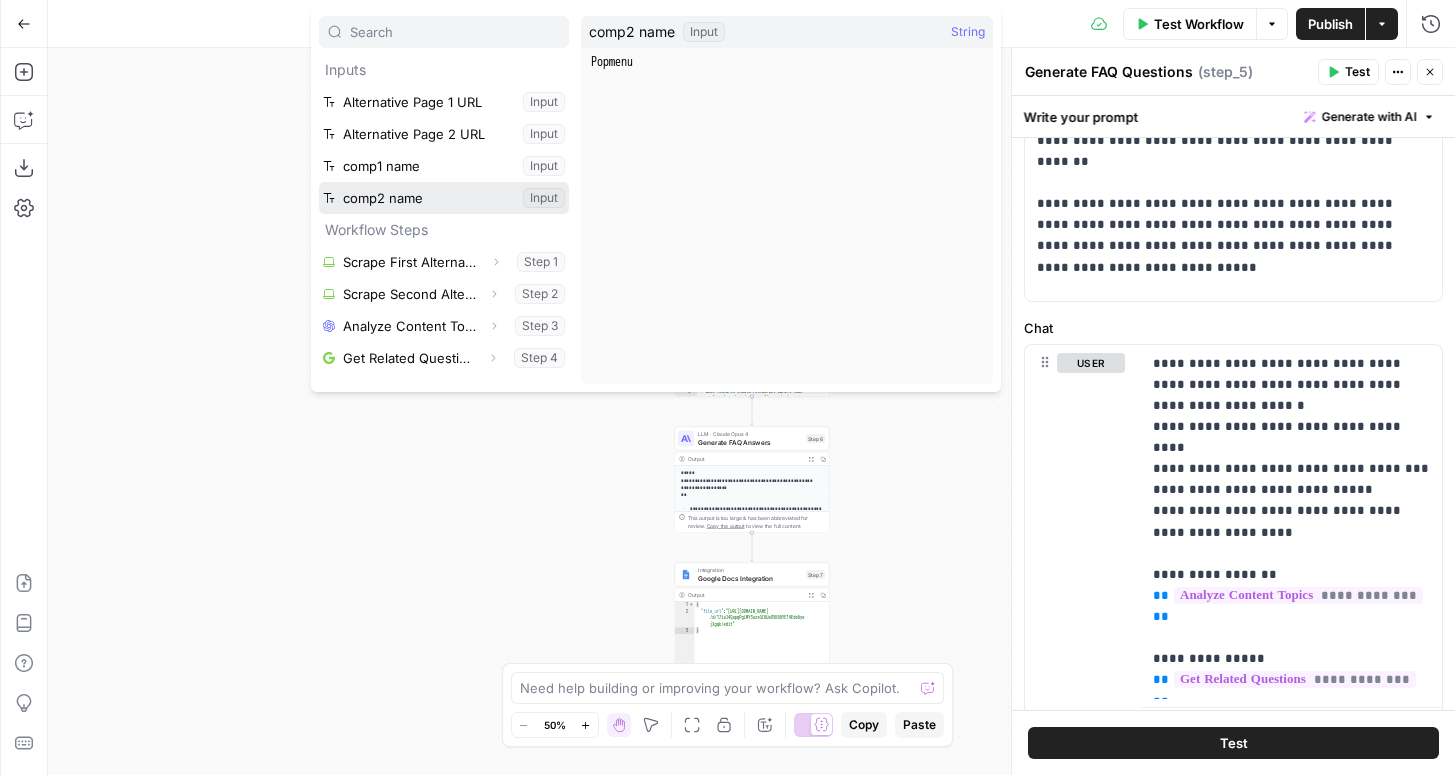 click at bounding box center (444, 198) 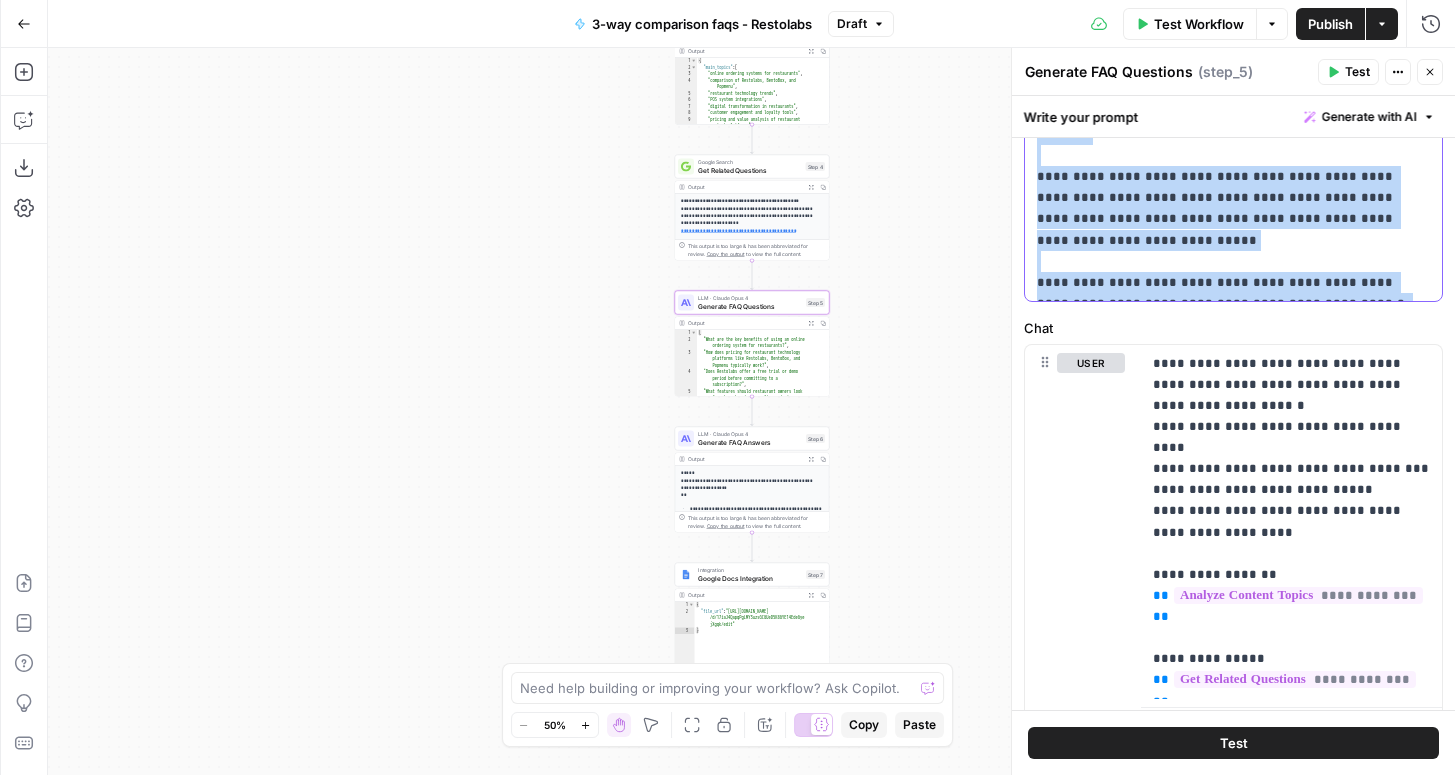 scroll, scrollTop: 0, scrollLeft: 0, axis: both 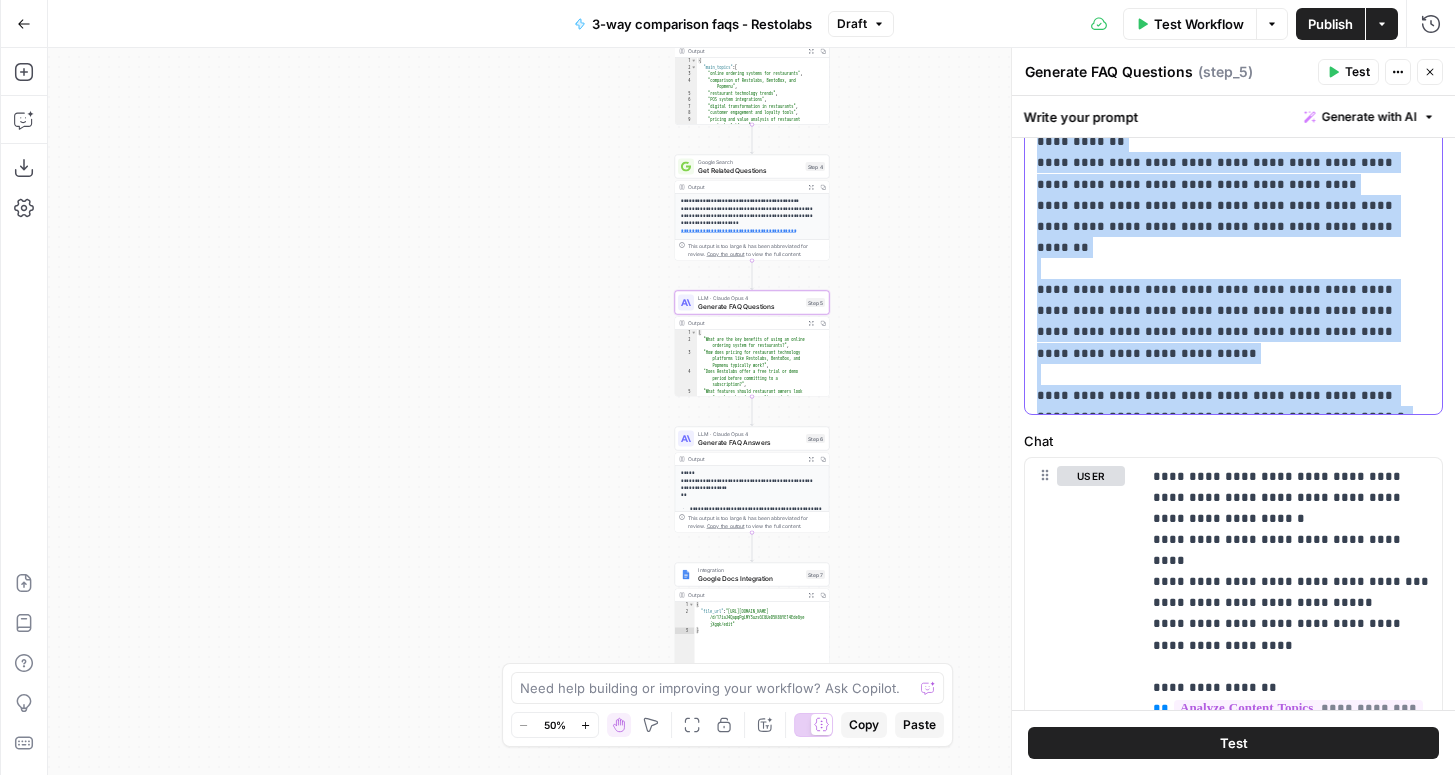 click on "**********" at bounding box center (1233, -260) 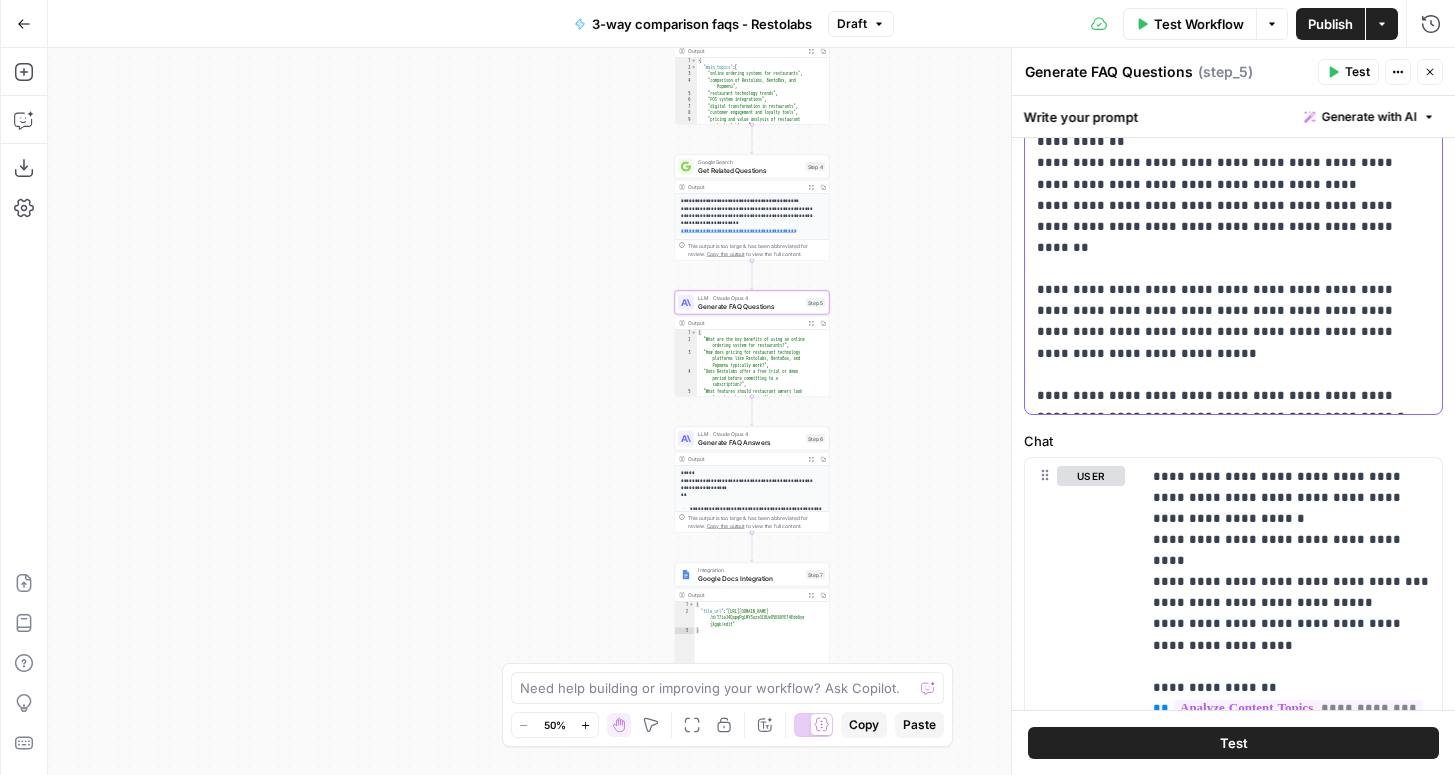 click on "**********" at bounding box center (1233, -260) 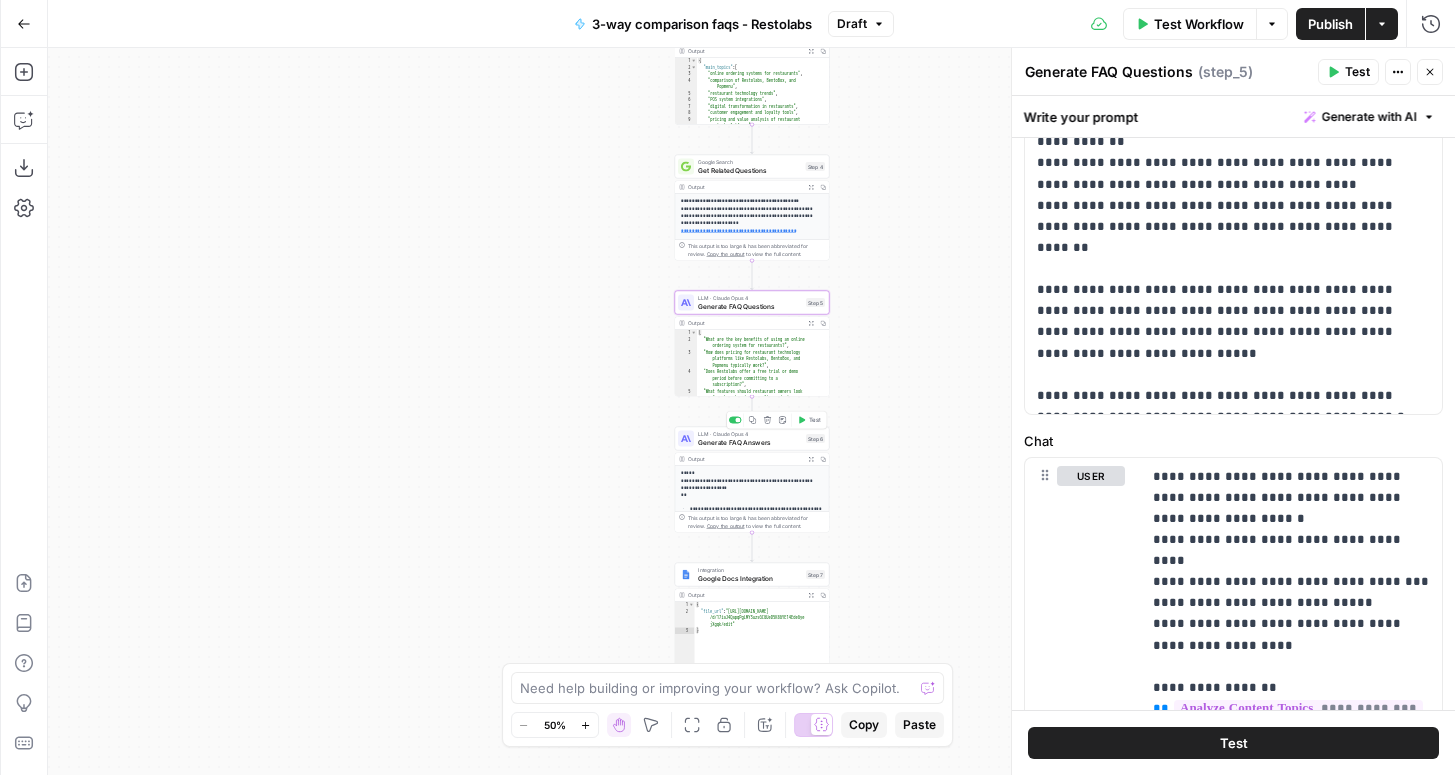 click on "Generate FAQ Answers" at bounding box center (750, 442) 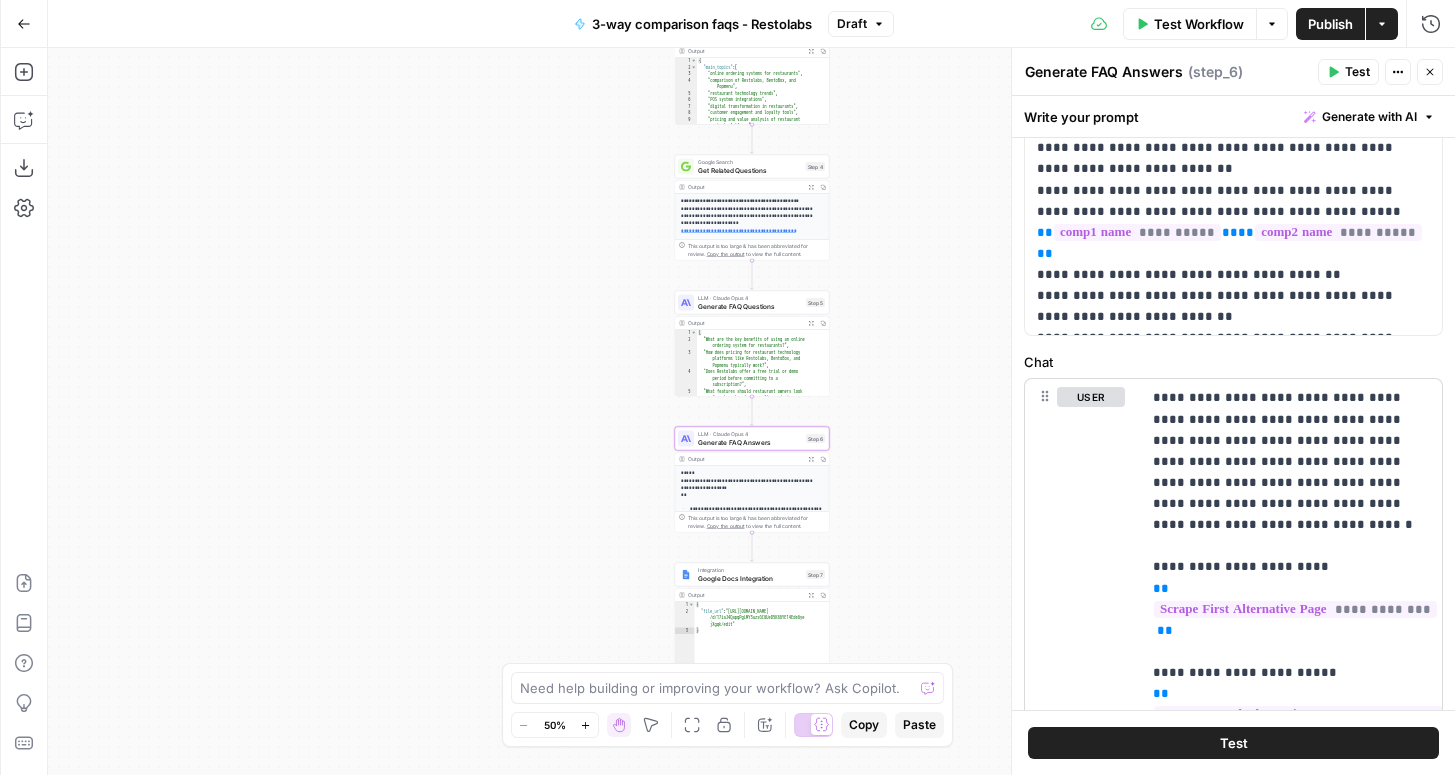 scroll, scrollTop: 481, scrollLeft: 0, axis: vertical 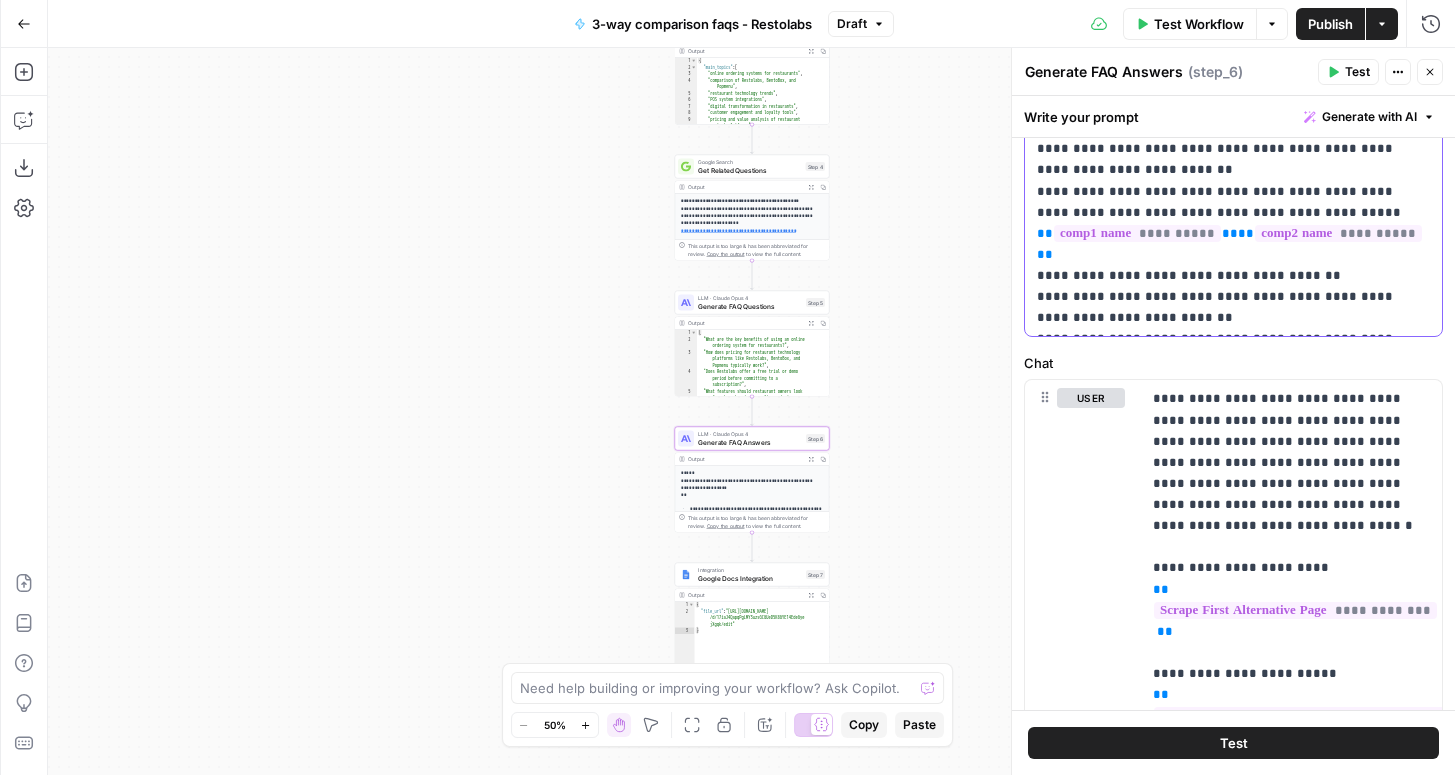 click on "**********" at bounding box center [1233, 43] 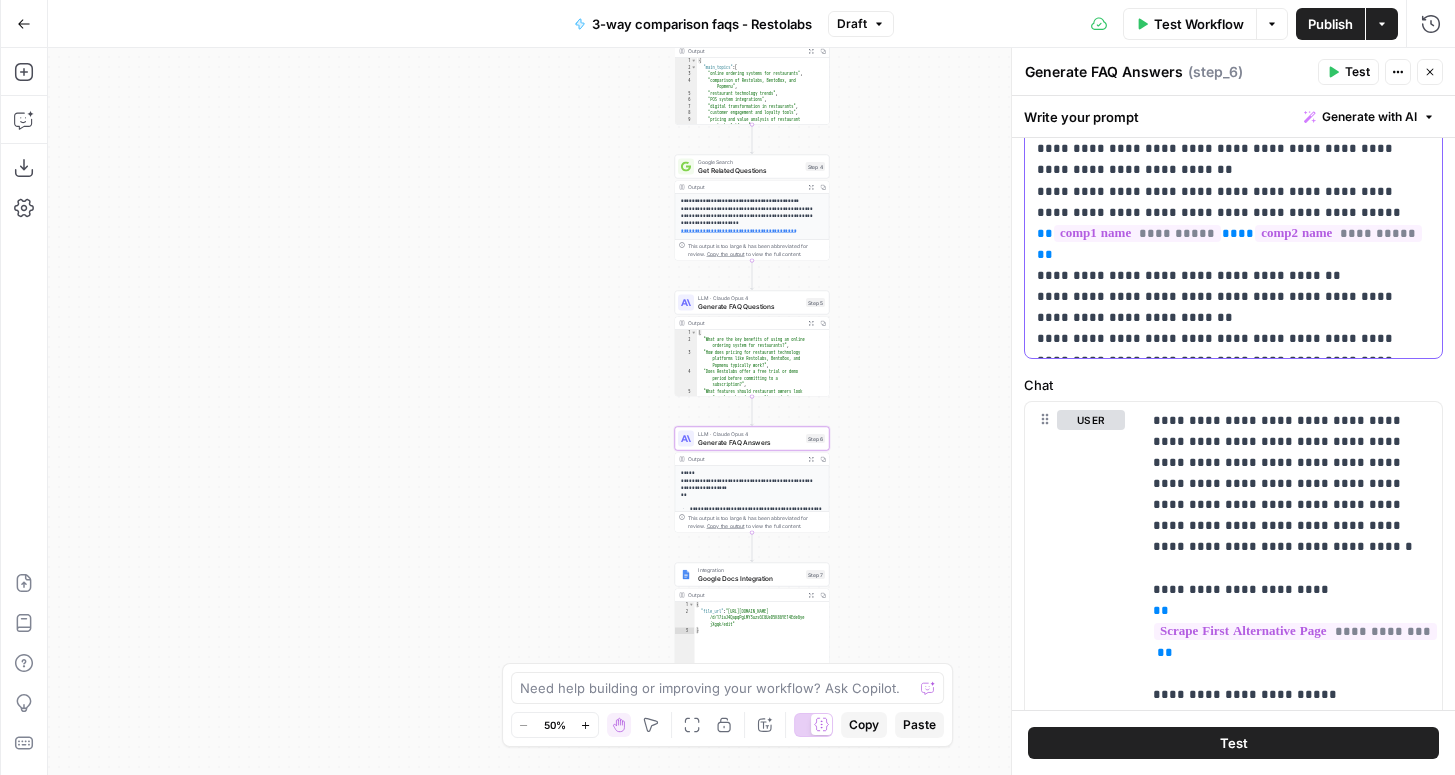 type 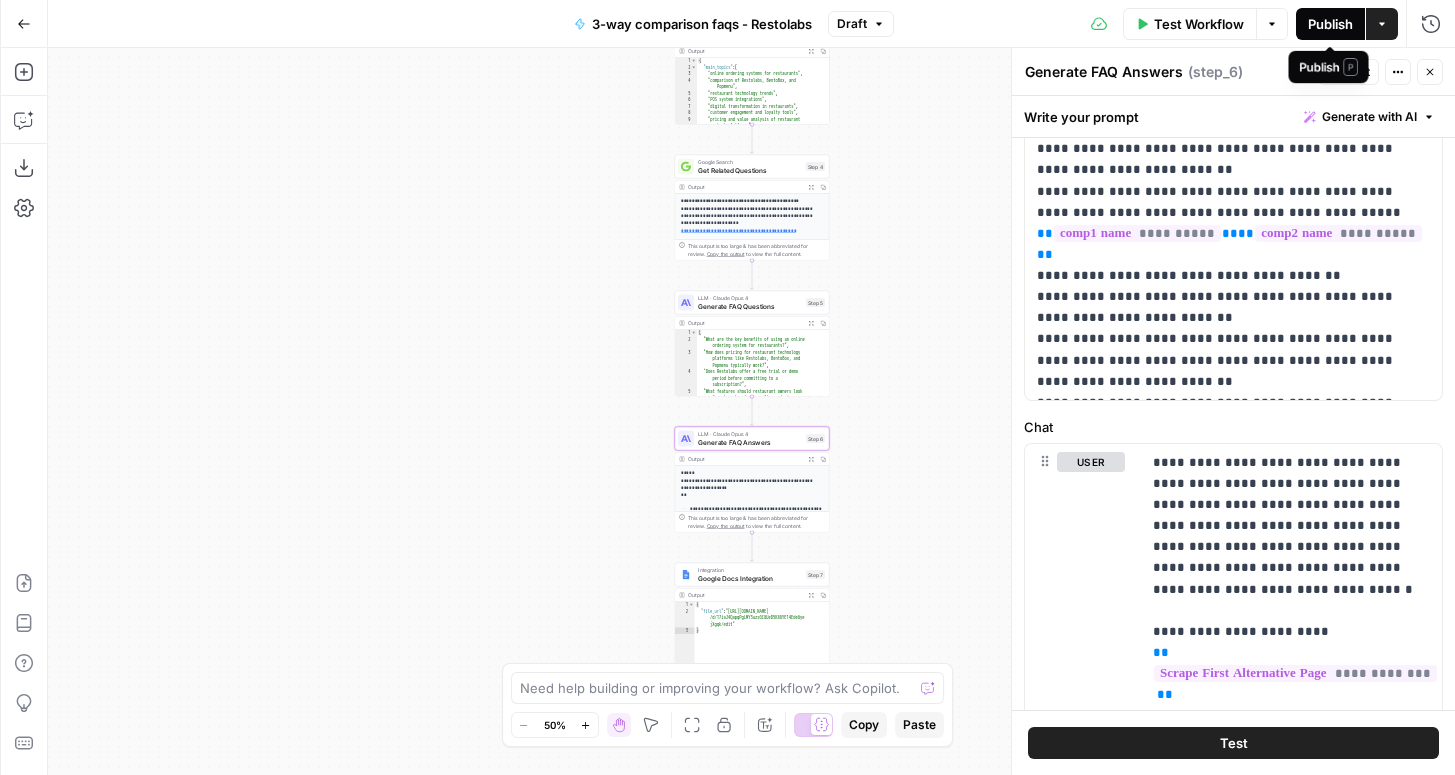 click on "Publish" at bounding box center (1330, 24) 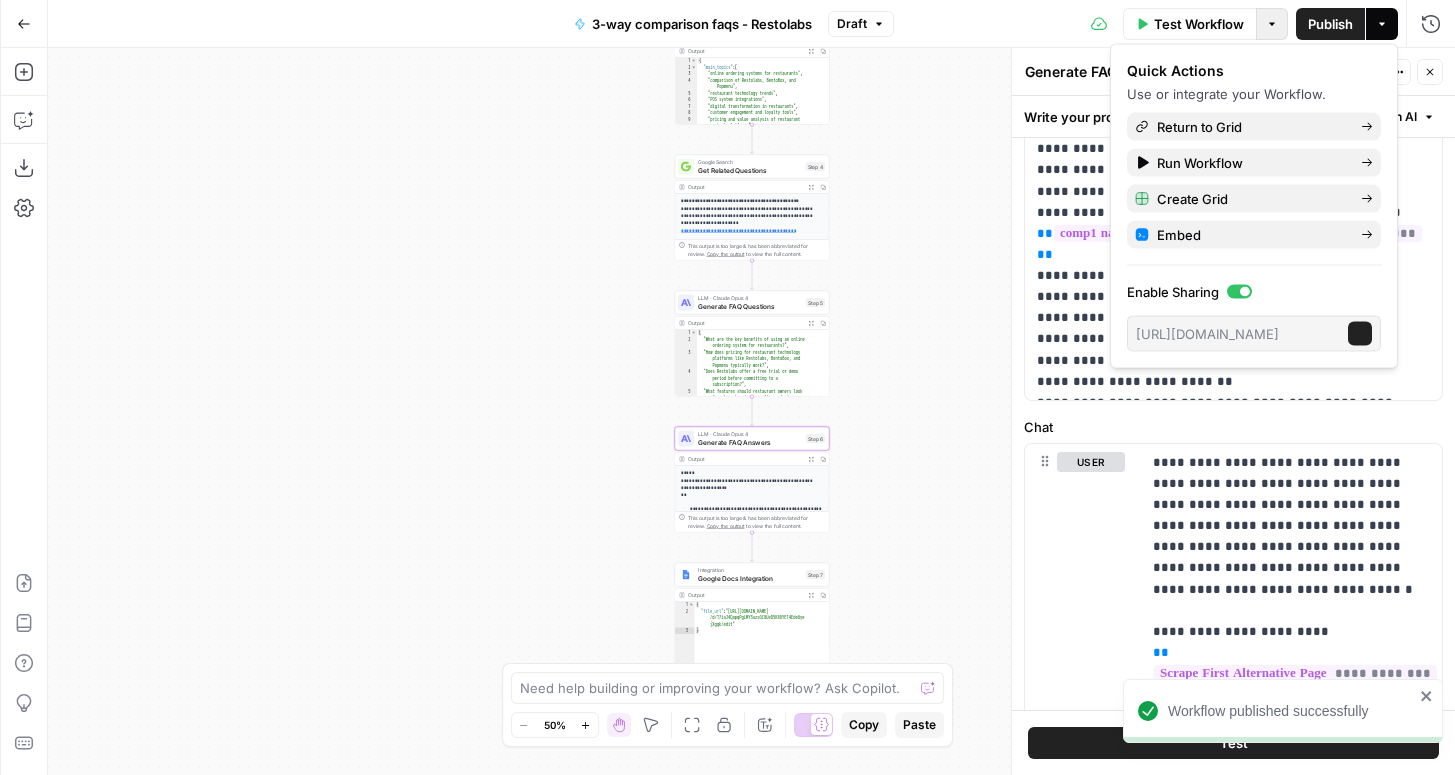 click on "Options" at bounding box center [1272, 24] 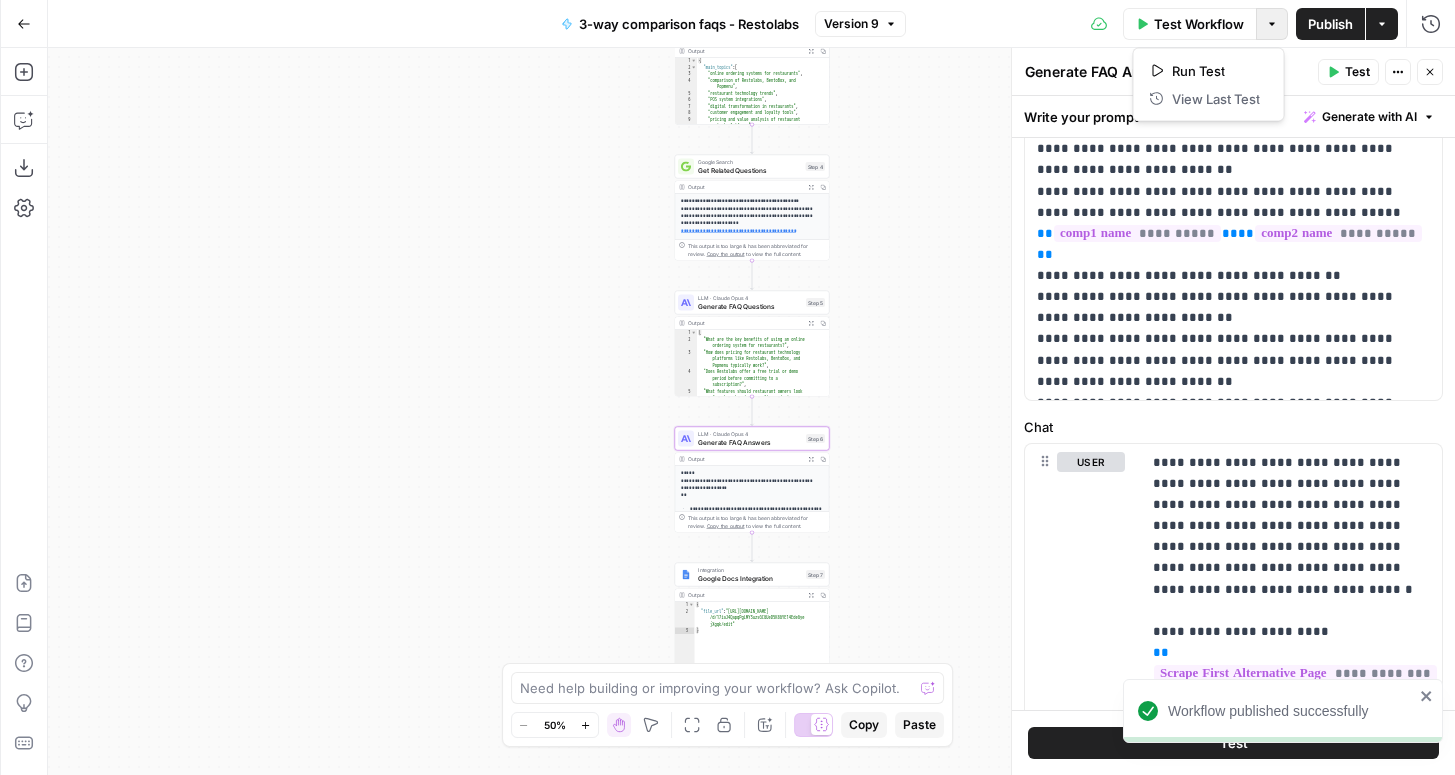 click on "Options" at bounding box center (1272, 24) 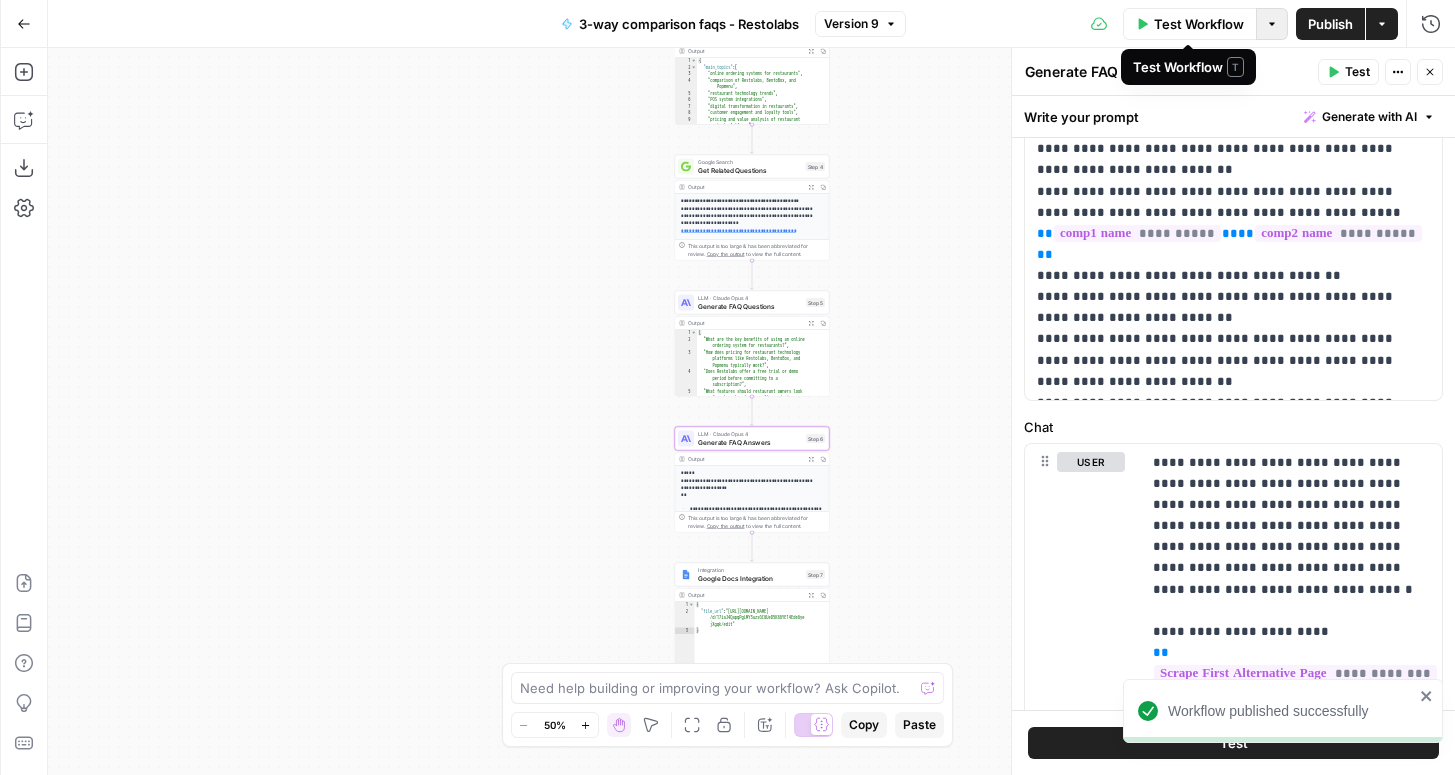 click 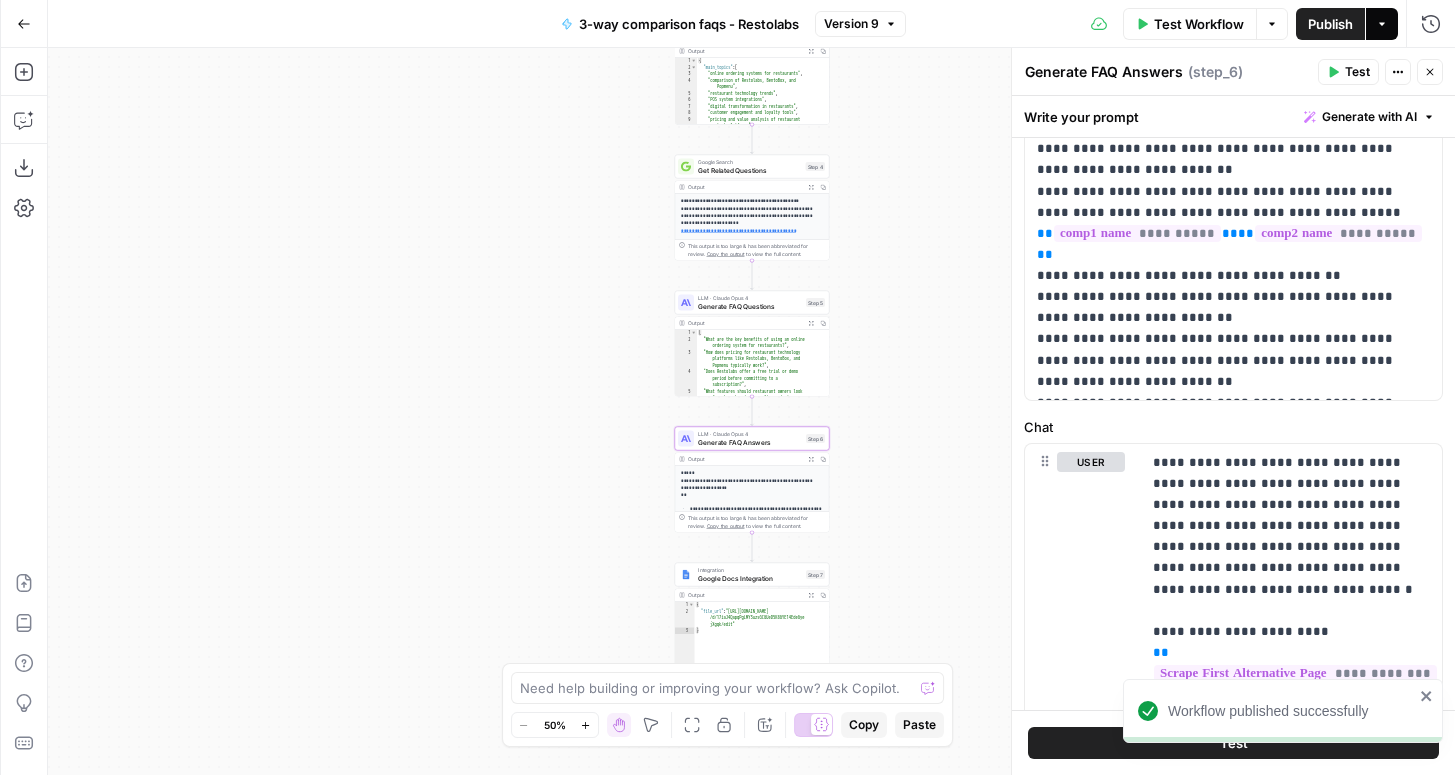 click 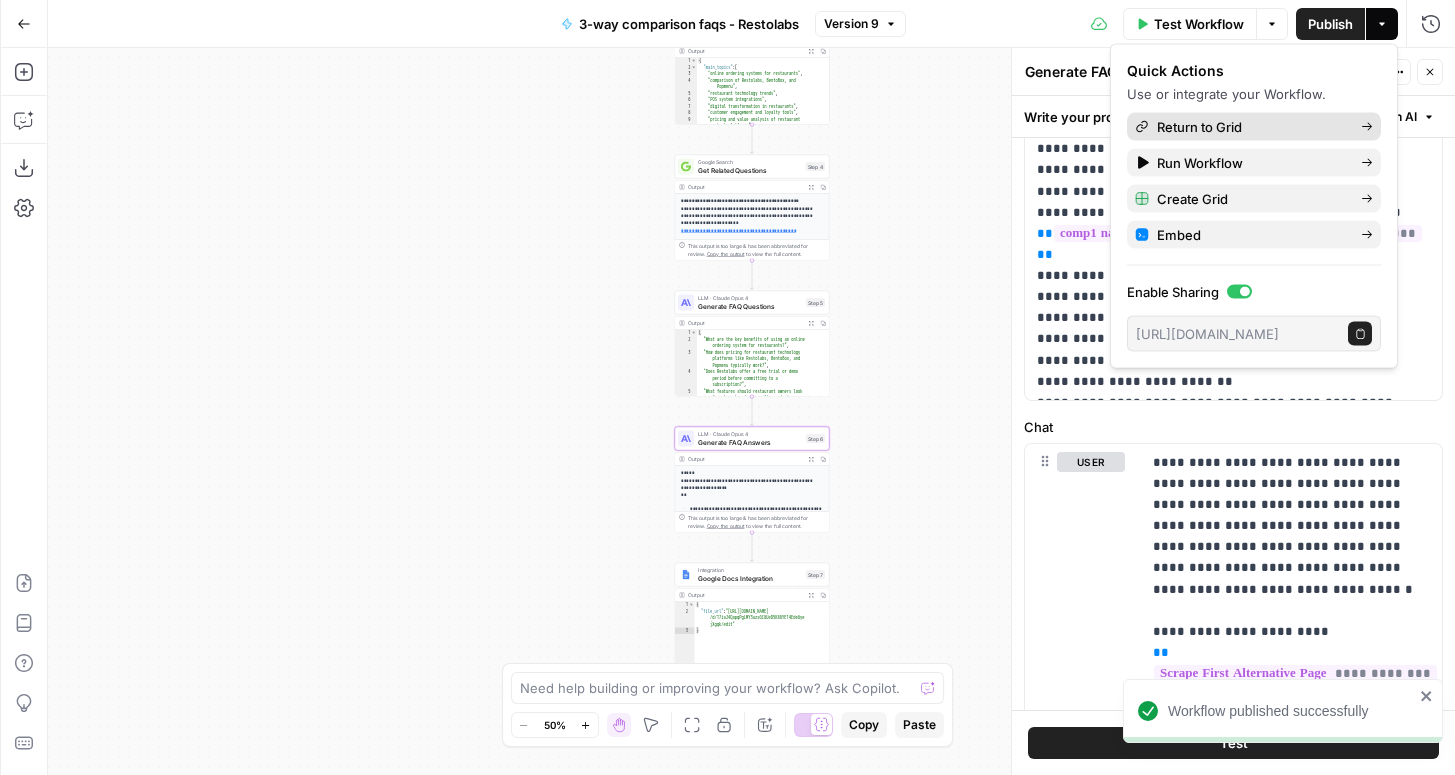click on "Return to Grid" at bounding box center (1254, 127) 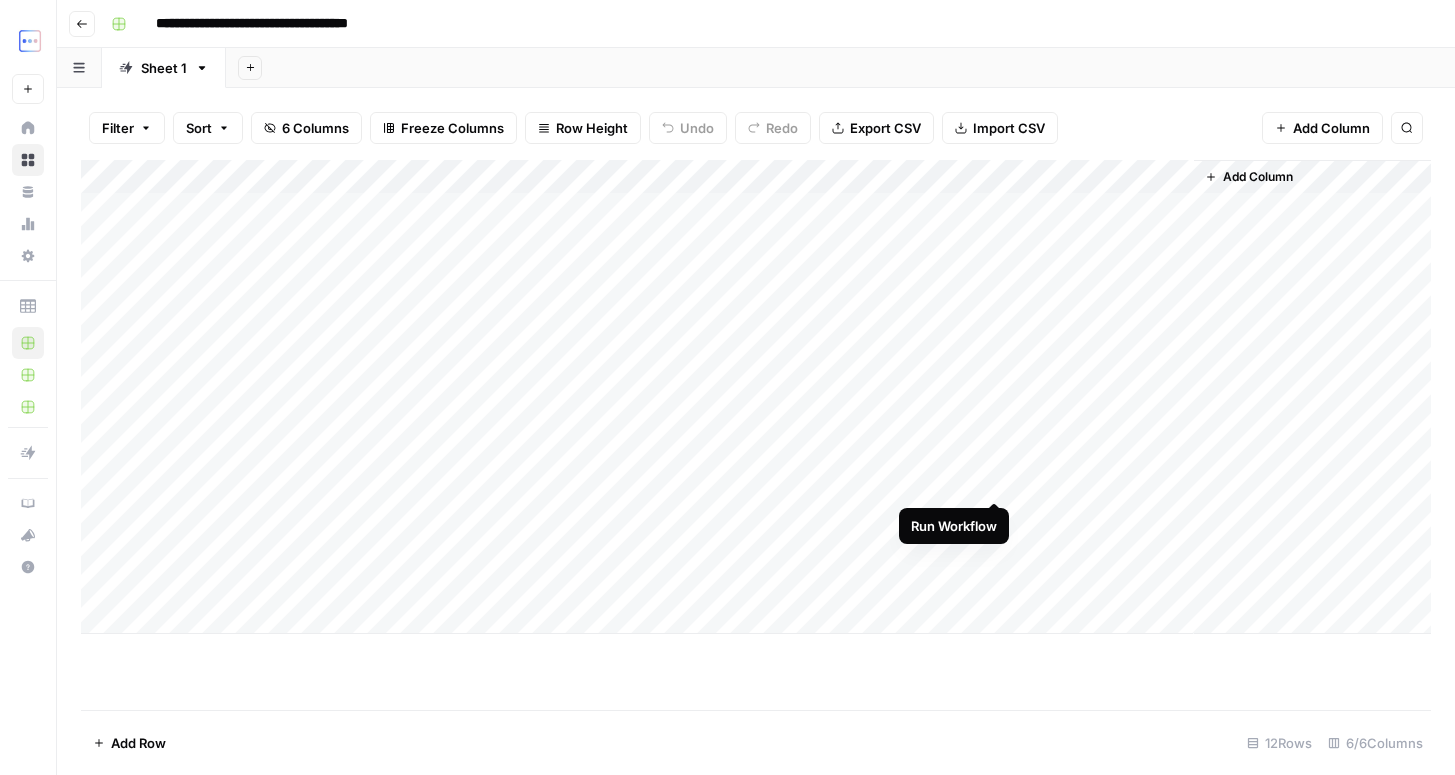 click on "Add Column" at bounding box center [756, 397] 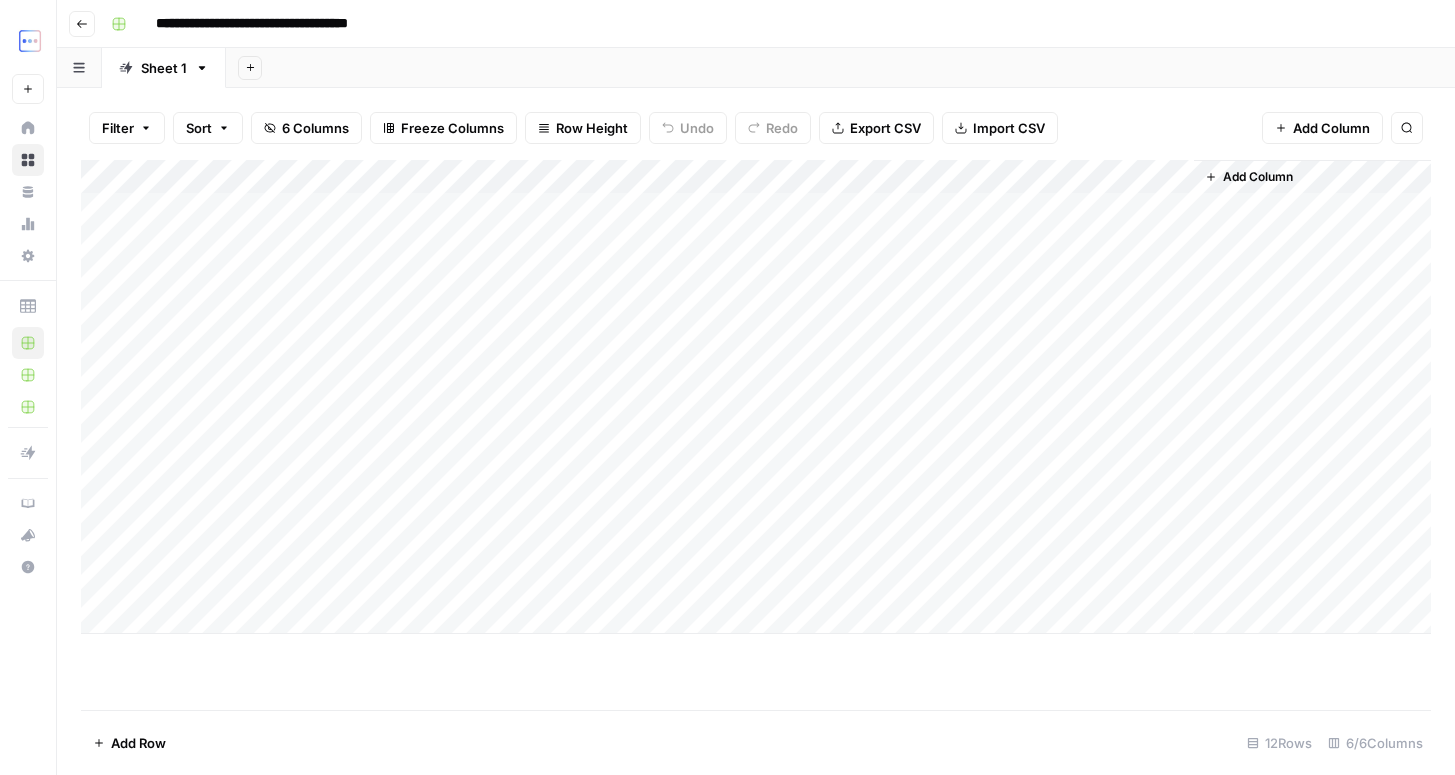 click on "Add Column" at bounding box center (756, 397) 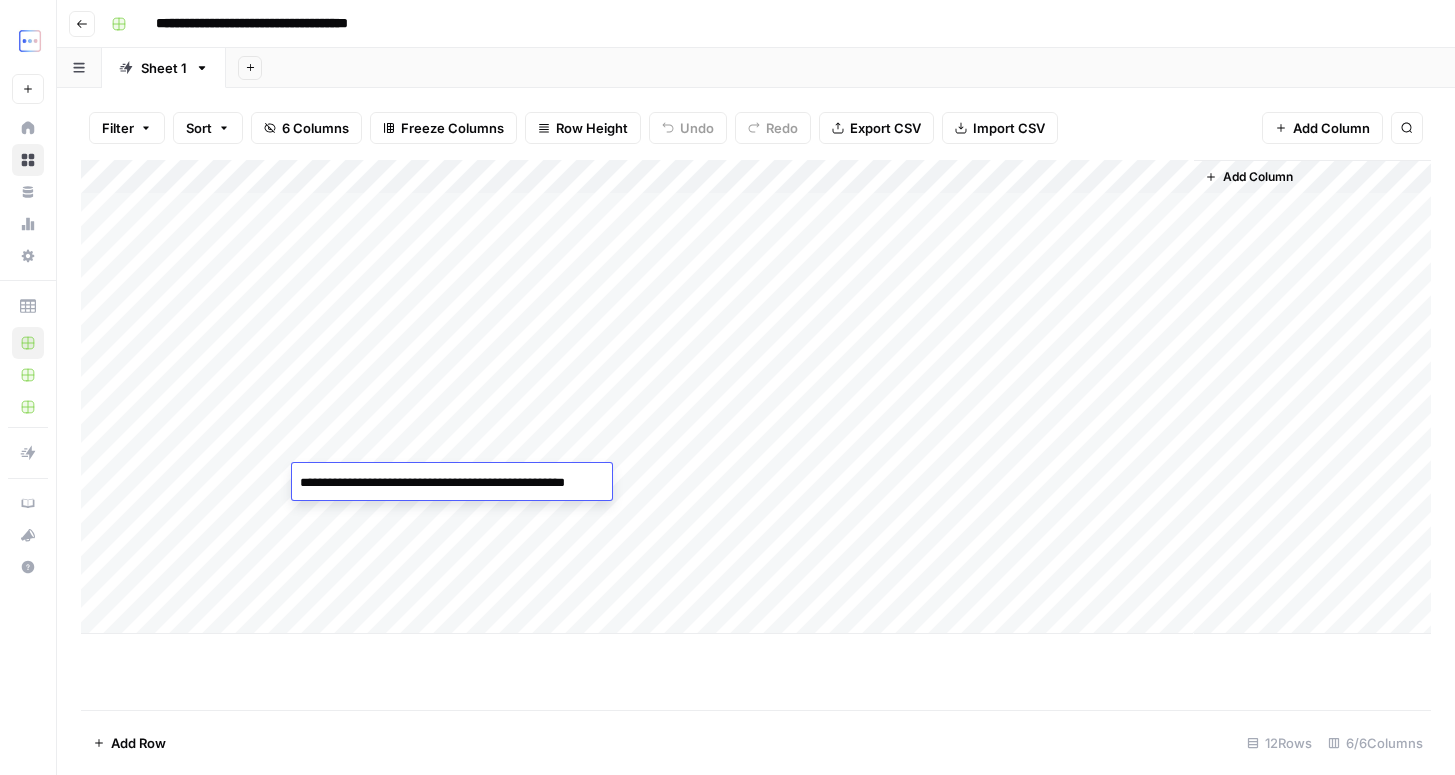 click on "Add Column" at bounding box center (756, 397) 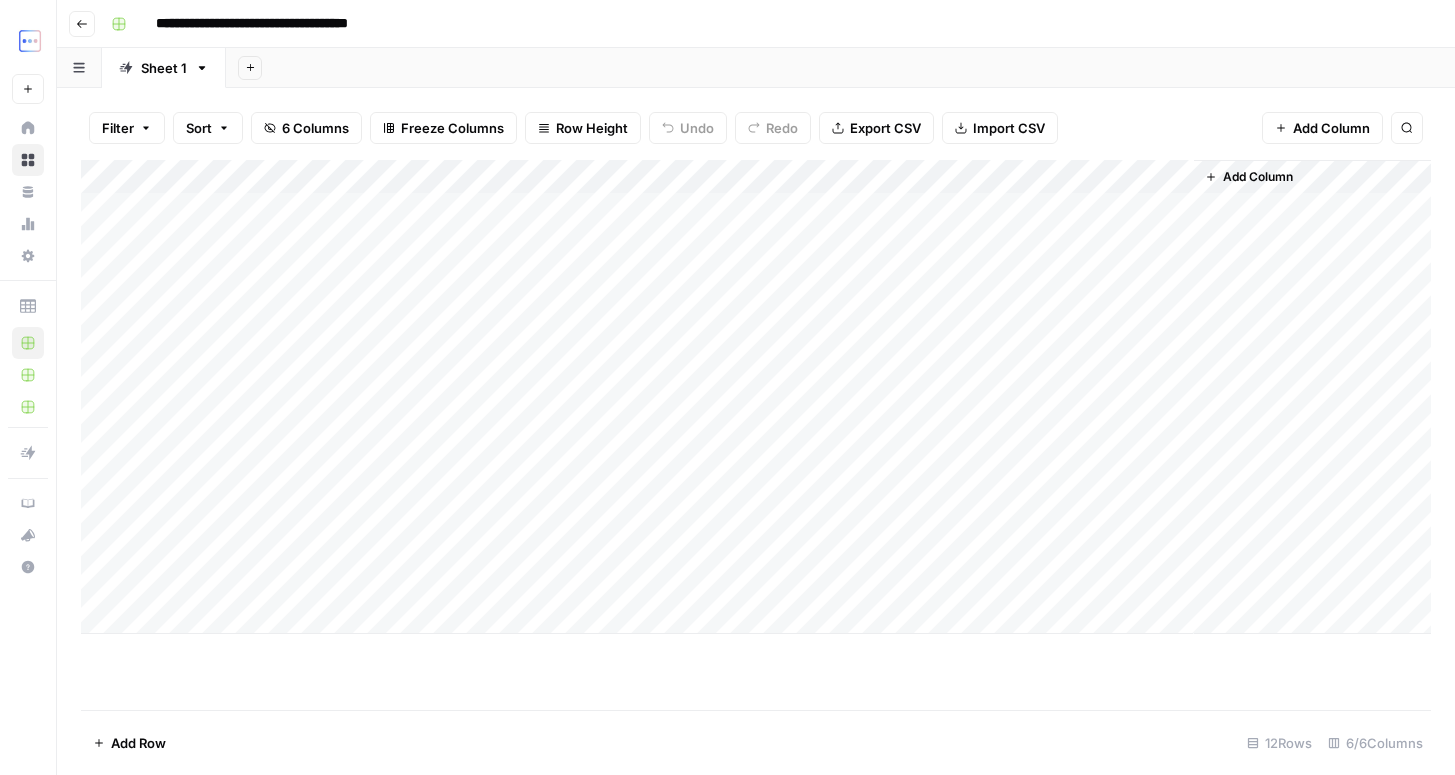 click on "Add Column" at bounding box center (756, 397) 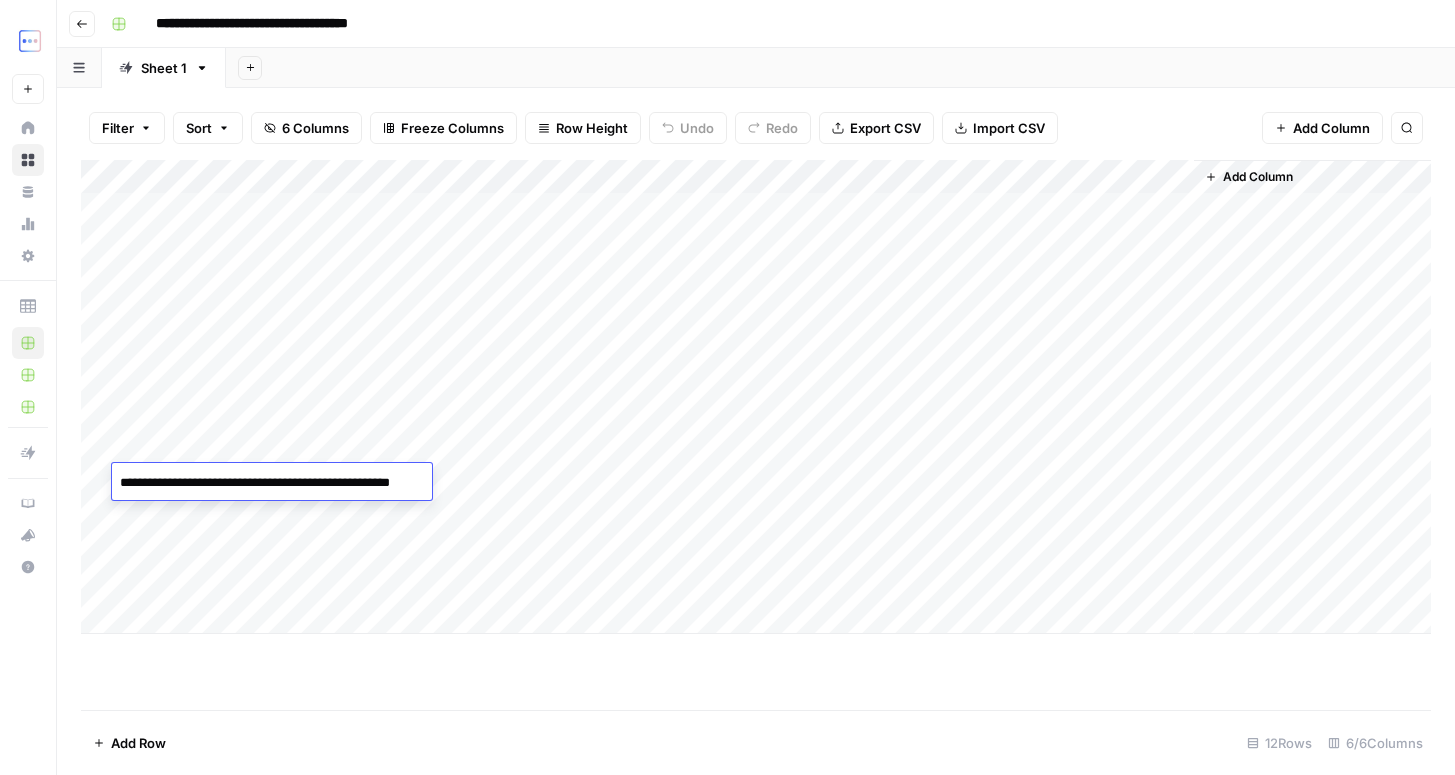 click on "Add Column" at bounding box center [756, 397] 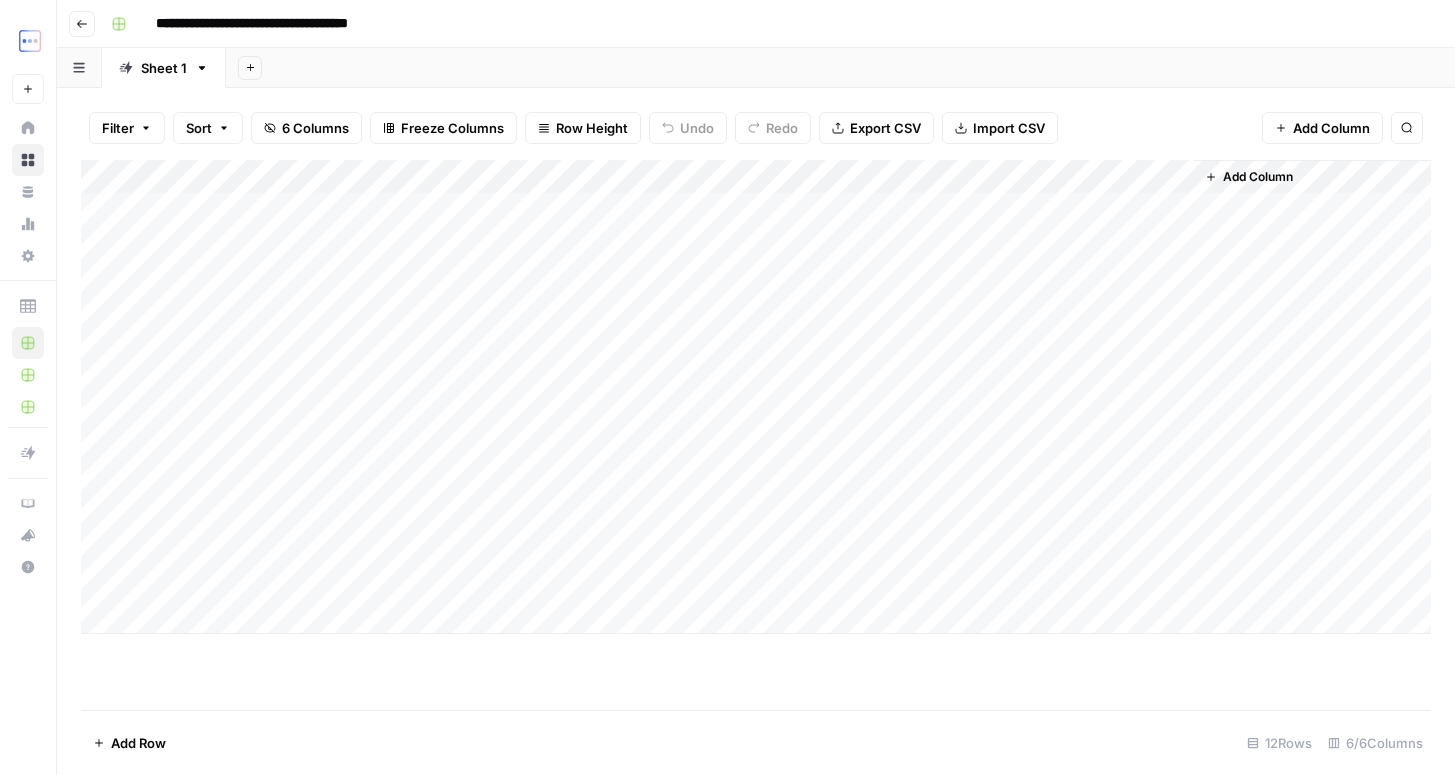 click on "Add Column" at bounding box center [756, 397] 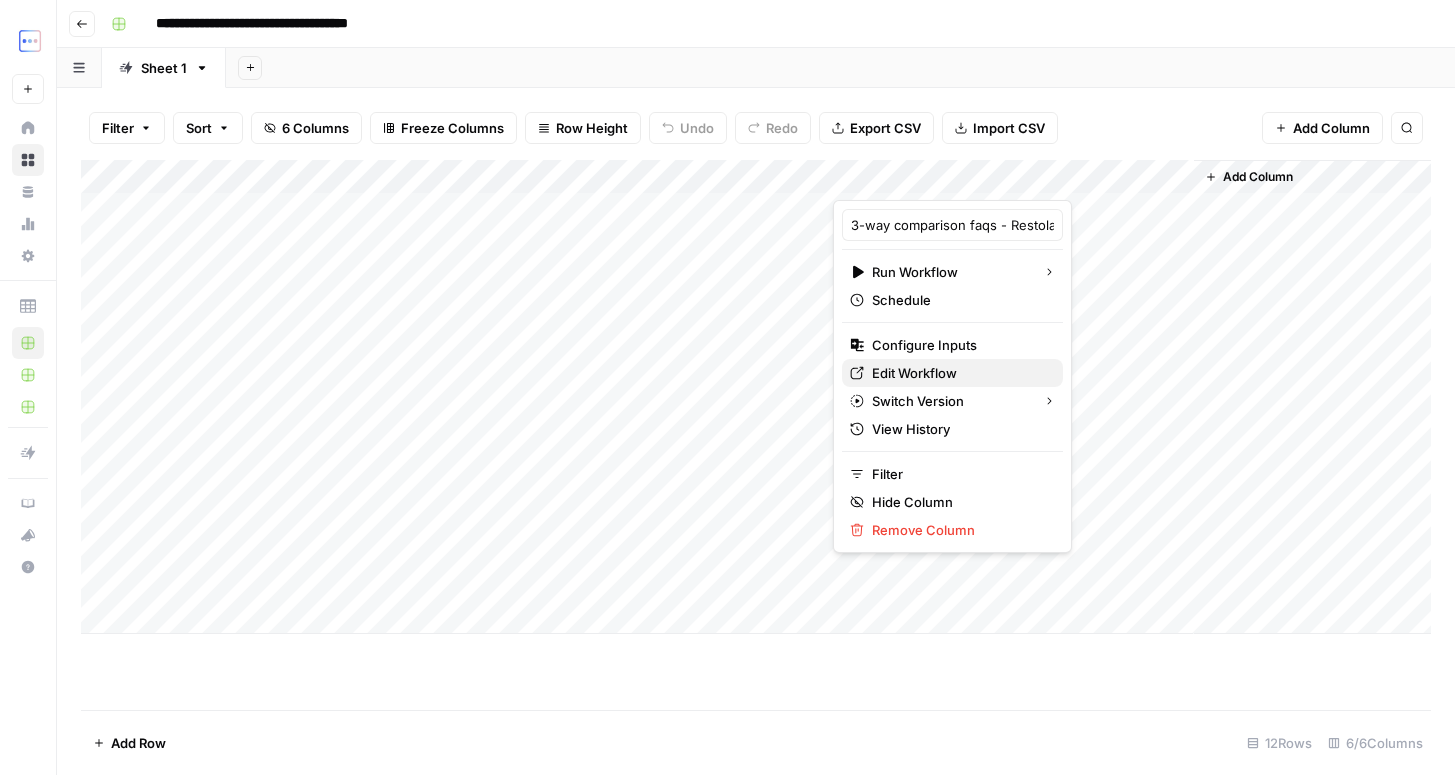 click on "Edit Workflow" at bounding box center [914, 373] 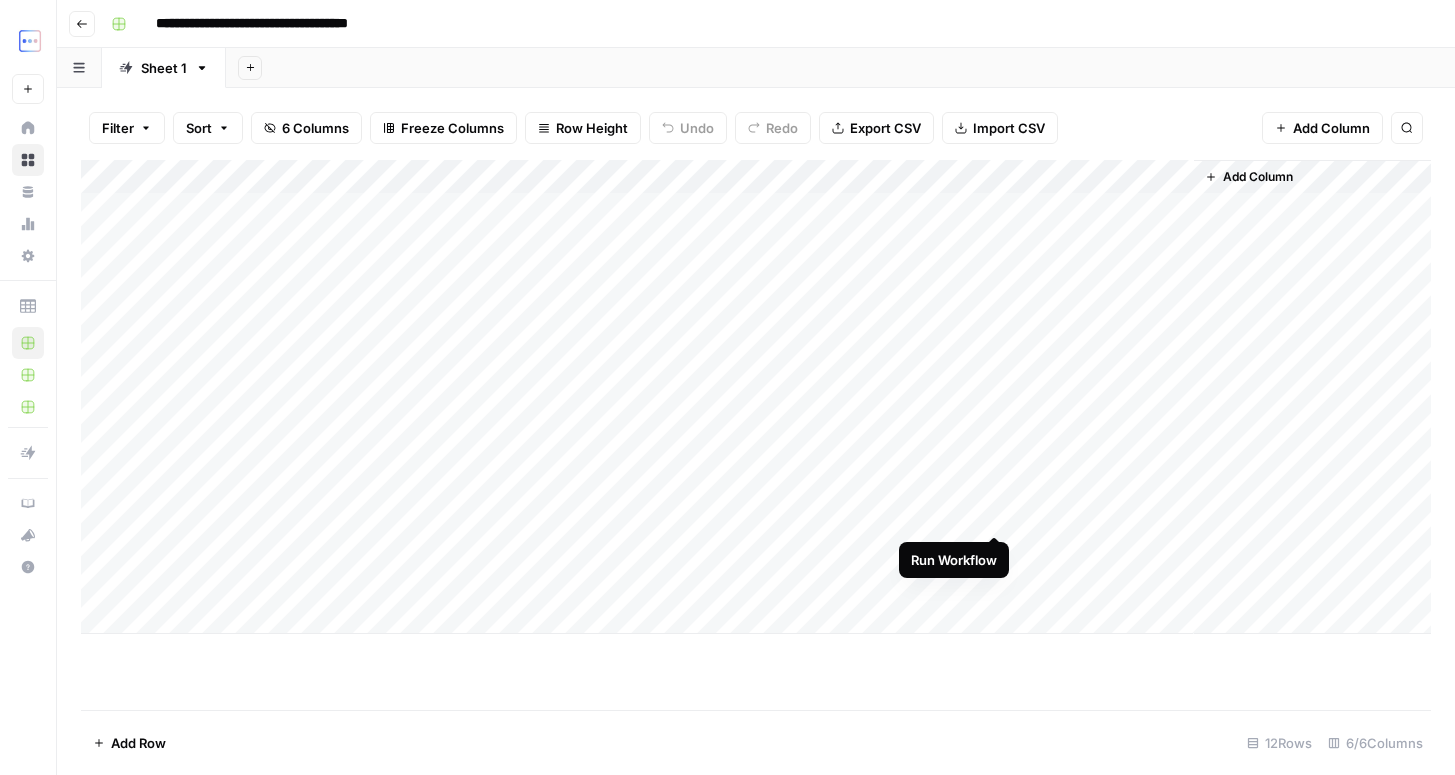 click on "Add Column" at bounding box center [756, 397] 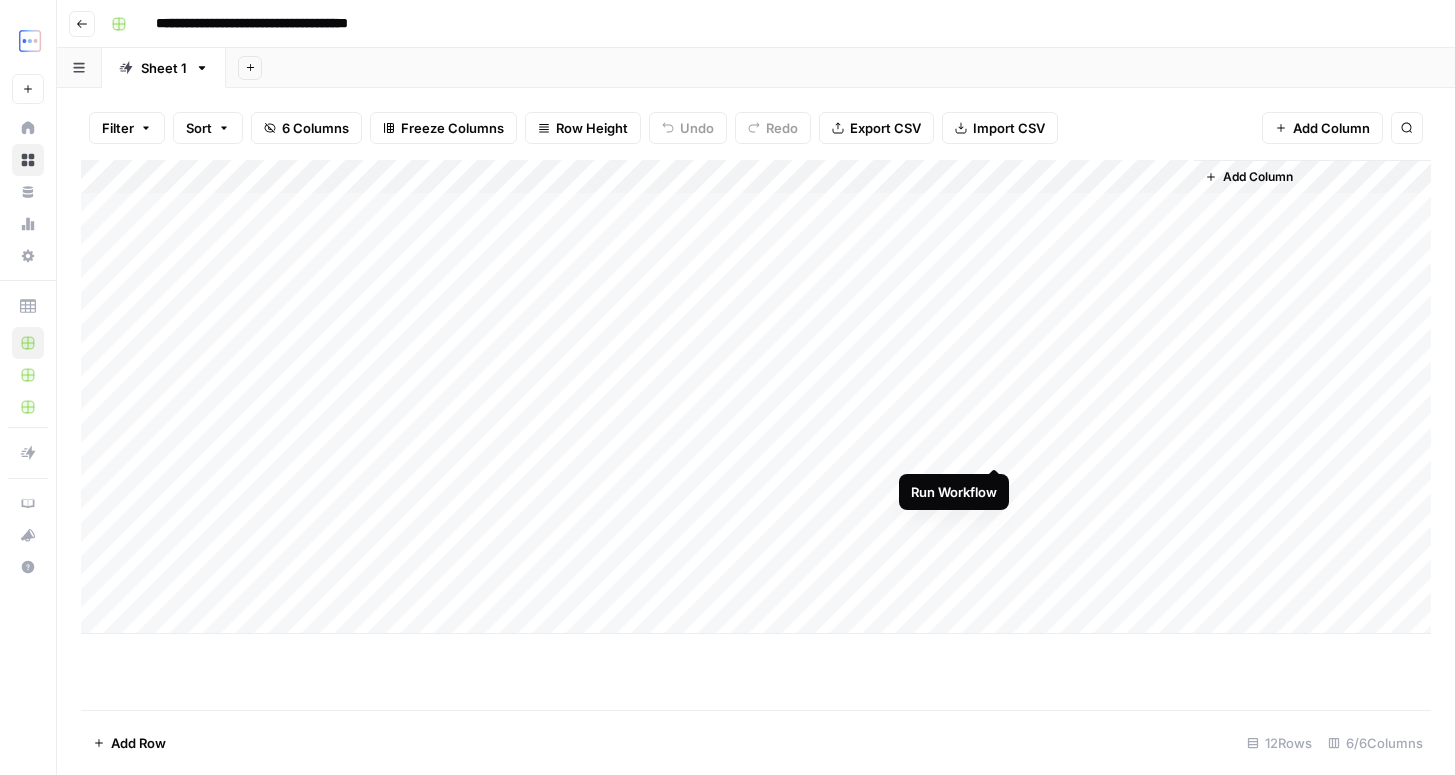 click on "Add Column" at bounding box center [756, 397] 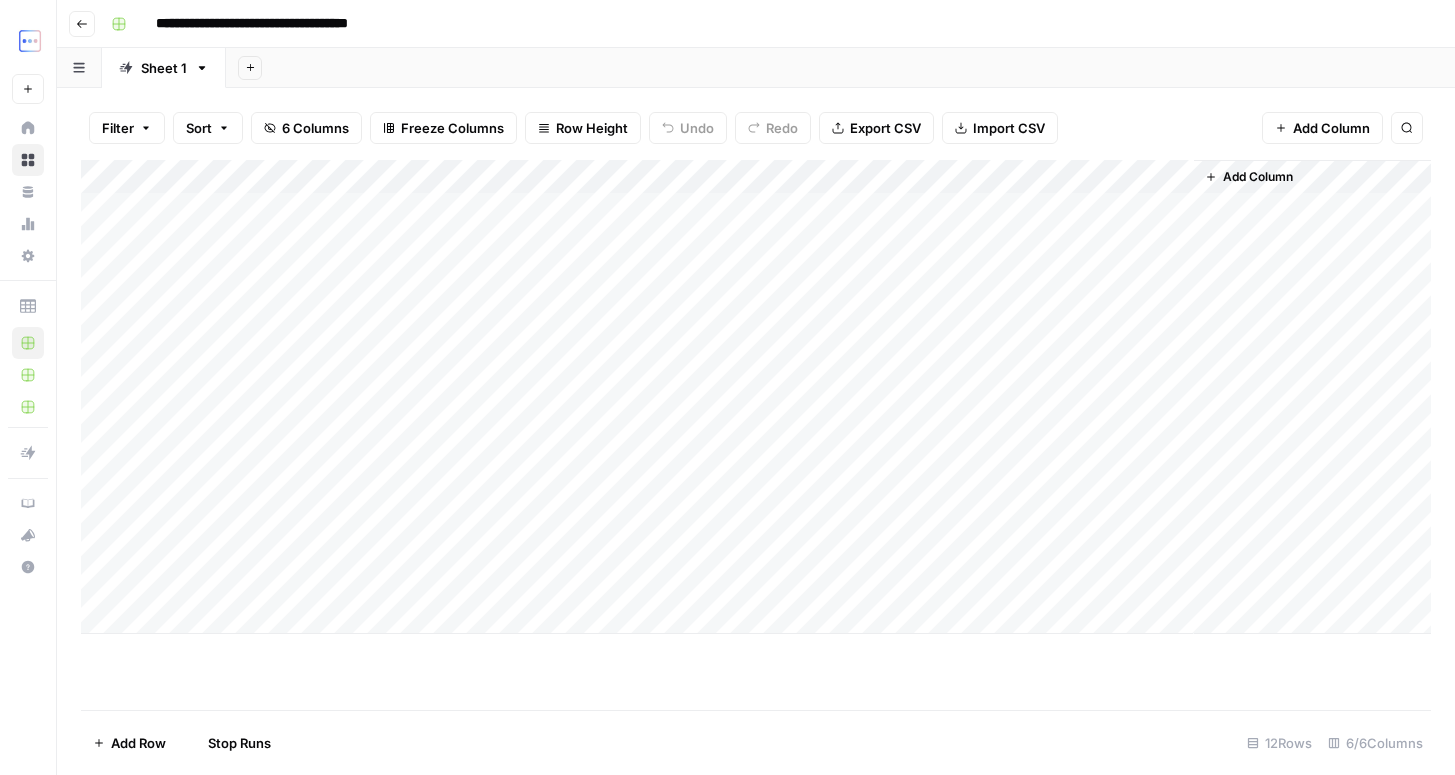 click on "Add Column" at bounding box center (756, 397) 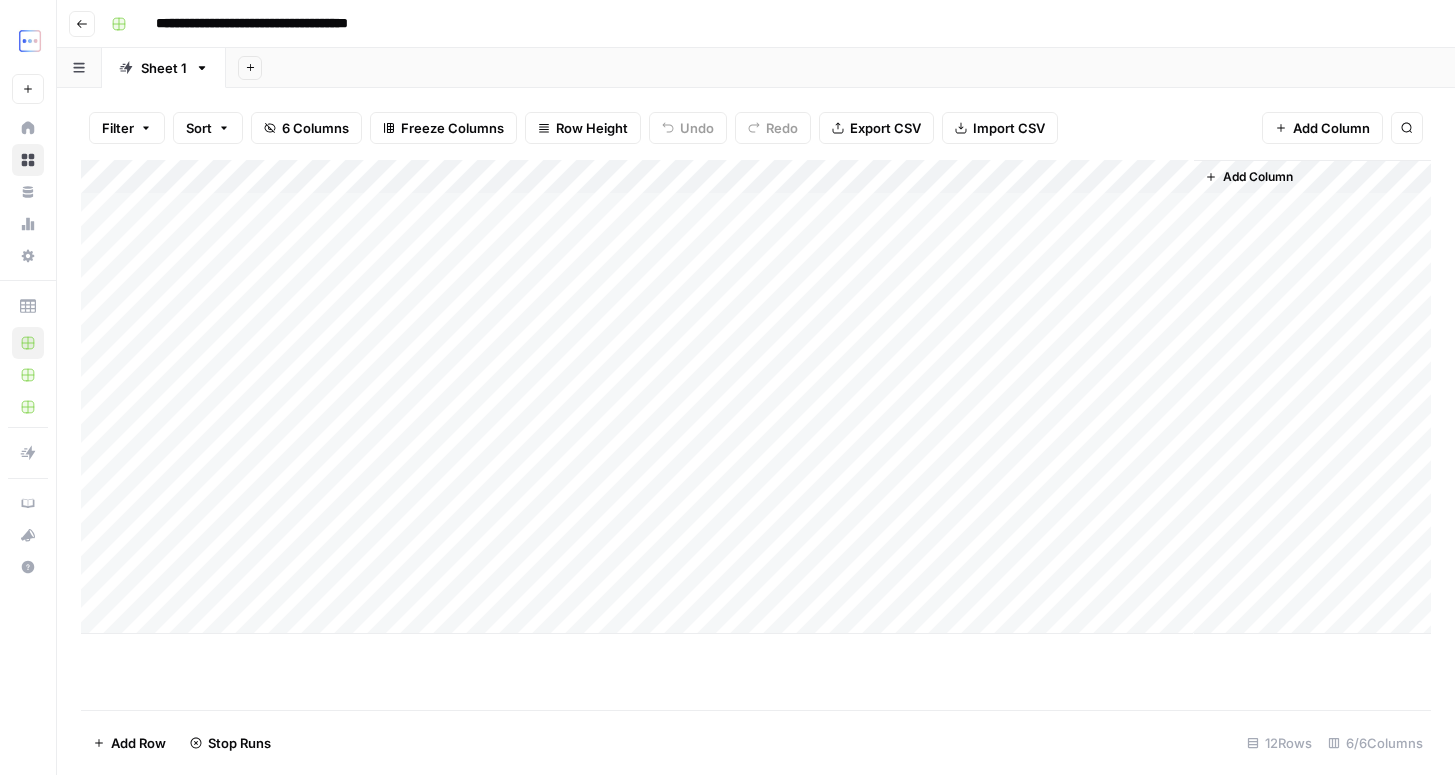 click on "Add Column" at bounding box center [756, 397] 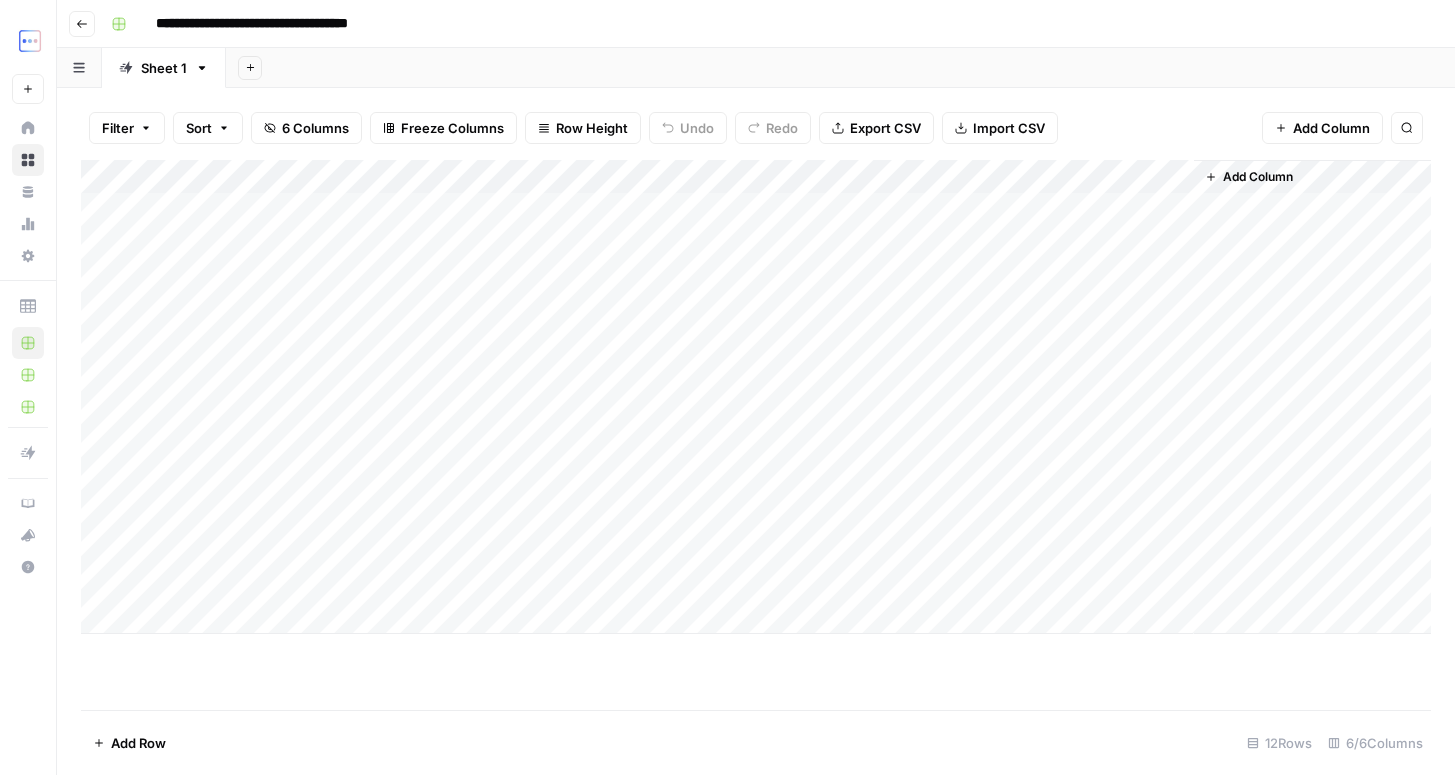 click on "Add Column" at bounding box center [756, 397] 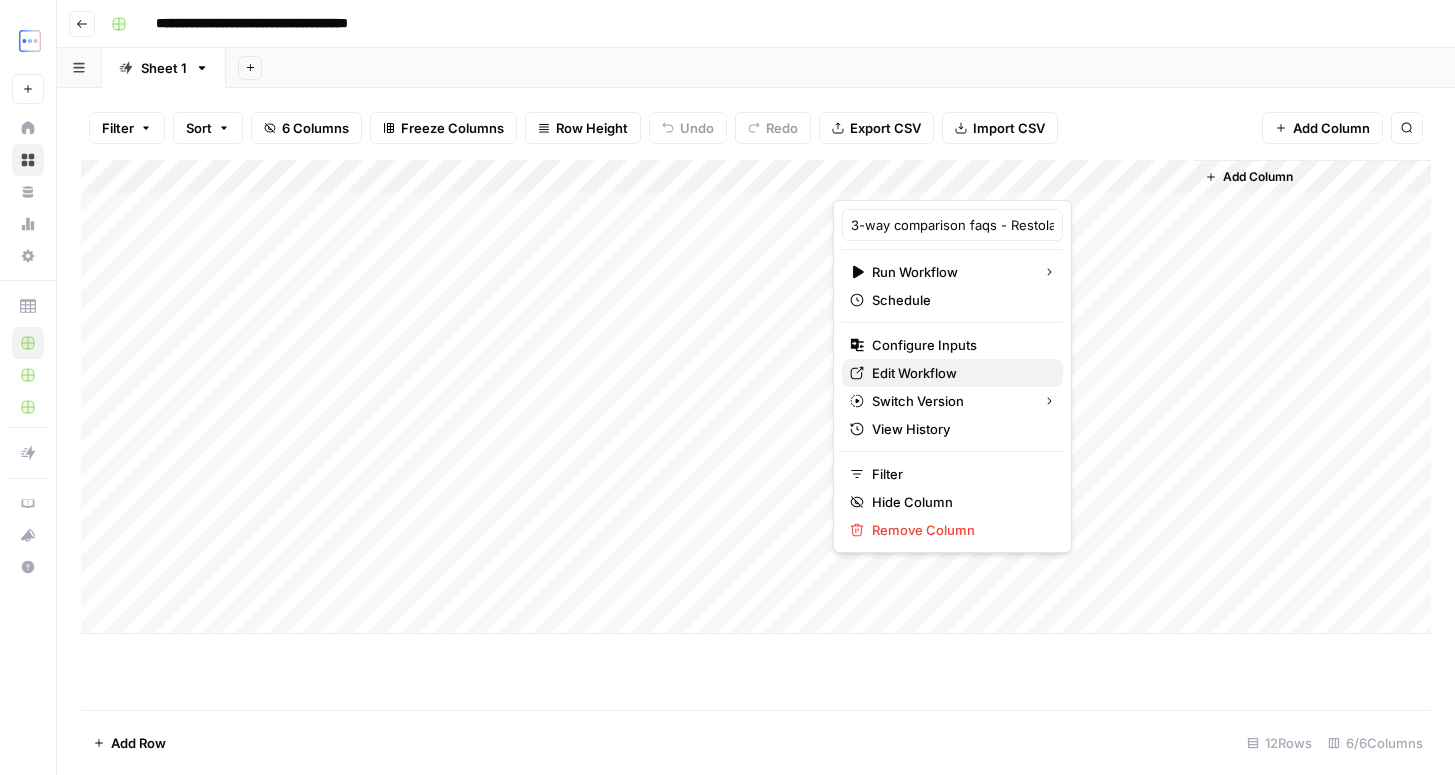 click on "Edit Workflow" at bounding box center (914, 373) 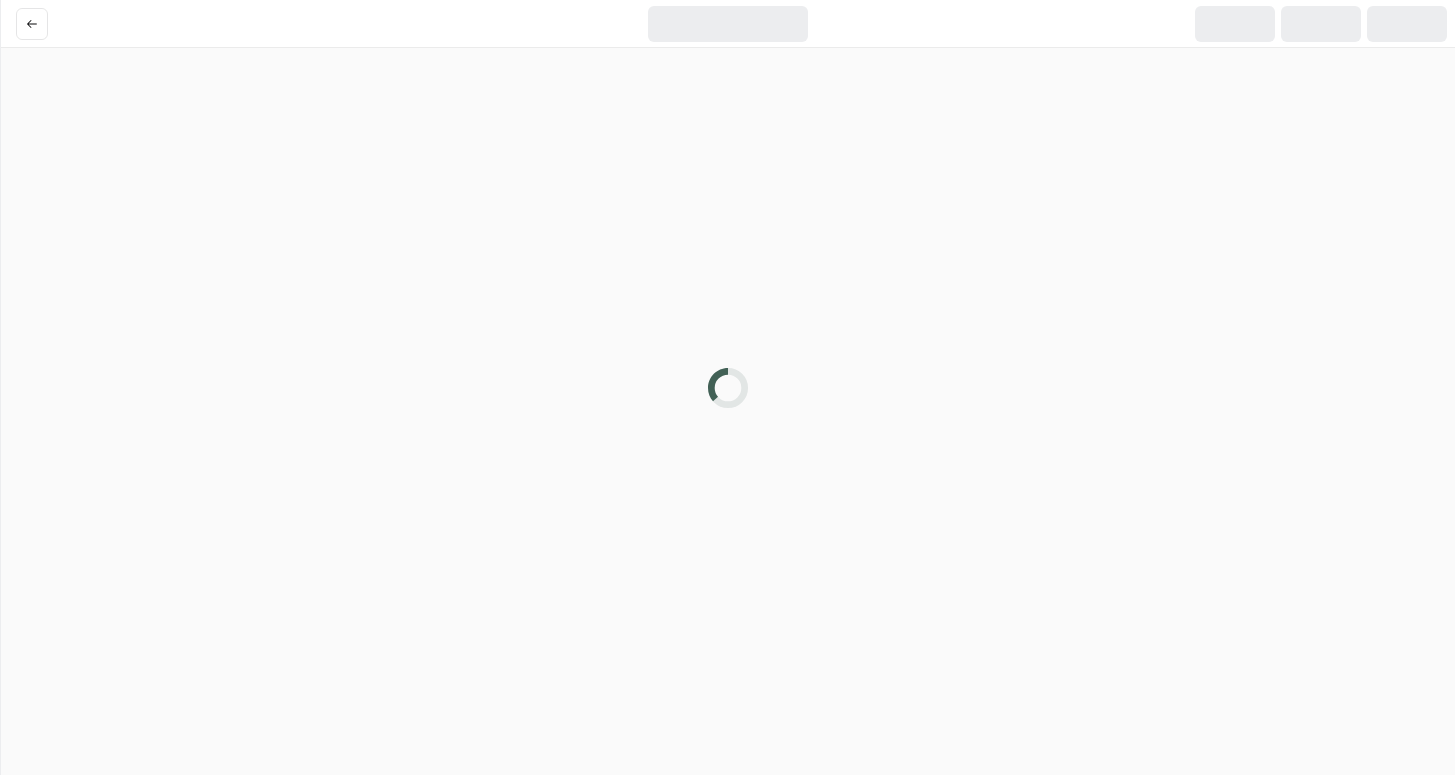 scroll, scrollTop: 0, scrollLeft: 0, axis: both 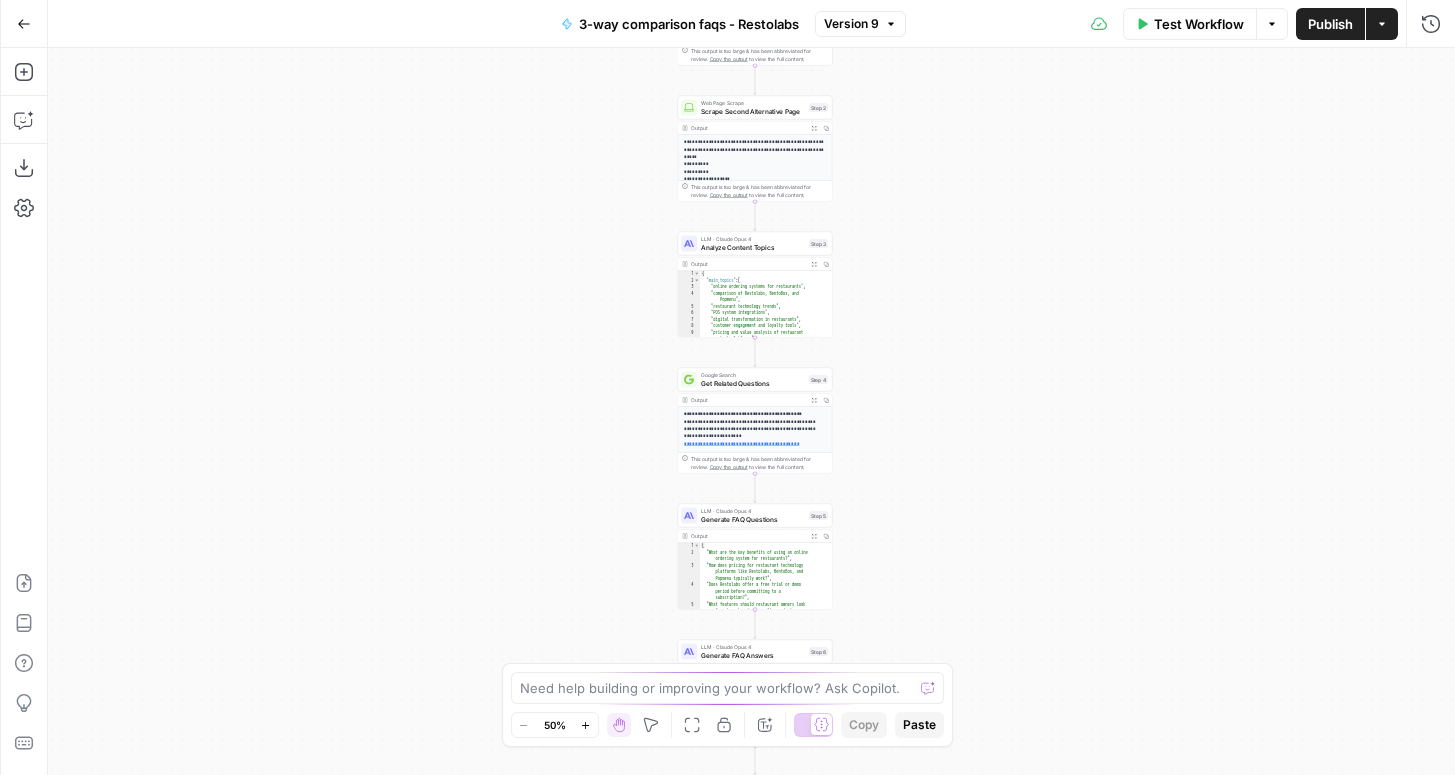 click on "Generate FAQ Questions" at bounding box center [753, 519] 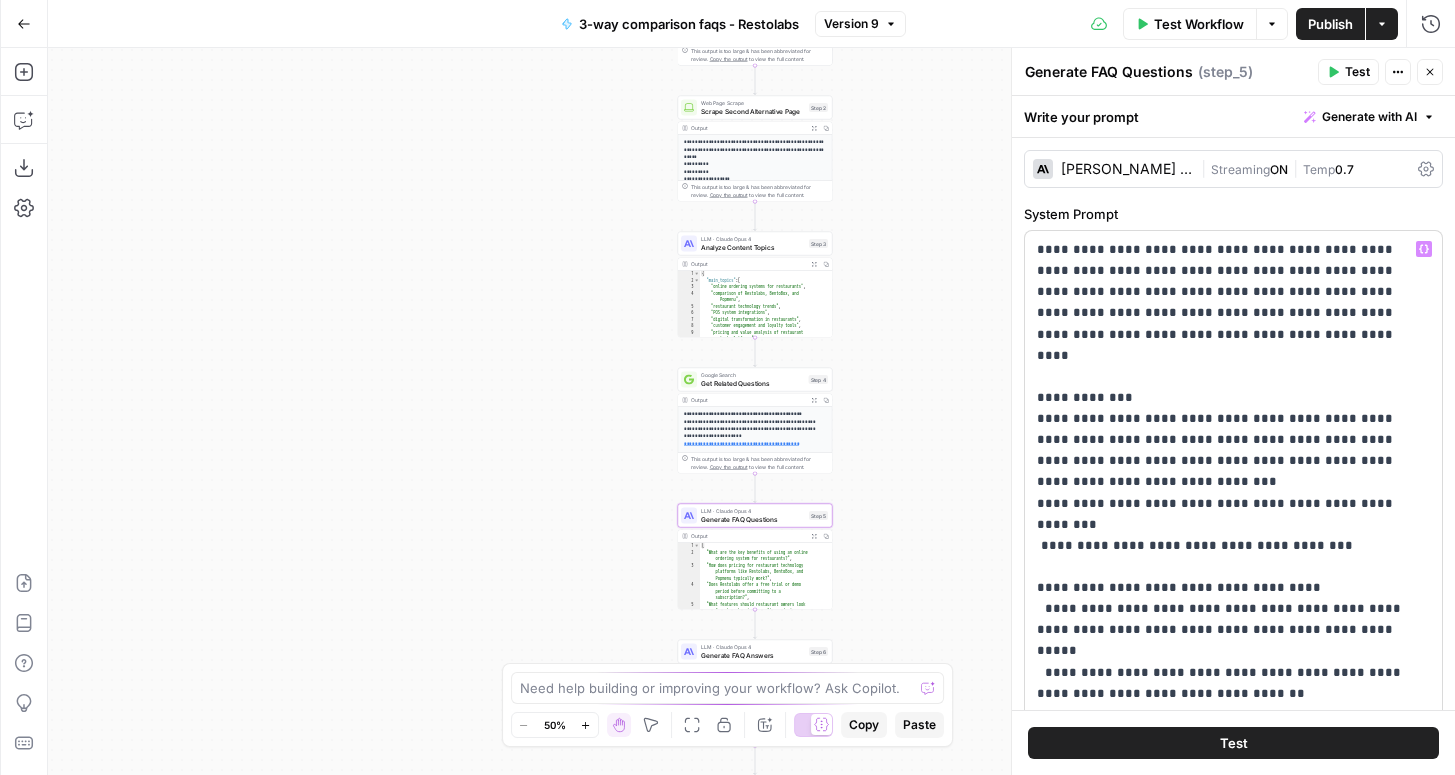 scroll, scrollTop: 33, scrollLeft: 0, axis: vertical 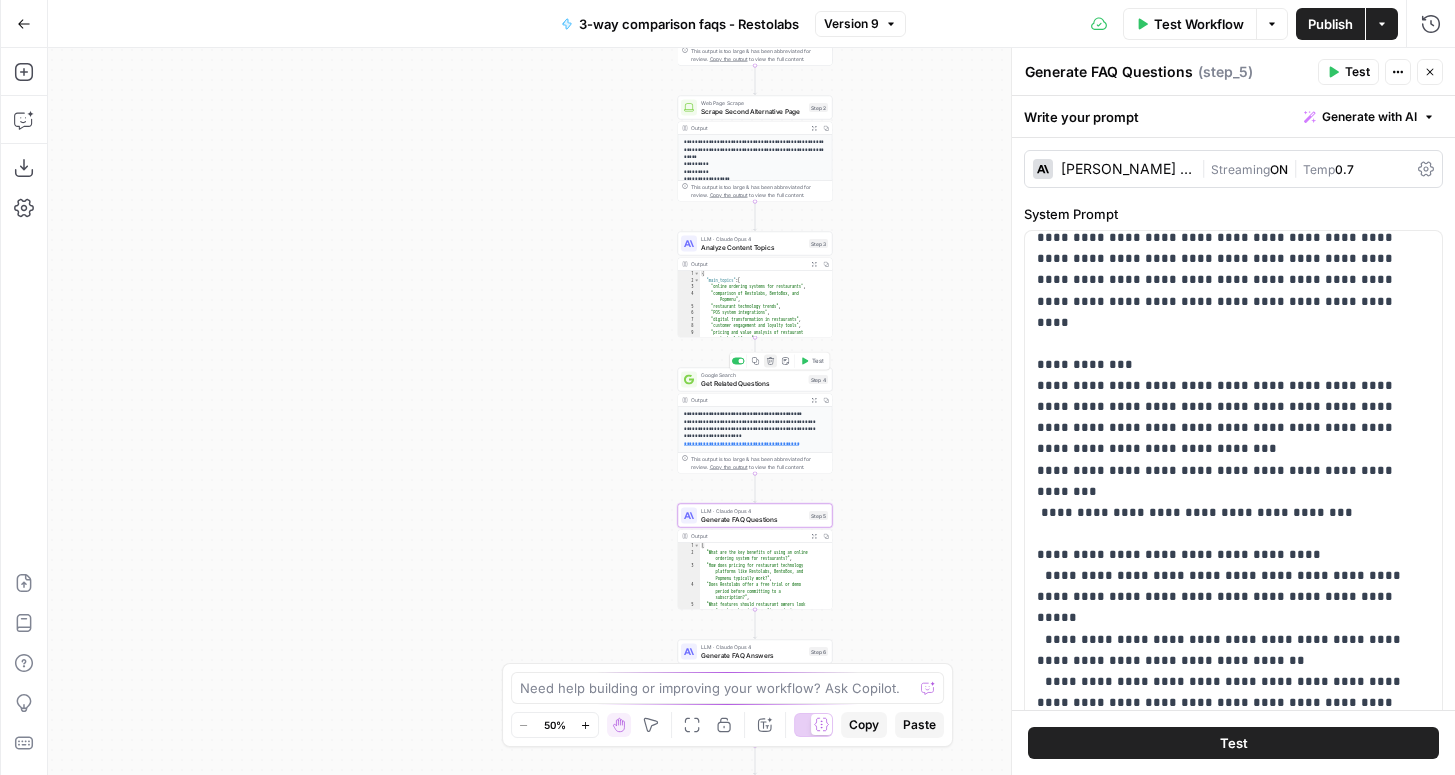 click 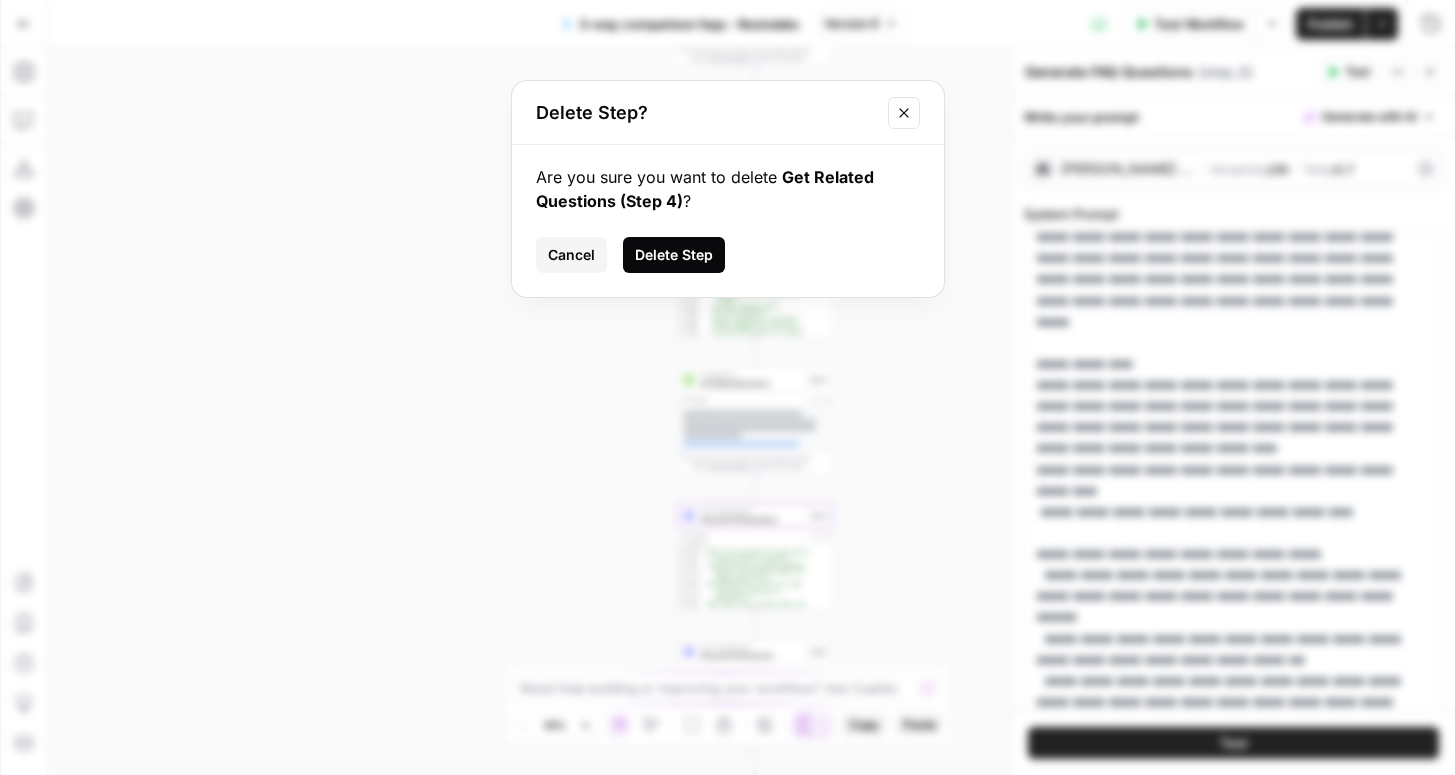 click on "Delete Step" at bounding box center (674, 255) 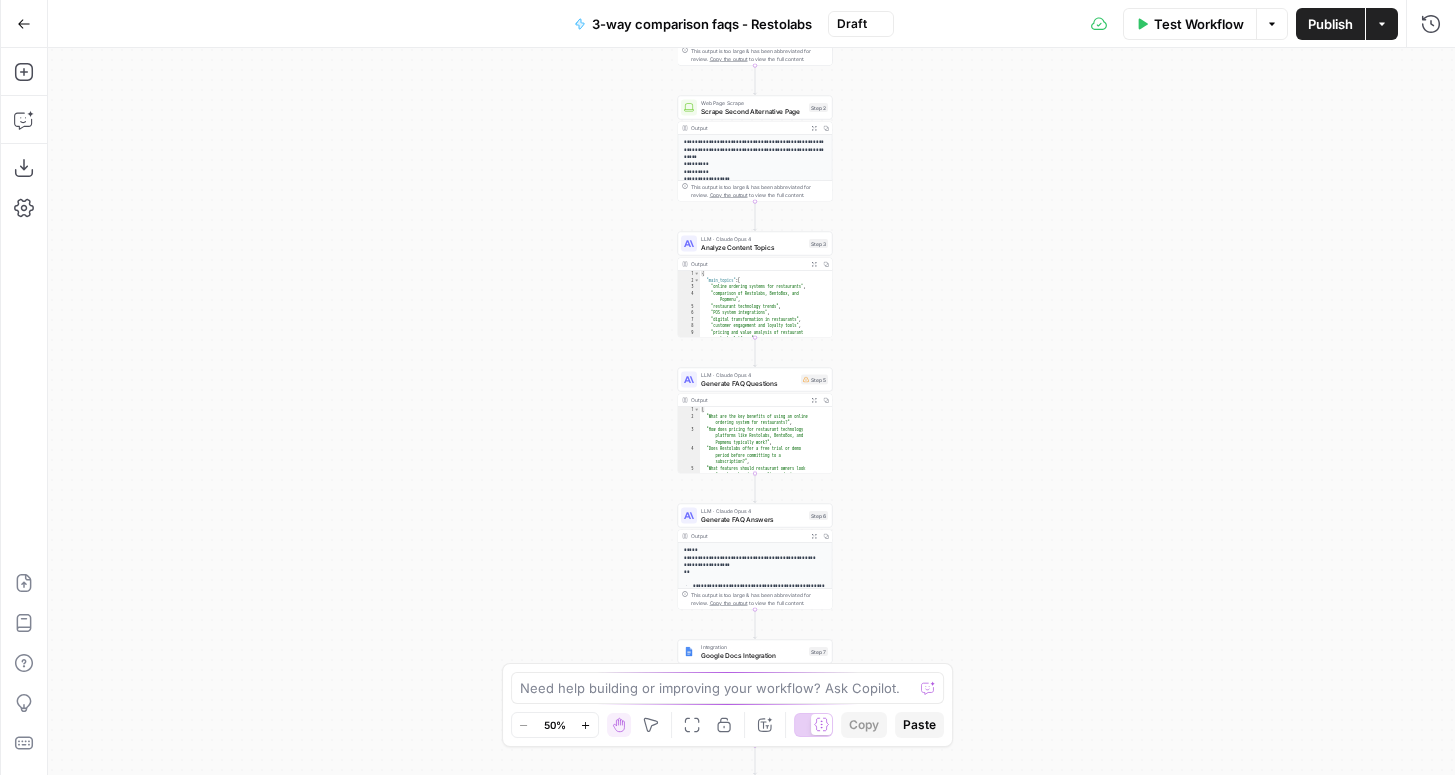 click on "Generate FAQ Questions" at bounding box center [749, 383] 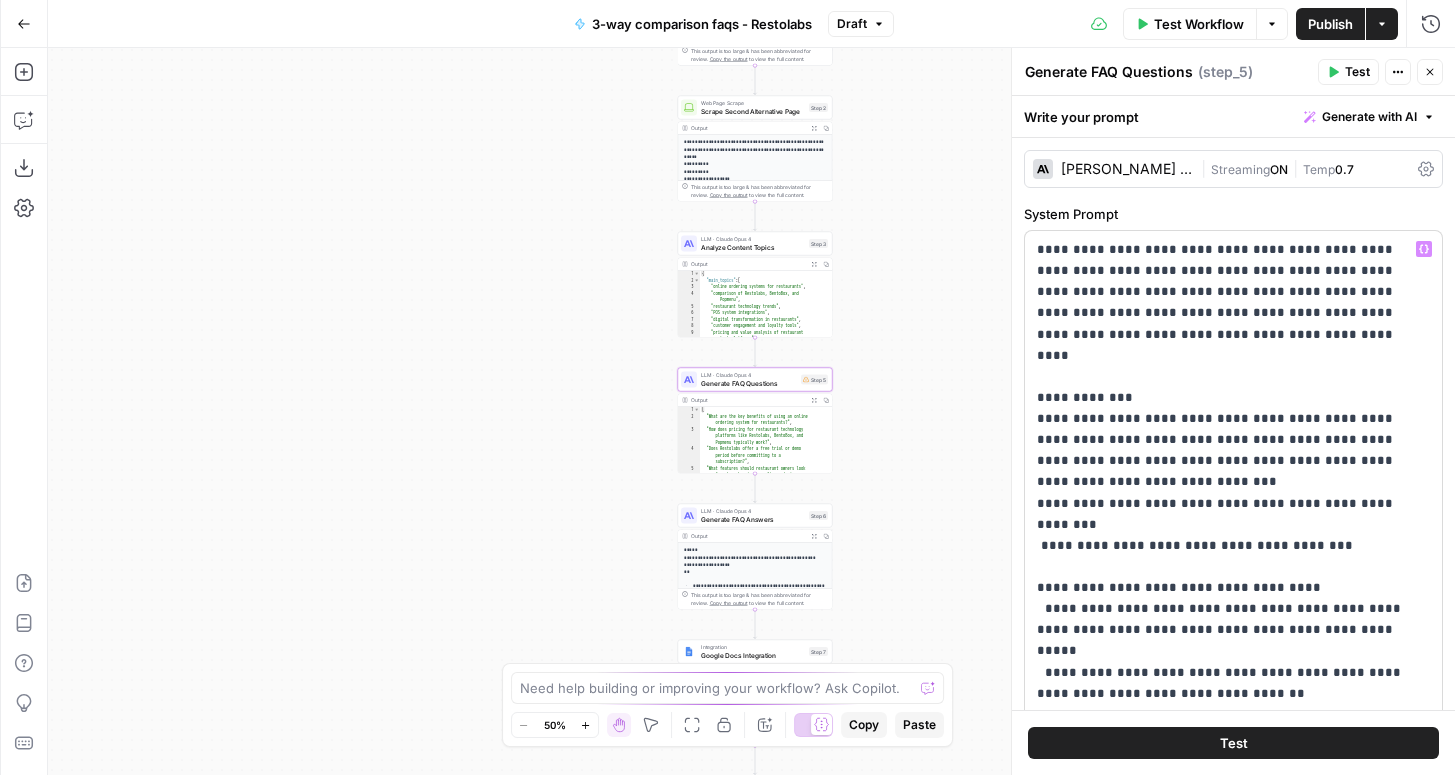 scroll, scrollTop: 532, scrollLeft: 0, axis: vertical 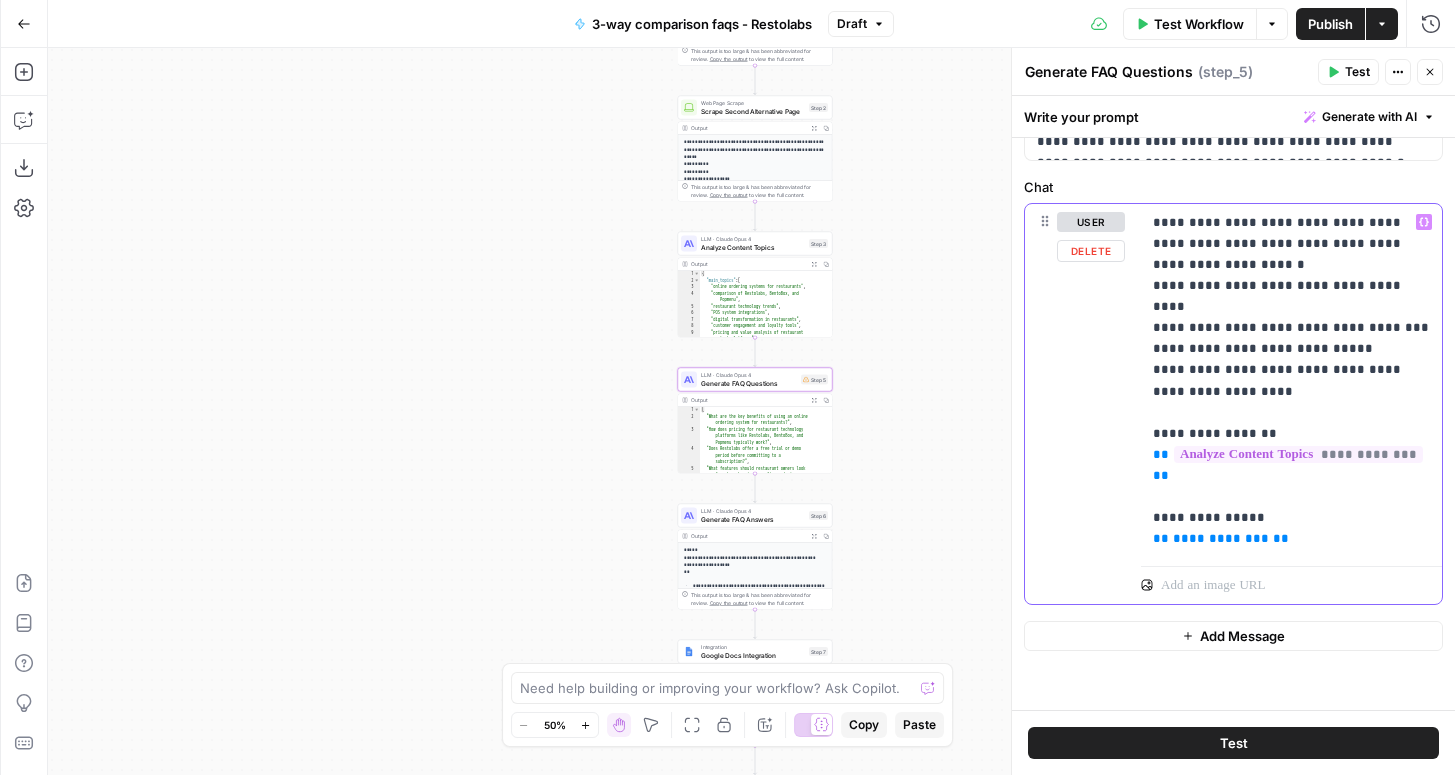 drag, startPoint x: 1255, startPoint y: 477, endPoint x: 1147, endPoint y: 455, distance: 110.217964 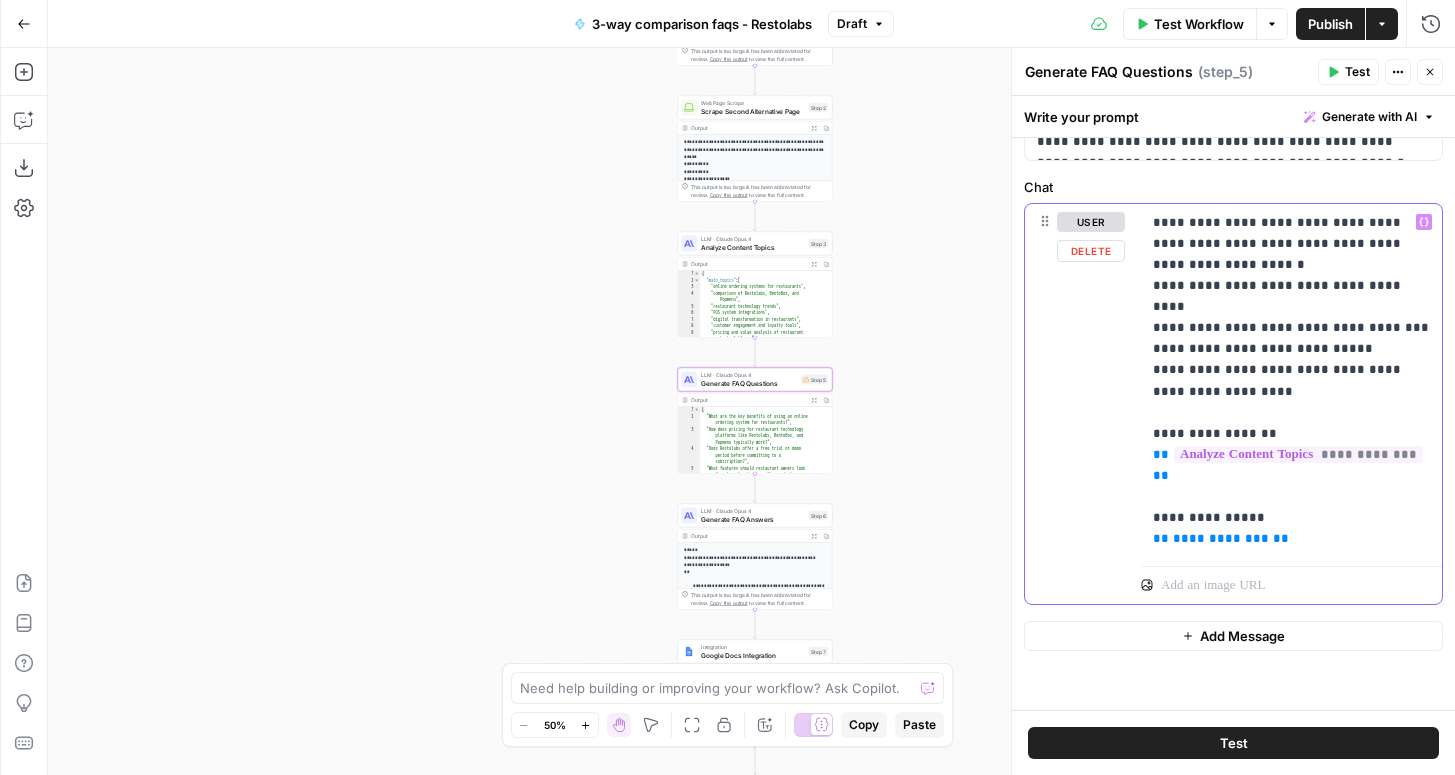 click on "**********" at bounding box center (1291, 381) 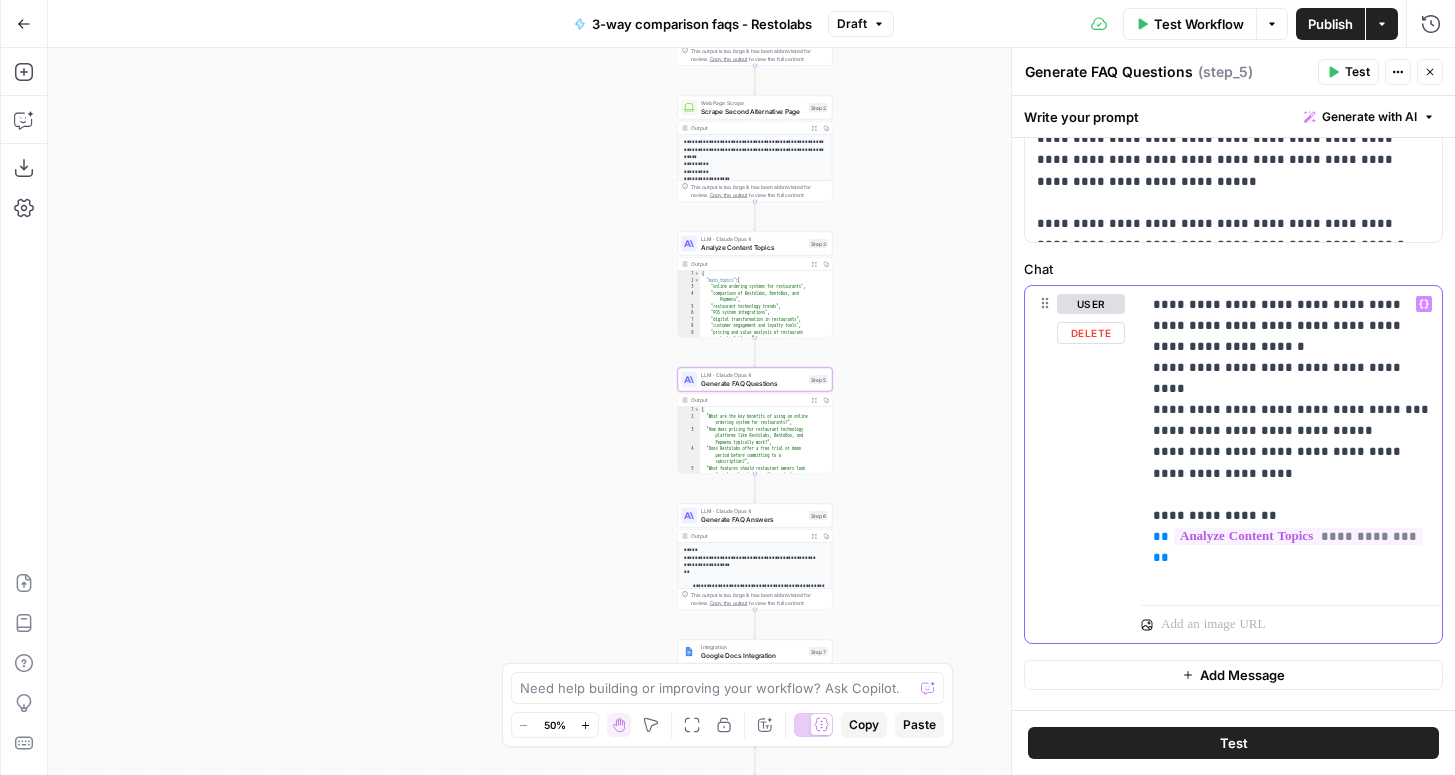 scroll, scrollTop: 801, scrollLeft: 0, axis: vertical 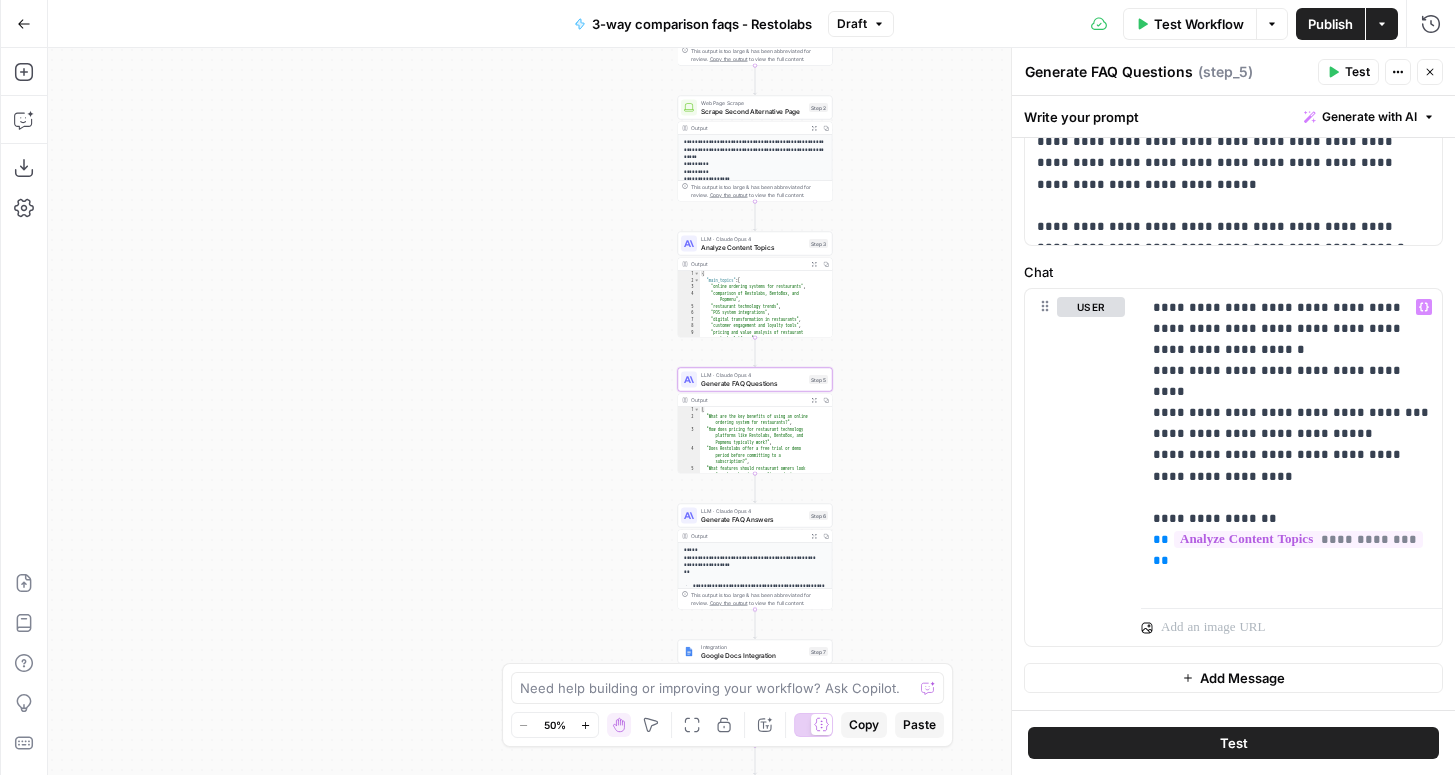 click on "LLM · [PERSON_NAME] Opus 4 Generate FAQ Answers Step 6 Copy step Delete step Add Note Test" at bounding box center (754, 515) 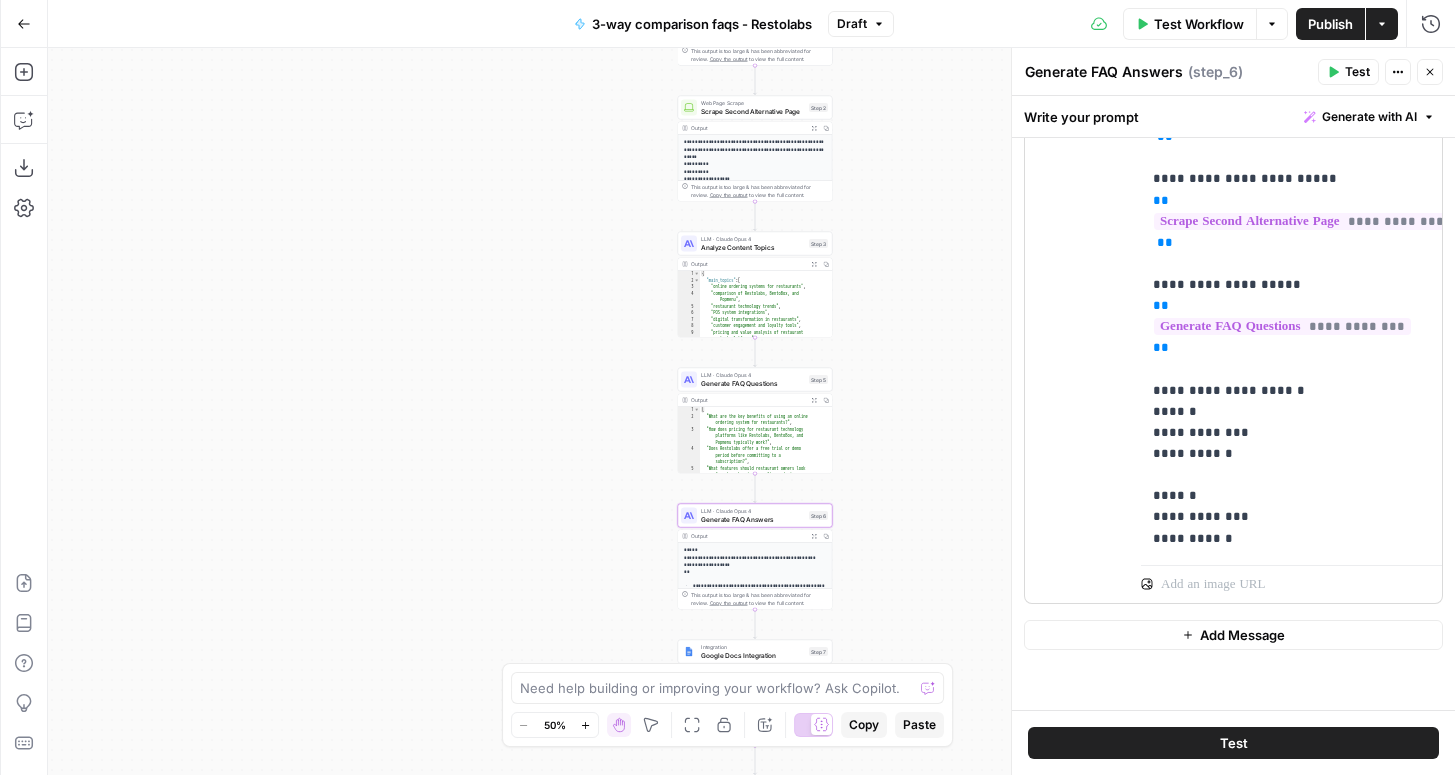 scroll, scrollTop: 0, scrollLeft: 0, axis: both 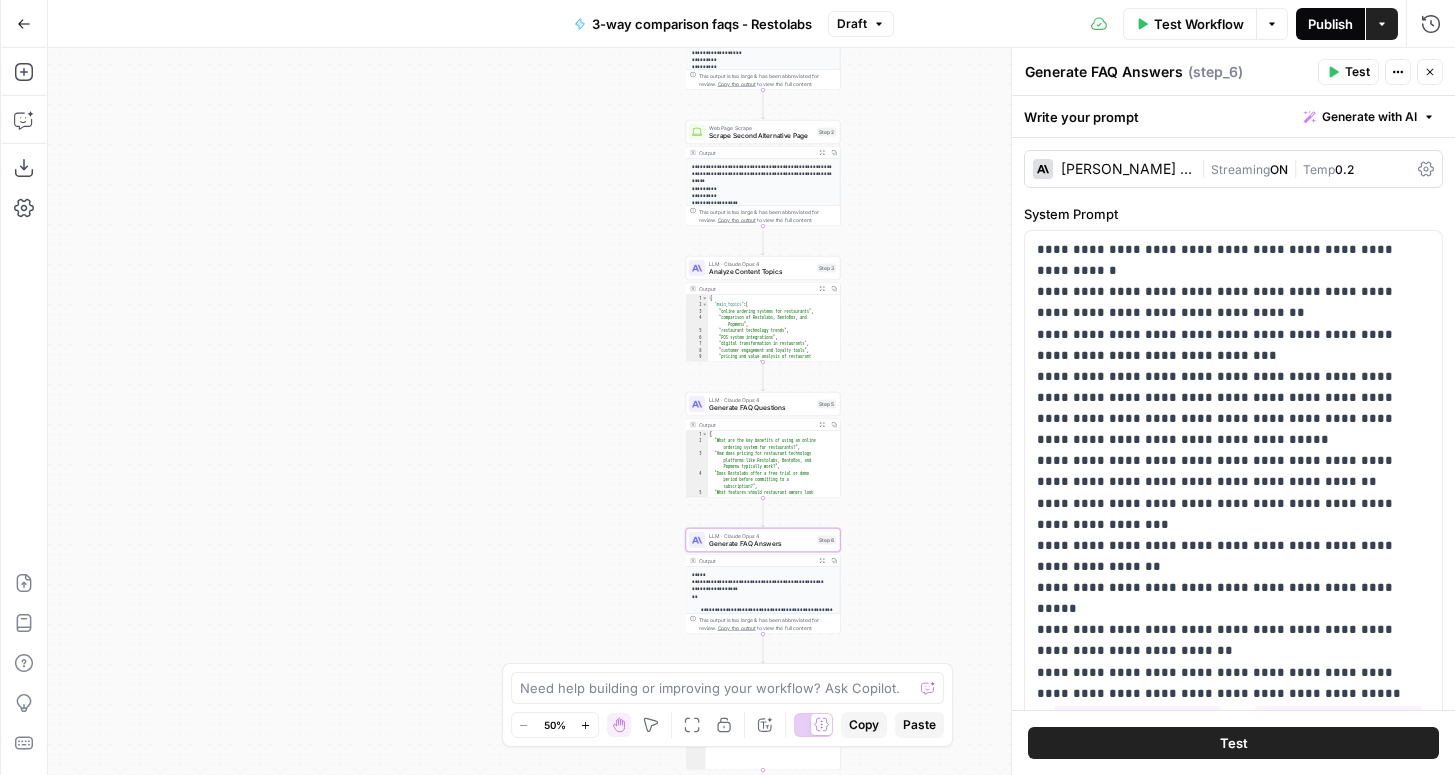 click on "Publish" at bounding box center [1330, 24] 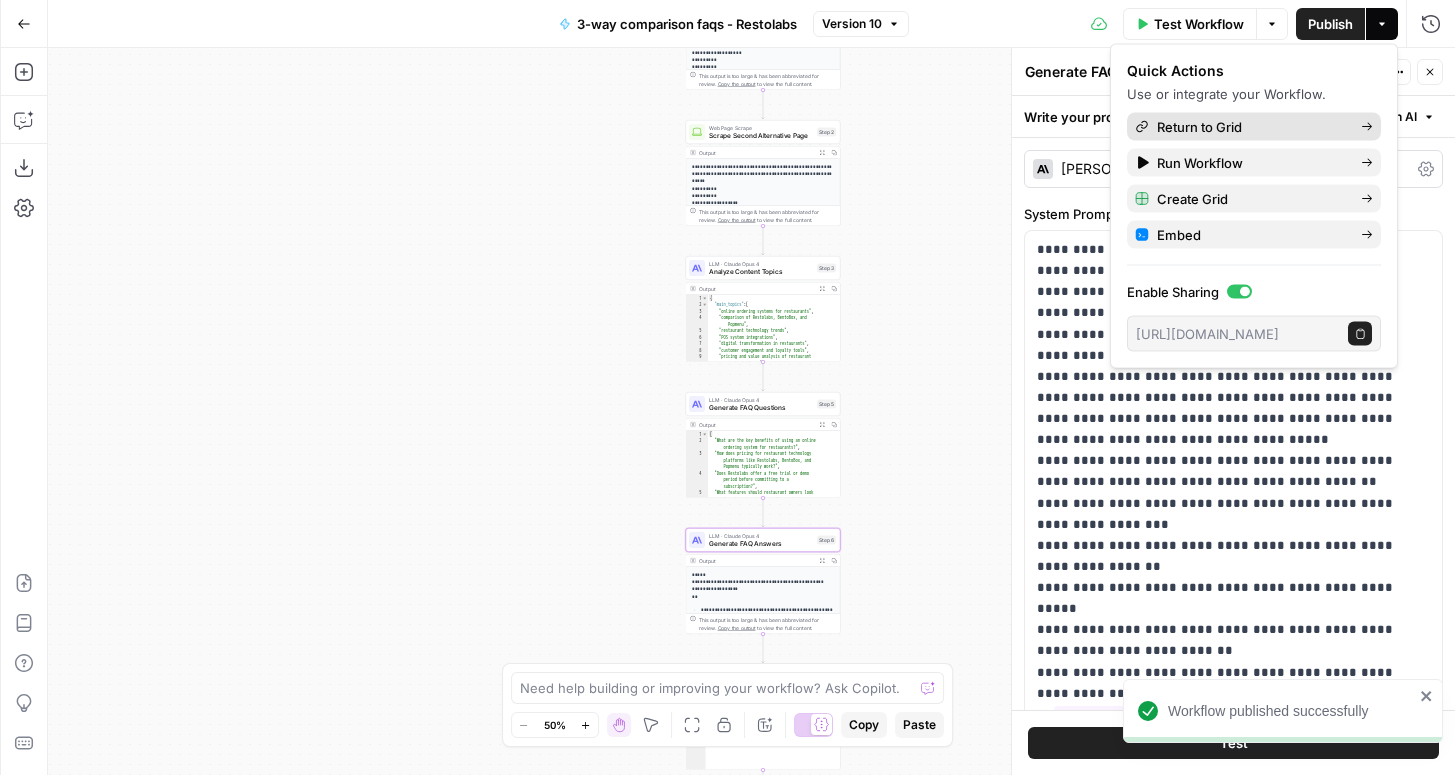 click on "Return to Grid" at bounding box center (1254, 127) 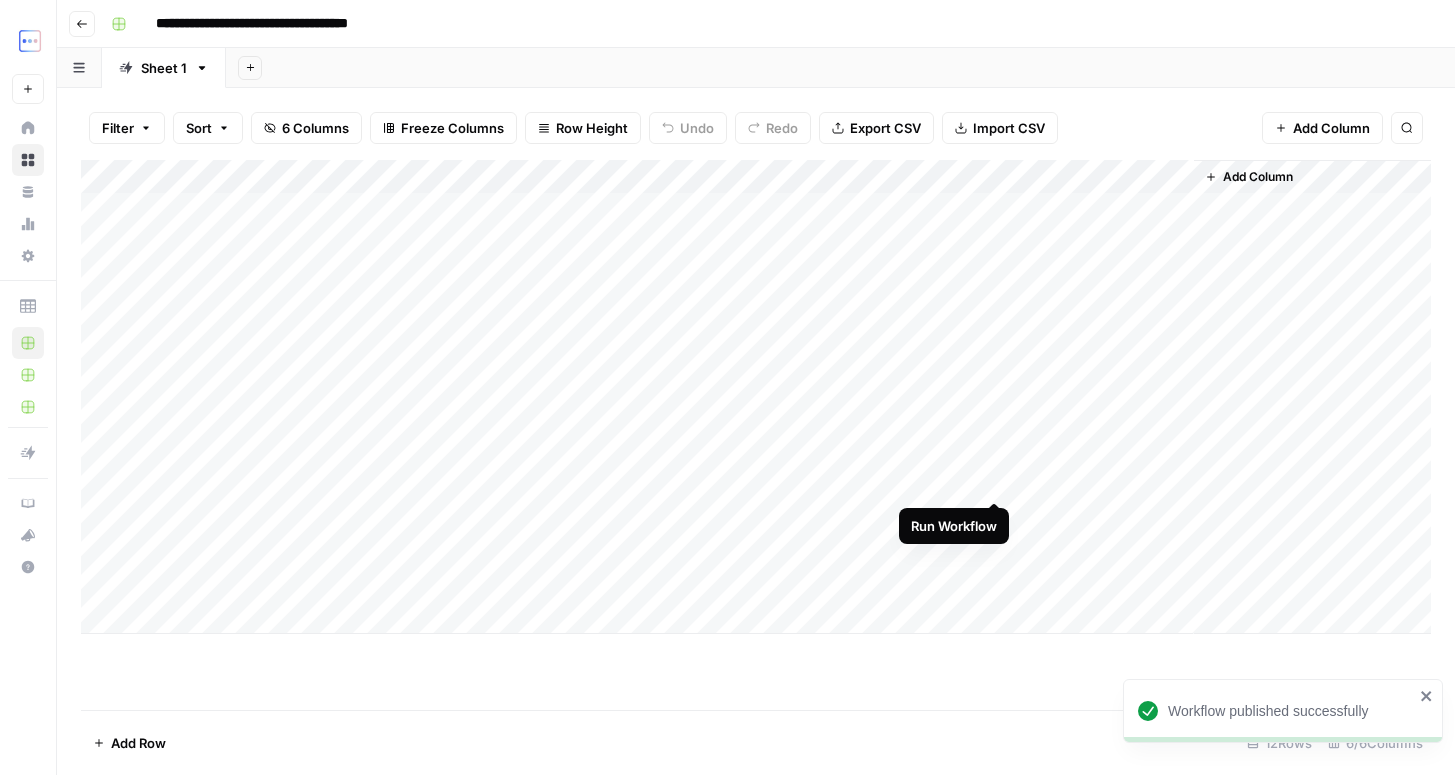 click on "Add Column" at bounding box center (756, 397) 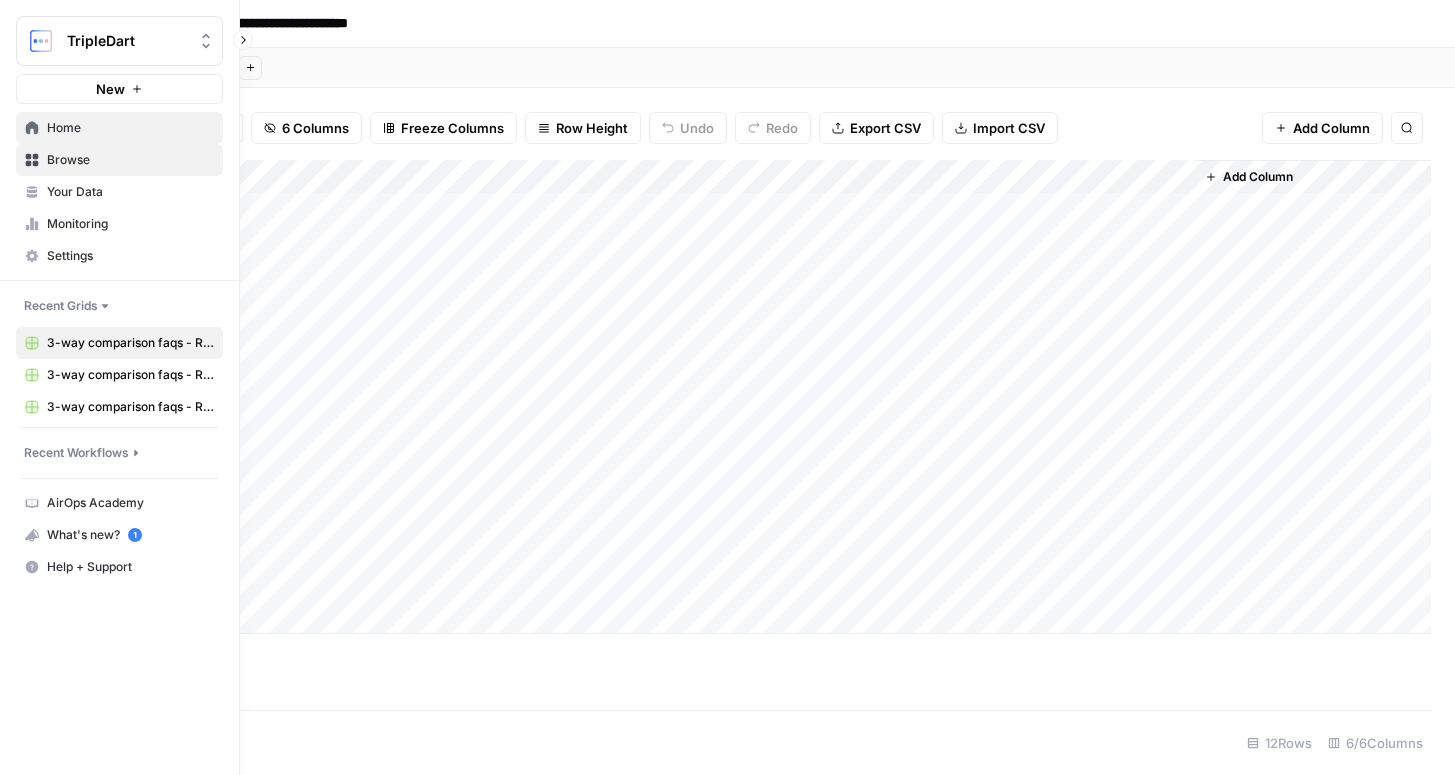 click 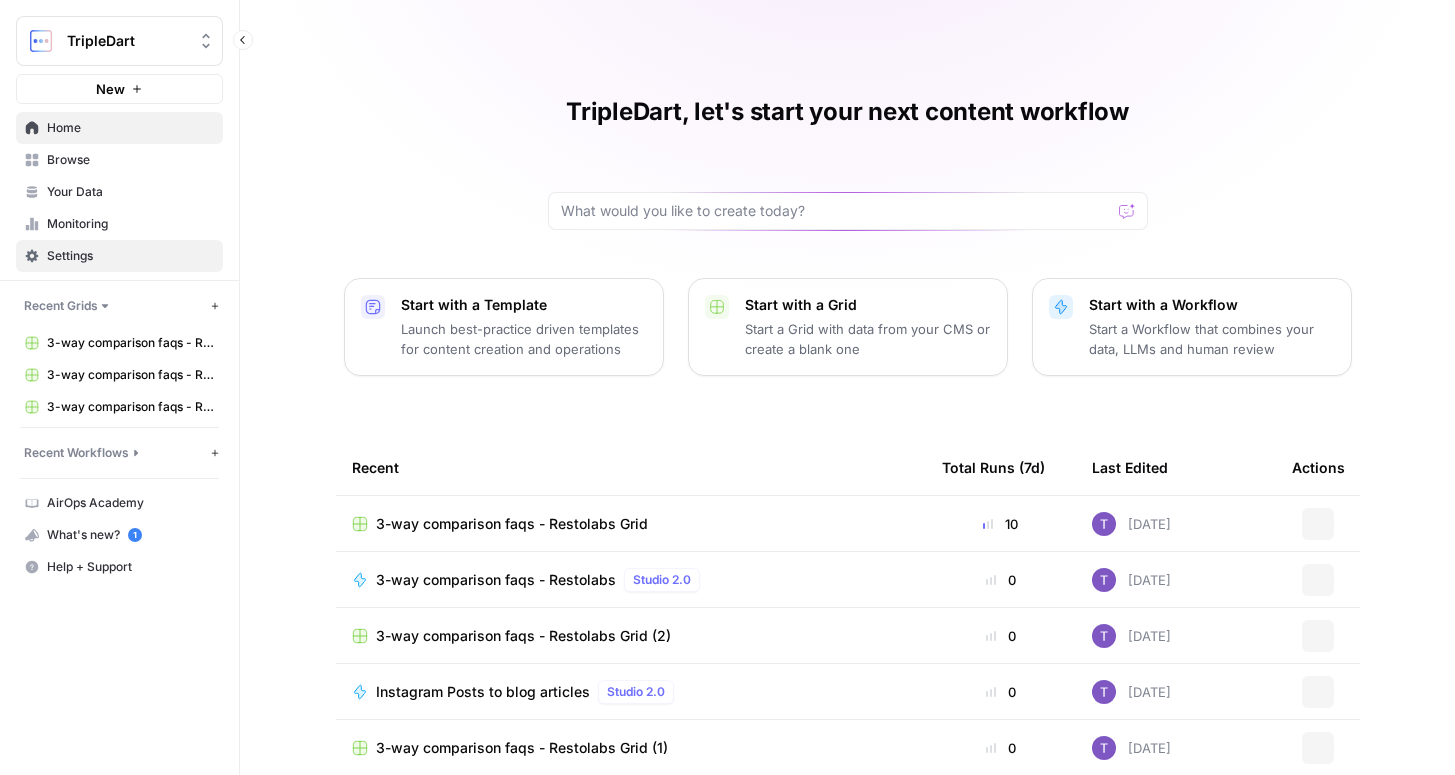 click on "Settings" at bounding box center (130, 256) 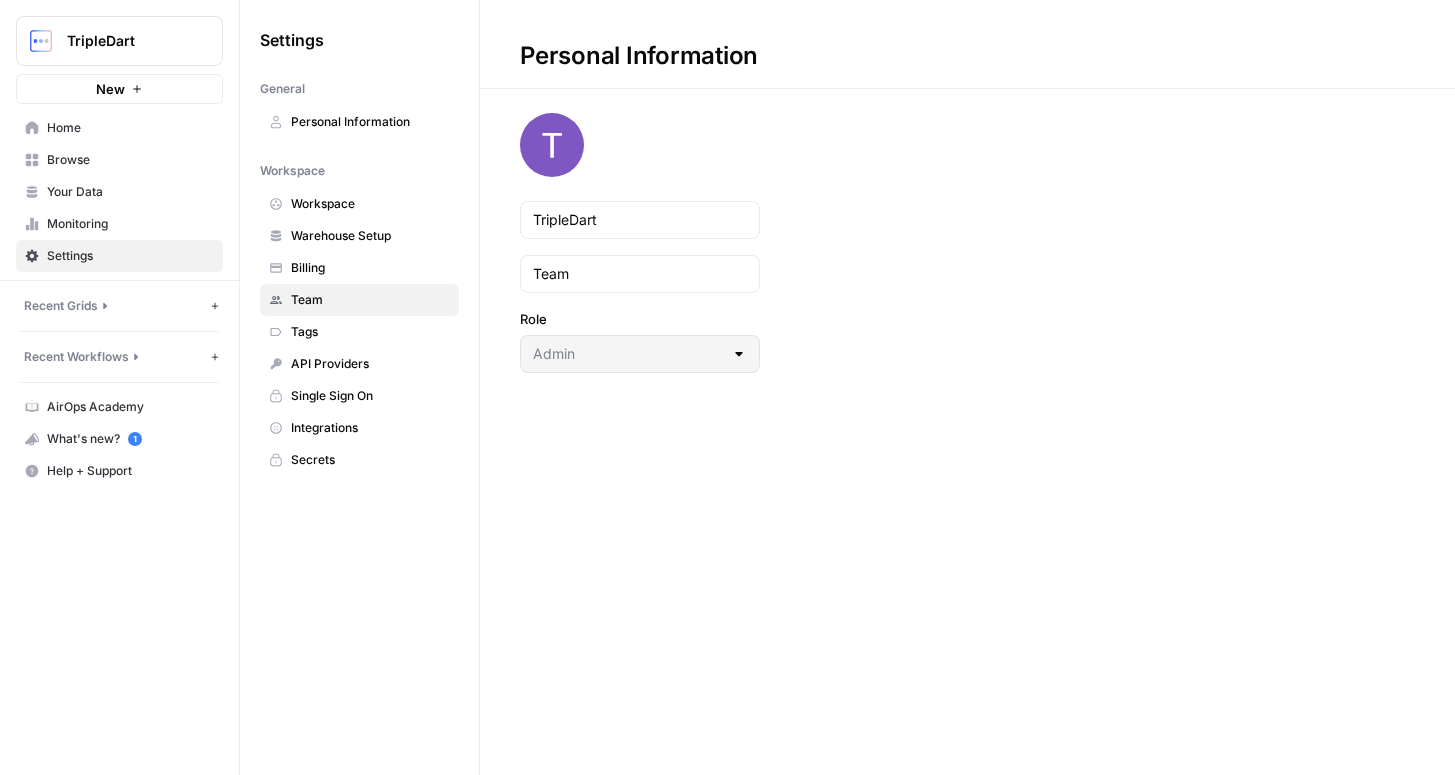 scroll, scrollTop: 0, scrollLeft: 0, axis: both 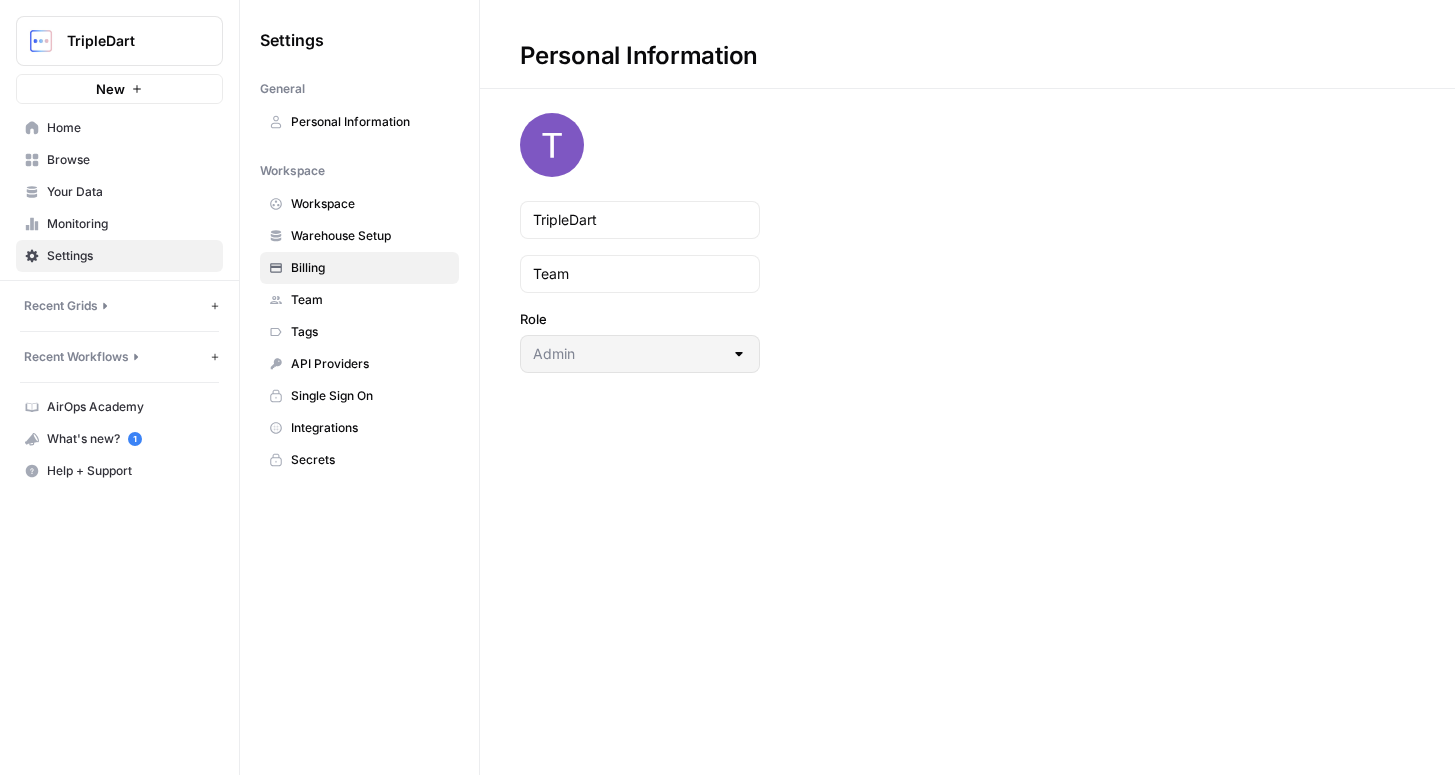click on "Billing" at bounding box center (370, 268) 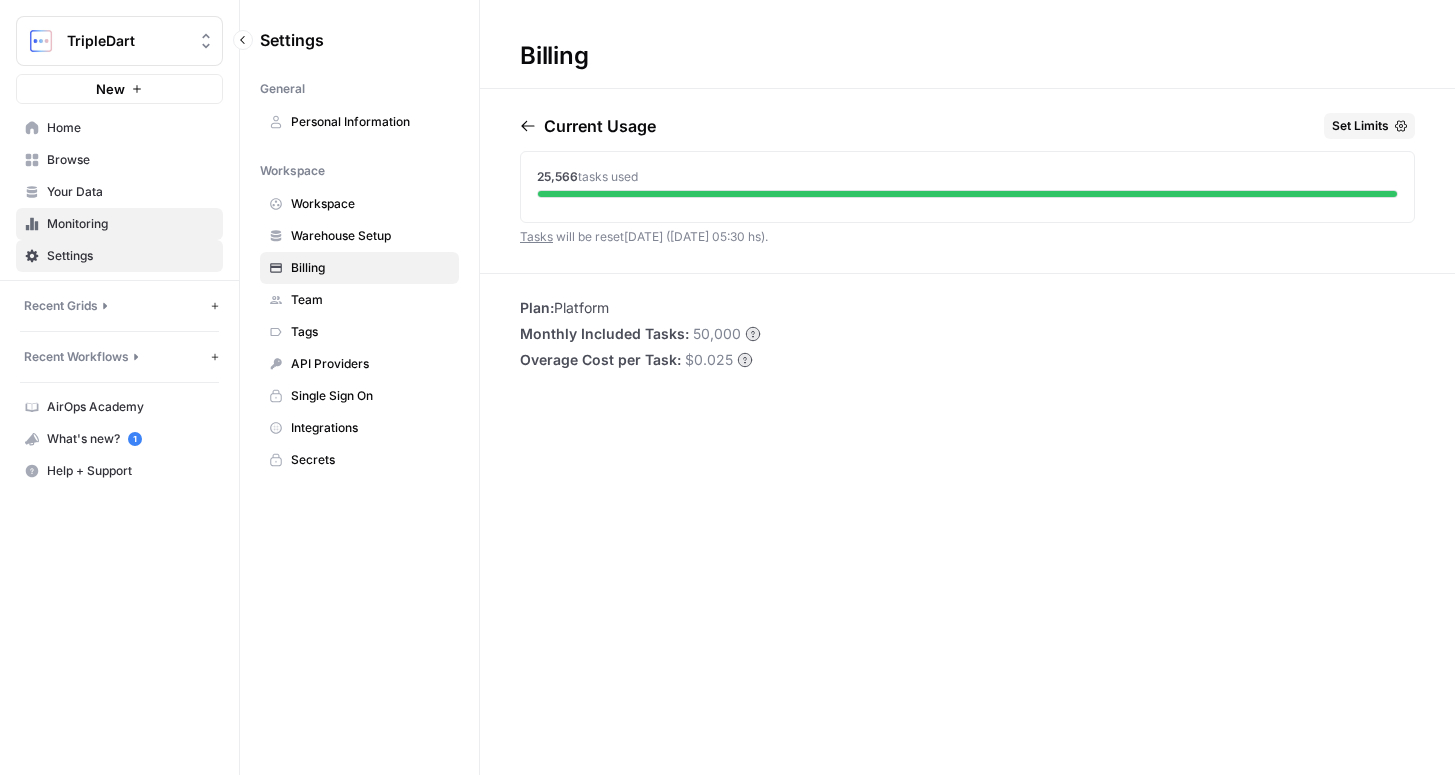click on "Monitoring" at bounding box center (130, 224) 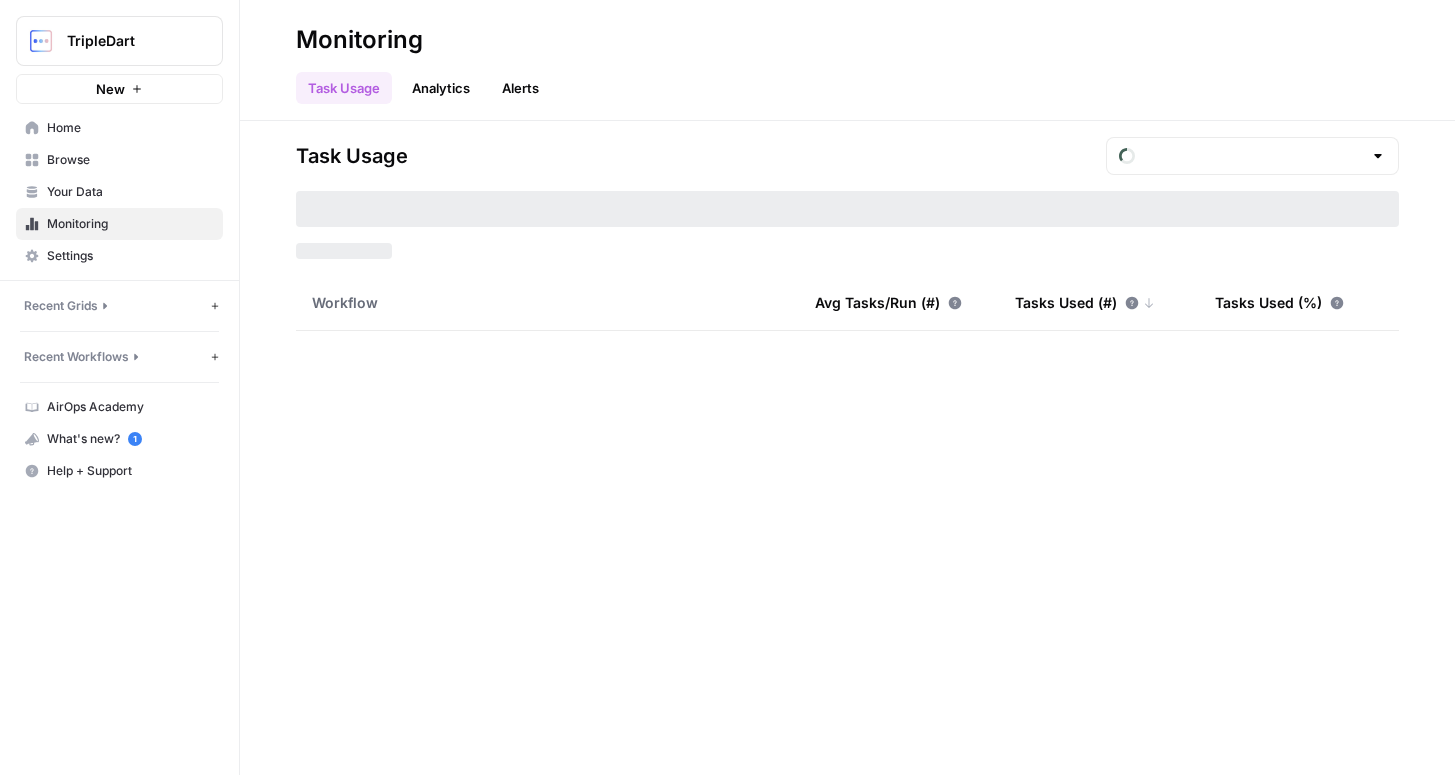 type on "July  Tasks" 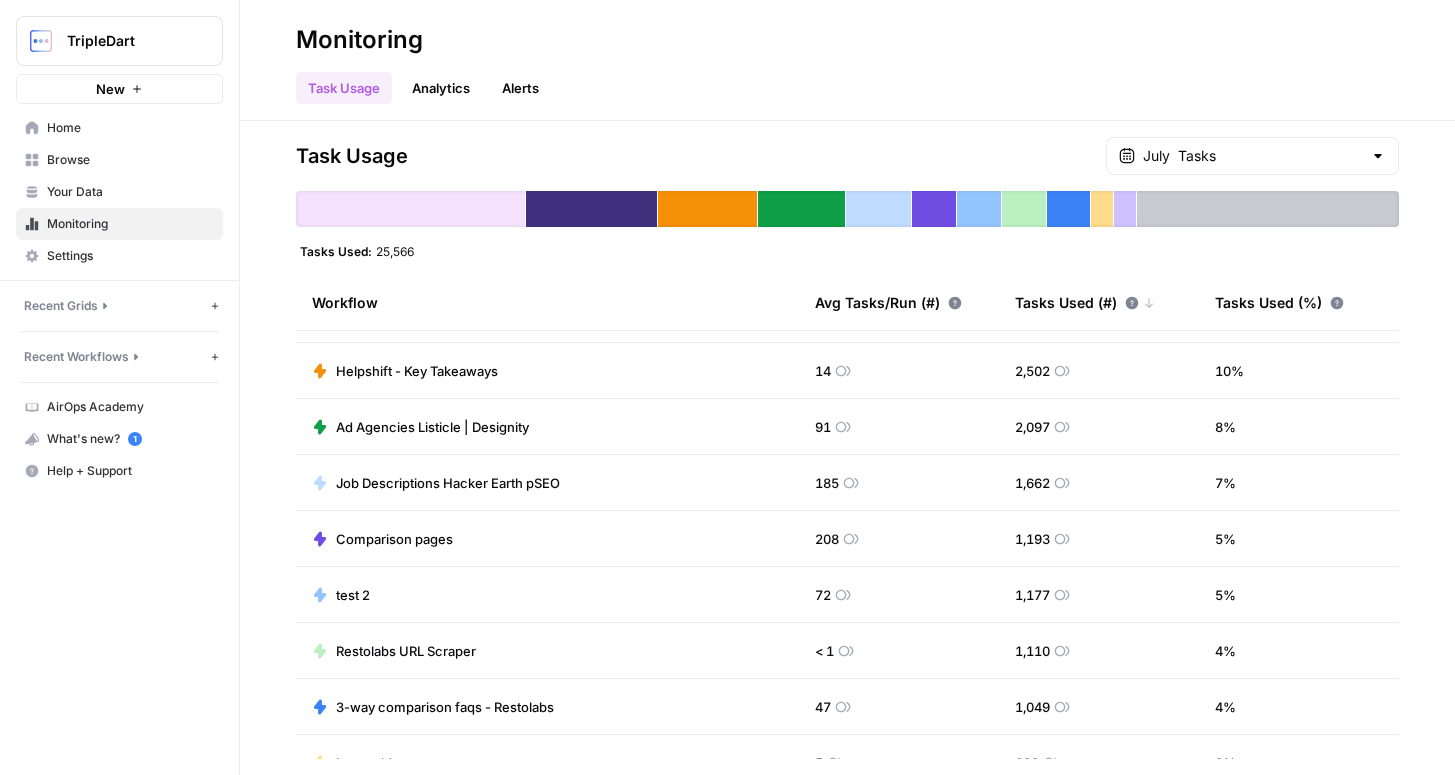 scroll, scrollTop: 0, scrollLeft: 0, axis: both 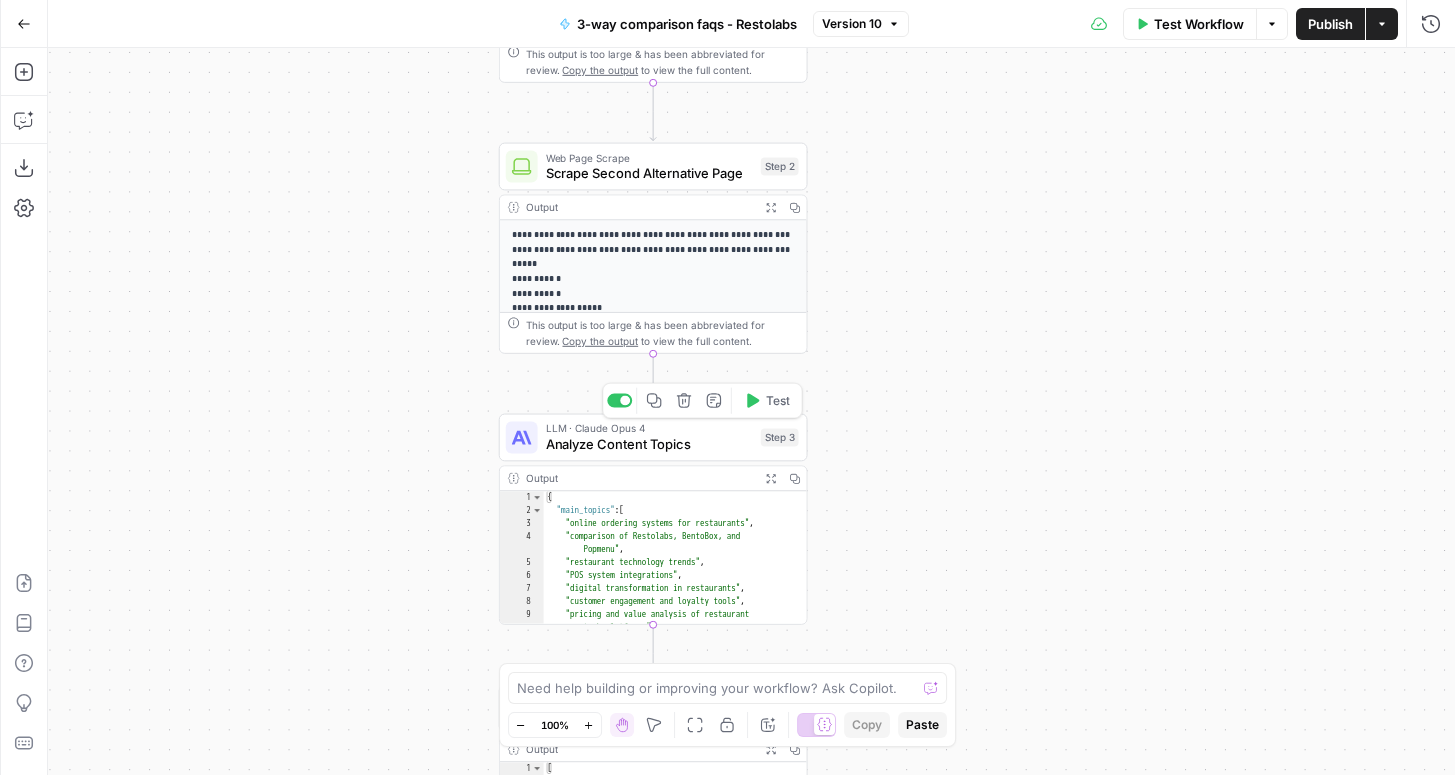 click on "Analyze Content Topics" at bounding box center [649, 444] 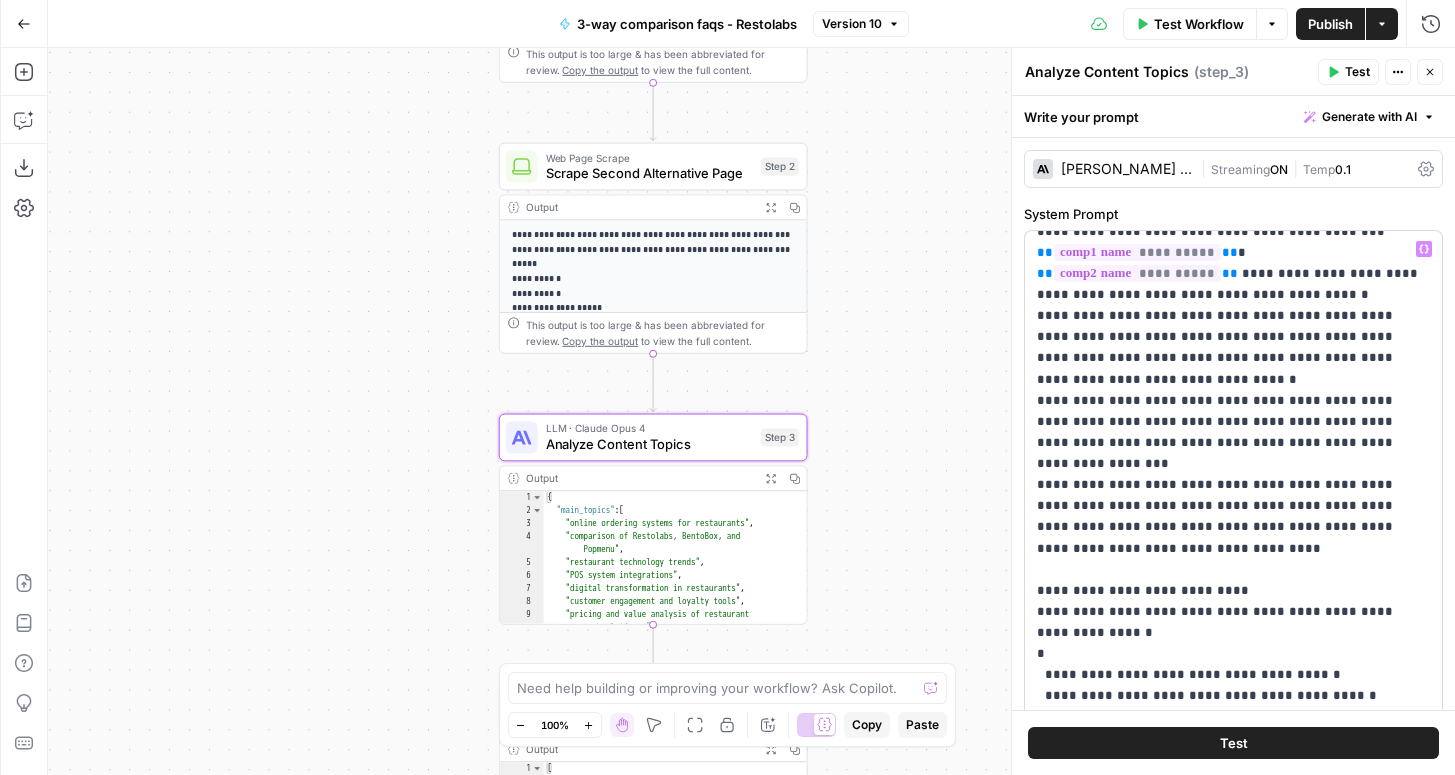 scroll, scrollTop: 300, scrollLeft: 0, axis: vertical 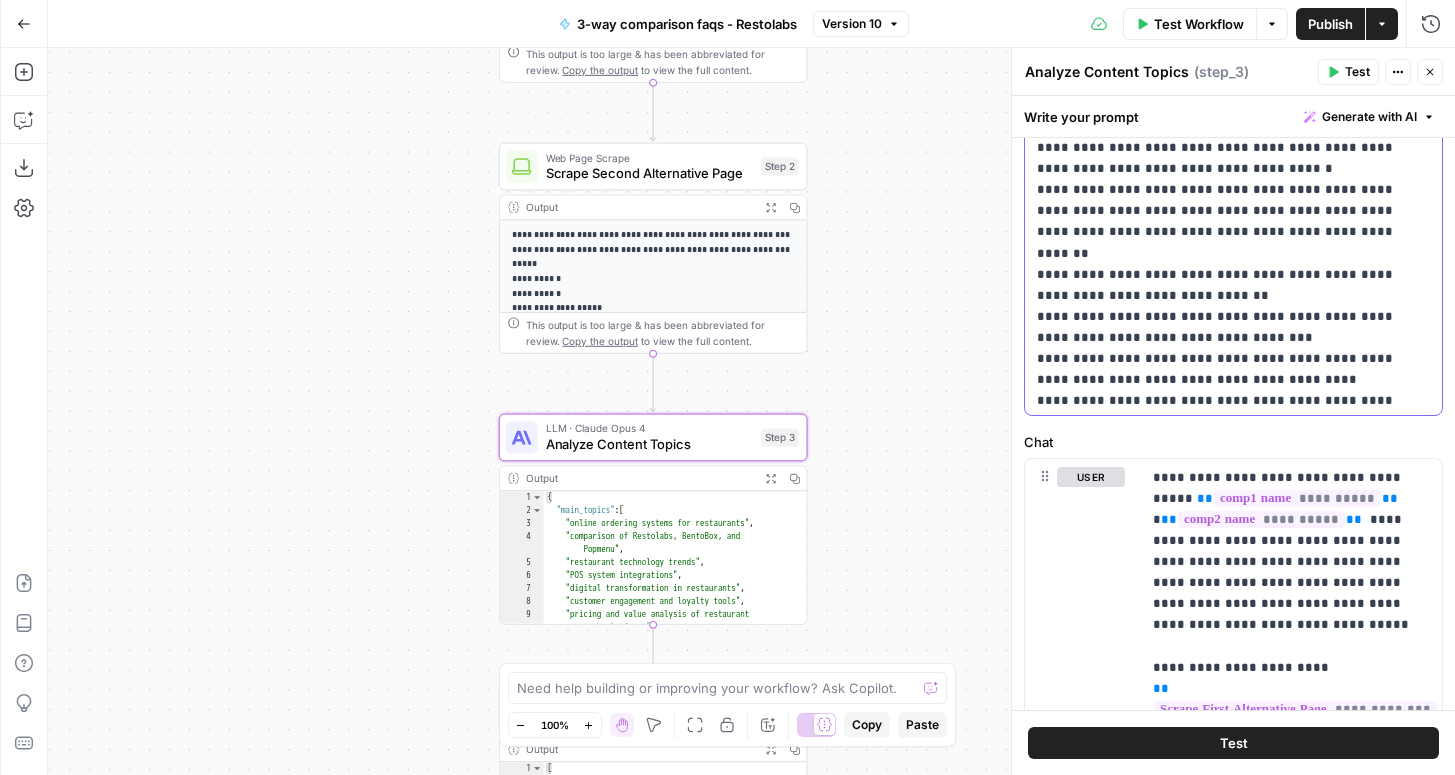 click on "**********" at bounding box center [1233, -138] 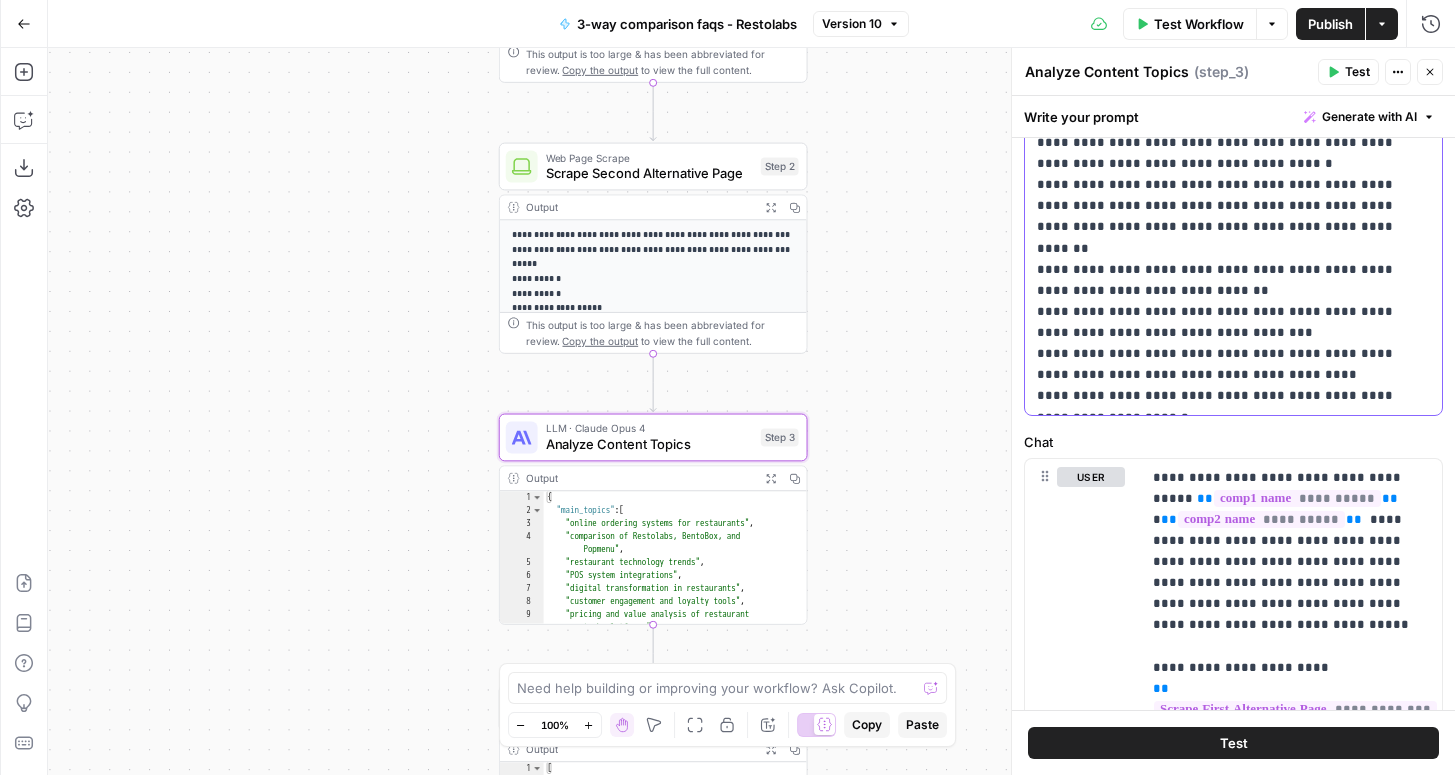 scroll, scrollTop: 0, scrollLeft: 0, axis: both 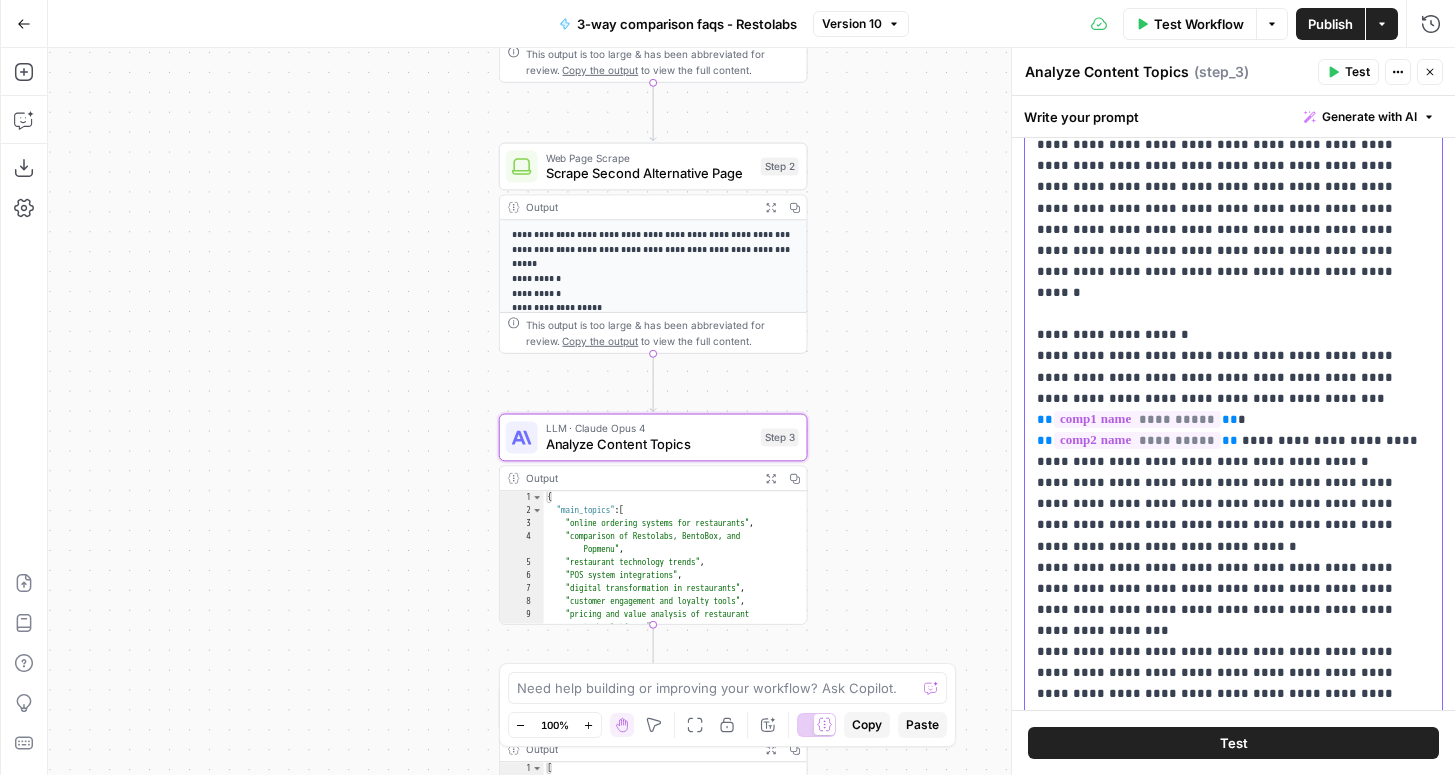 click on "**********" at bounding box center (1233, 662) 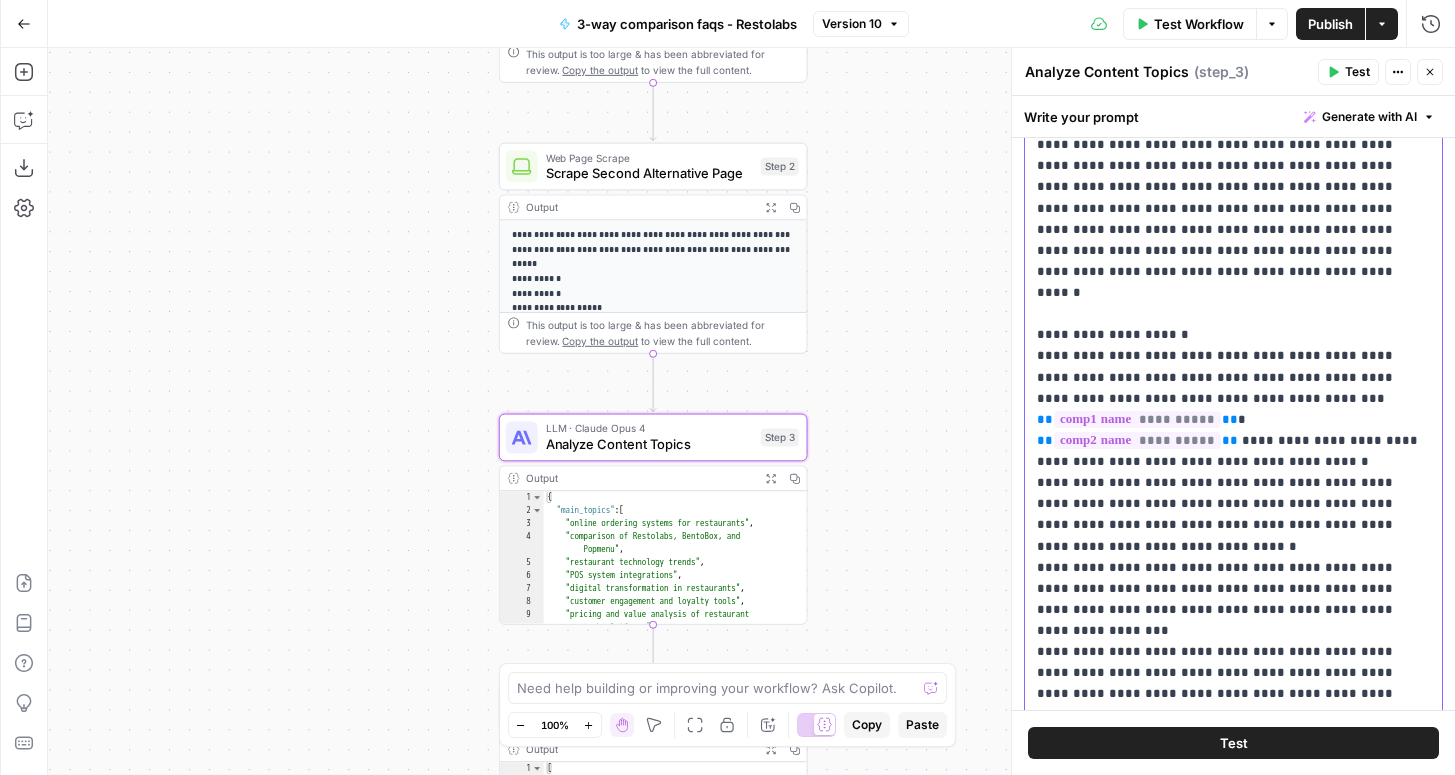 click on "**********" at bounding box center (1233, 662) 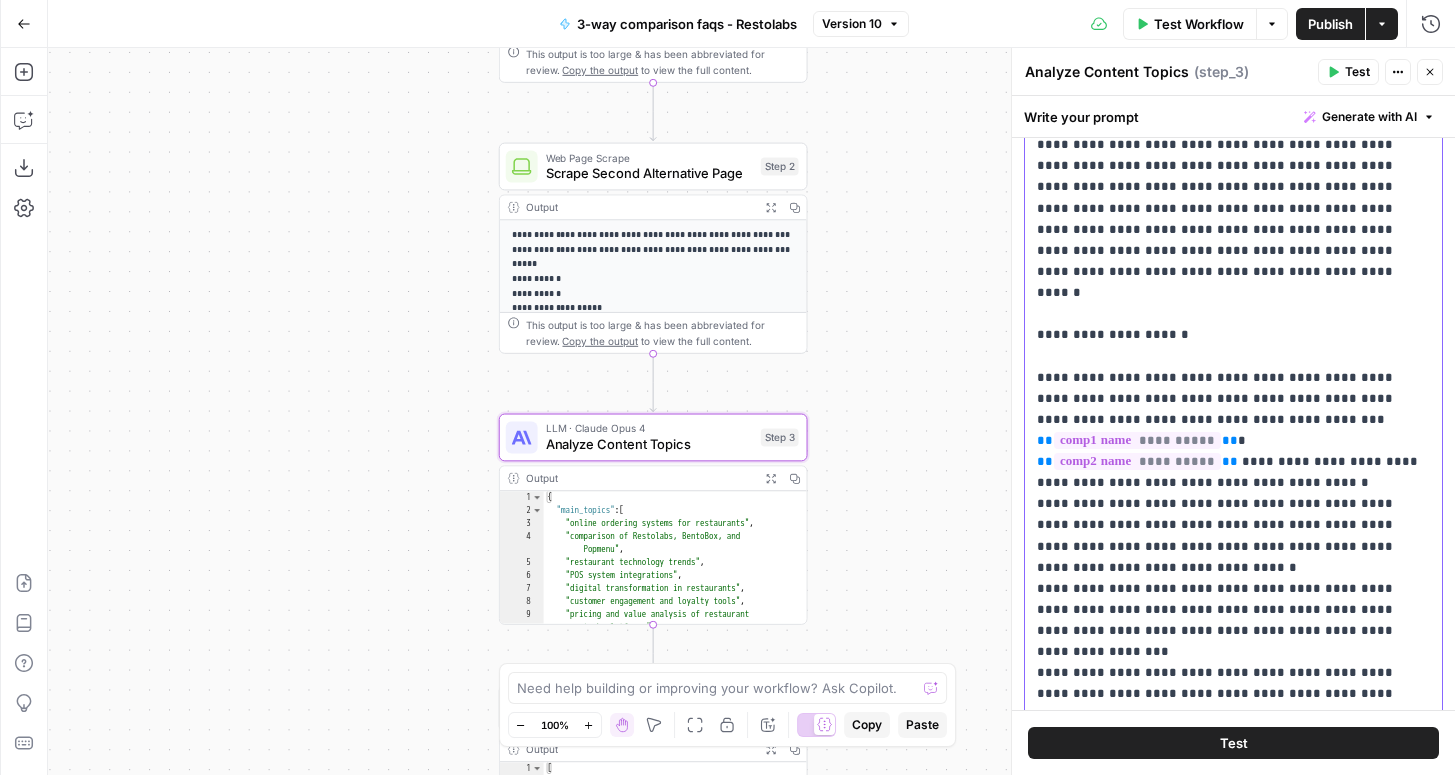 type 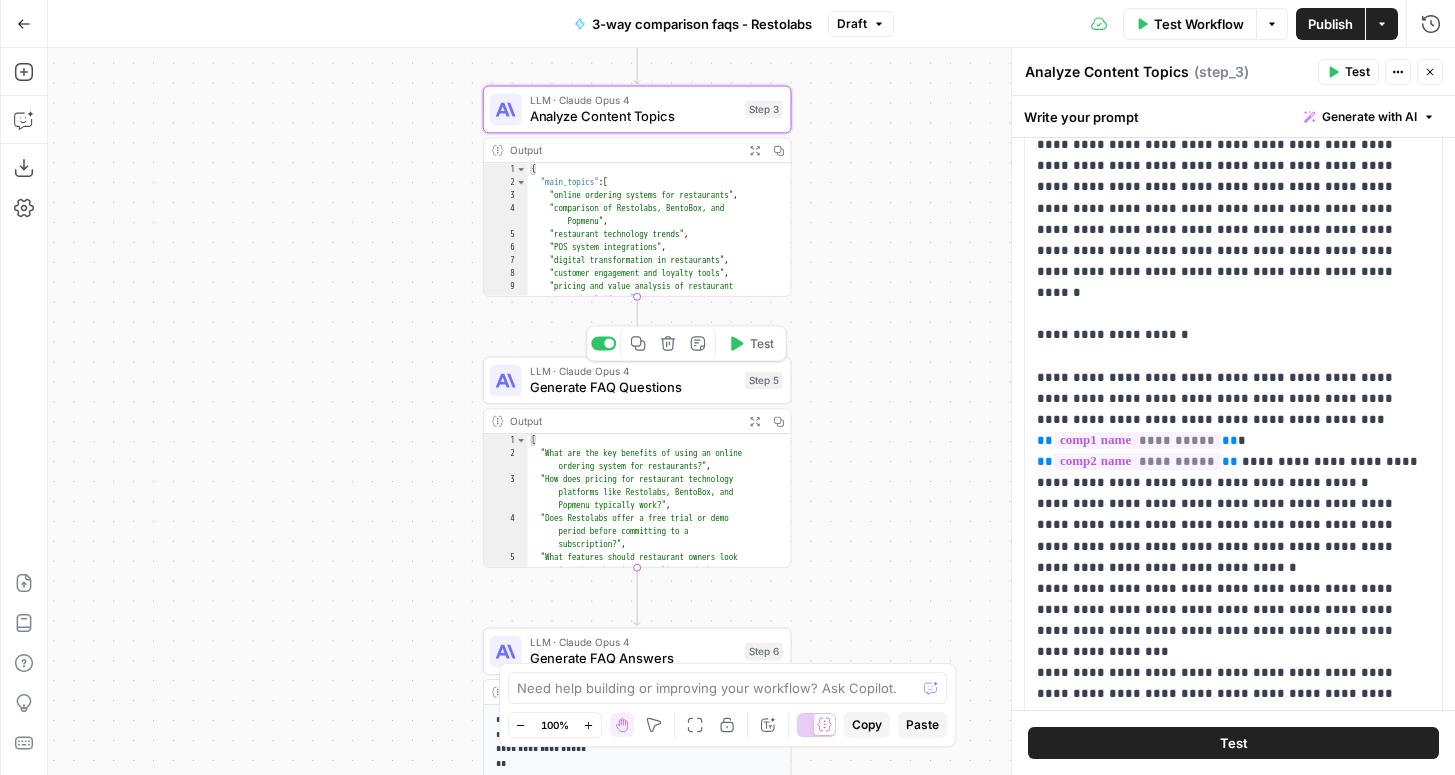 click on "Generate FAQ Questions" at bounding box center (633, 387) 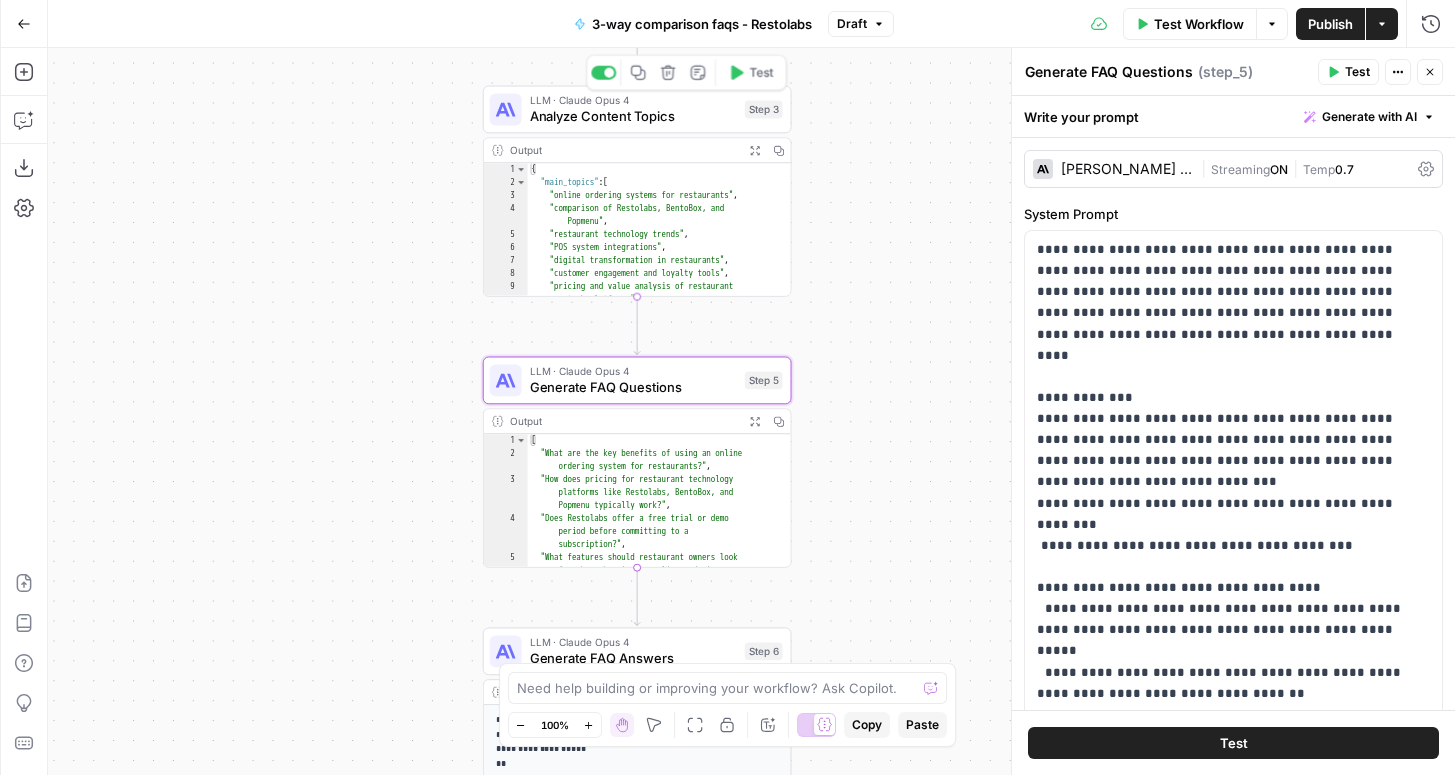 click on "Analyze Content Topics" at bounding box center (633, 116) 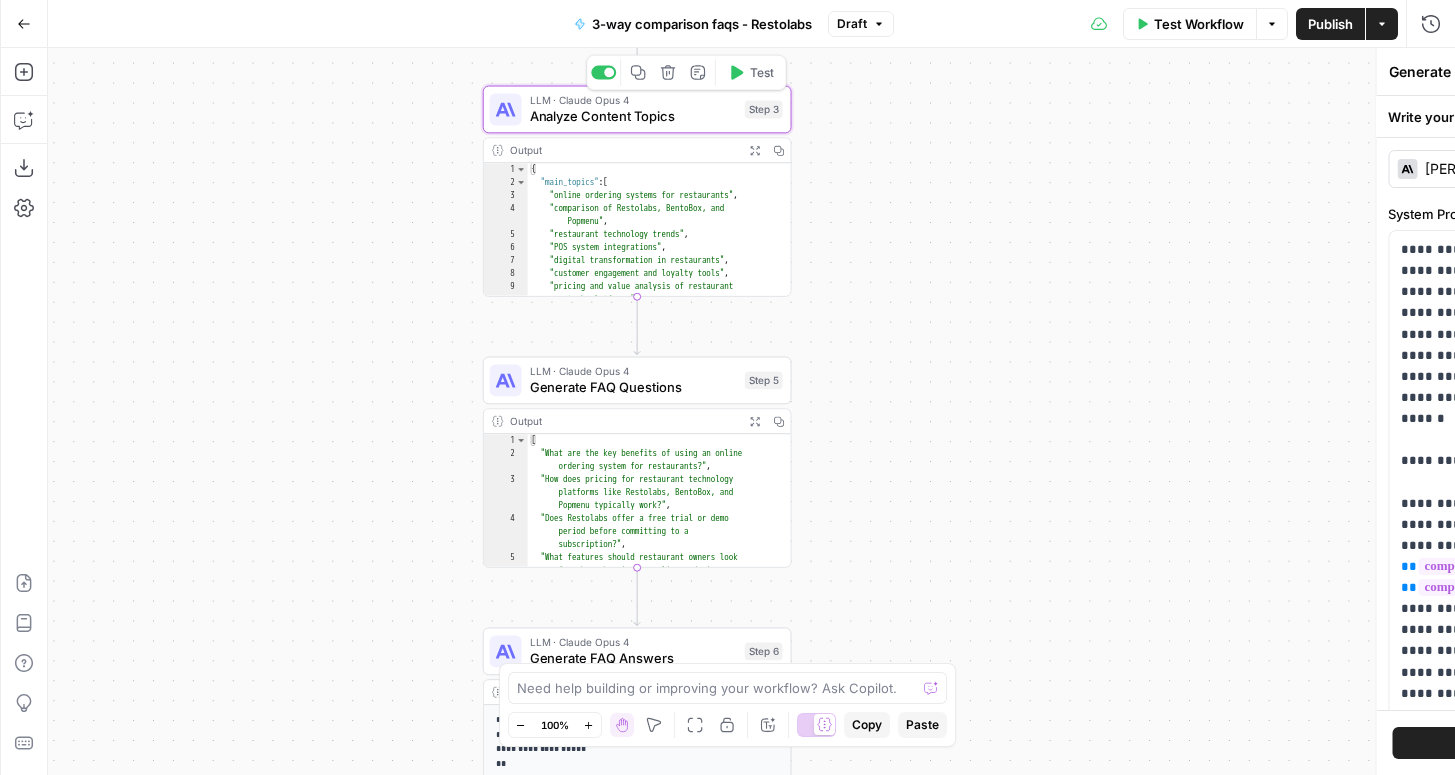 type on "Analyze Content Topics" 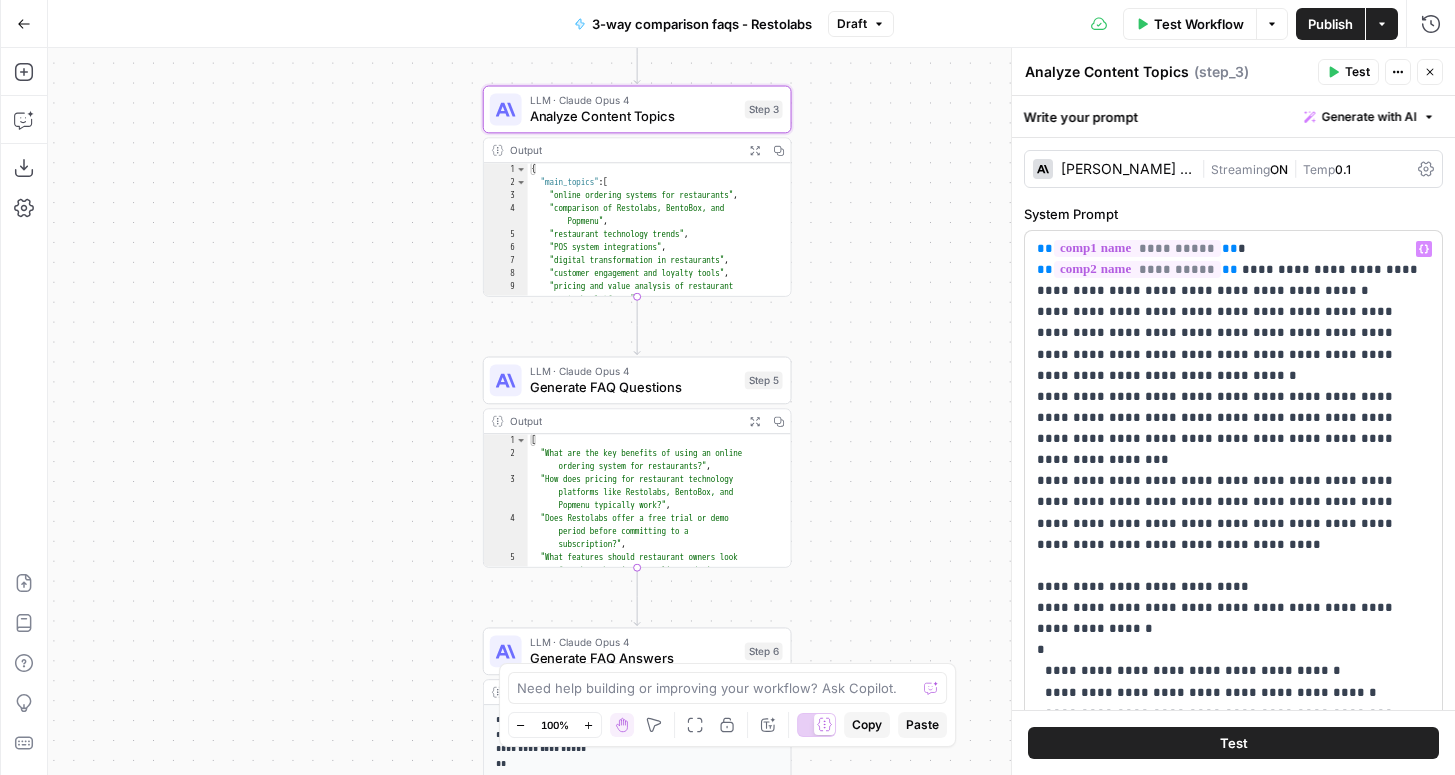 scroll, scrollTop: 321, scrollLeft: 0, axis: vertical 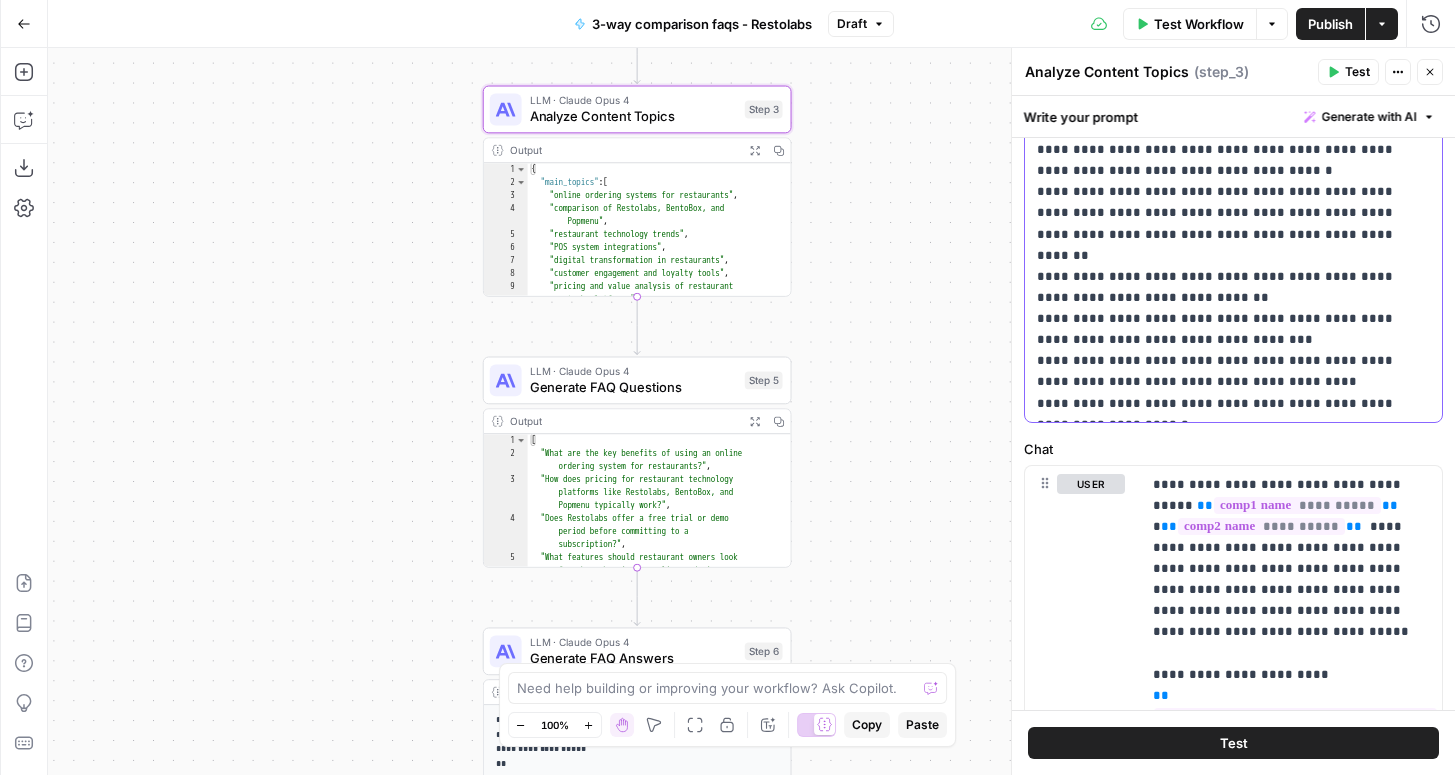 click on "**********" at bounding box center [1233, -146] 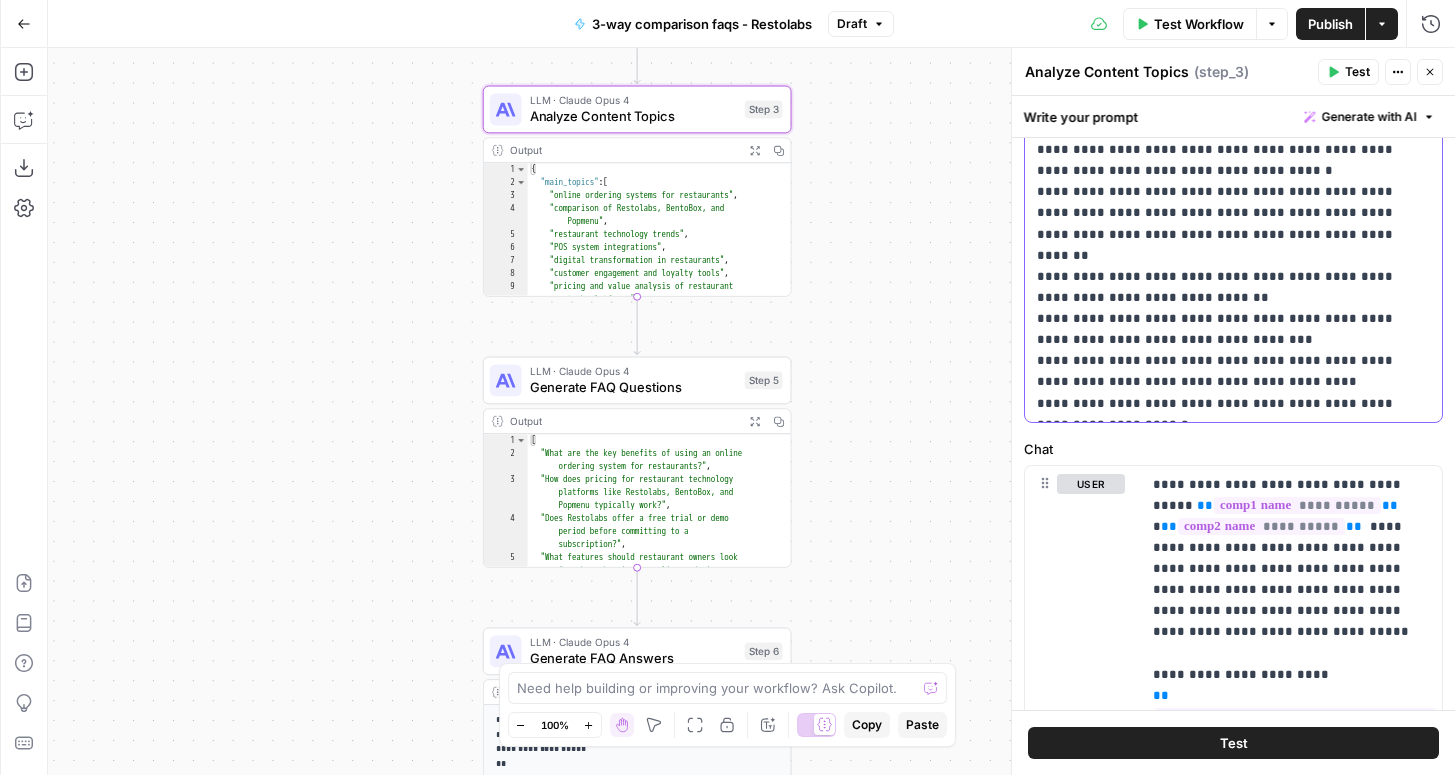 type 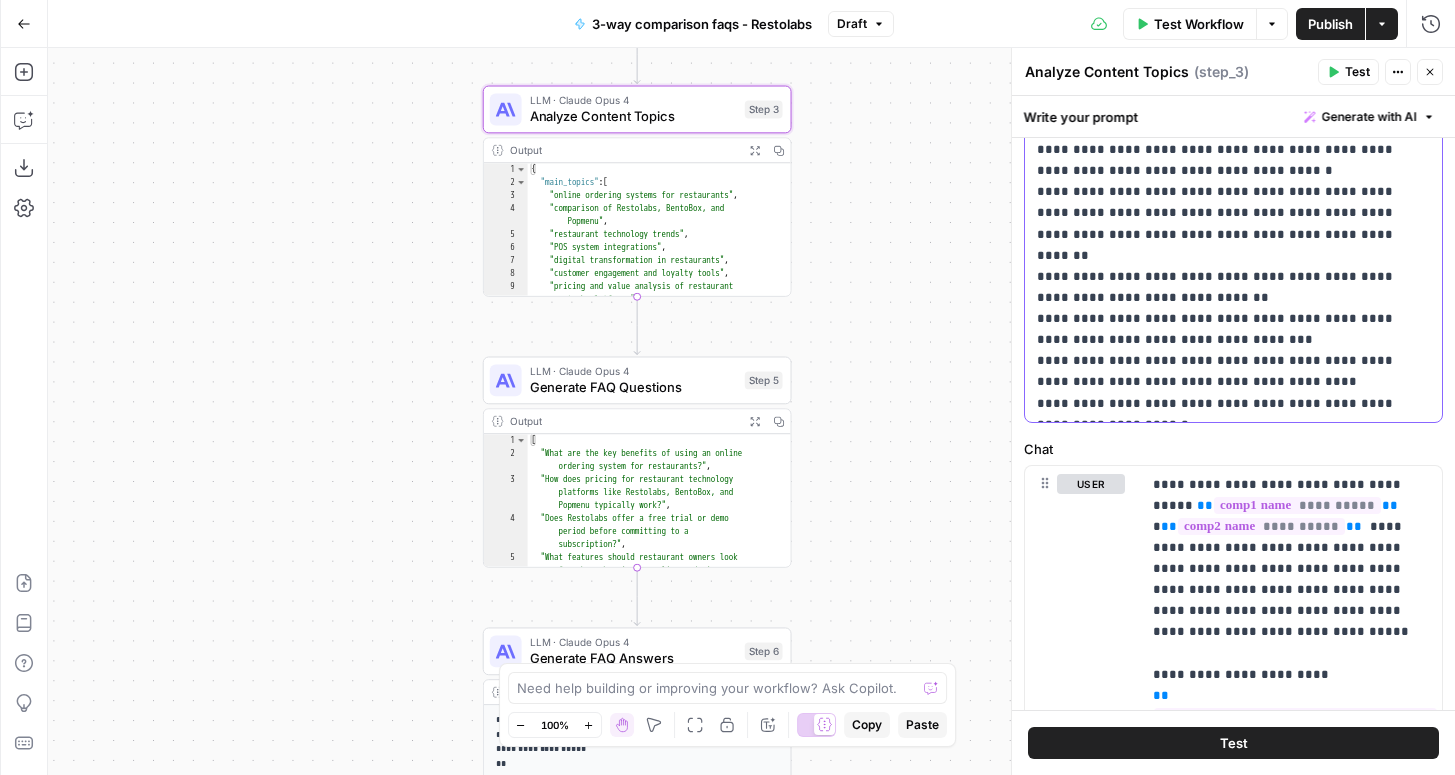 scroll, scrollTop: 336, scrollLeft: 0, axis: vertical 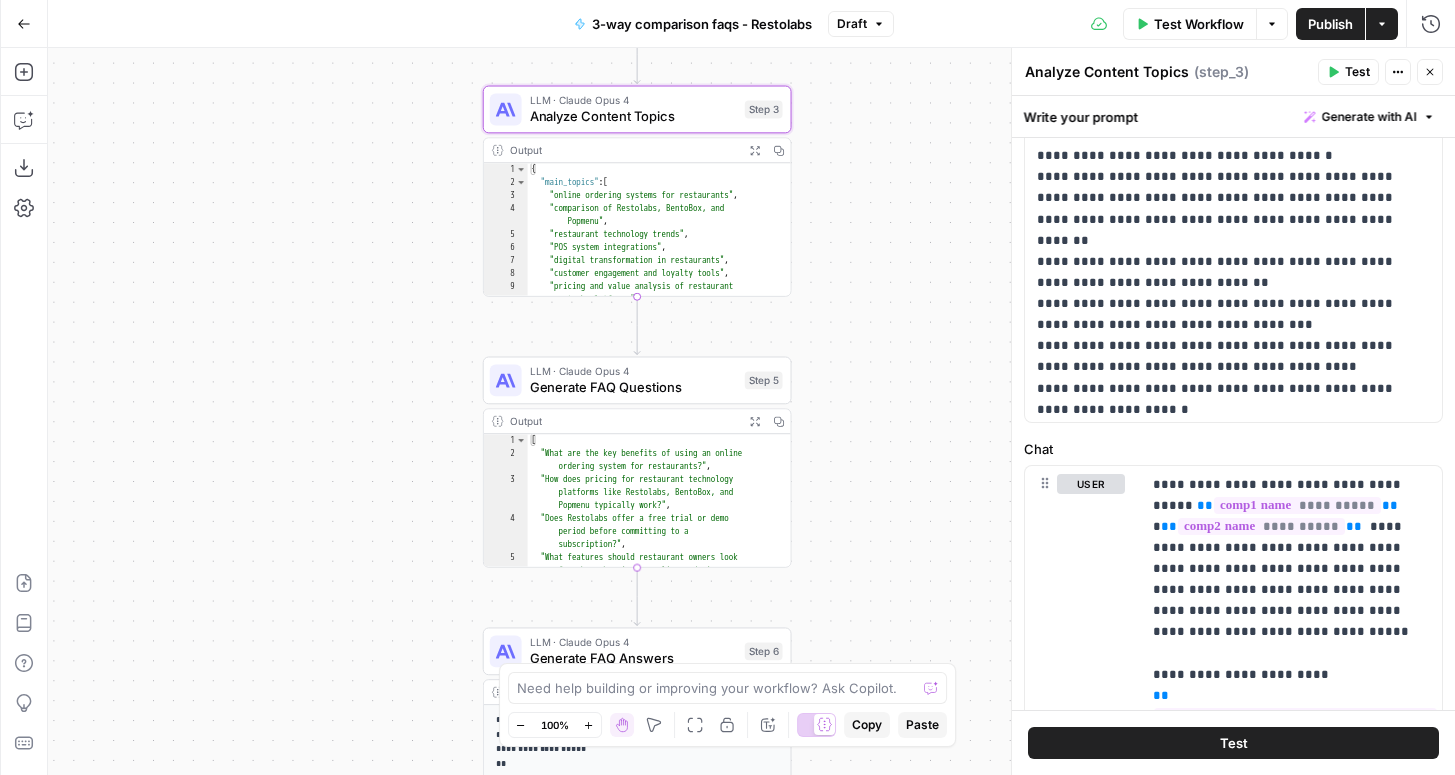 click on "Generate FAQ Questions" at bounding box center (633, 387) 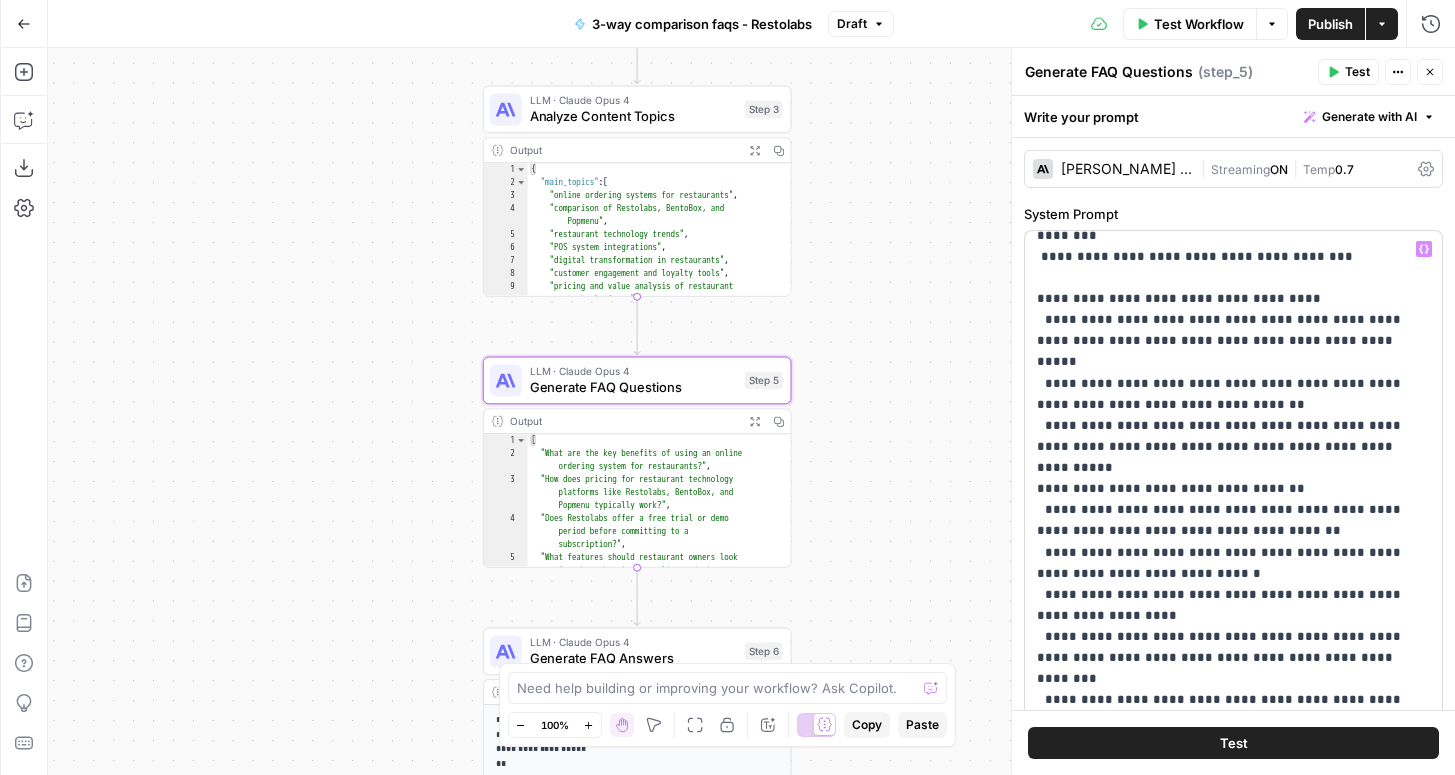 scroll, scrollTop: 532, scrollLeft: 0, axis: vertical 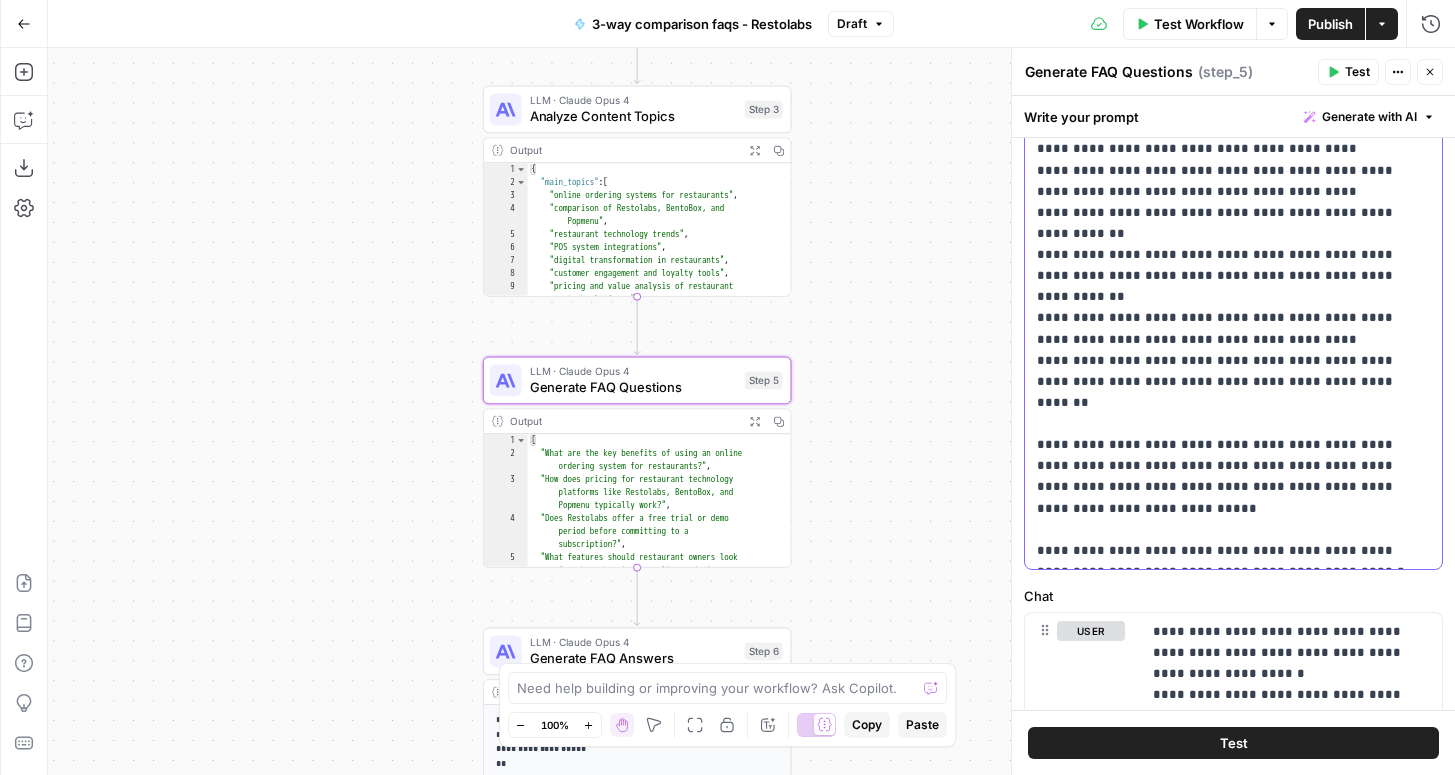 click on "**********" at bounding box center [1233, 161] 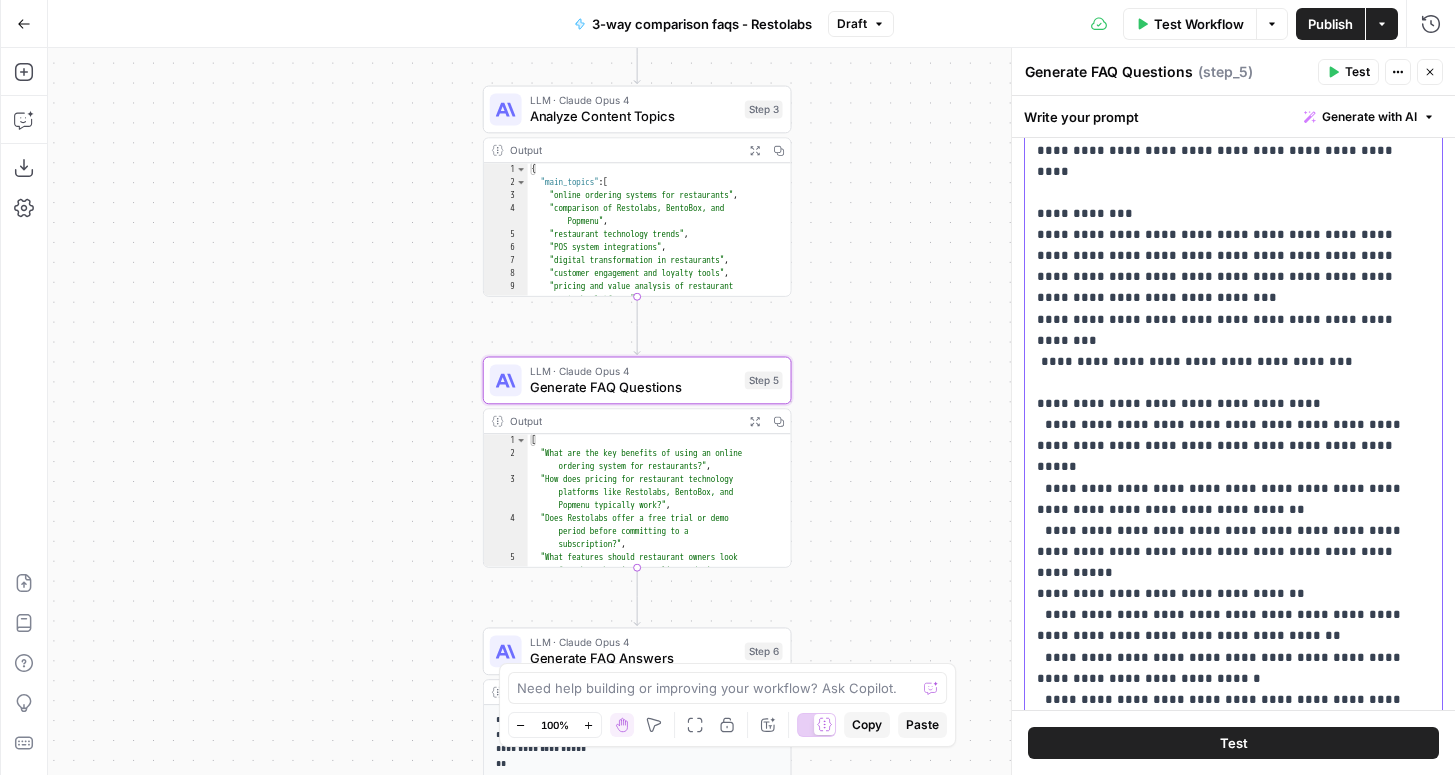 scroll, scrollTop: 150, scrollLeft: 0, axis: vertical 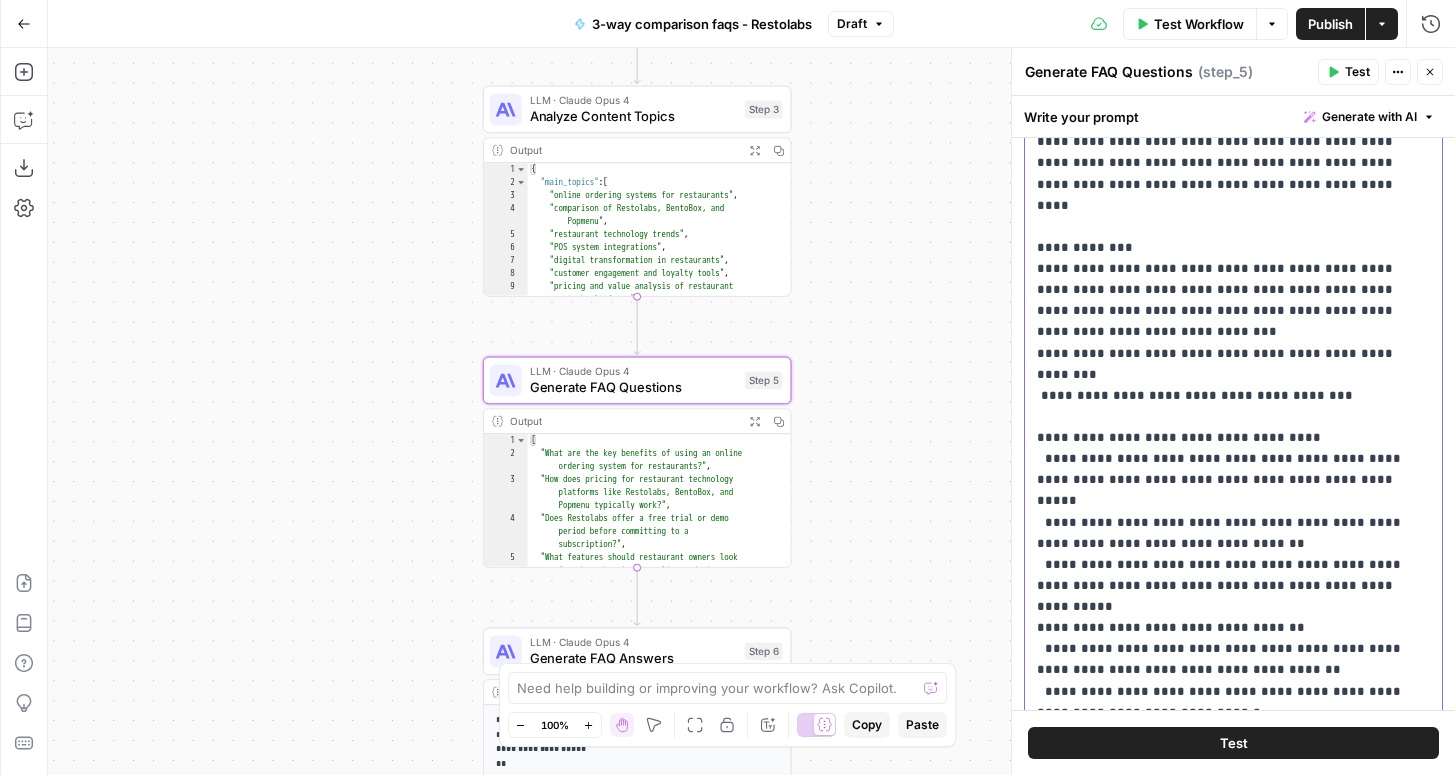 click on "**********" at bounding box center (1233, 754) 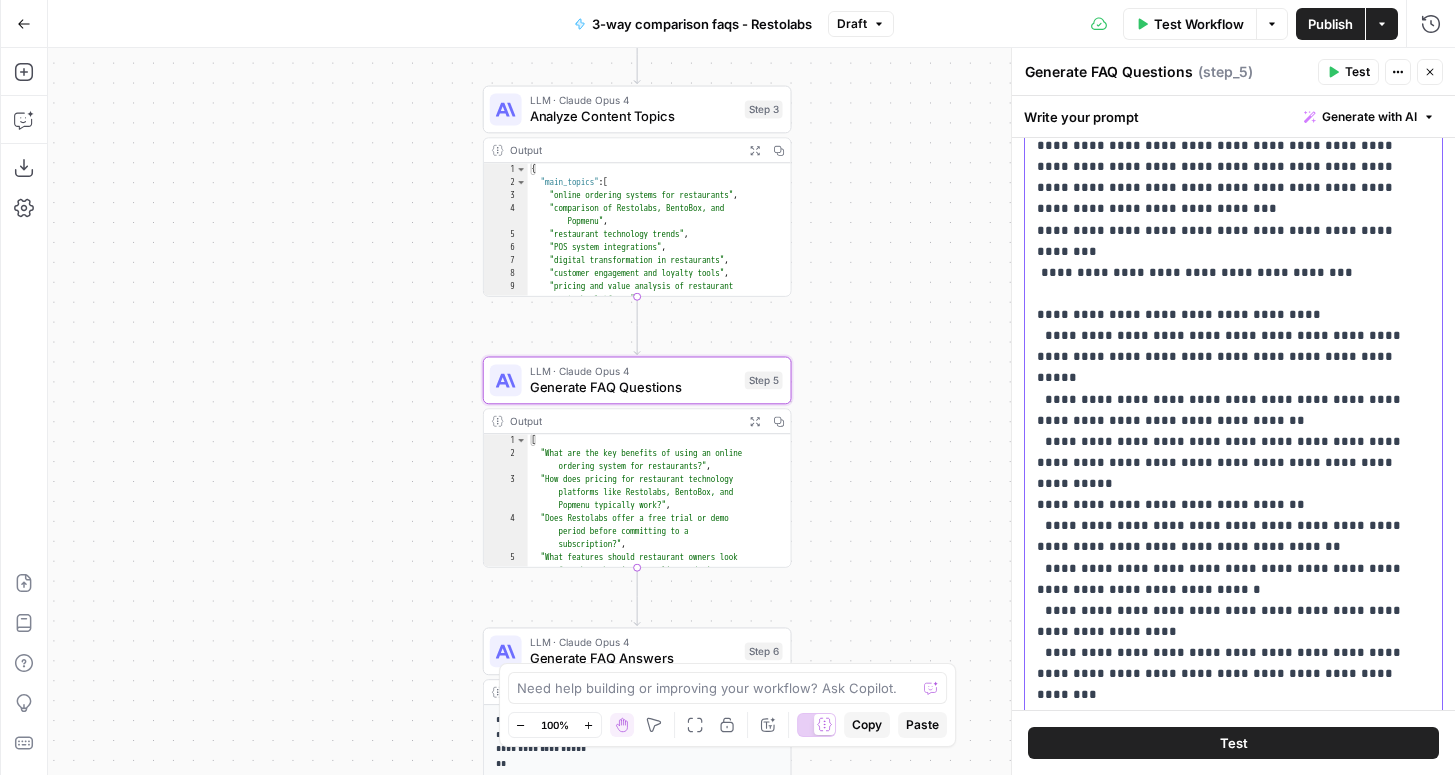 scroll, scrollTop: 124, scrollLeft: 0, axis: vertical 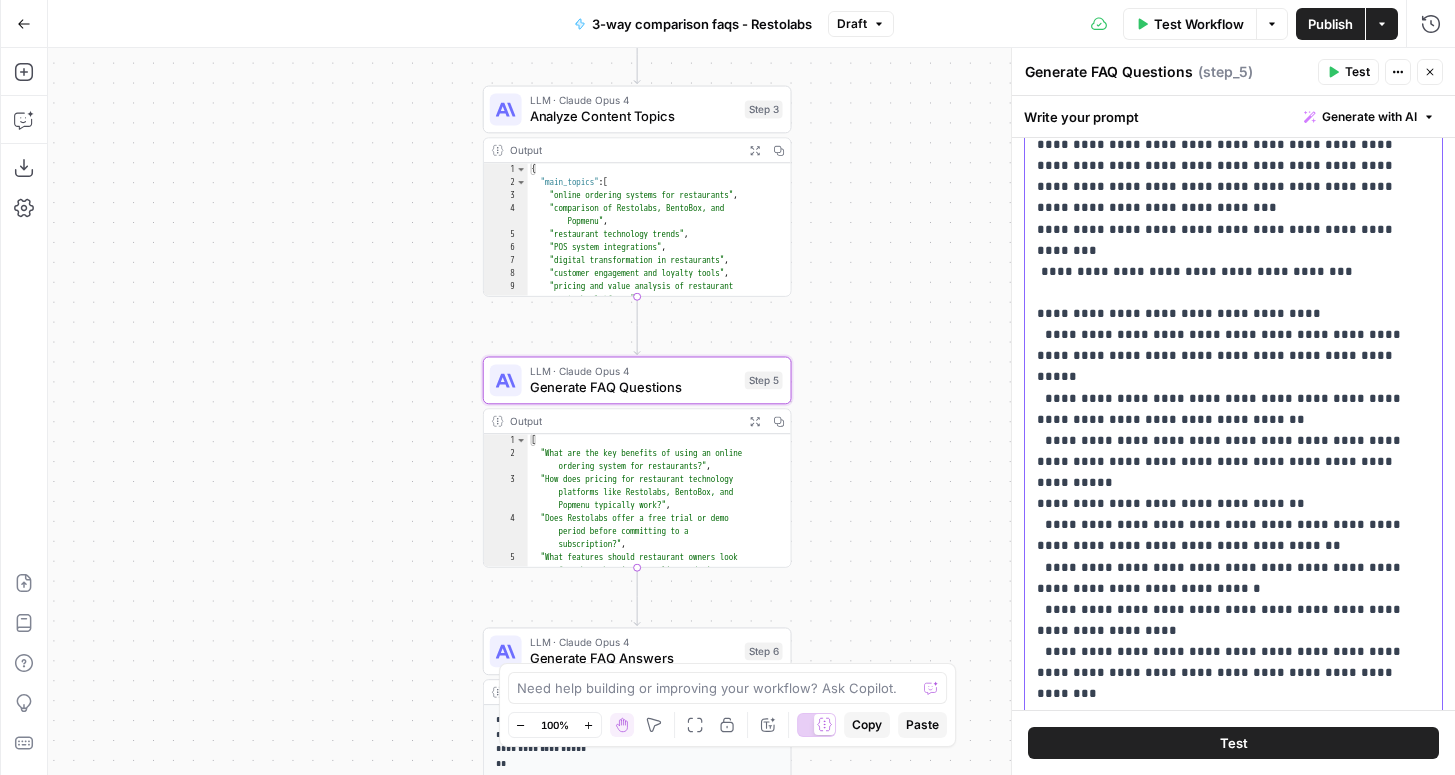 click on "**********" at bounding box center [1233, 630] 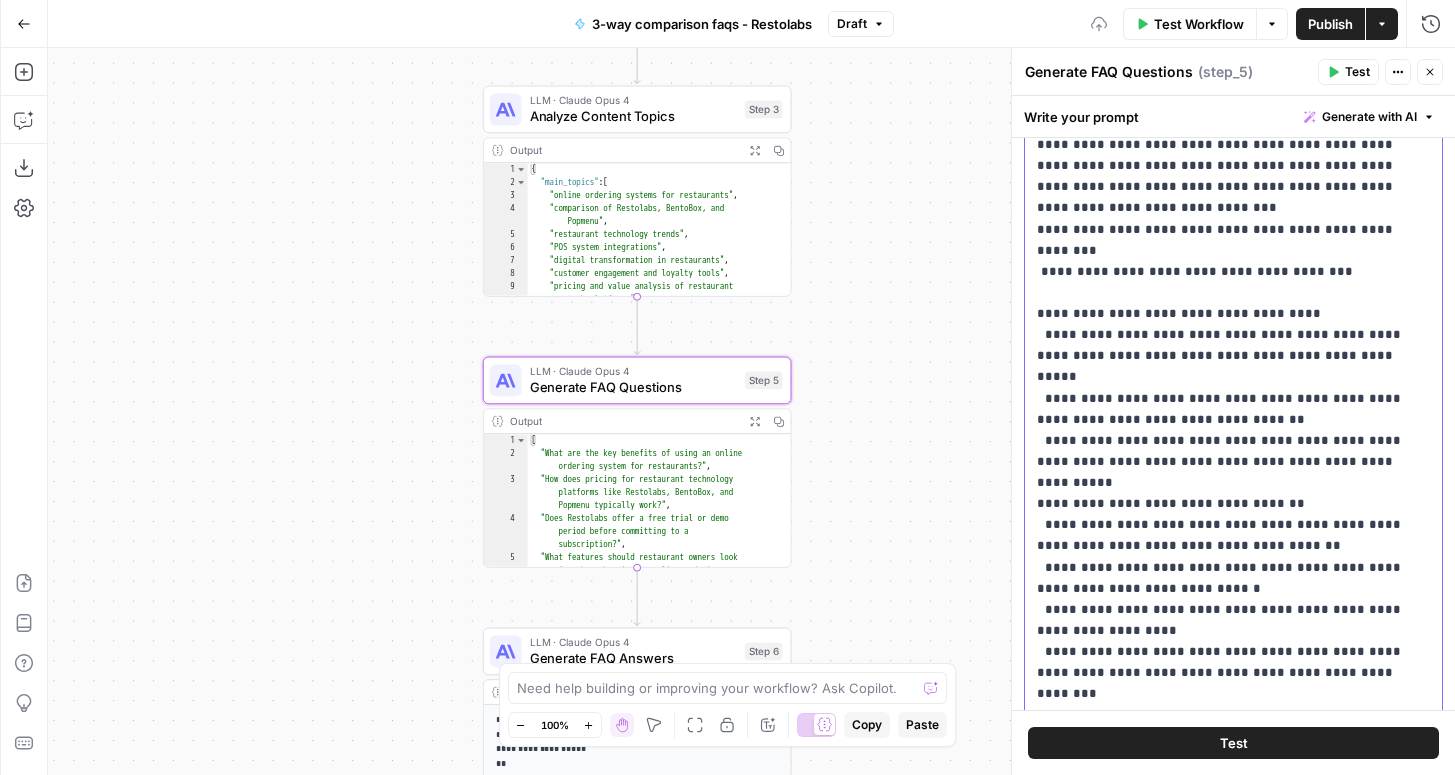 type 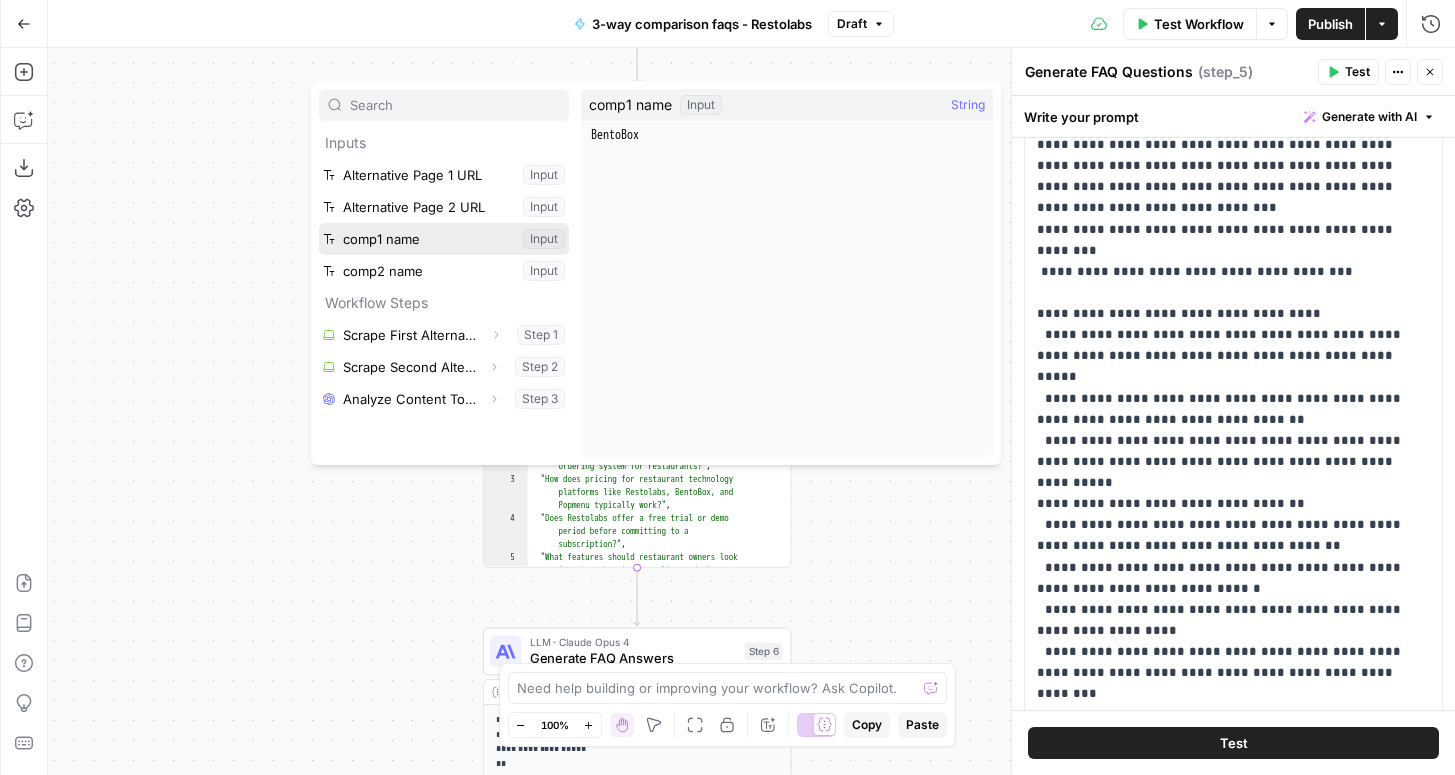 click at bounding box center [444, 239] 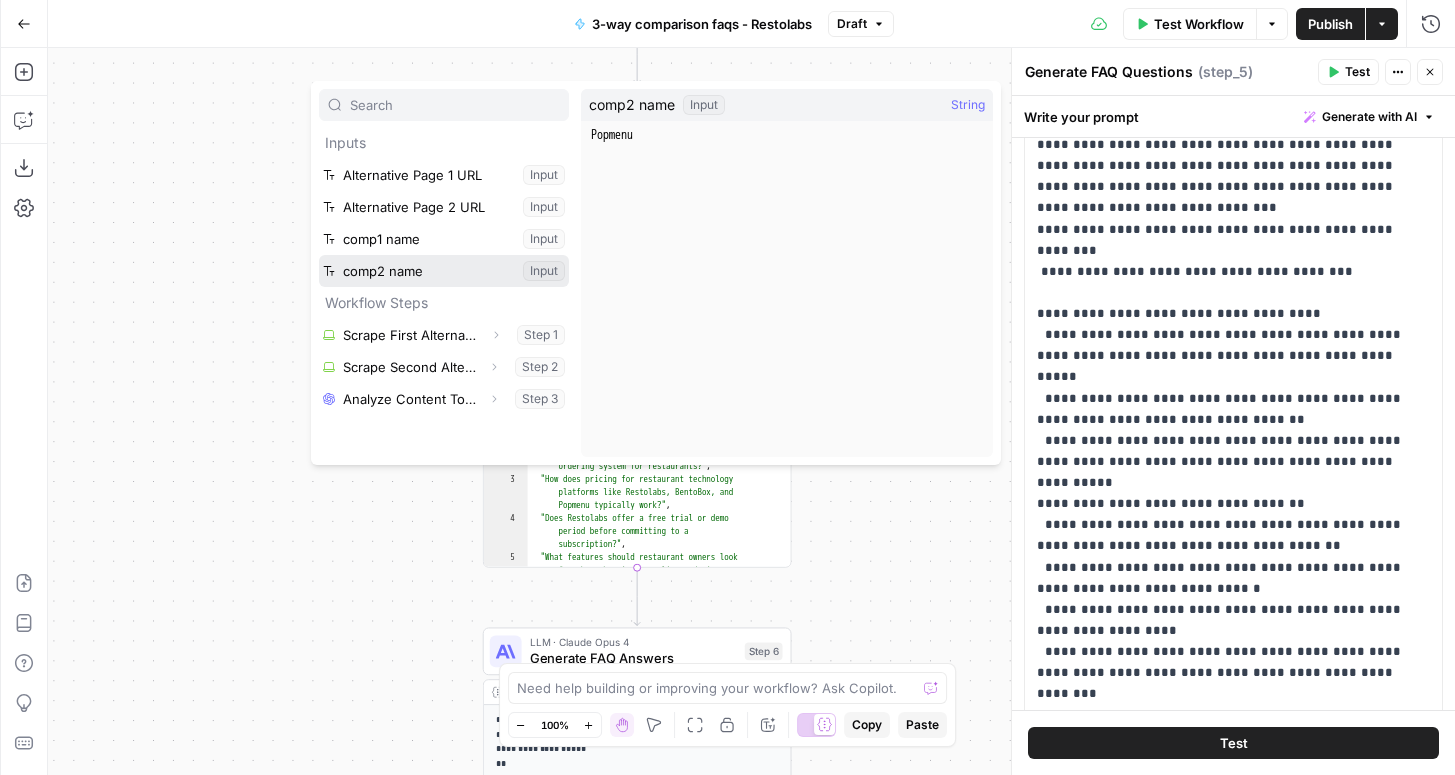 click at bounding box center (444, 271) 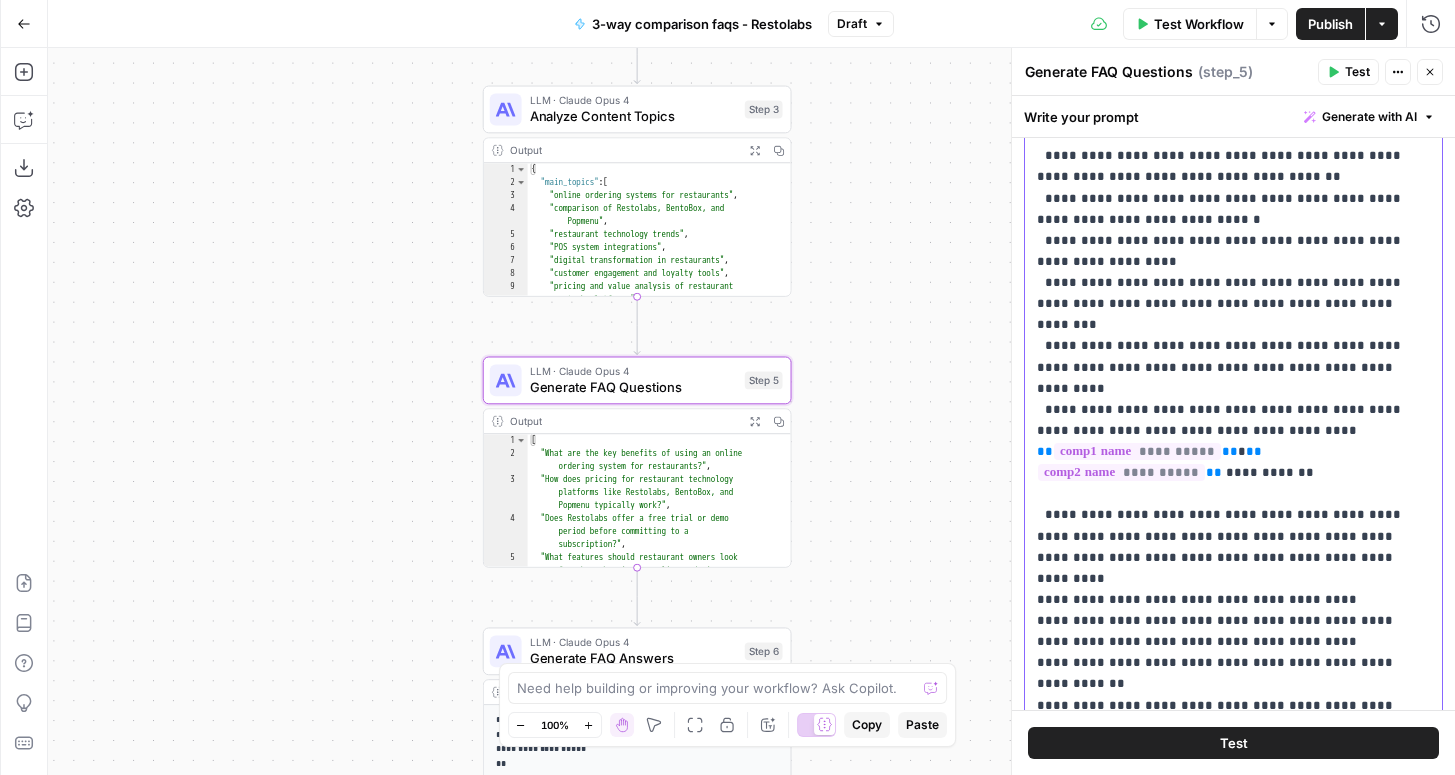 scroll, scrollTop: 497, scrollLeft: 0, axis: vertical 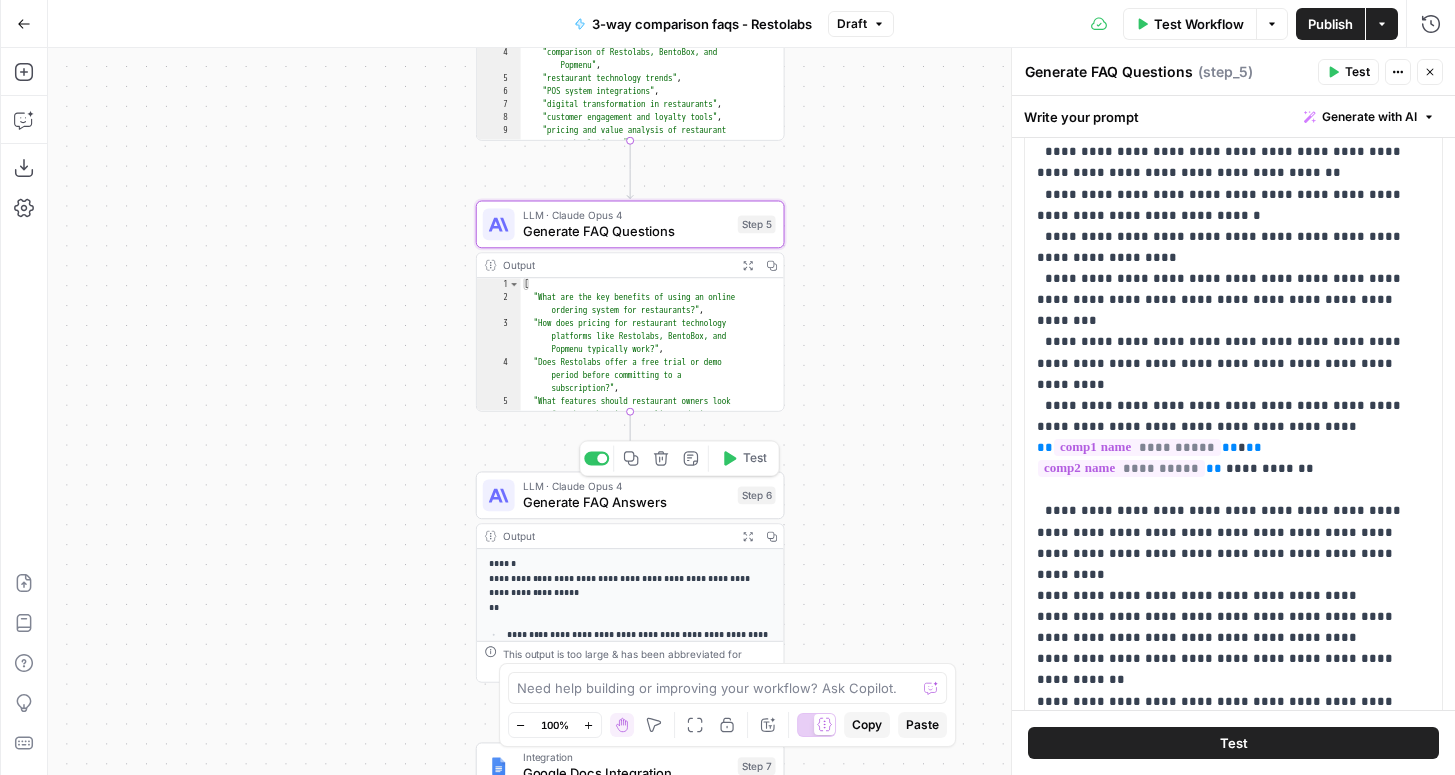 click on "Generate FAQ Answers" at bounding box center (626, 502) 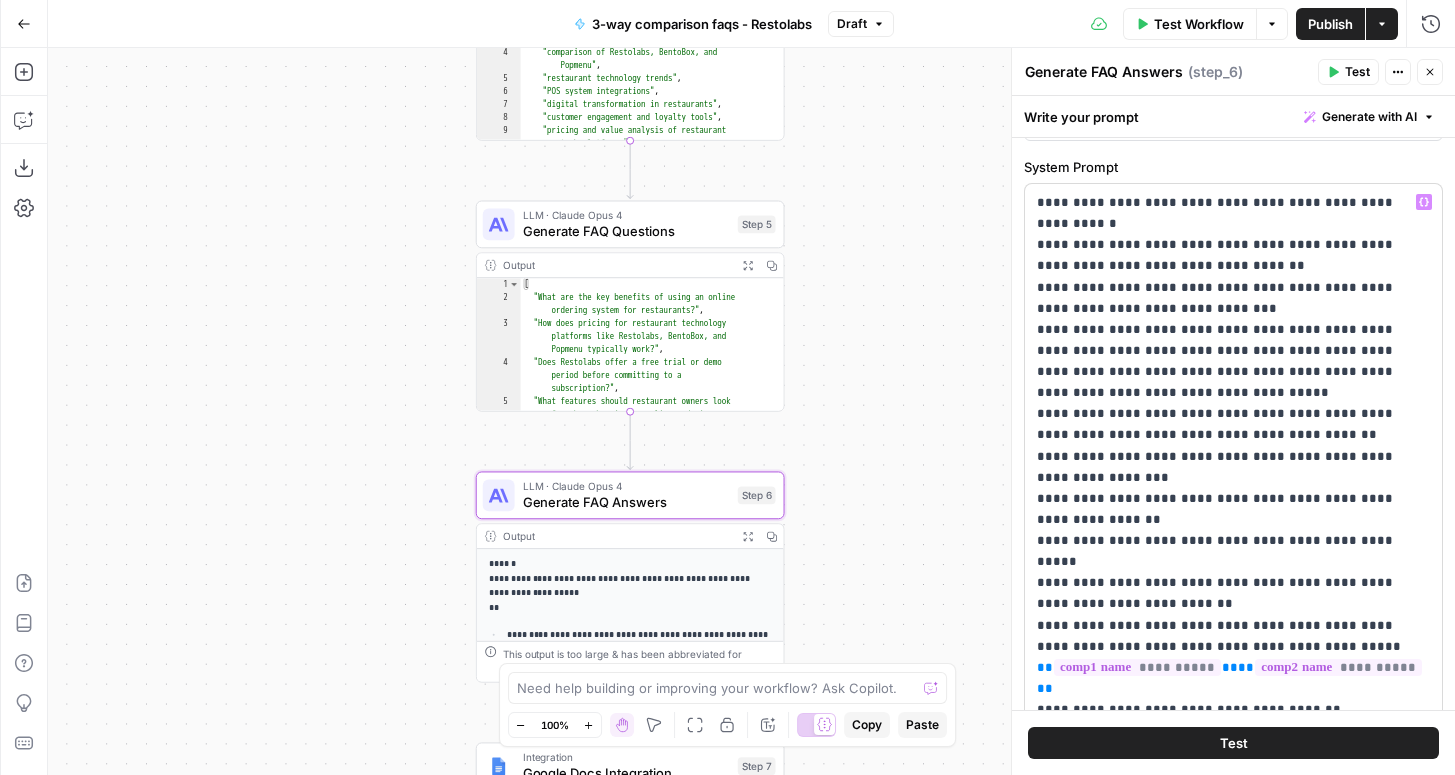 scroll, scrollTop: 0, scrollLeft: 0, axis: both 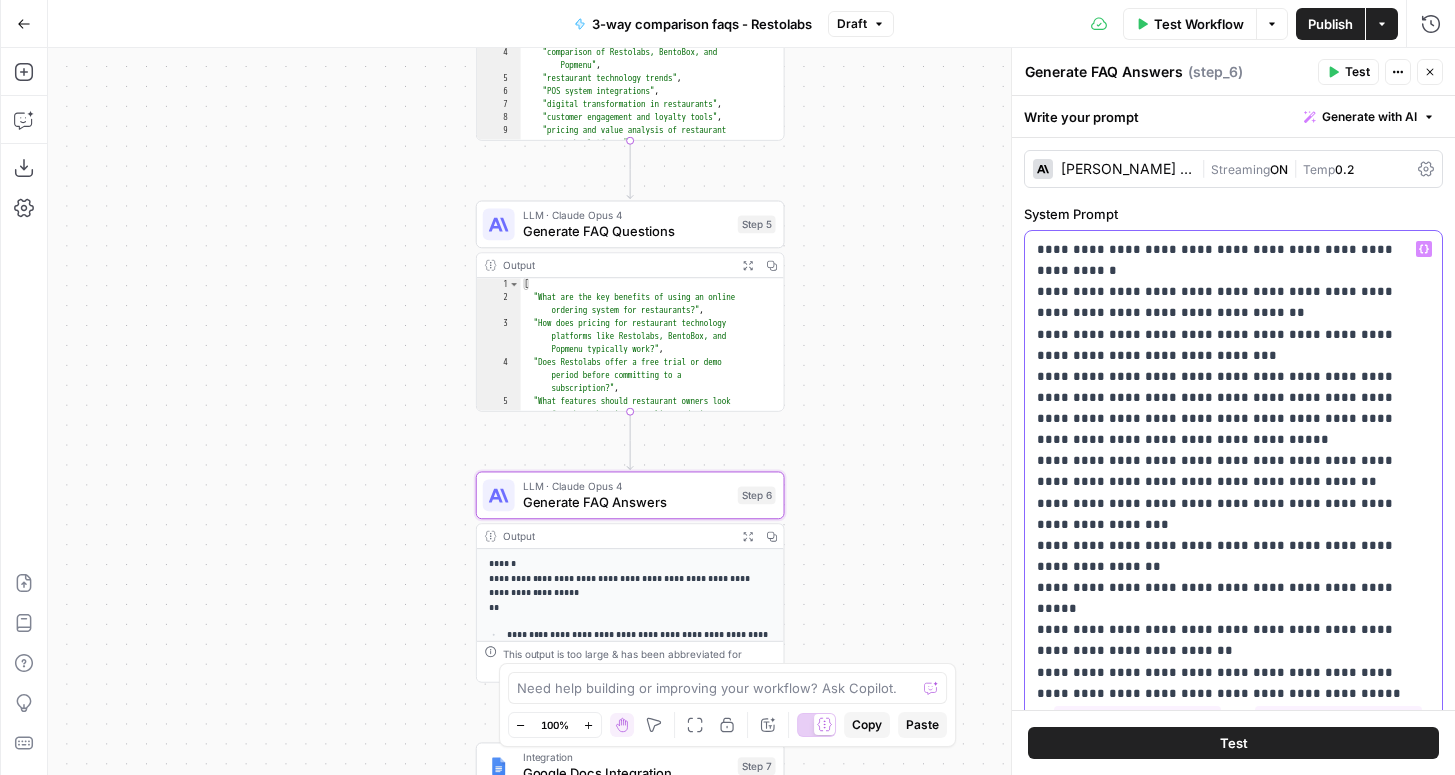 click on "**********" at bounding box center [1233, 556] 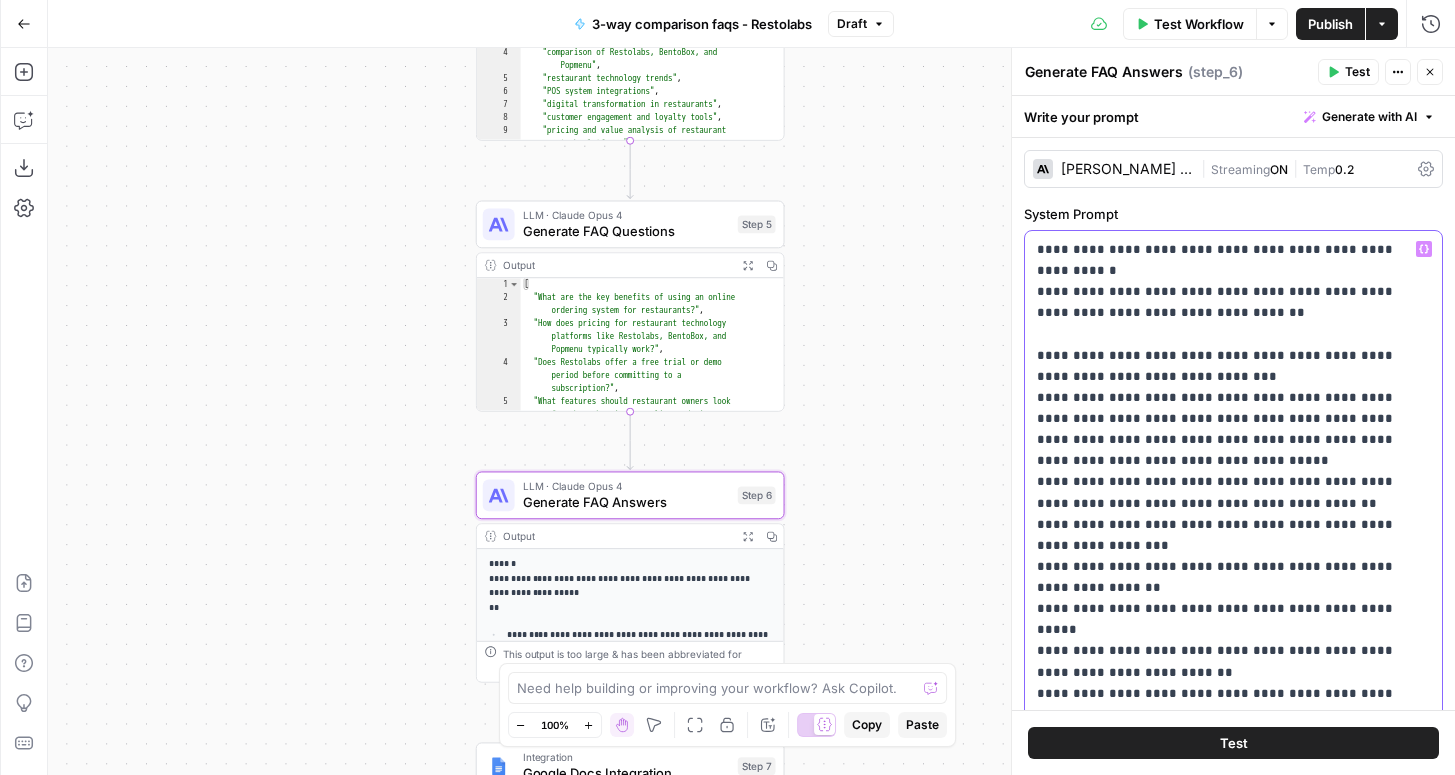 type 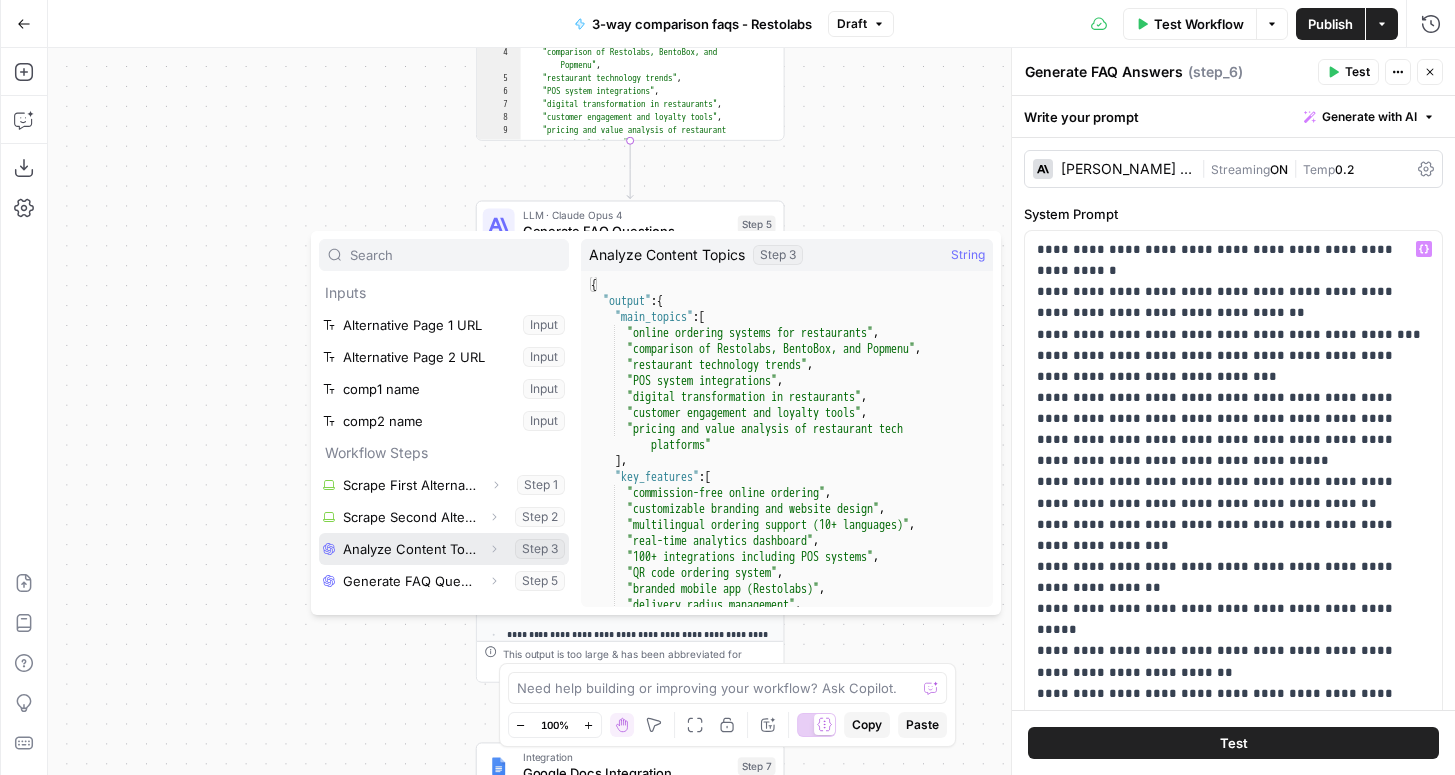 click at bounding box center (444, 549) 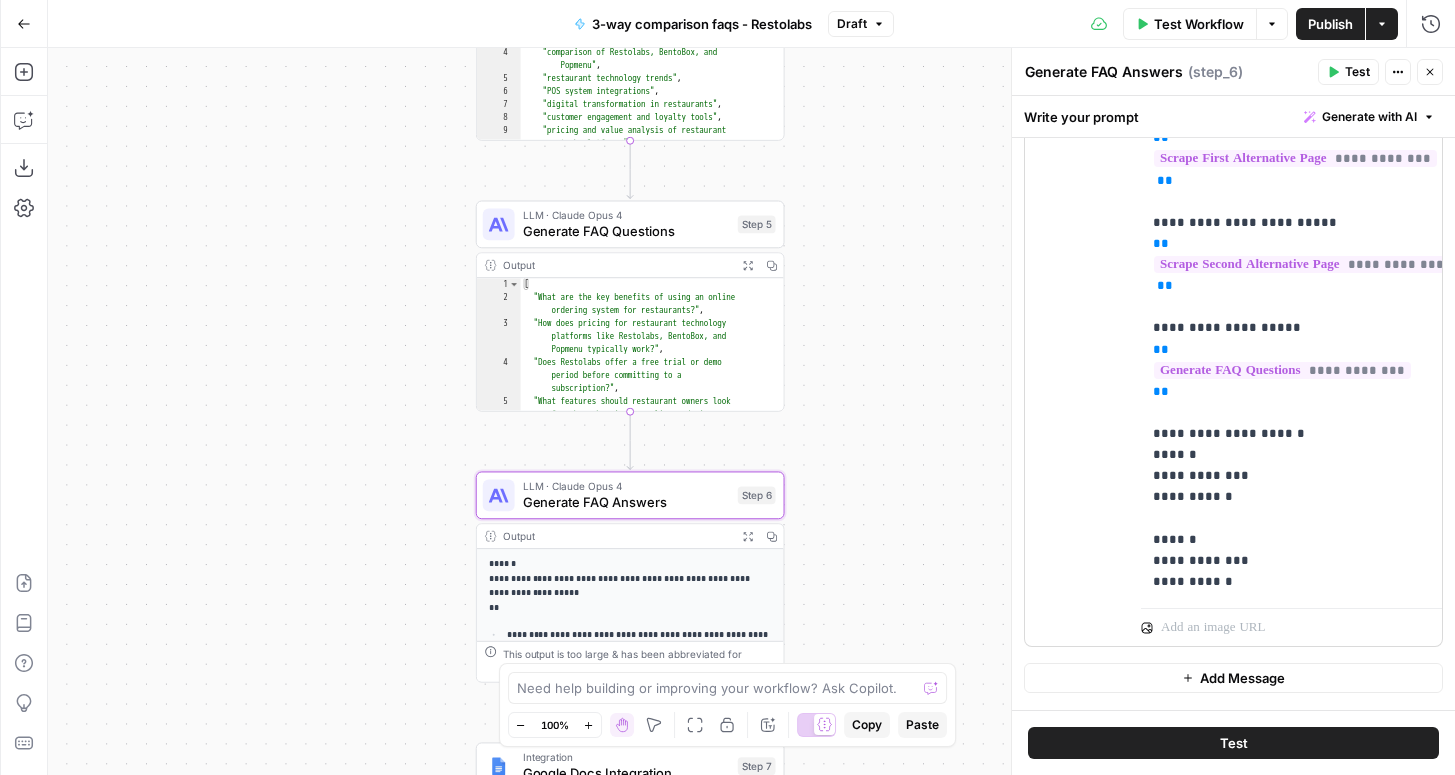 scroll, scrollTop: 1094, scrollLeft: 0, axis: vertical 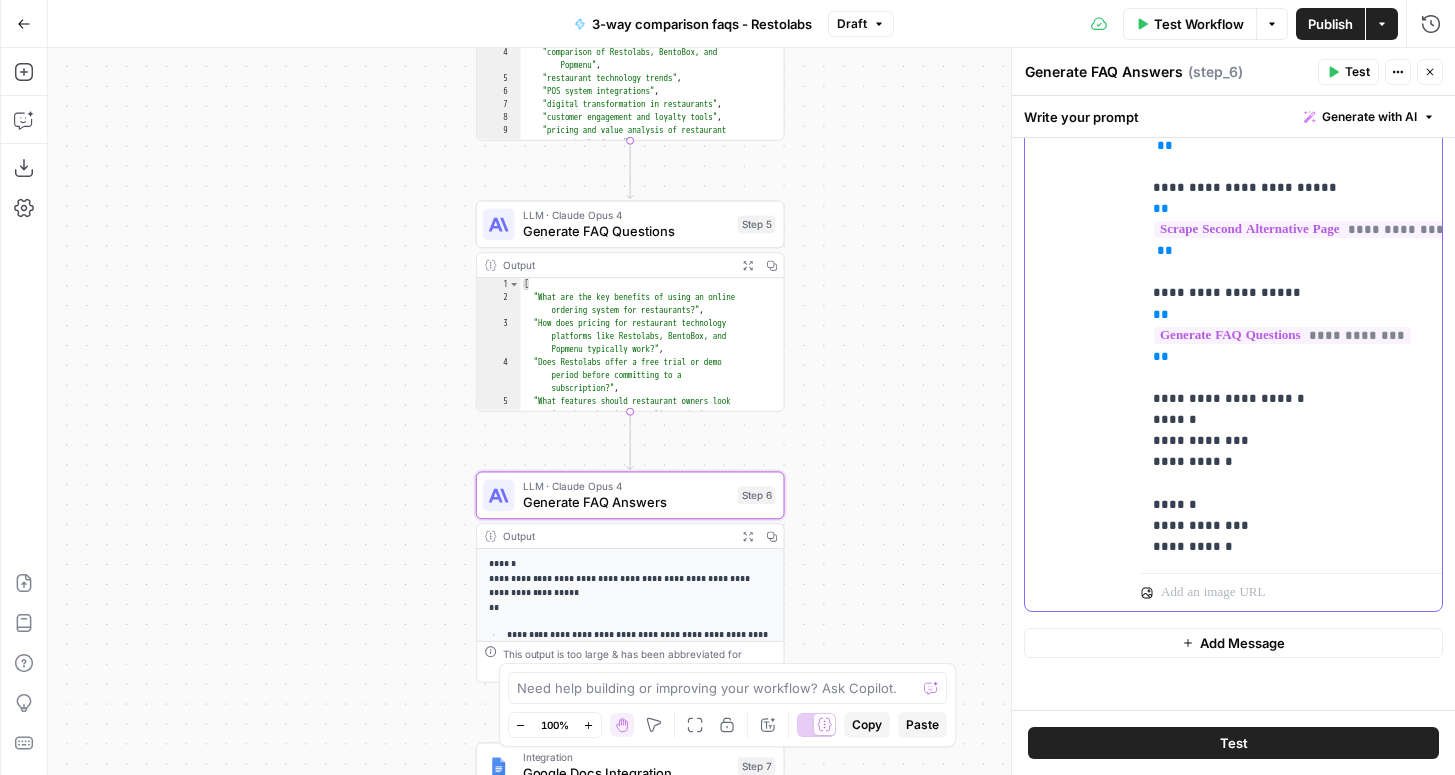 click on "**********" at bounding box center [1291, 229] 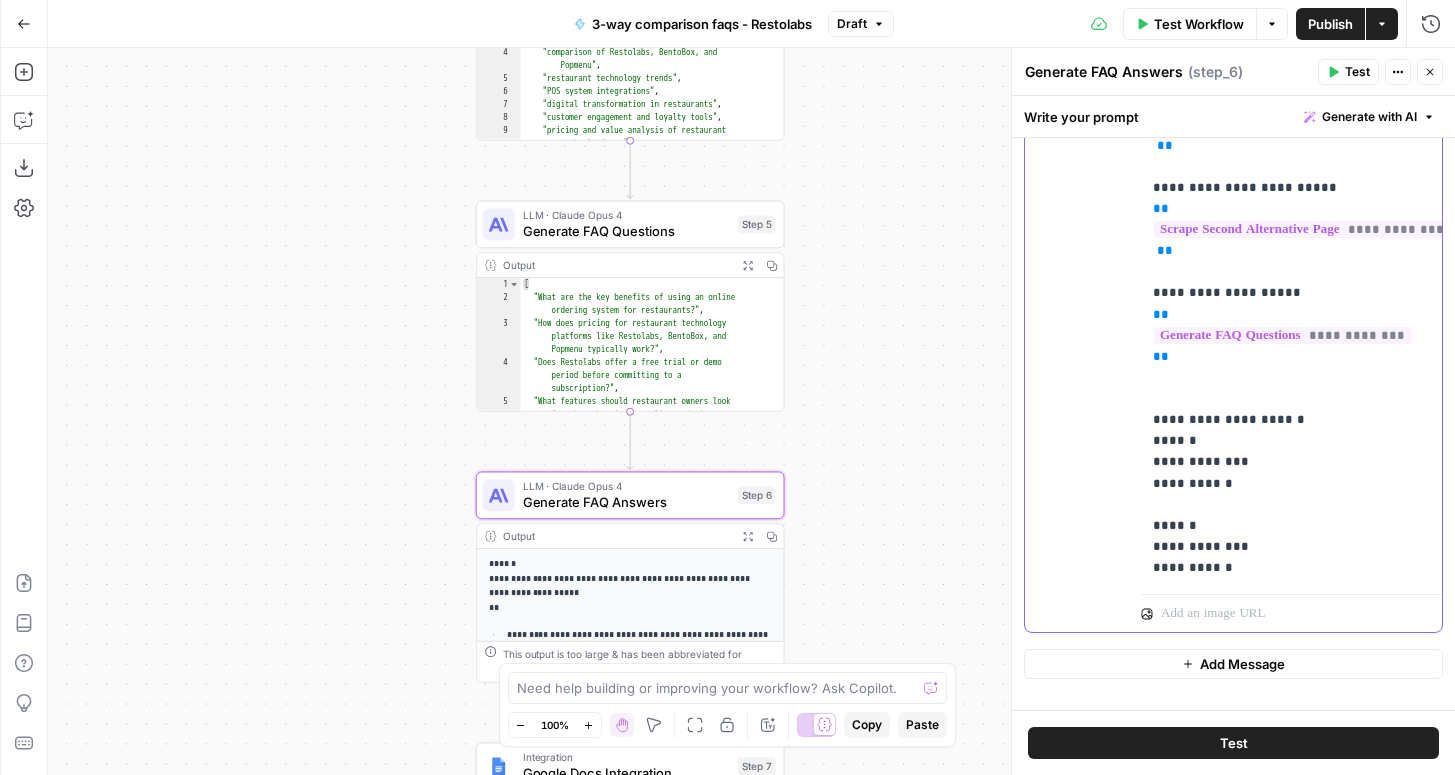 type 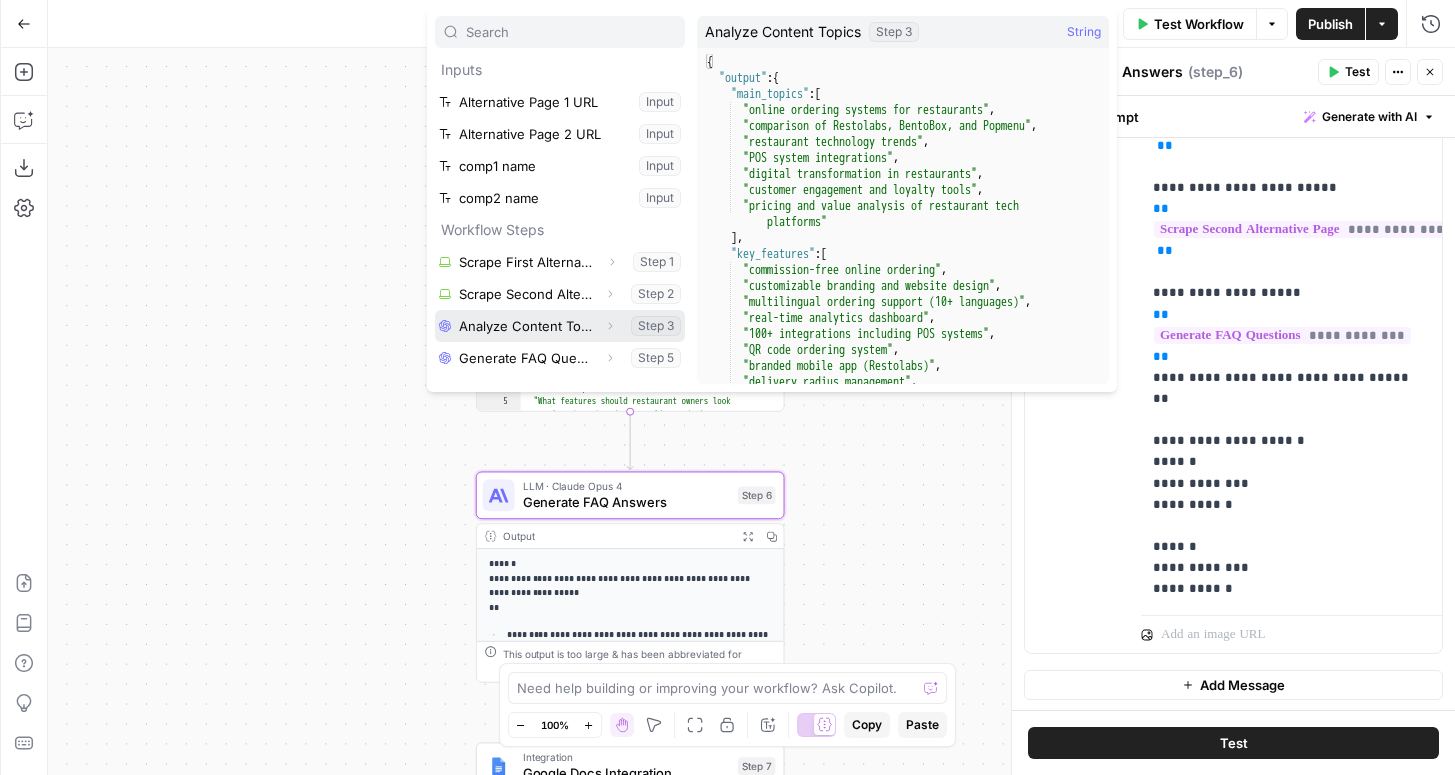 click at bounding box center (560, 326) 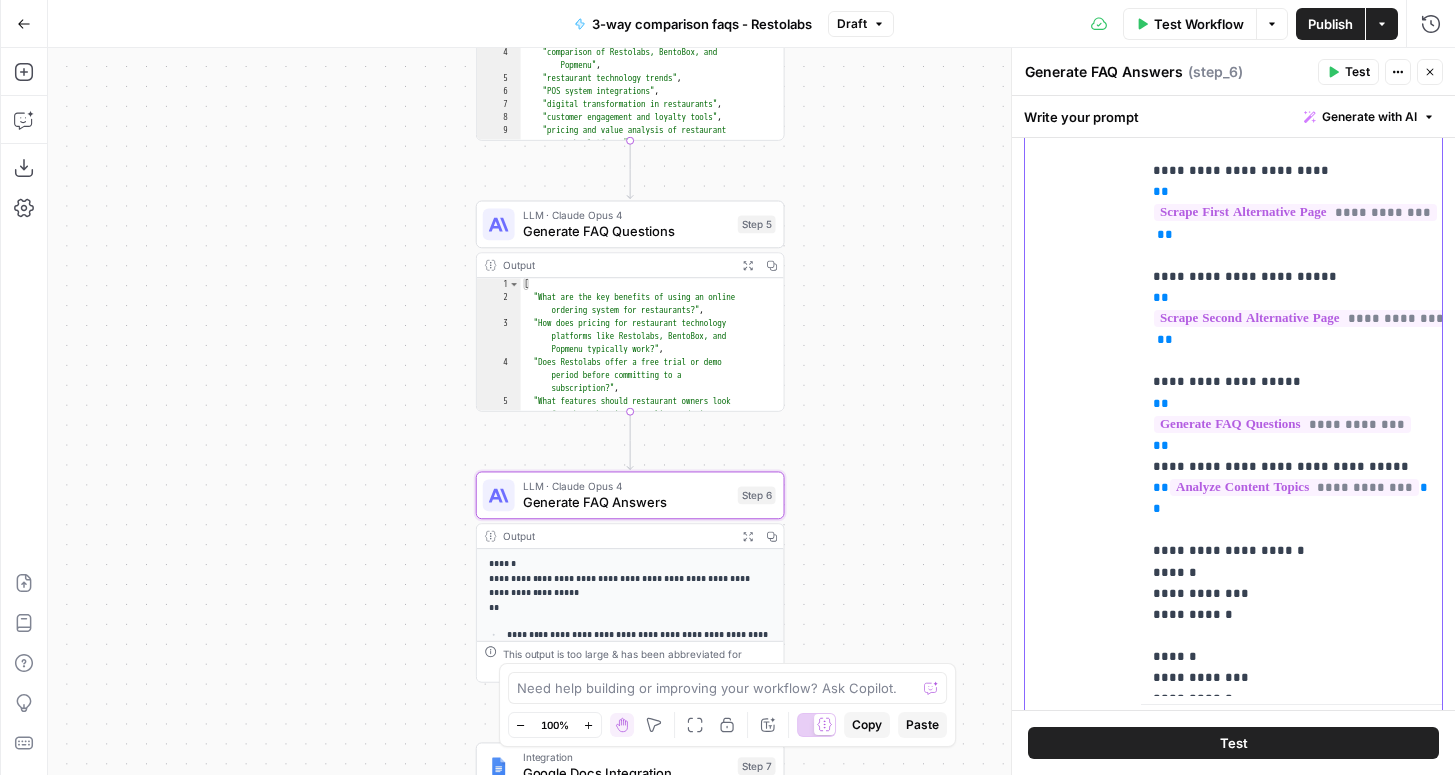 scroll, scrollTop: 1045, scrollLeft: 0, axis: vertical 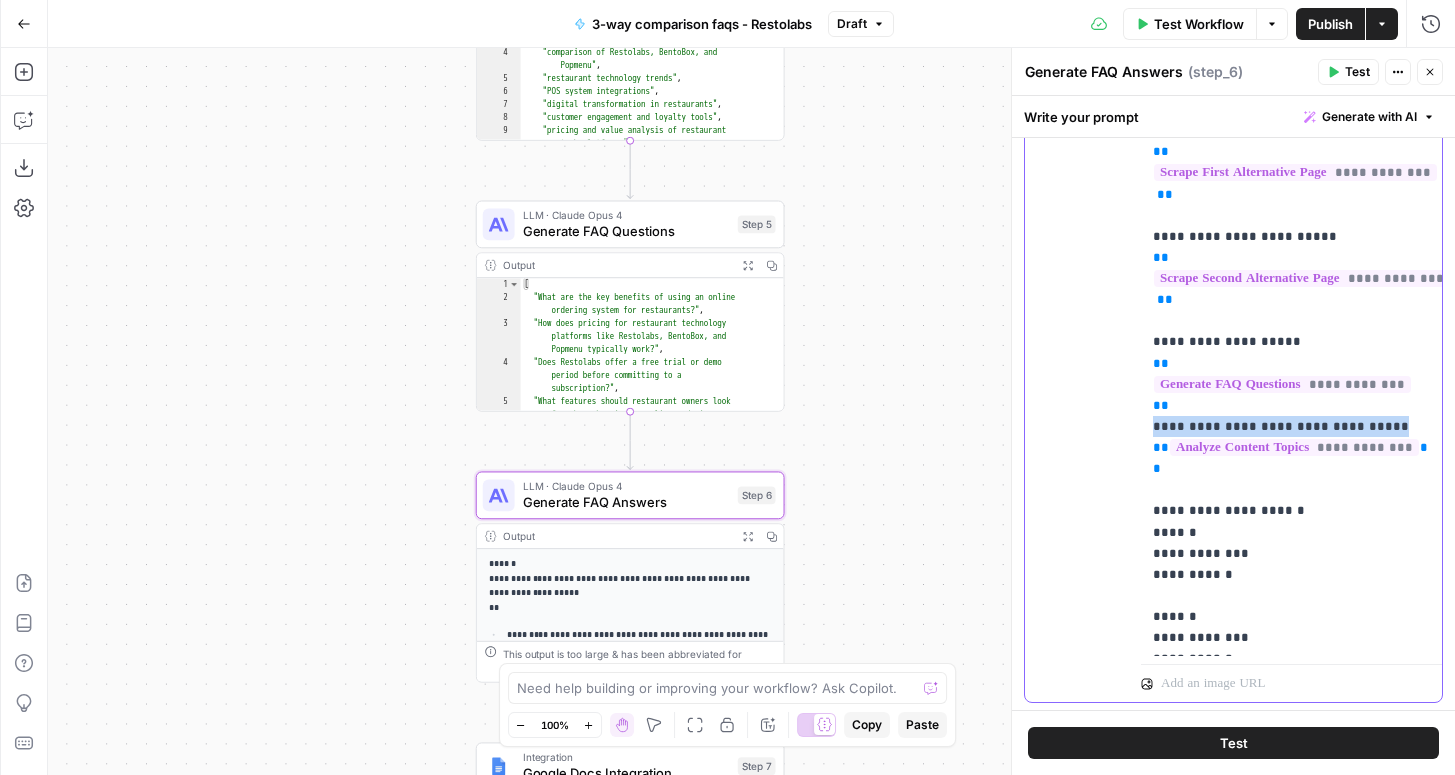 drag, startPoint x: 1144, startPoint y: 383, endPoint x: 1410, endPoint y: 389, distance: 266.06766 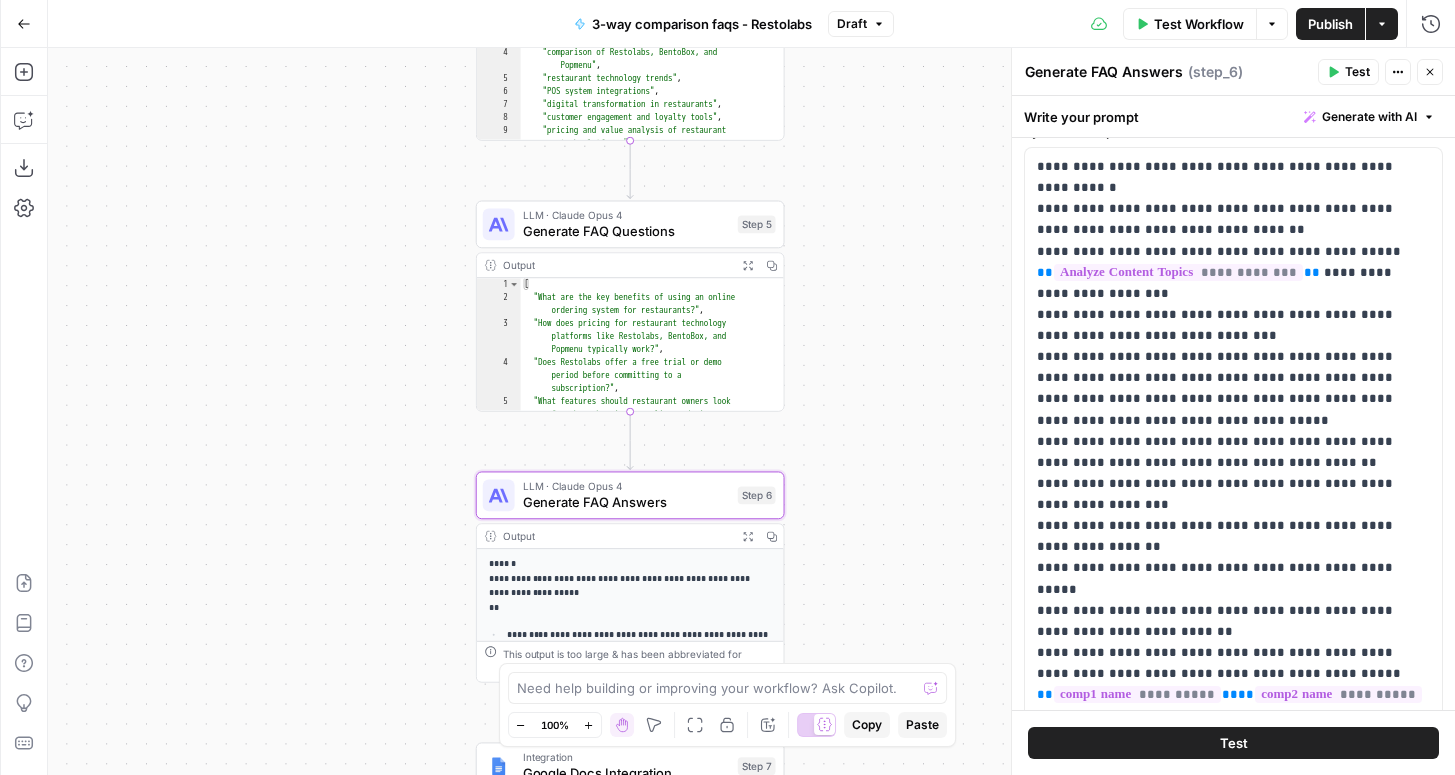 scroll, scrollTop: 33, scrollLeft: 0, axis: vertical 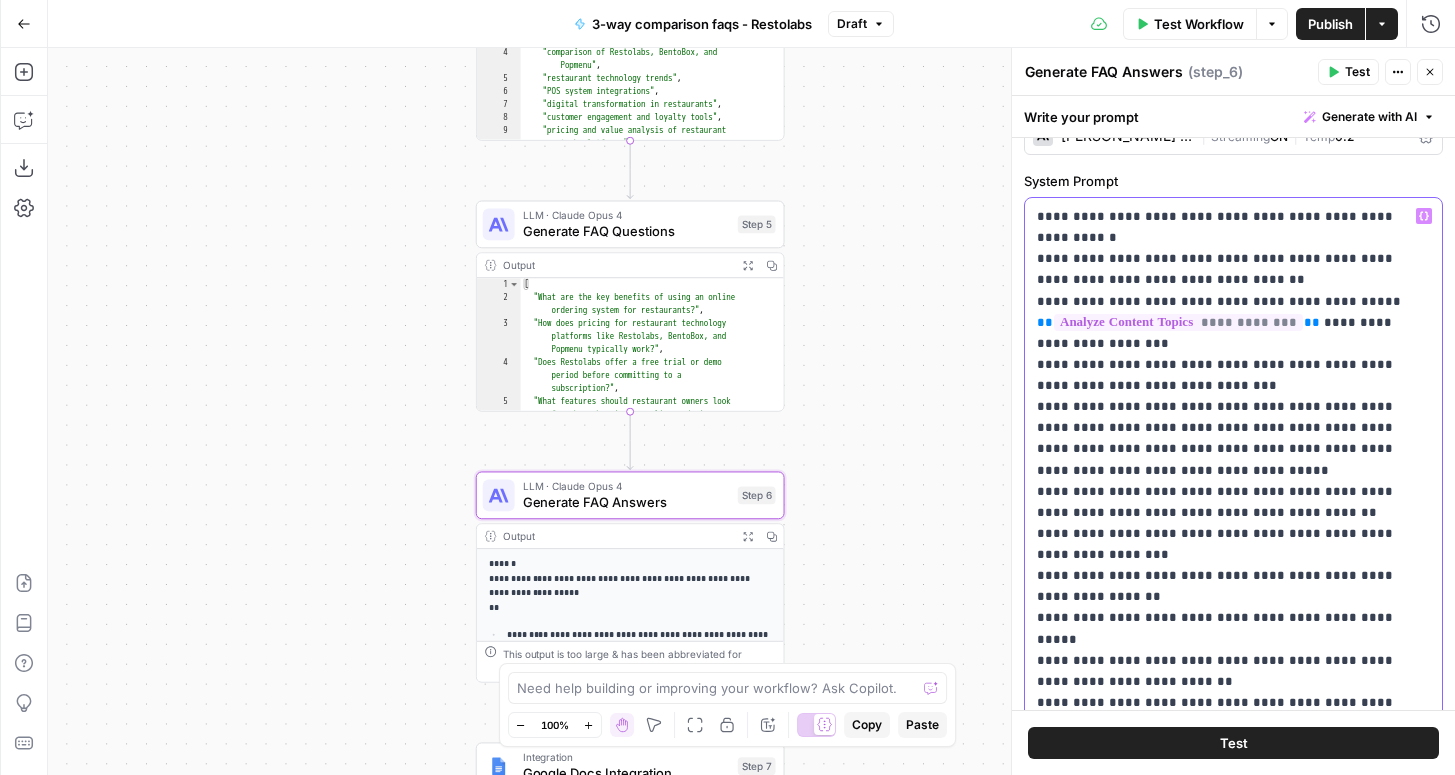 click on "**********" at bounding box center (1233, 554) 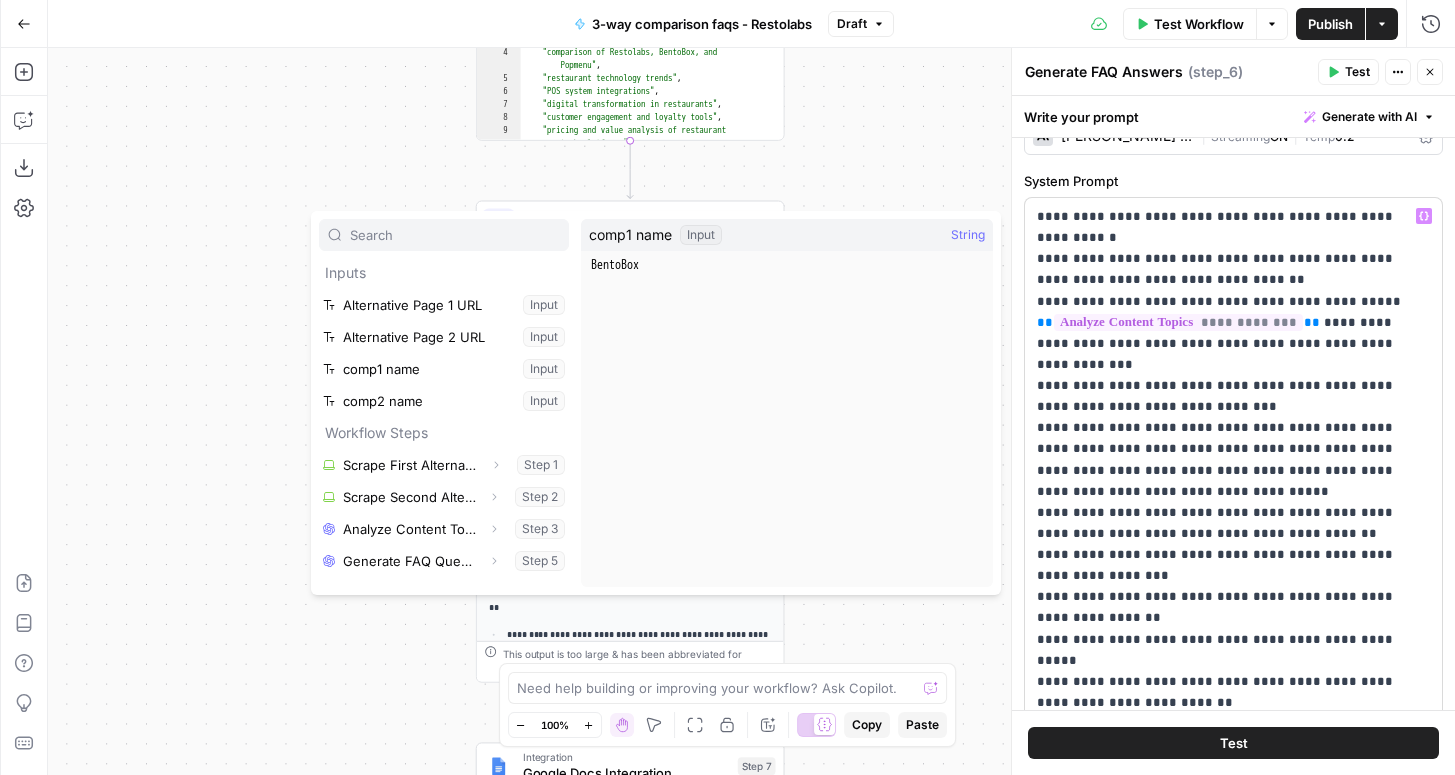 scroll, scrollTop: 17, scrollLeft: 0, axis: vertical 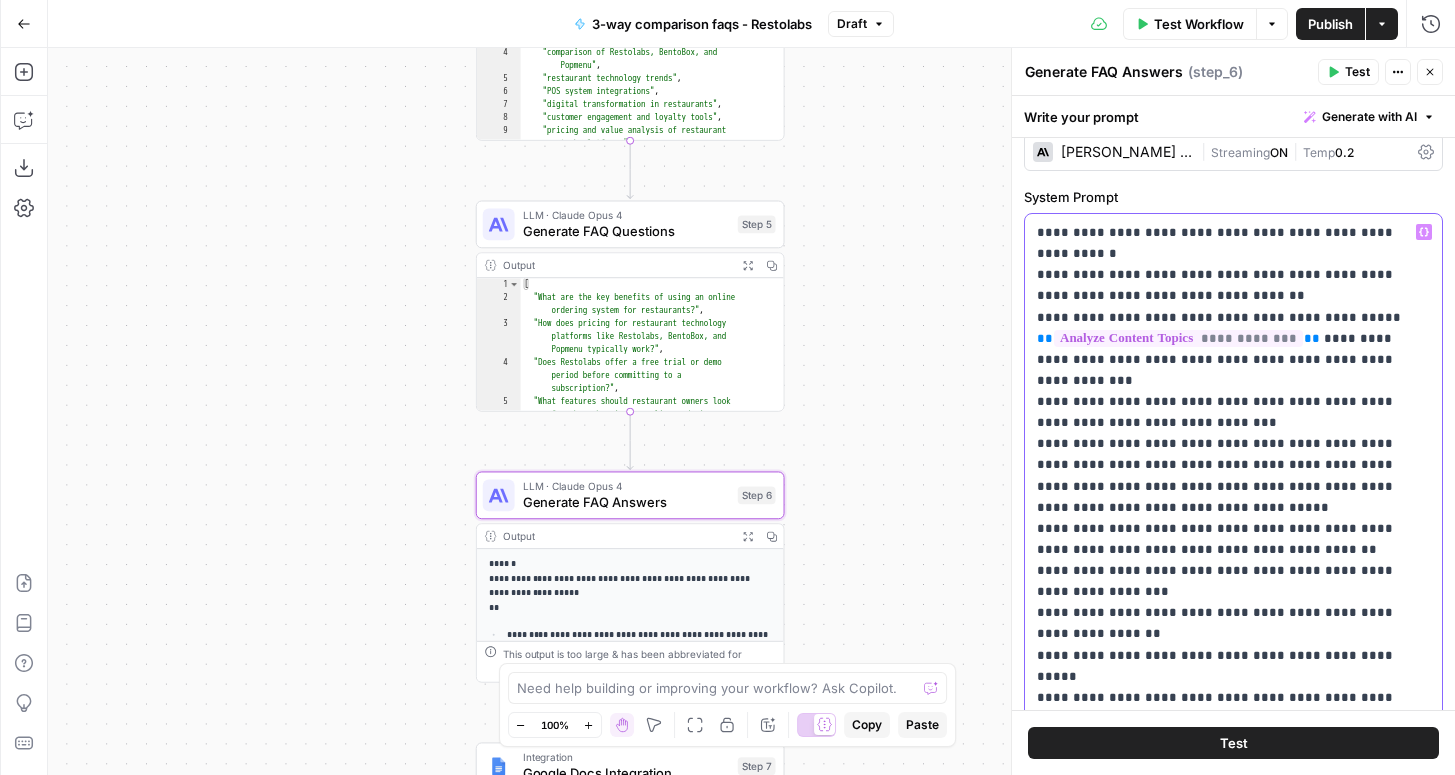 click on "**********" at bounding box center (1233, 570) 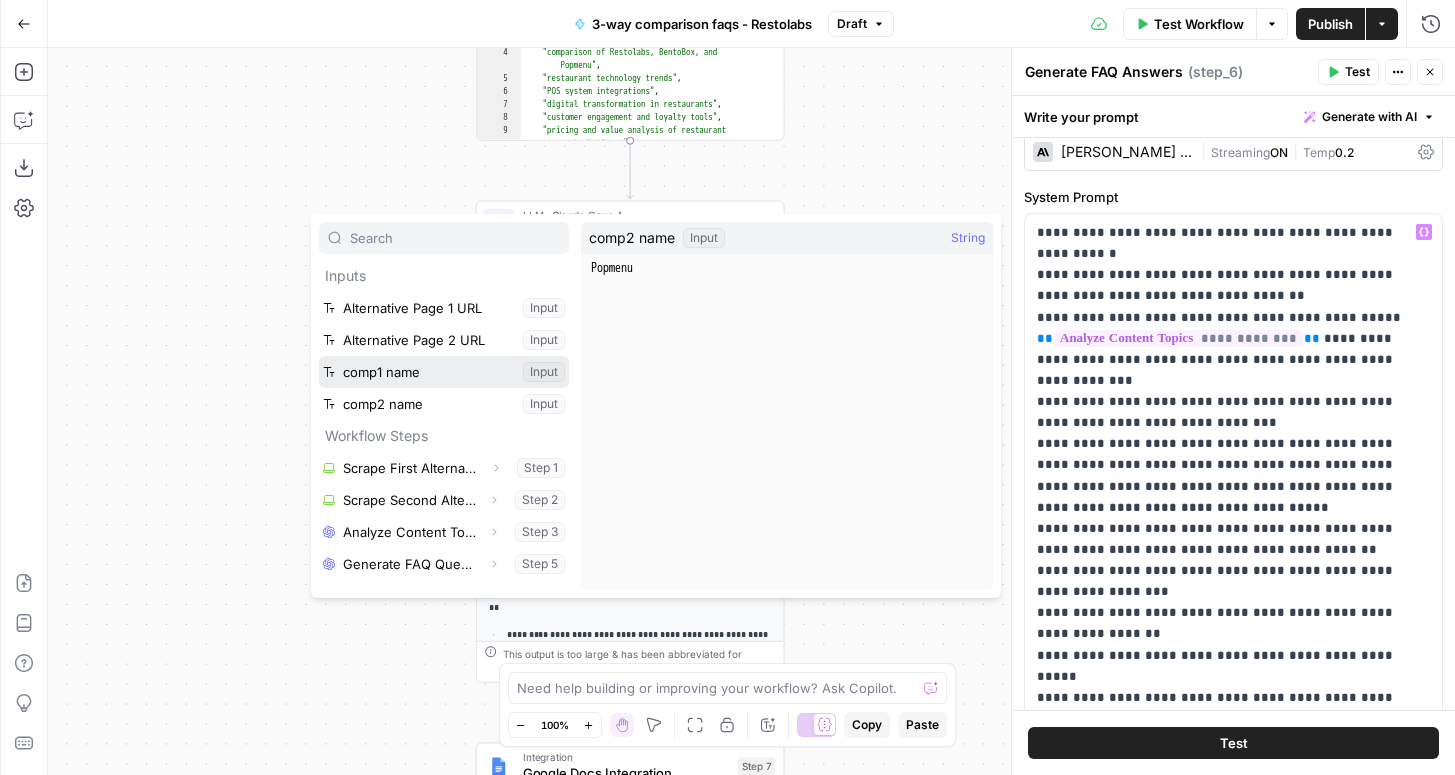 click at bounding box center [444, 372] 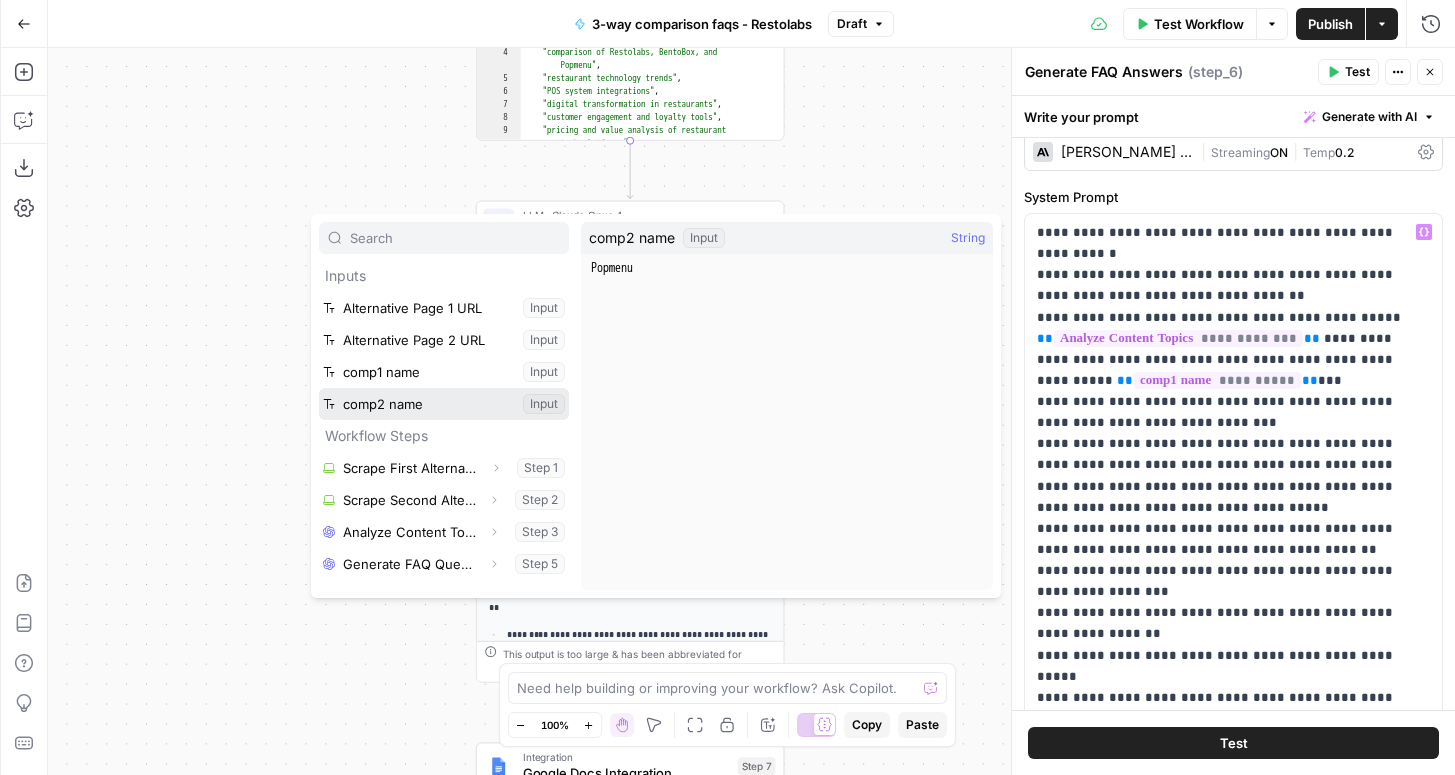 click at bounding box center (444, 404) 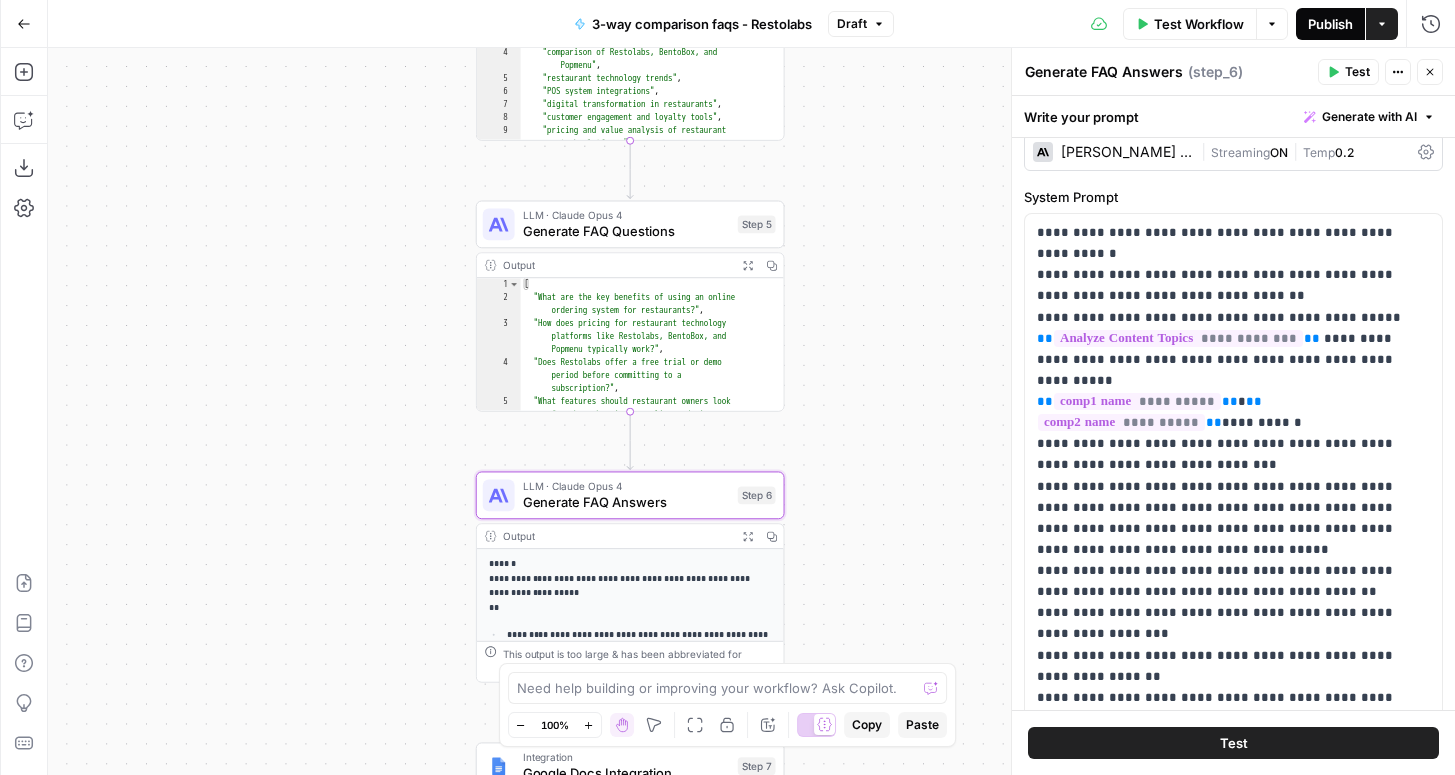 click on "Publish" at bounding box center [1330, 24] 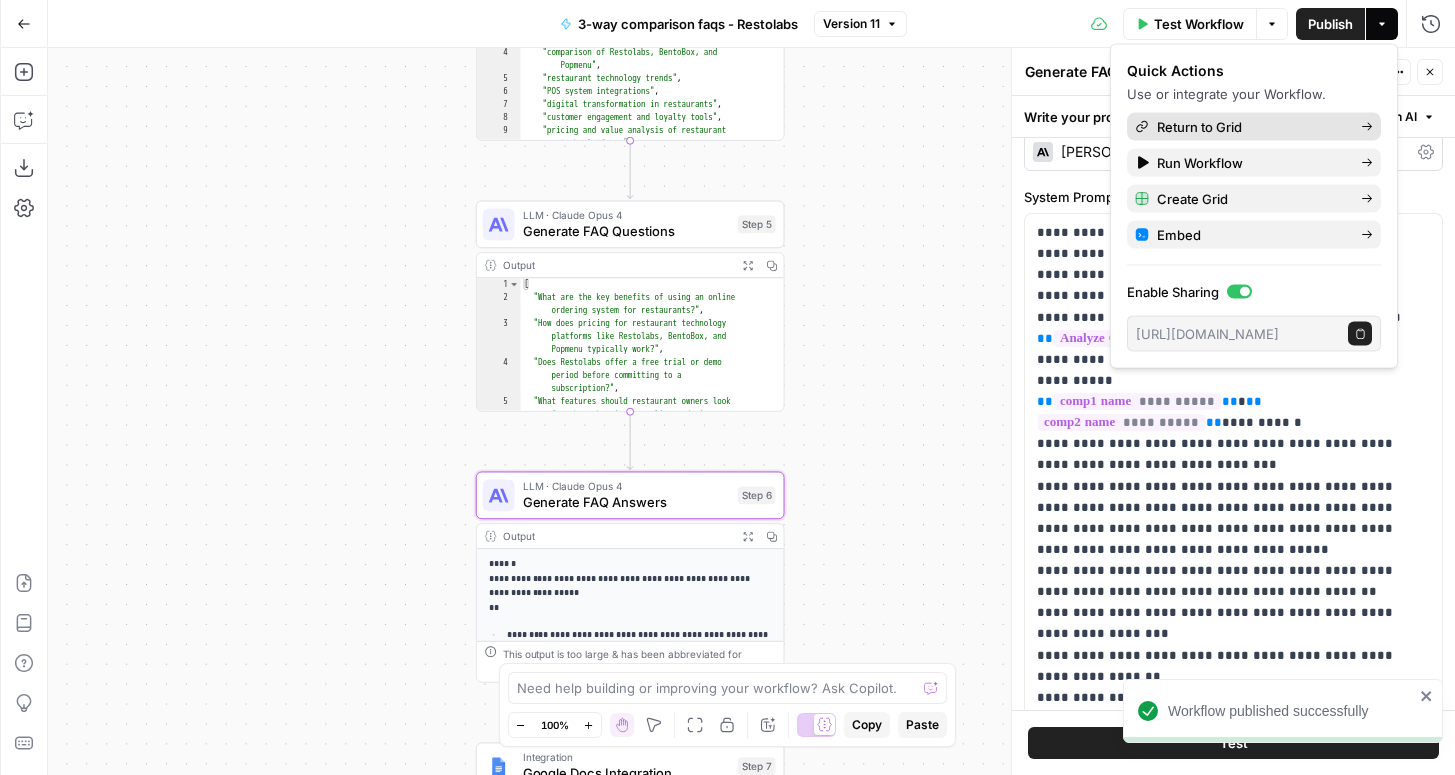 click on "Return to Grid" at bounding box center (1254, 127) 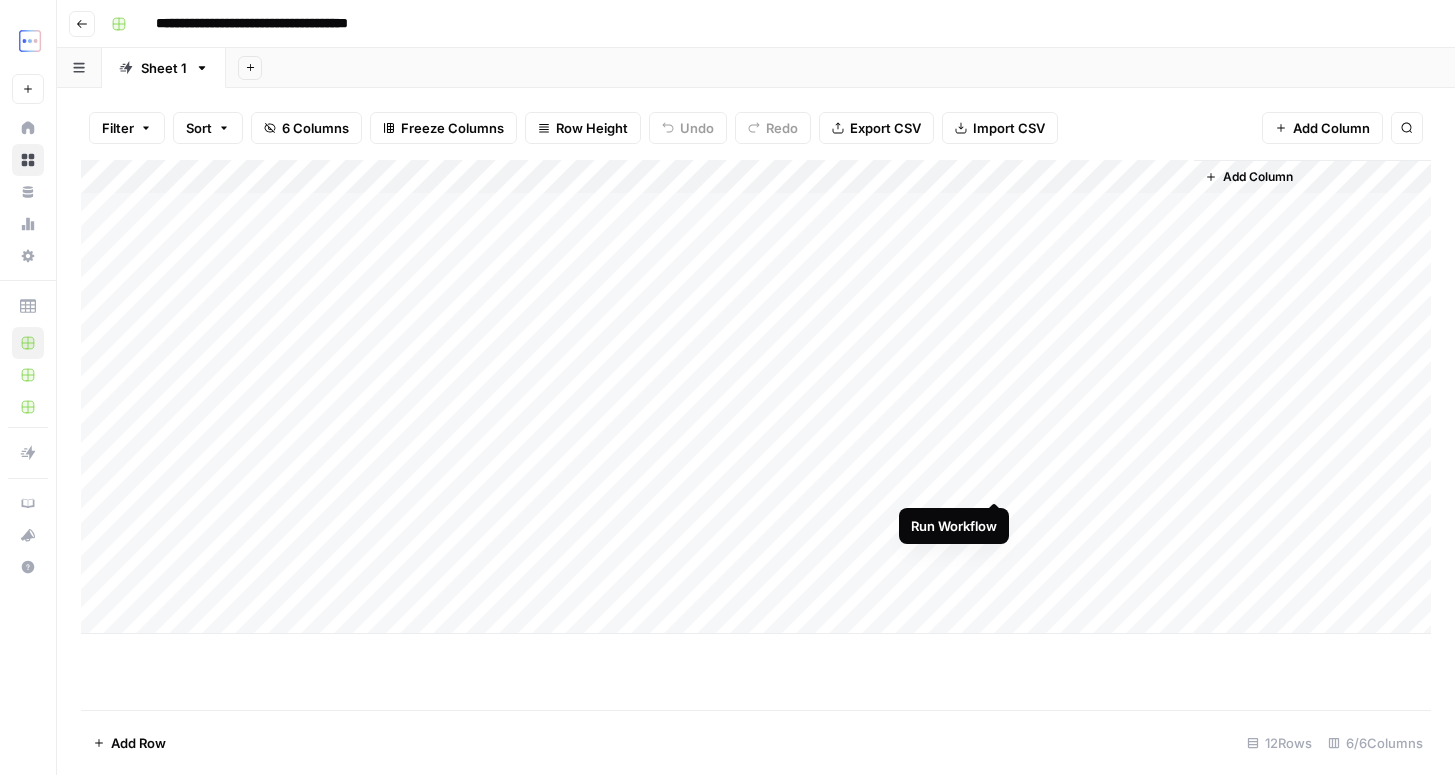 click on "Add Column" at bounding box center [756, 397] 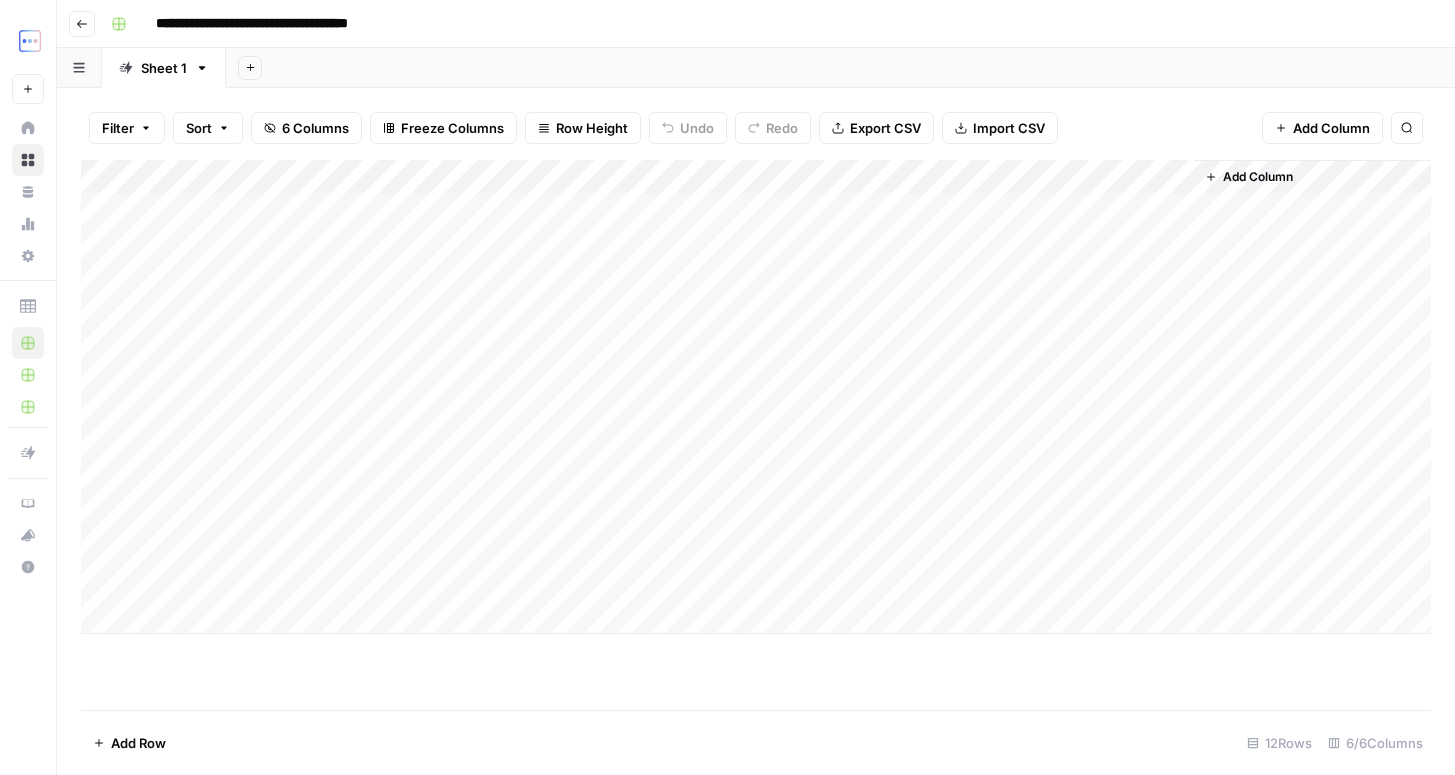 click on "Add Column" at bounding box center [756, 397] 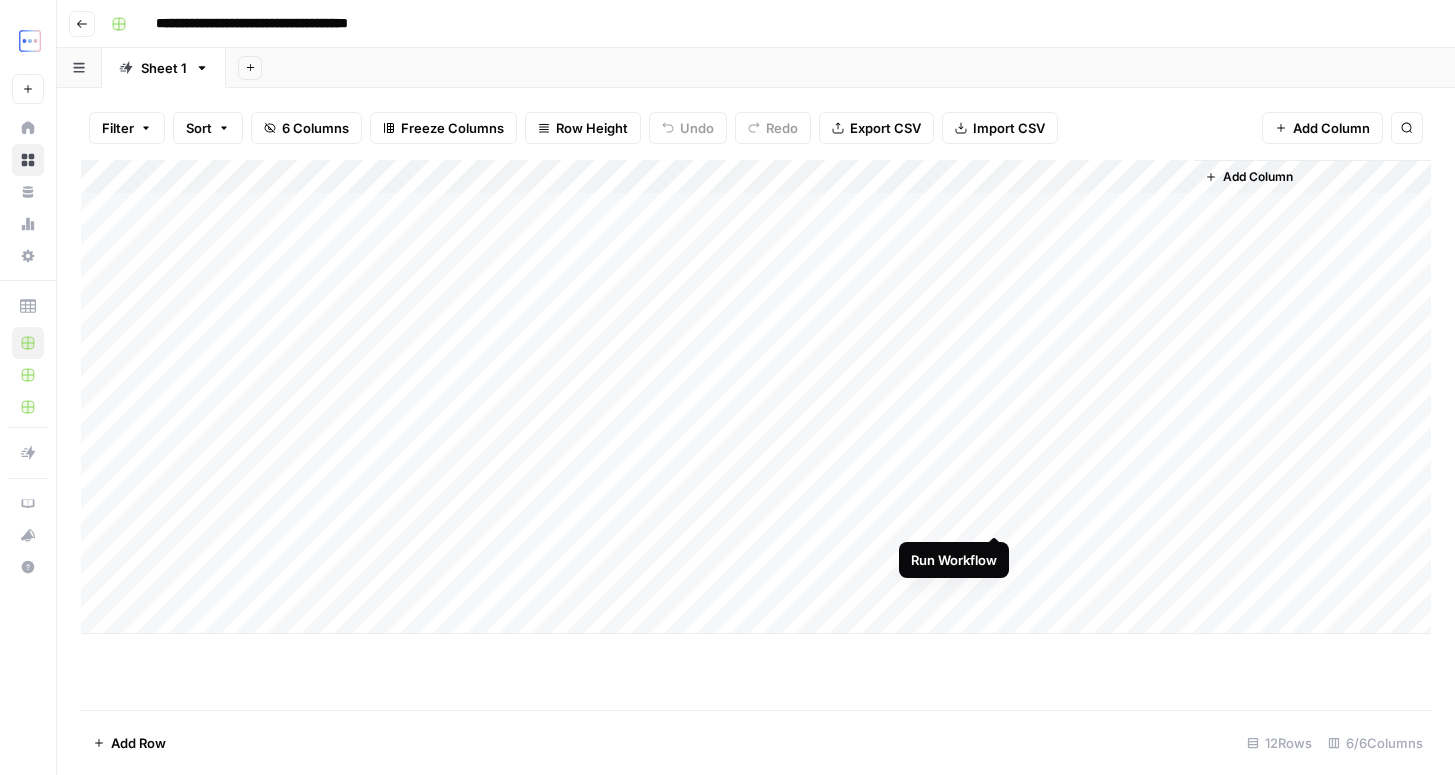 click on "Add Column" at bounding box center [756, 397] 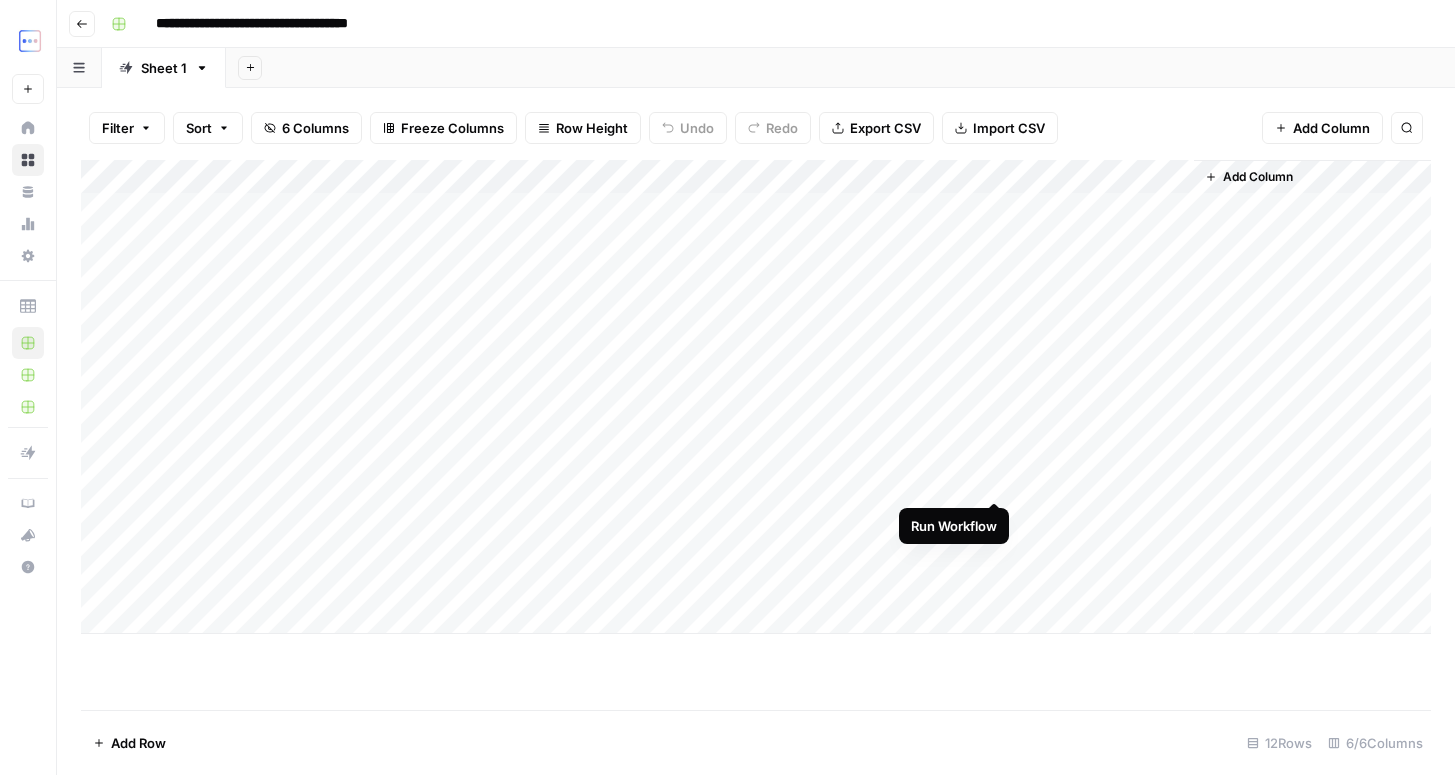 click on "Add Column" at bounding box center [756, 397] 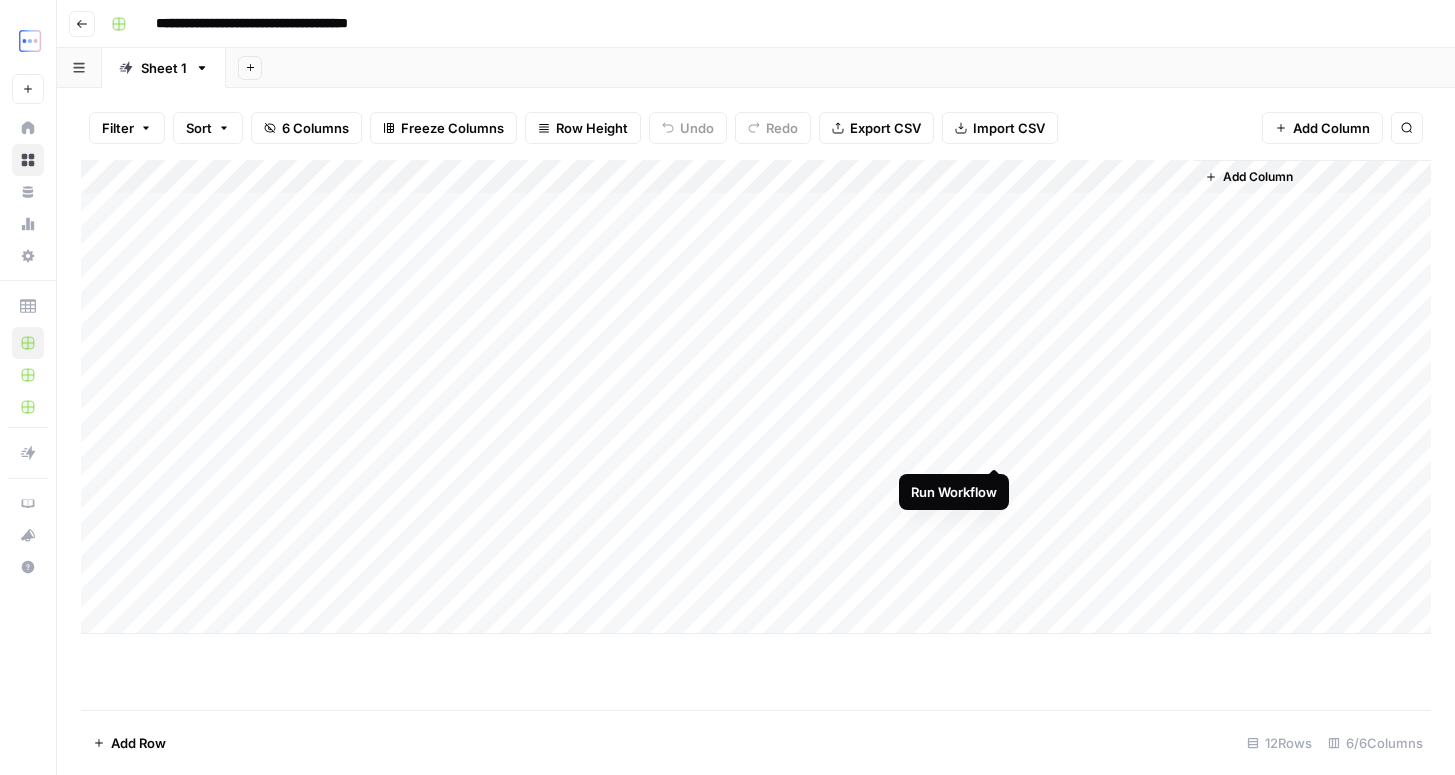 click on "Add Column" at bounding box center (756, 397) 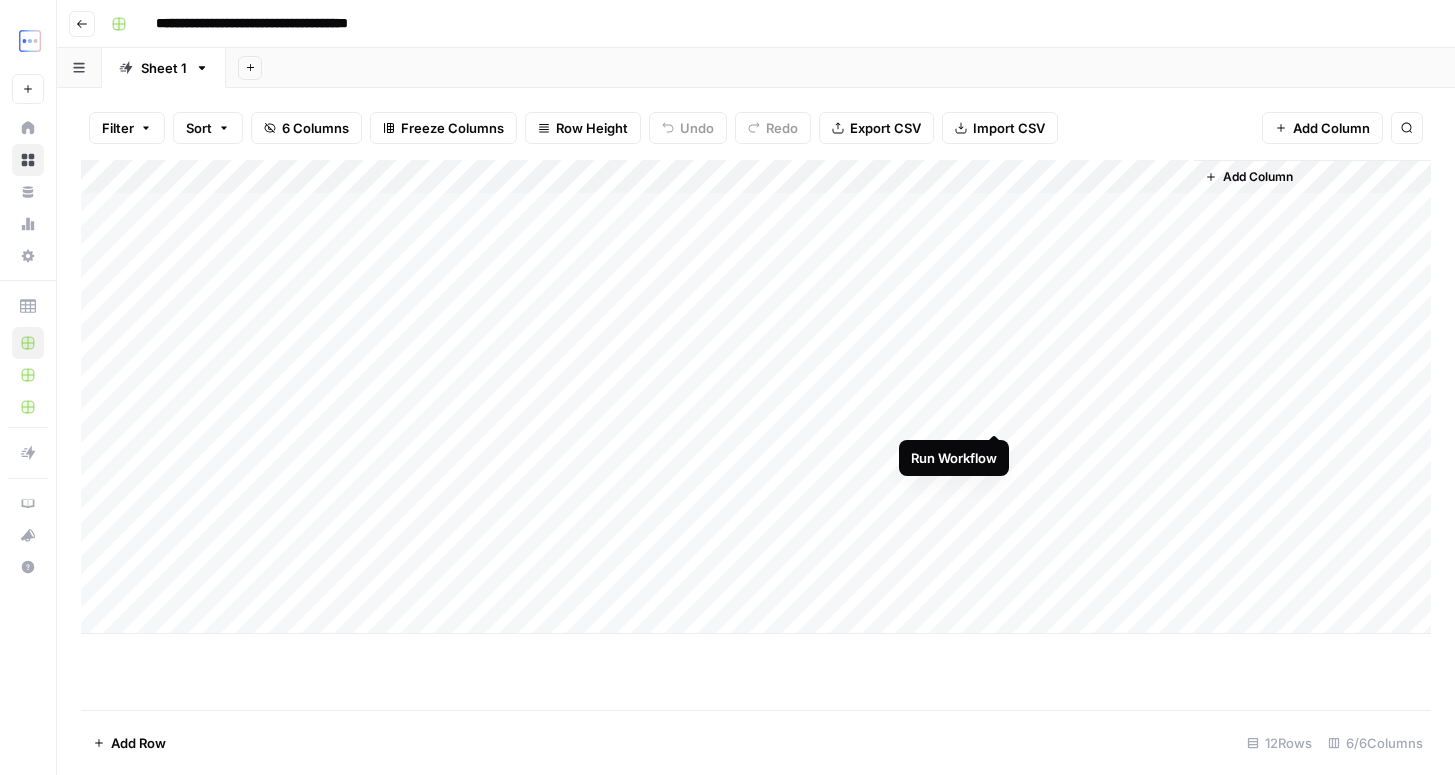 click on "Add Column" at bounding box center (756, 397) 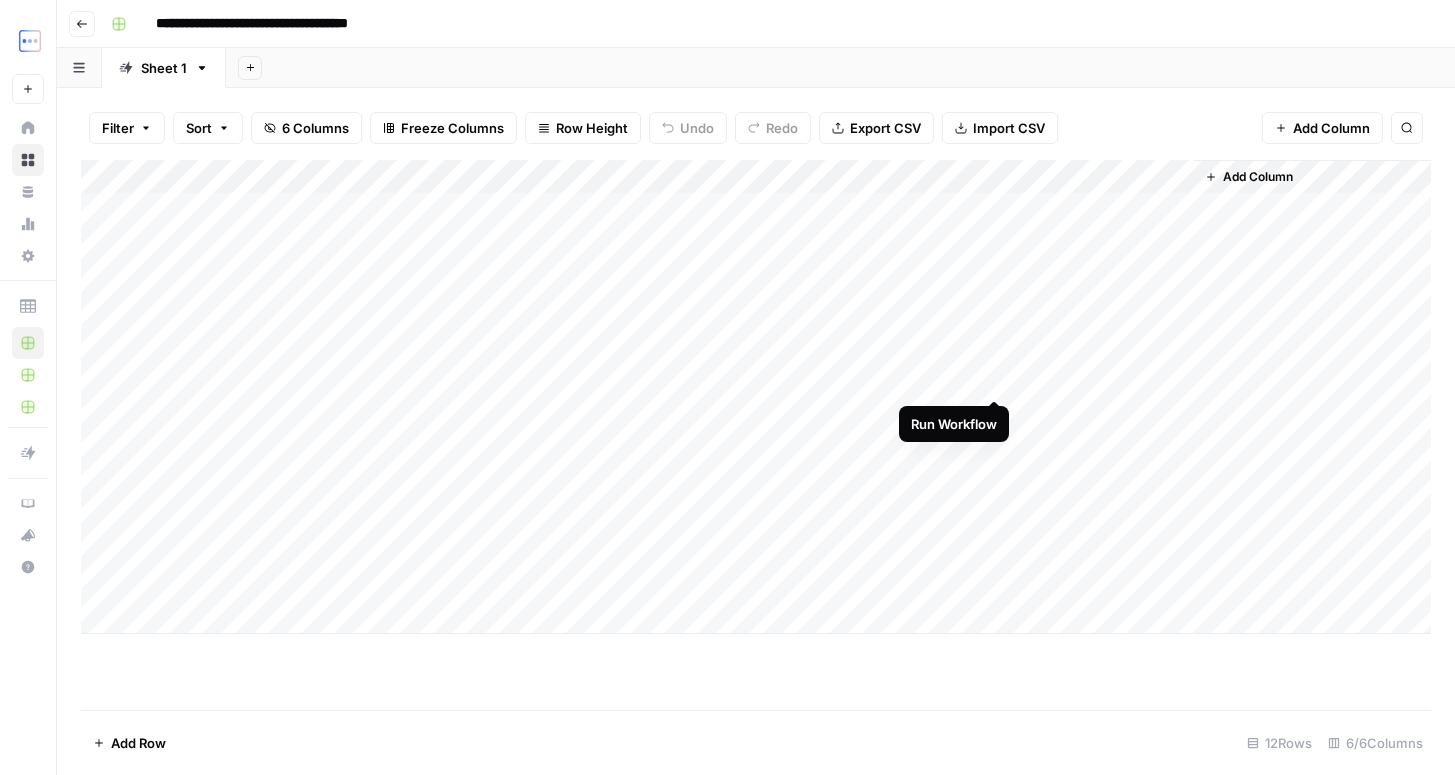 click on "Add Column" at bounding box center [756, 397] 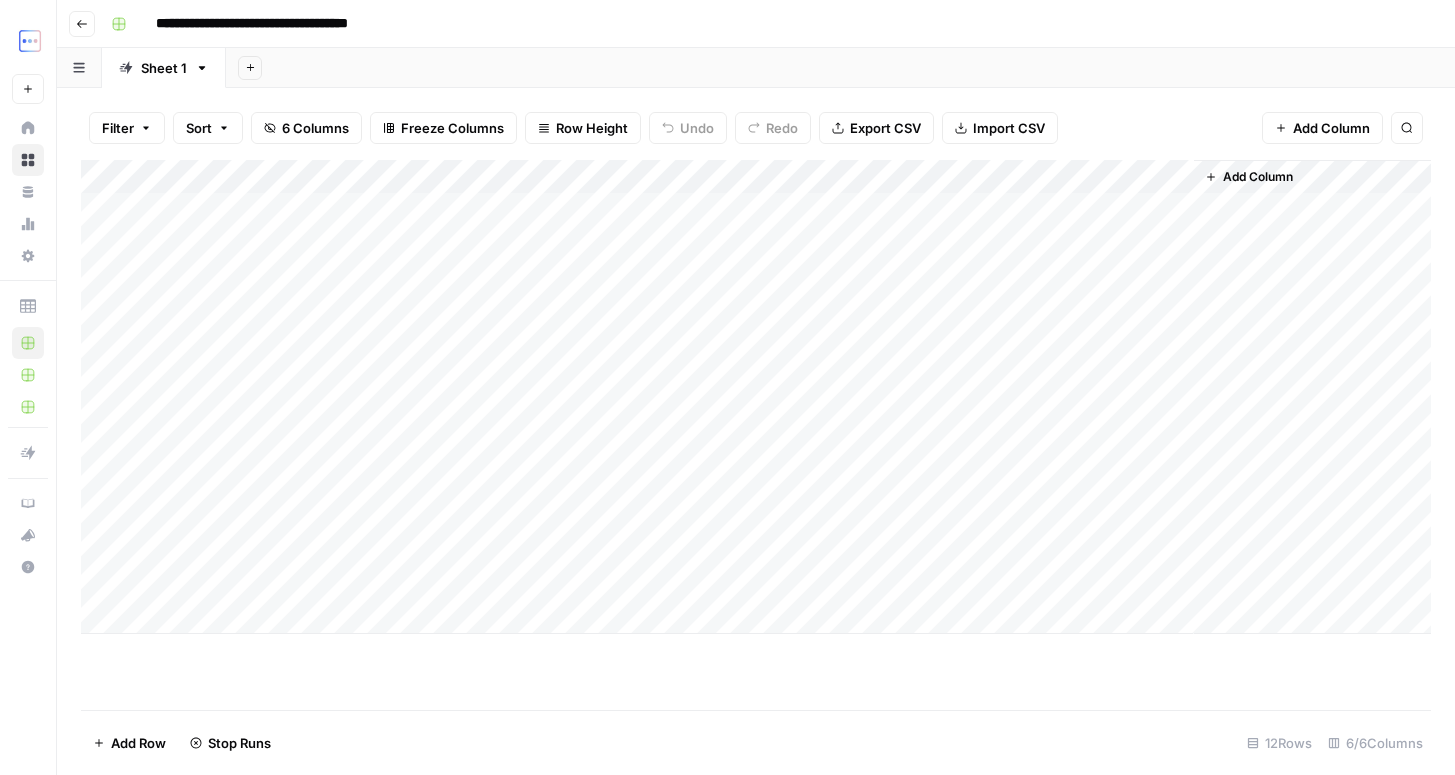 click on "Add Column" at bounding box center [756, 397] 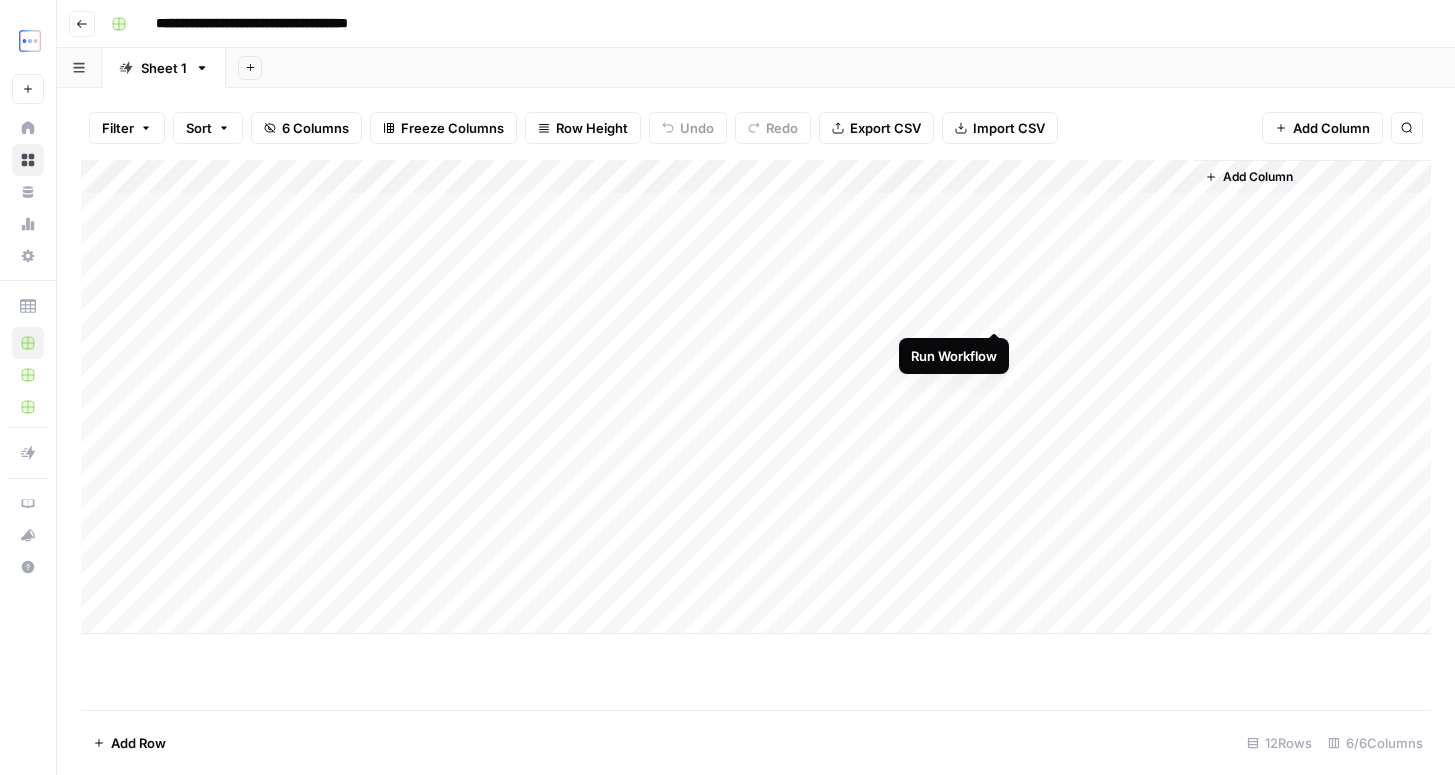 click on "Add Column" at bounding box center (756, 397) 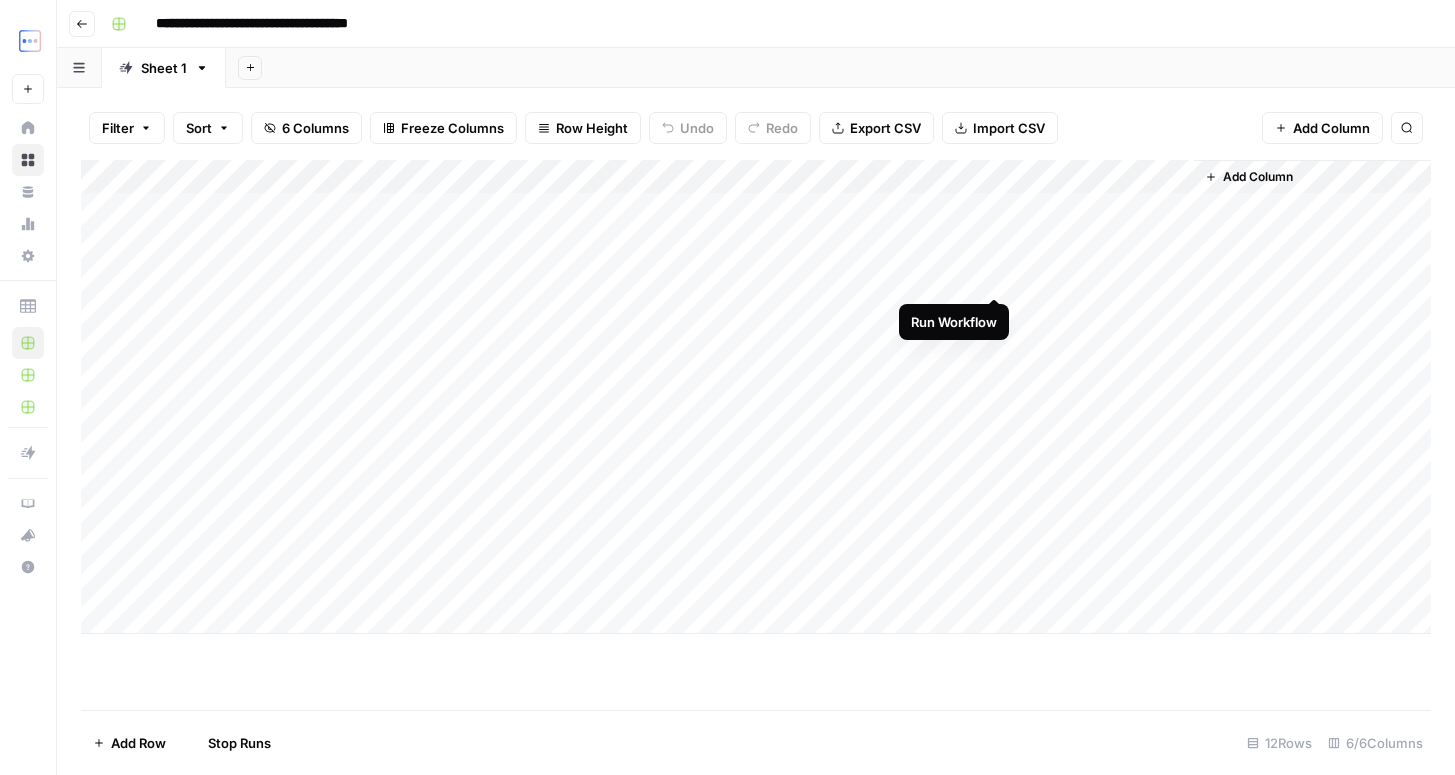 click on "Add Column" at bounding box center (756, 397) 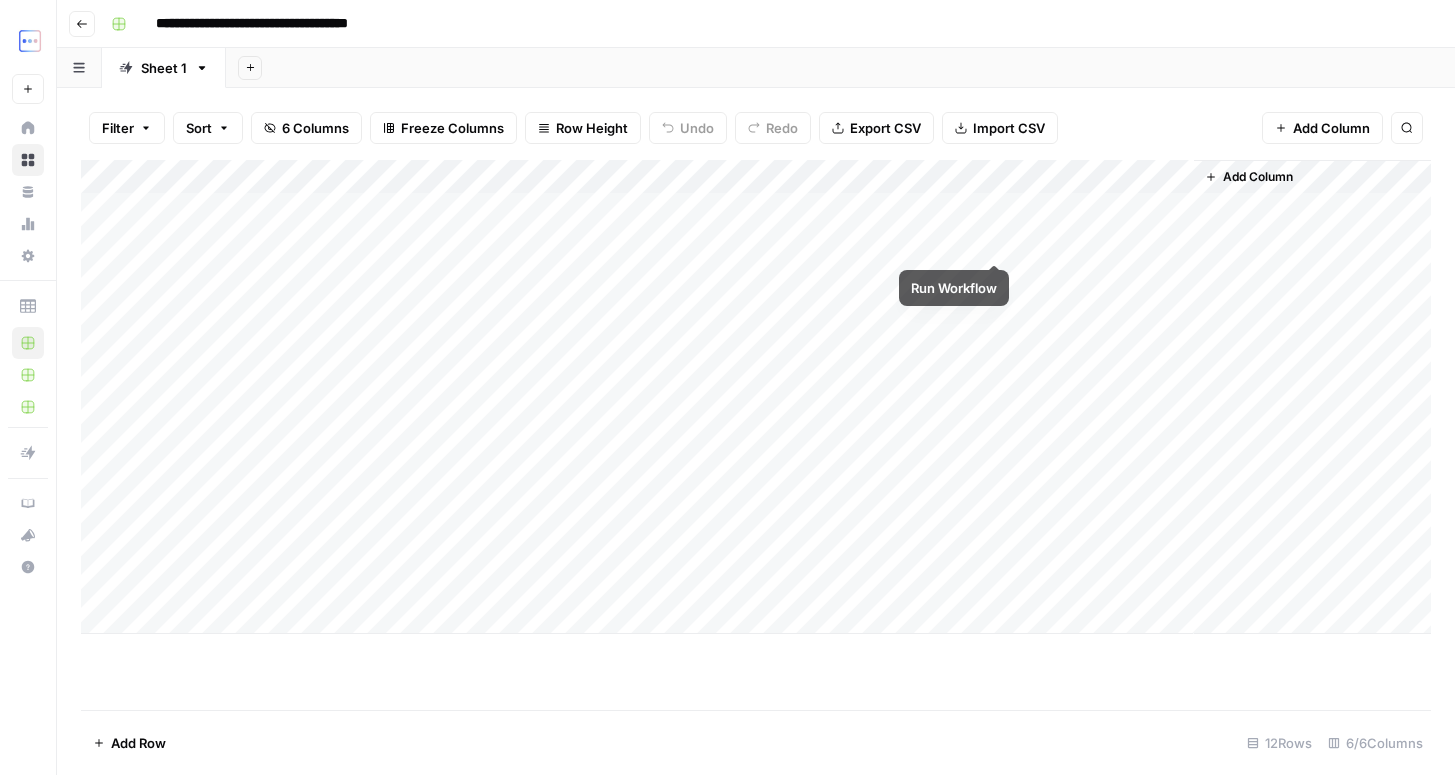 click on "Add Column" at bounding box center [756, 397] 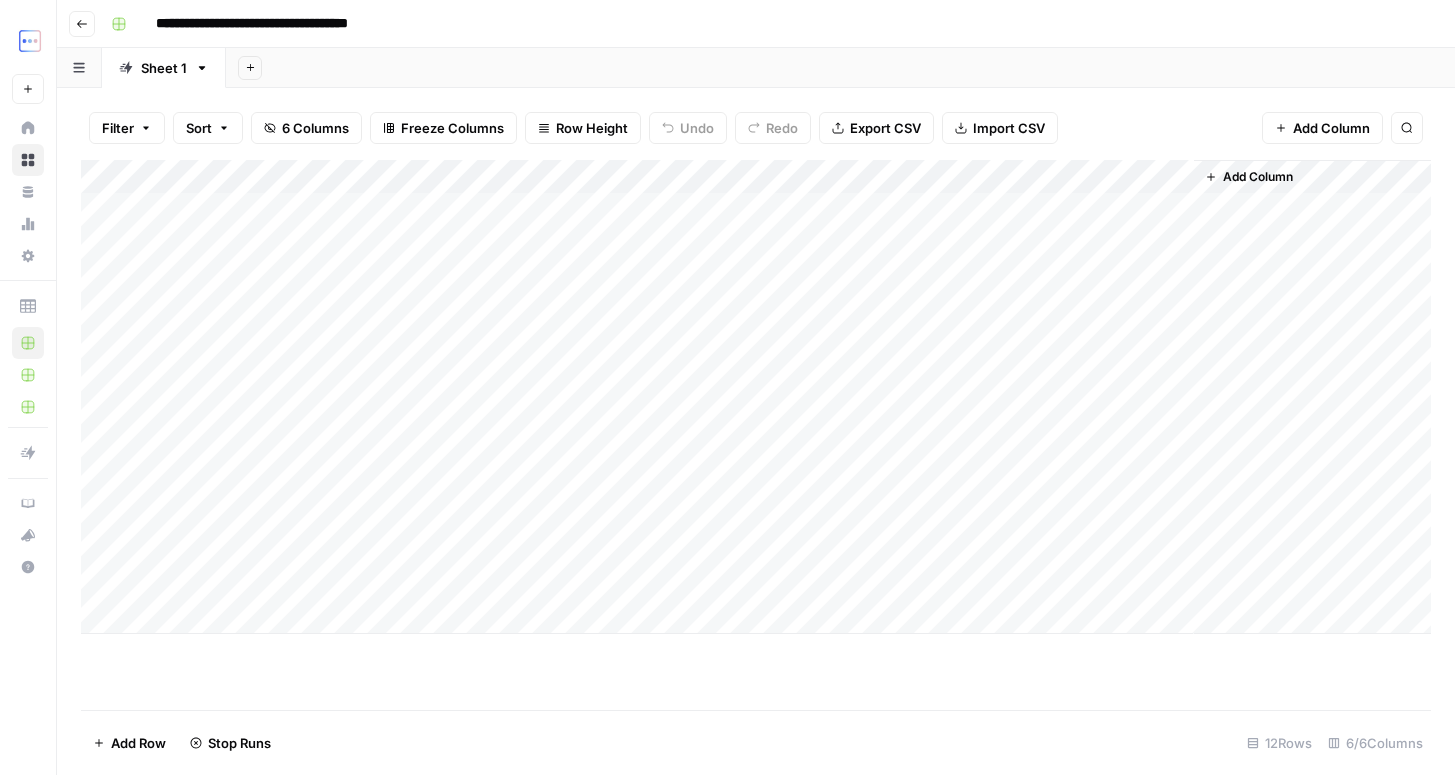 click on "Add Column" at bounding box center [756, 397] 